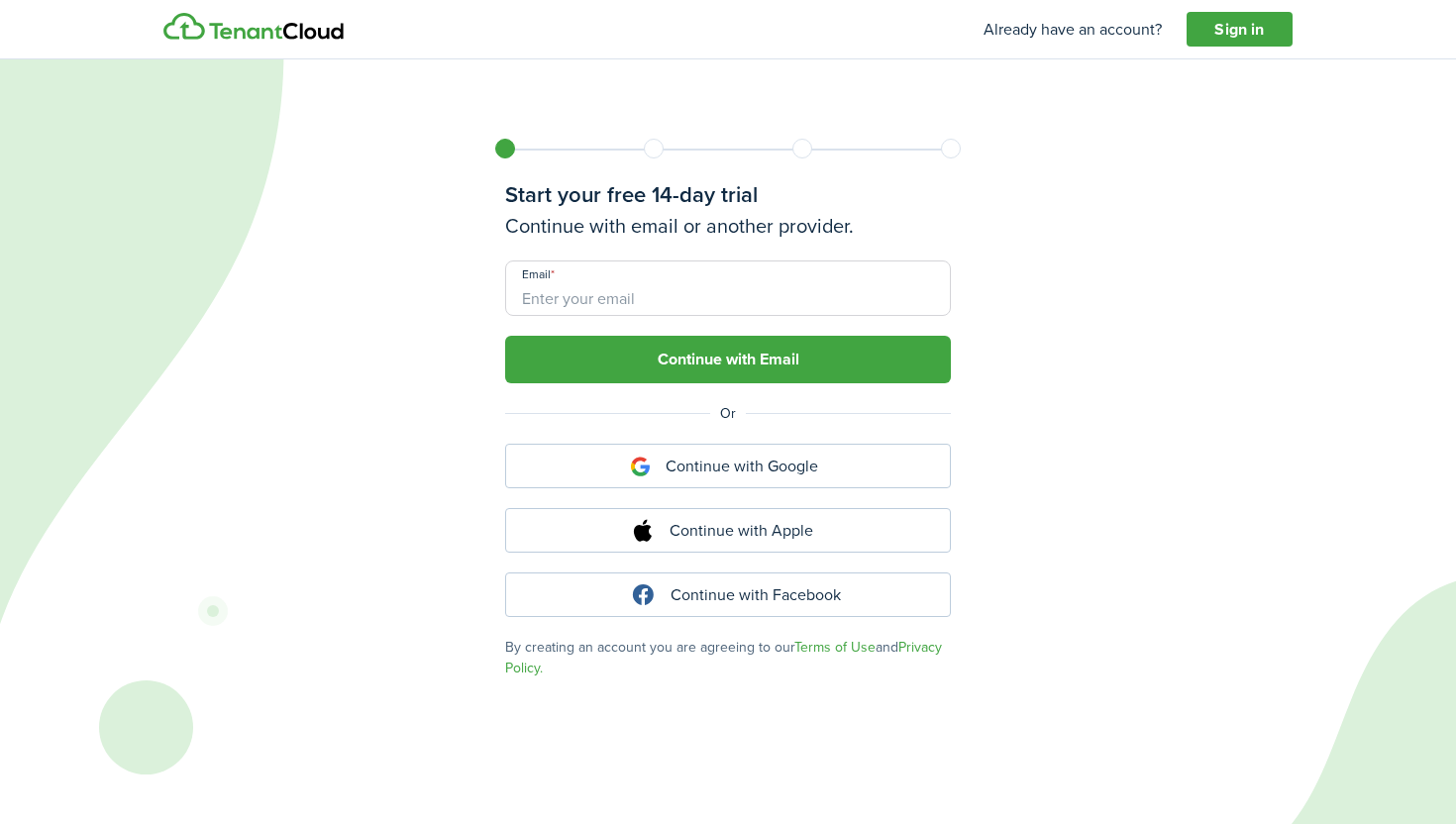 scroll, scrollTop: 0, scrollLeft: 0, axis: both 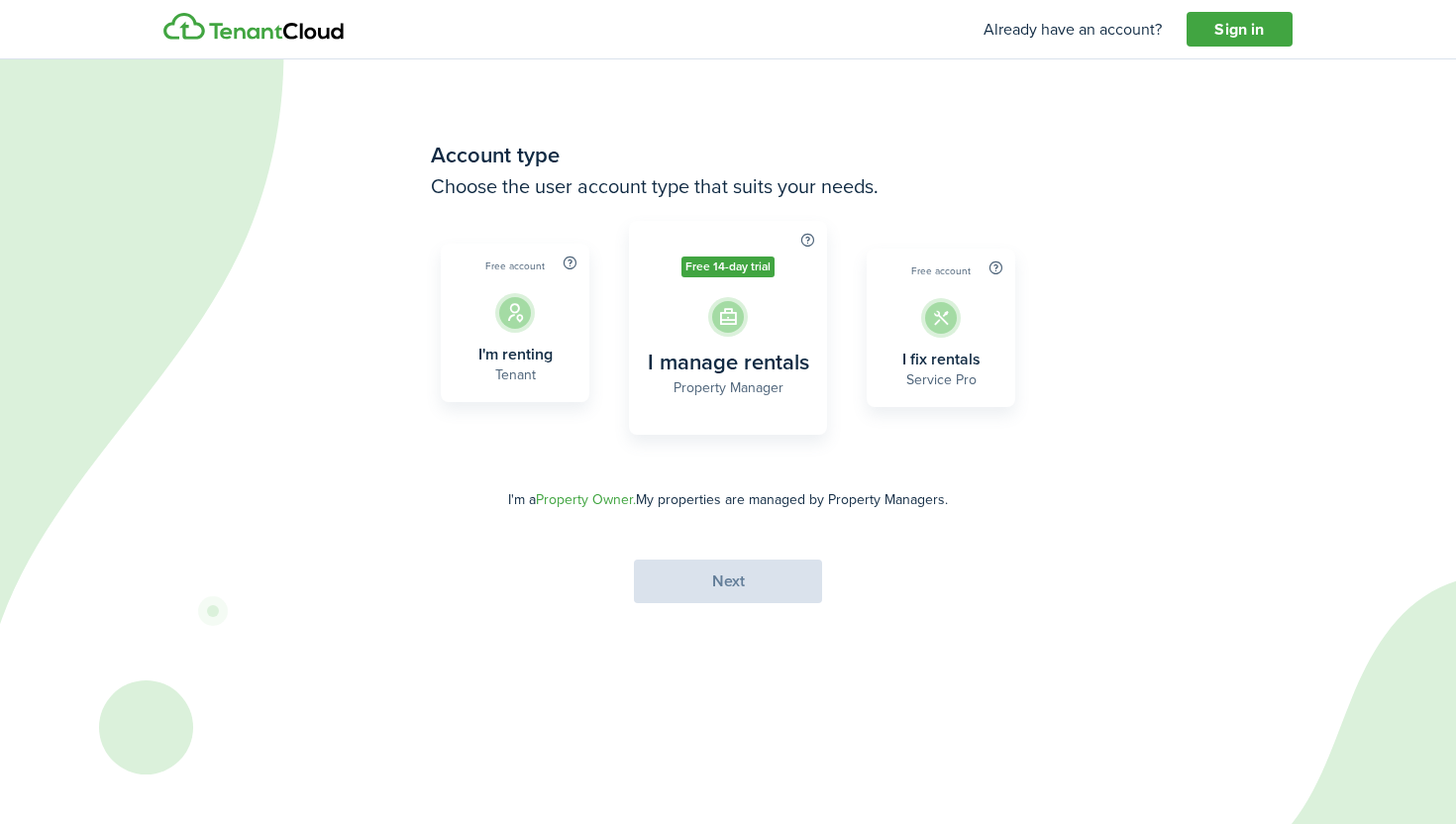 click on "Free account I'm renting  Tenant" at bounding box center (515, 323) 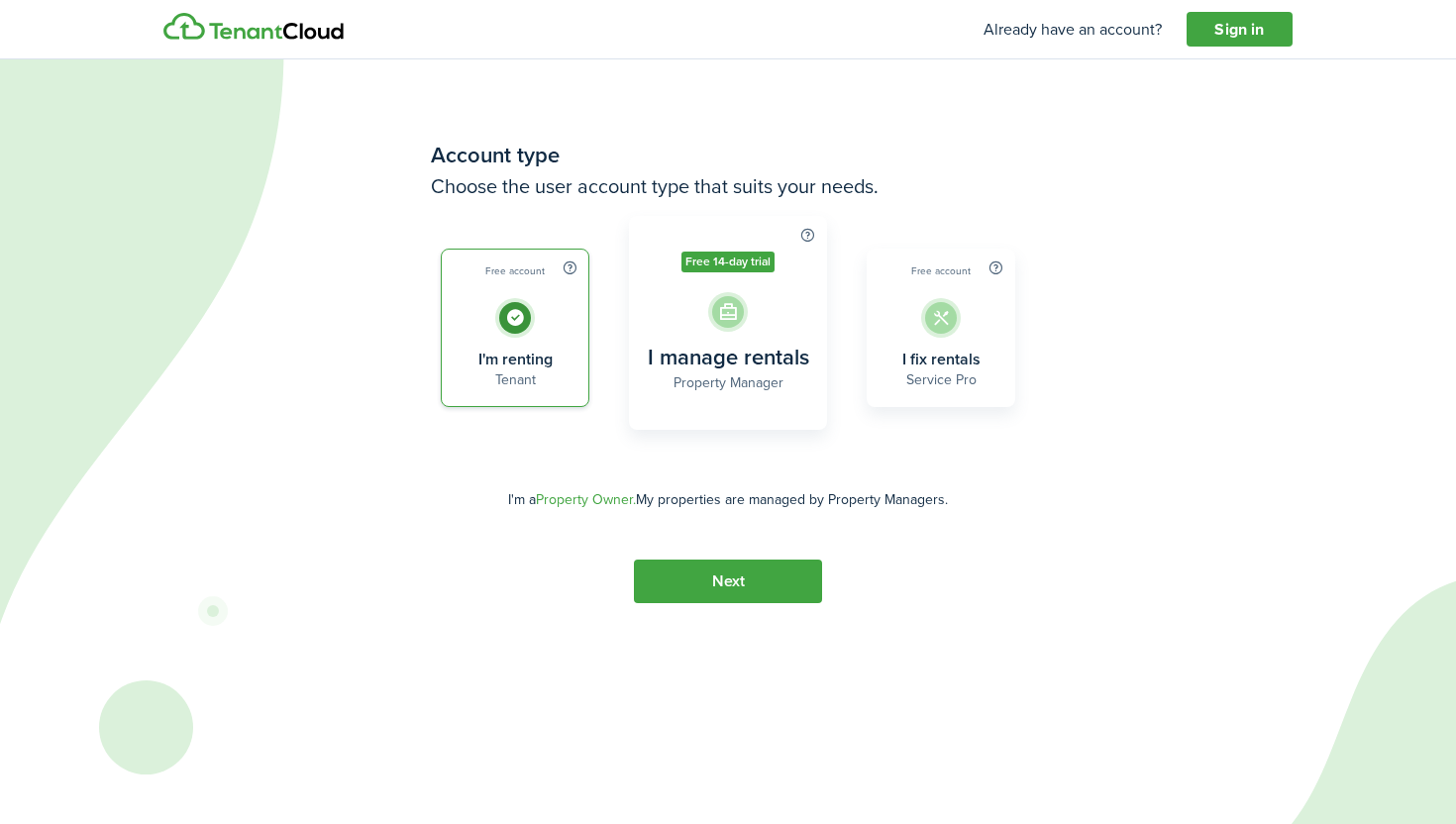 click on "I manage rentals" 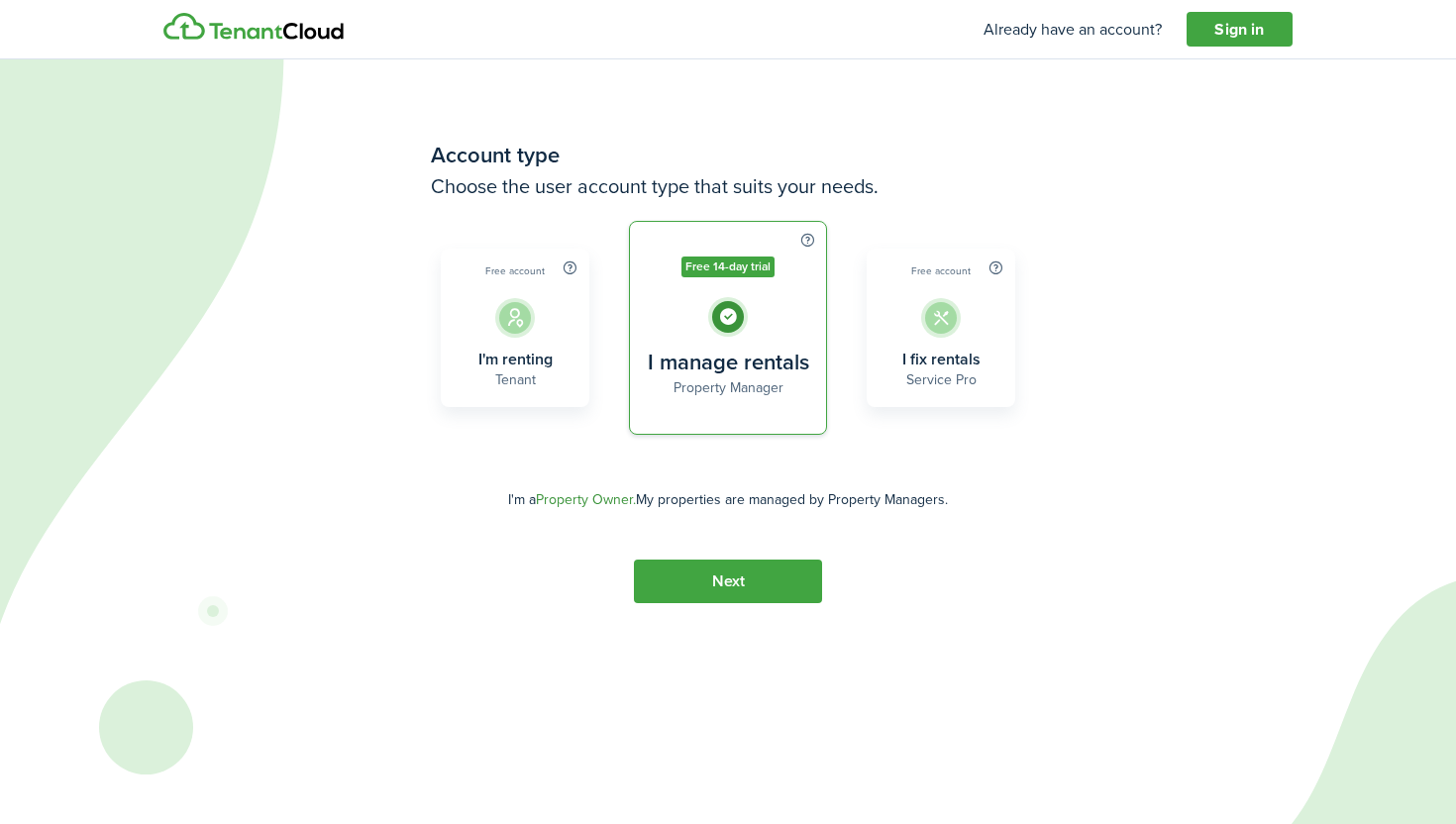 click on "Property Owner." at bounding box center (585, 499) 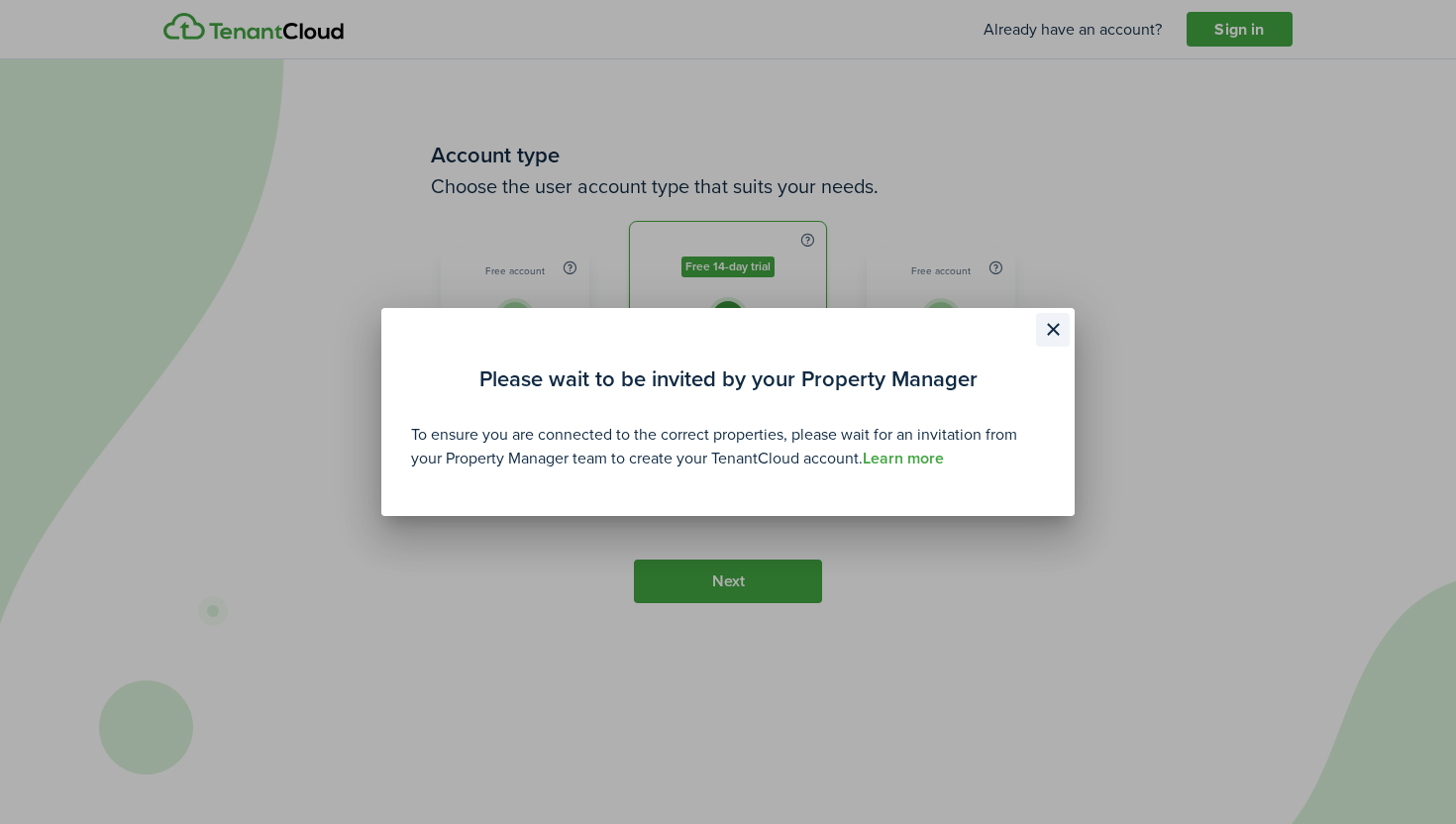 click at bounding box center (1053, 330) 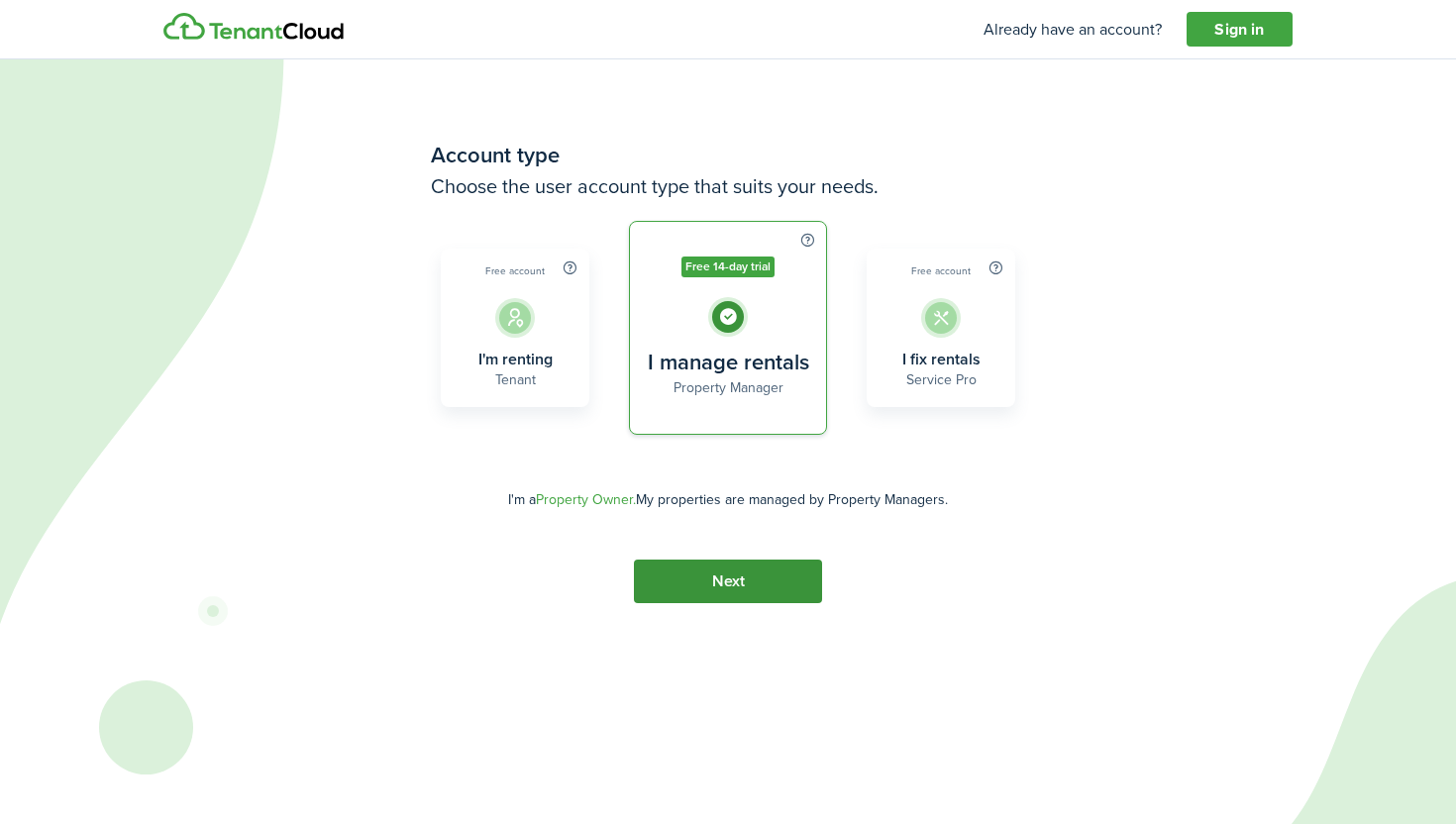 click on "Next" at bounding box center [728, 581] 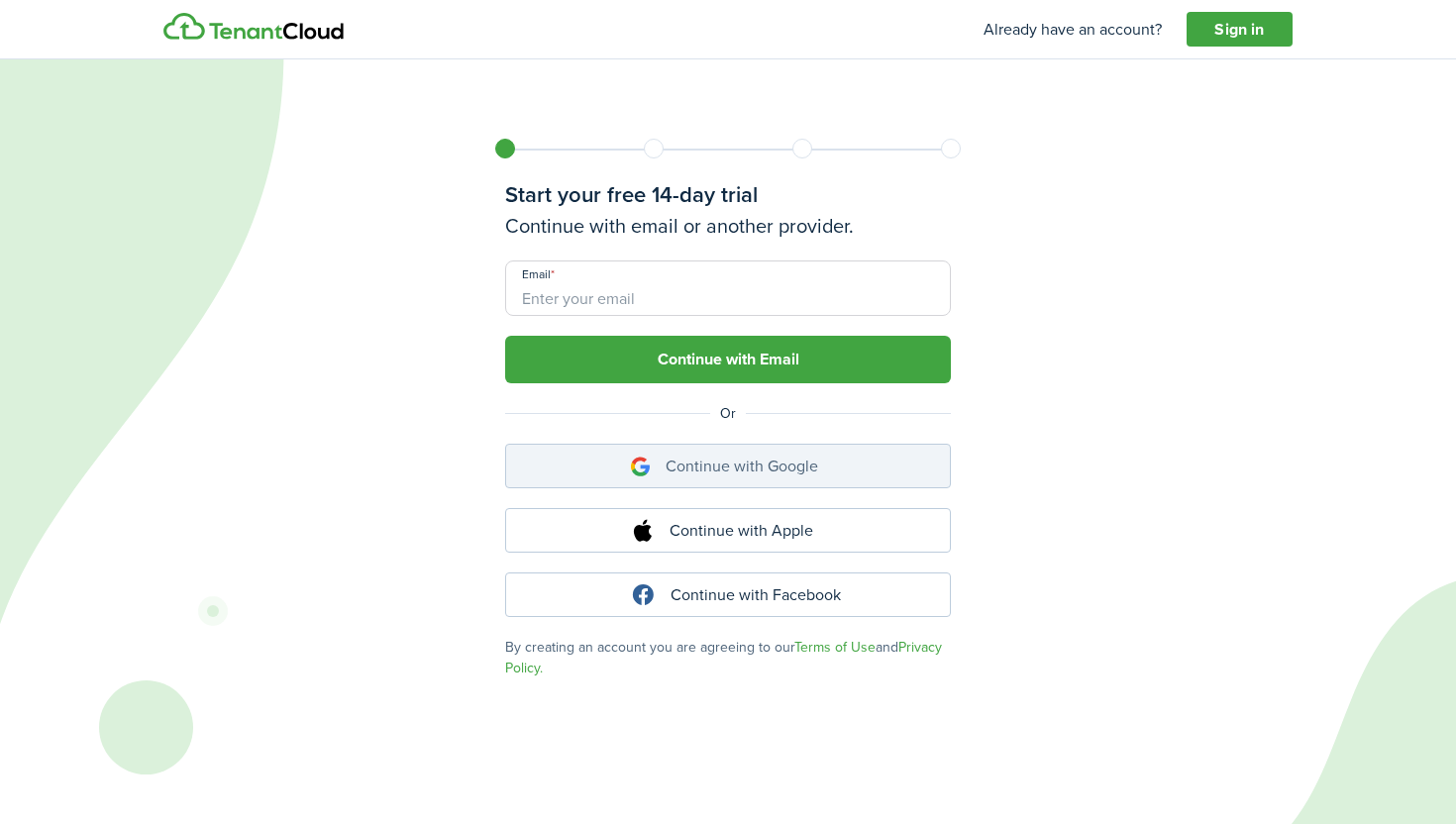 click 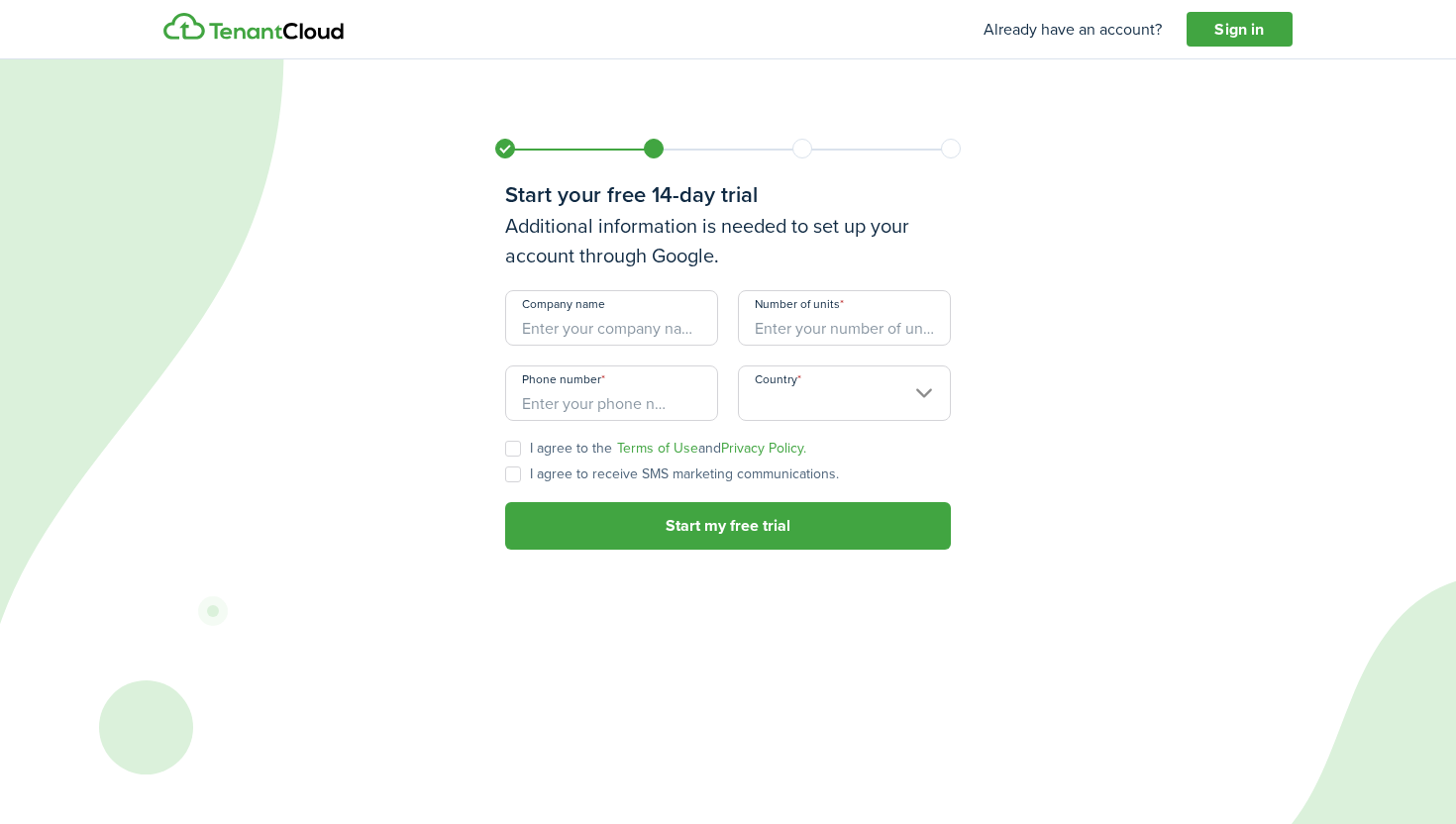 click on "Company name" at bounding box center (611, 318) 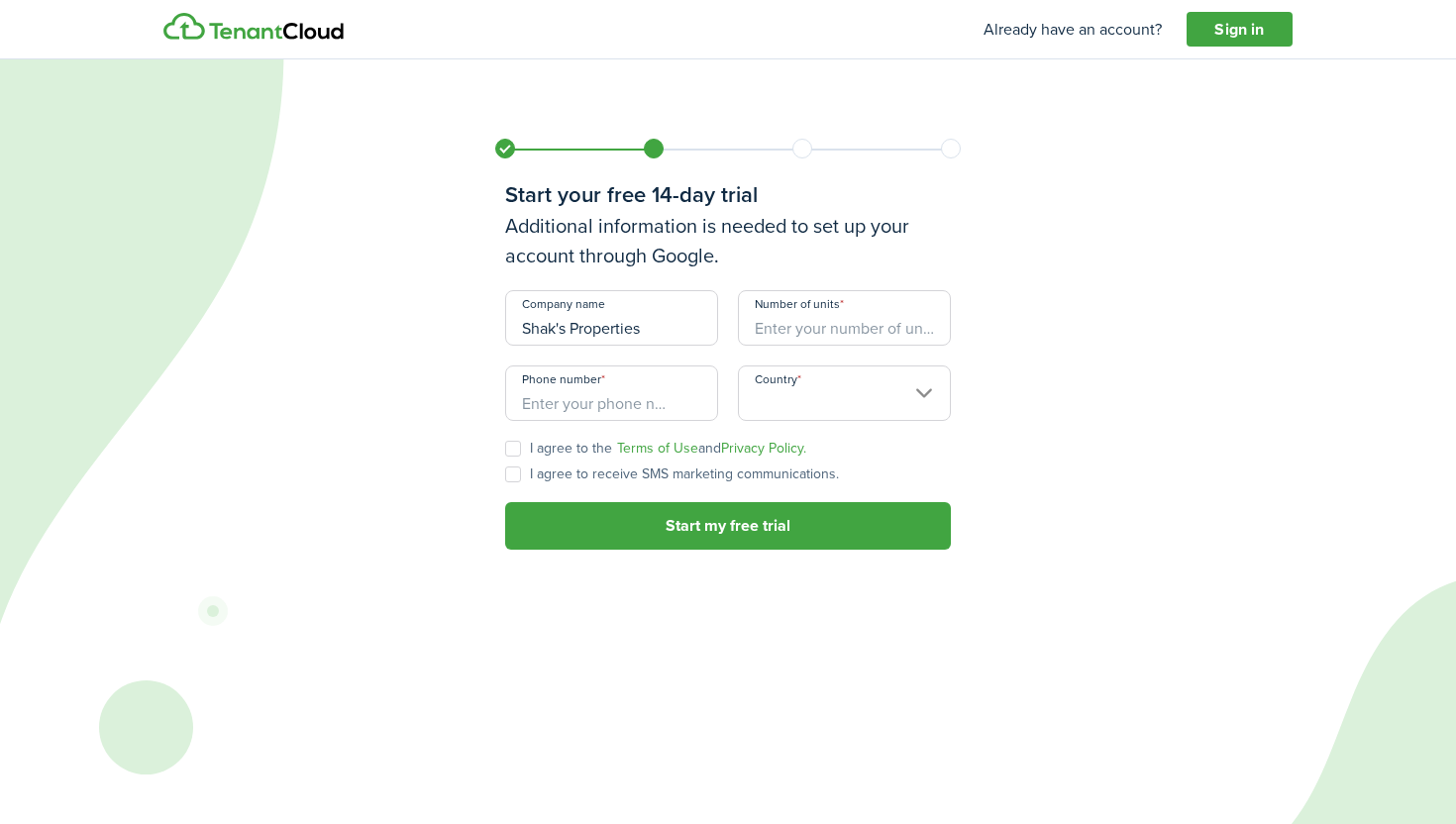 type on "Shak's Properties" 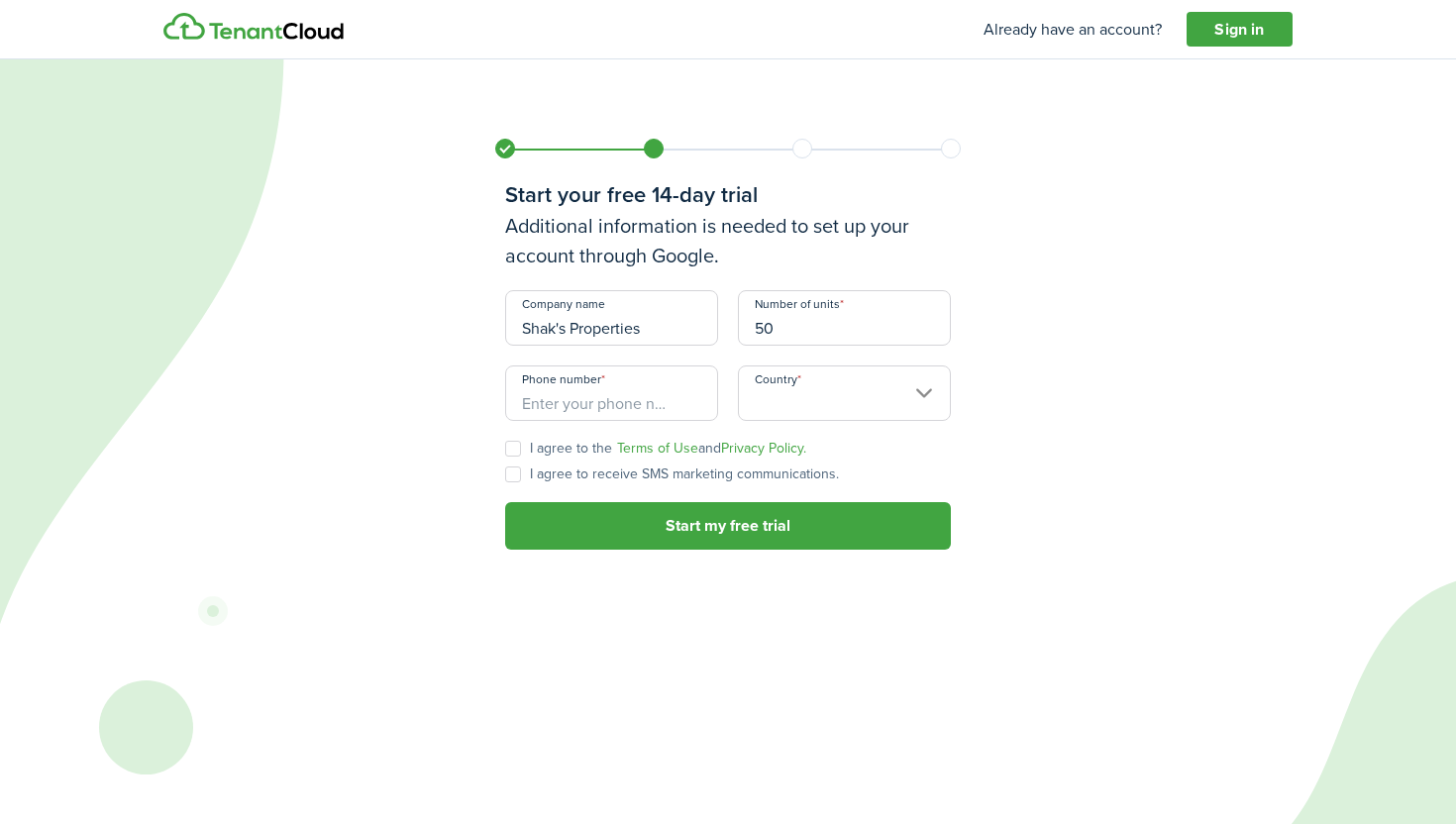 type on "50" 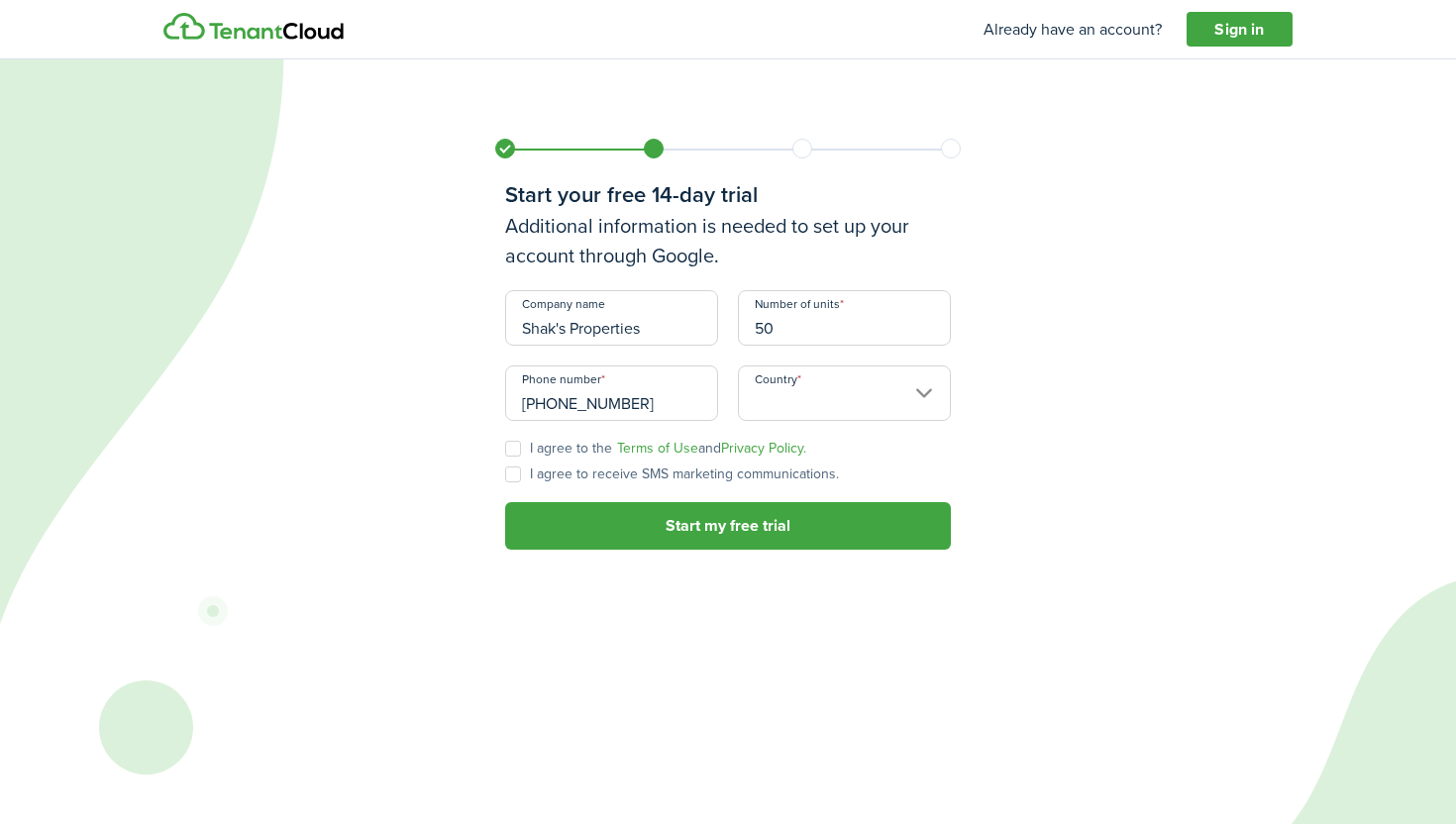 type on "[GEOGRAPHIC_DATA]" 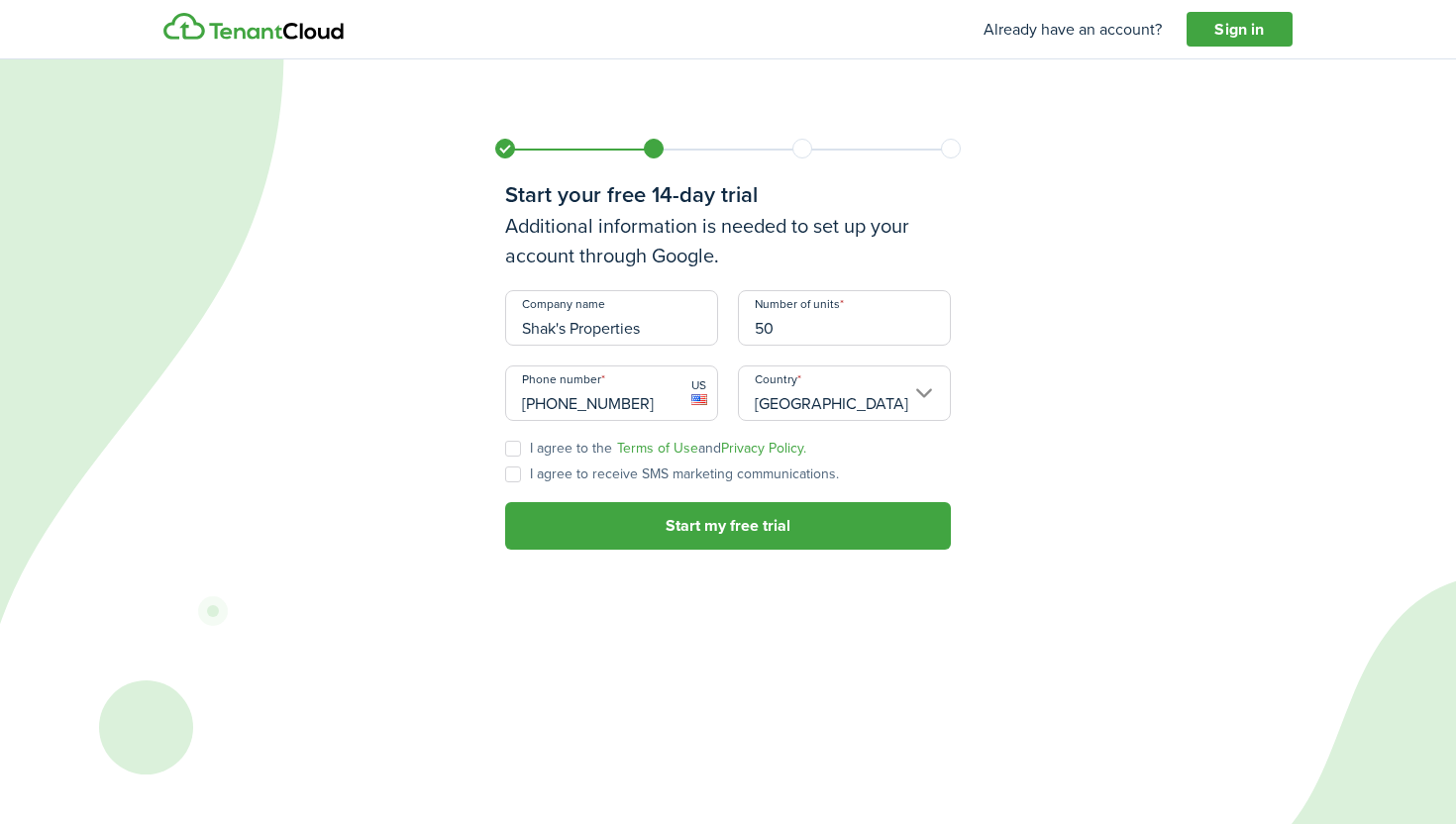 type on "[PHONE_NUMBER]" 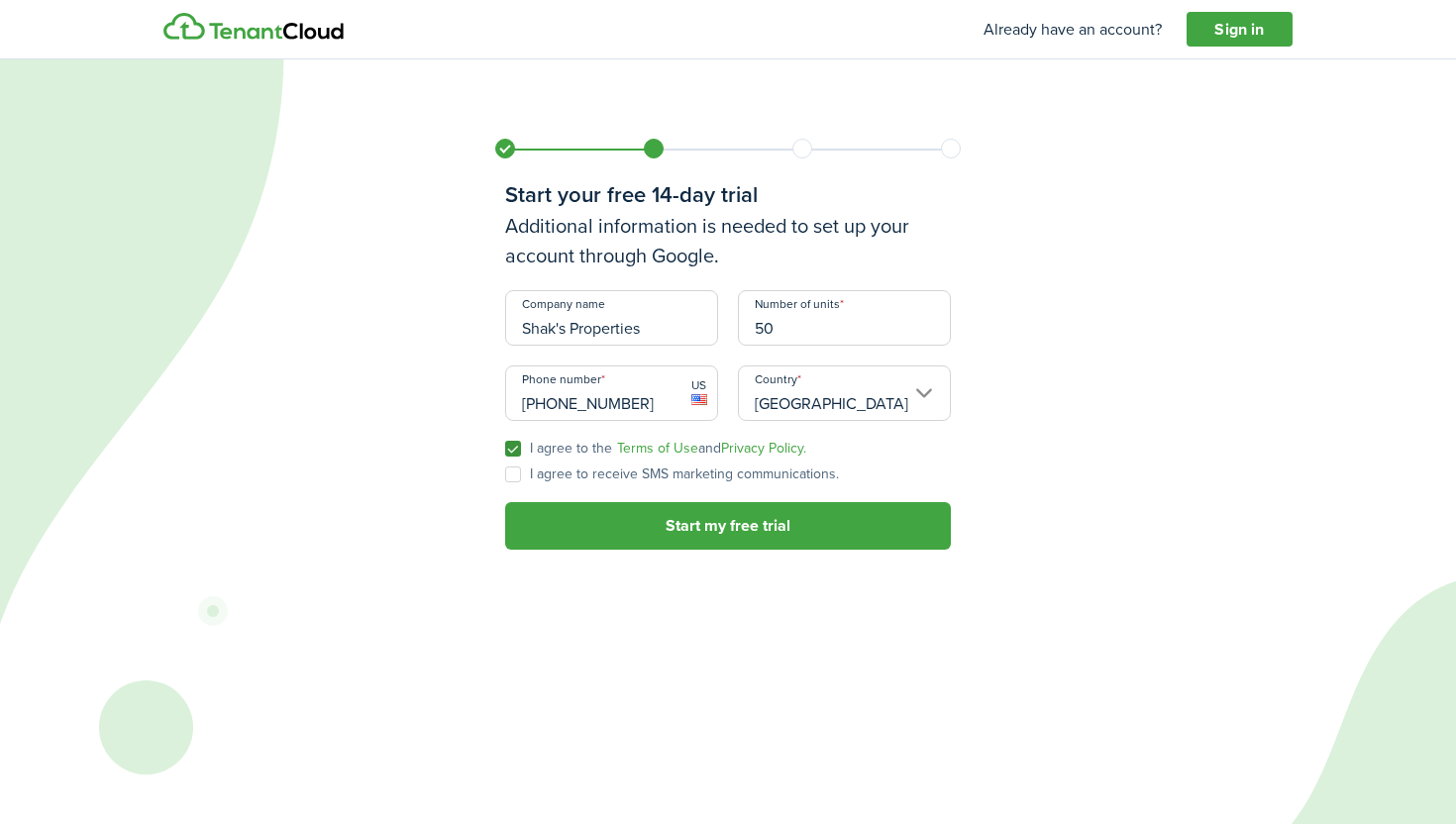 checkbox on "true" 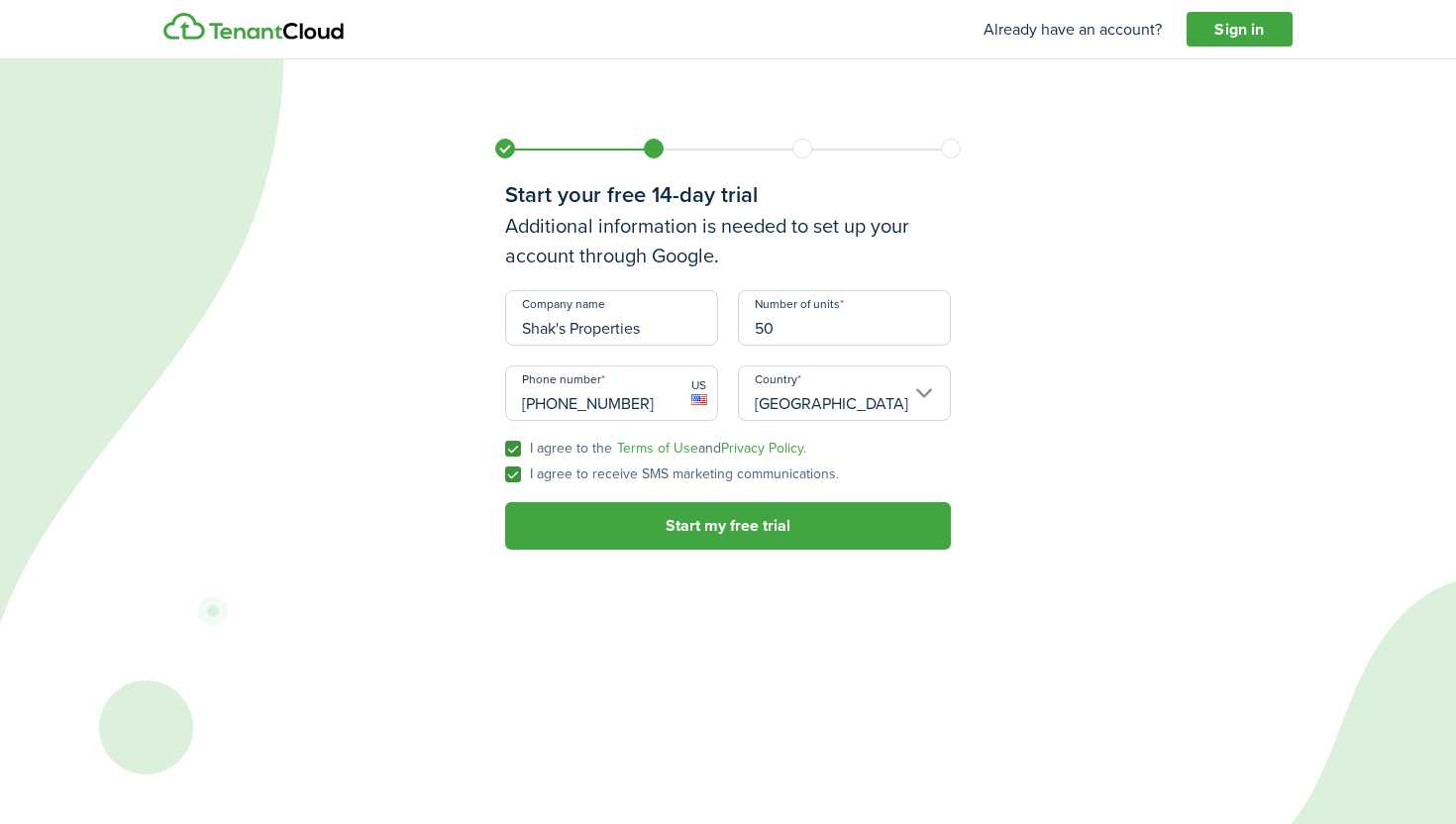 checkbox on "true" 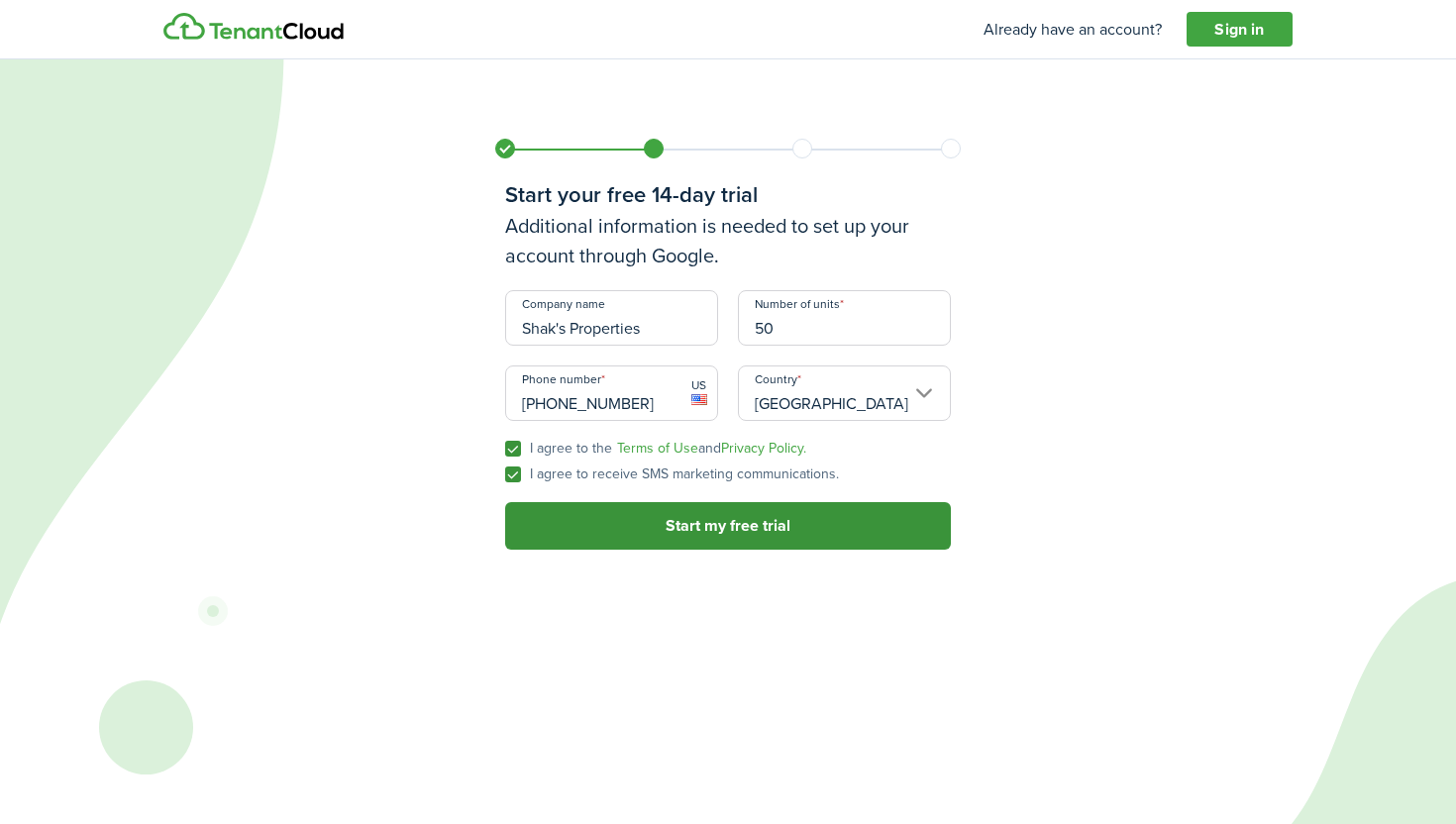 click on "Start my free trial" at bounding box center (728, 526) 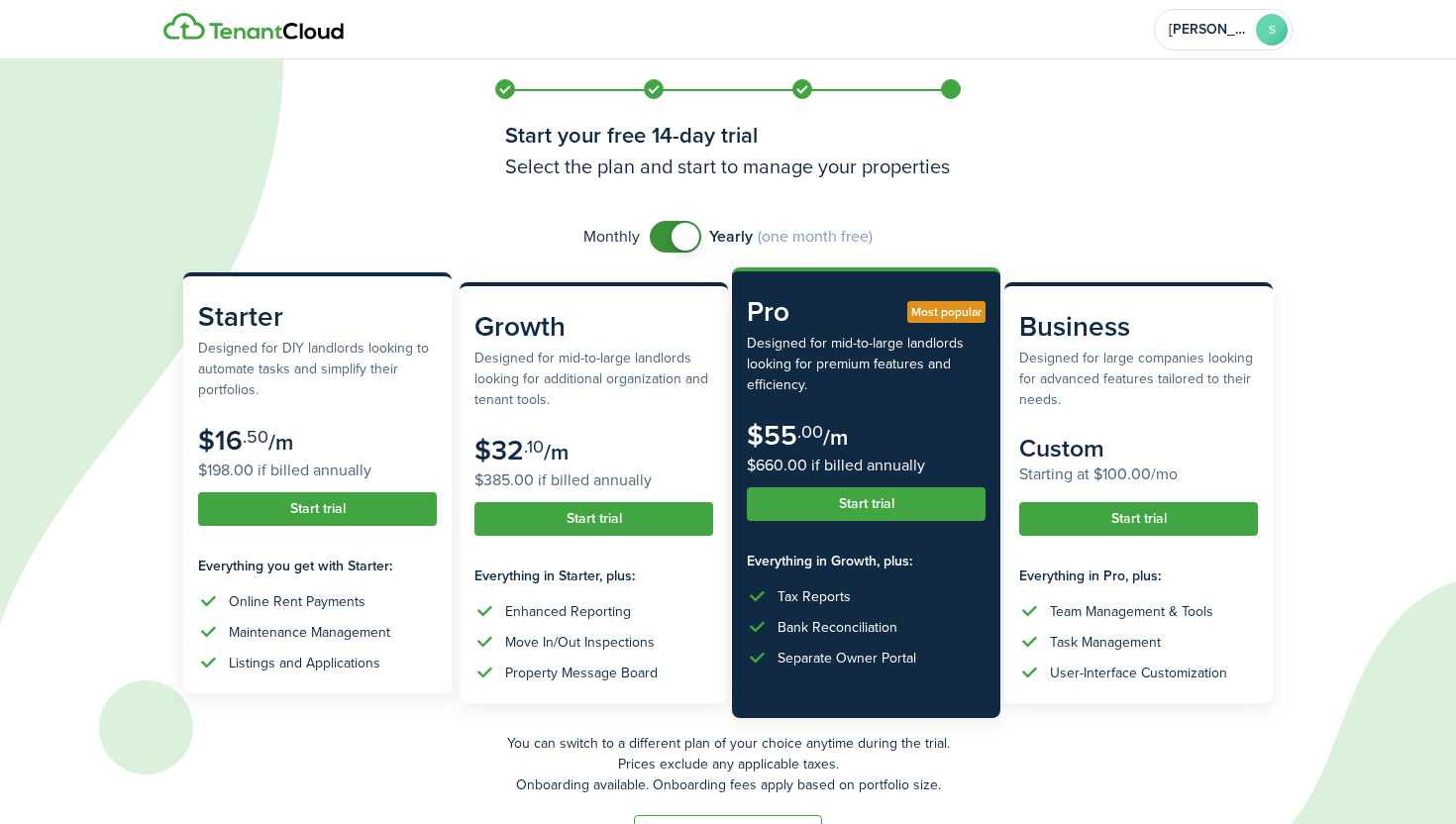 click on "Designed for DIY landlords looking to automate tasks and simplify their portfolios." 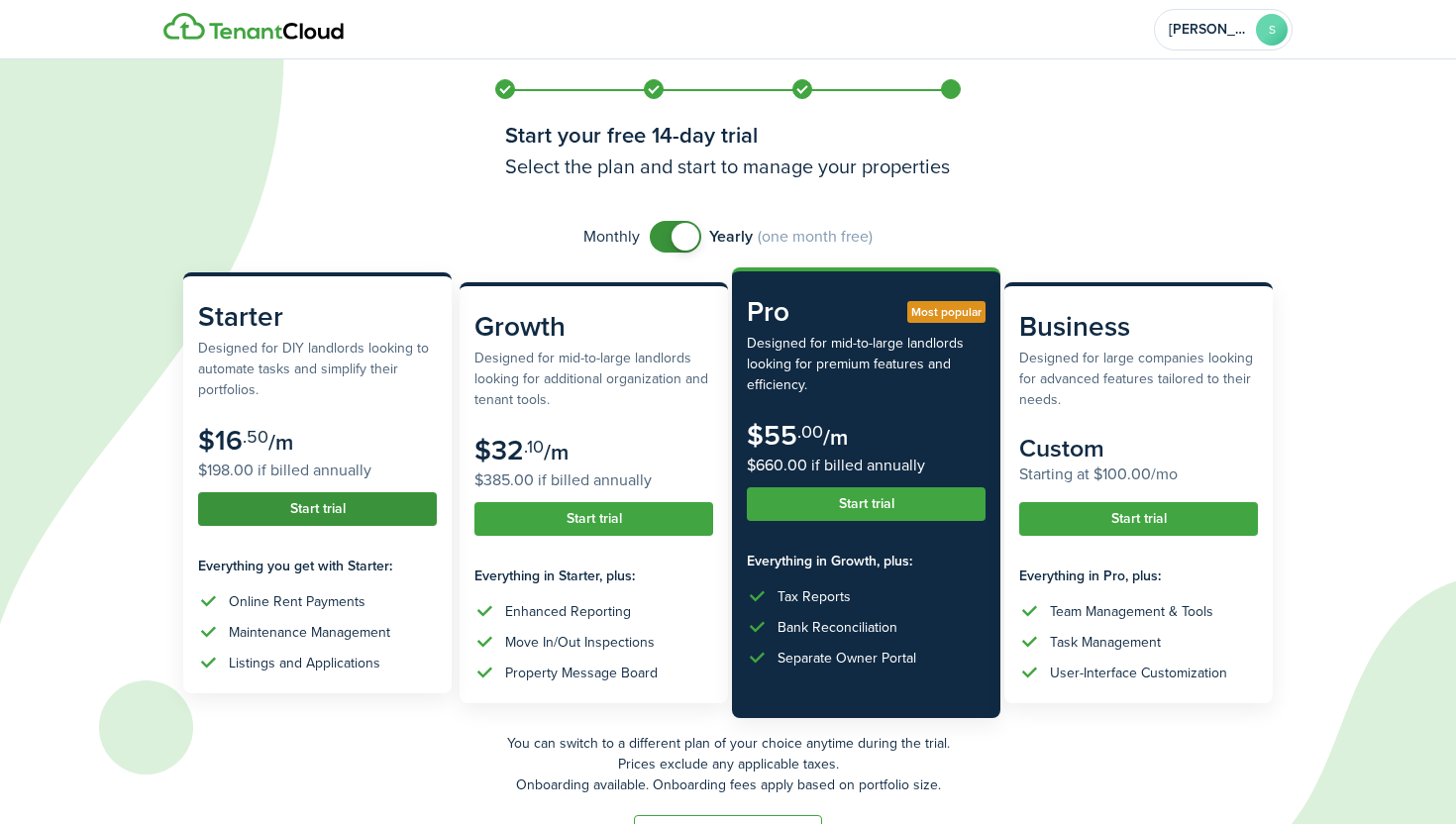 click on "Start trial" 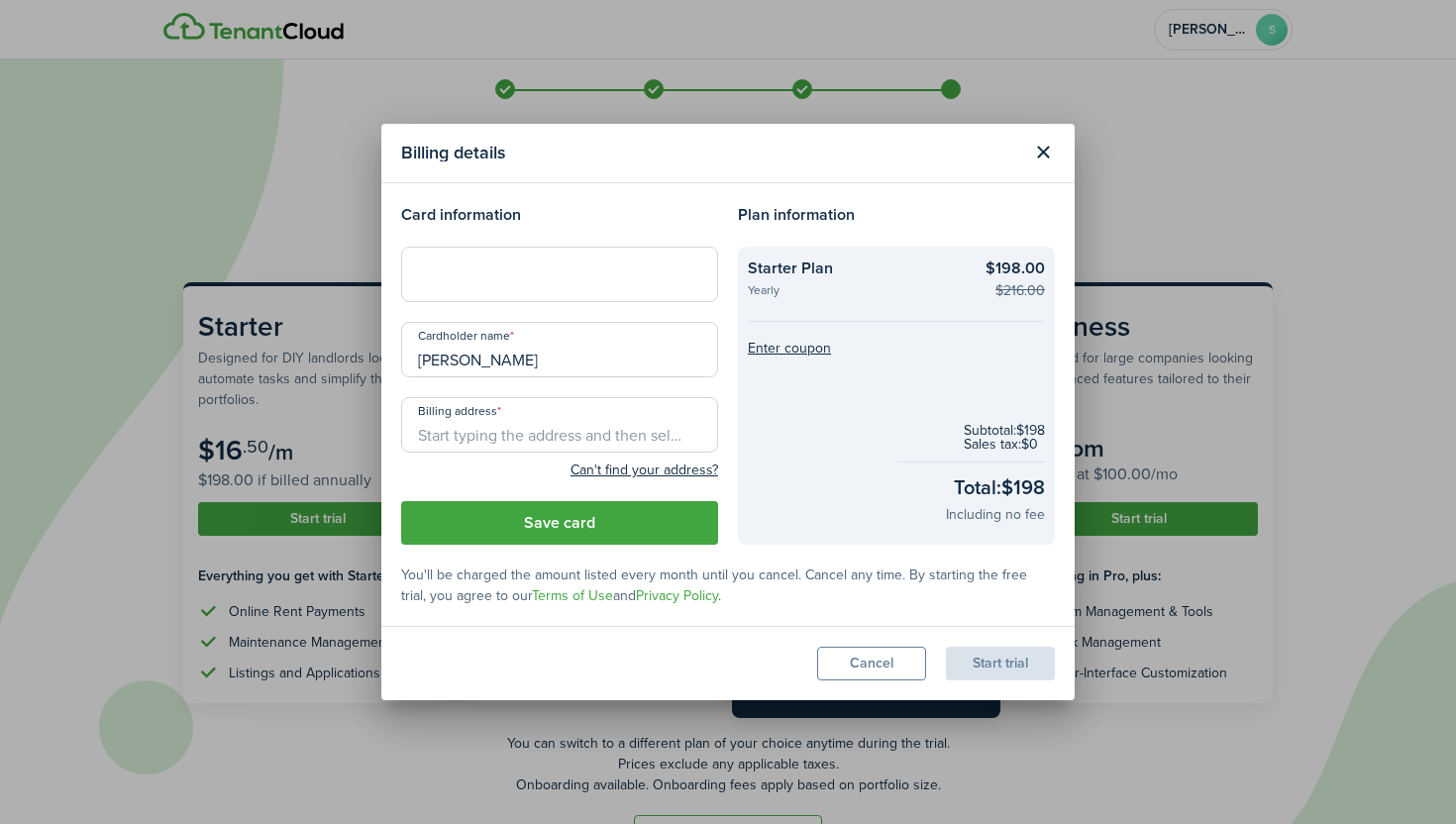 click at bounding box center [560, 274] 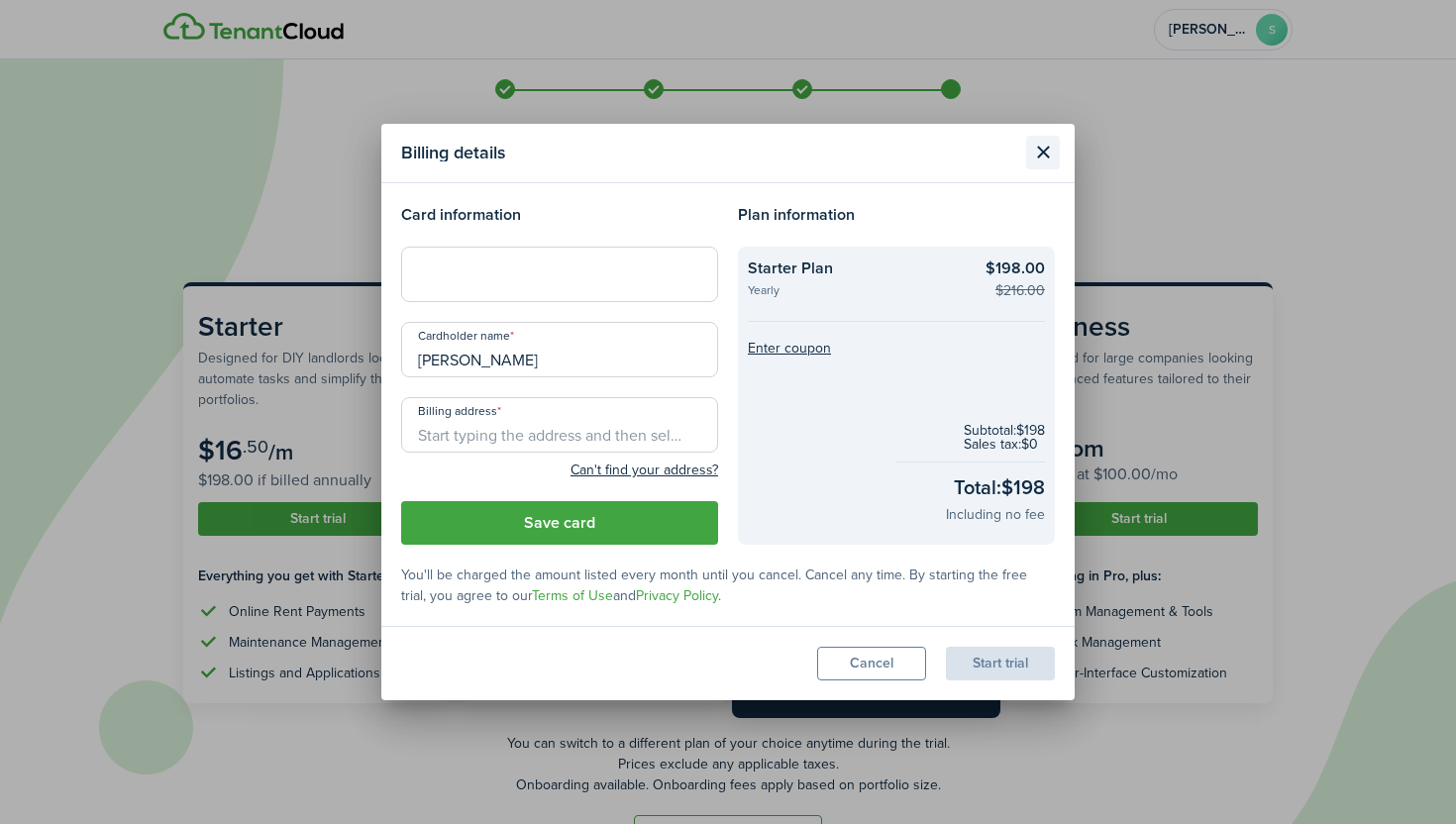click at bounding box center [1043, 153] 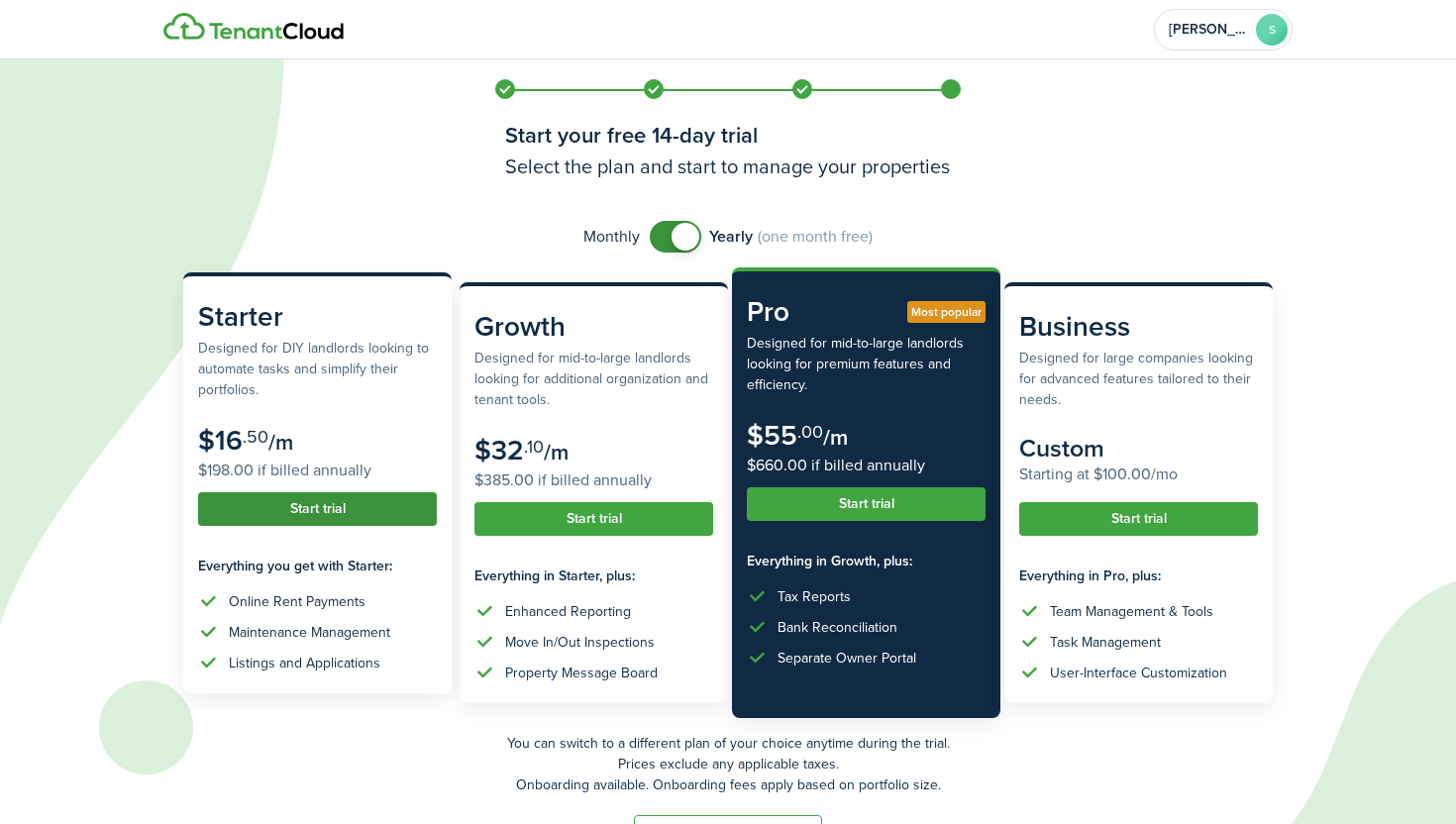 click on "Start trial" 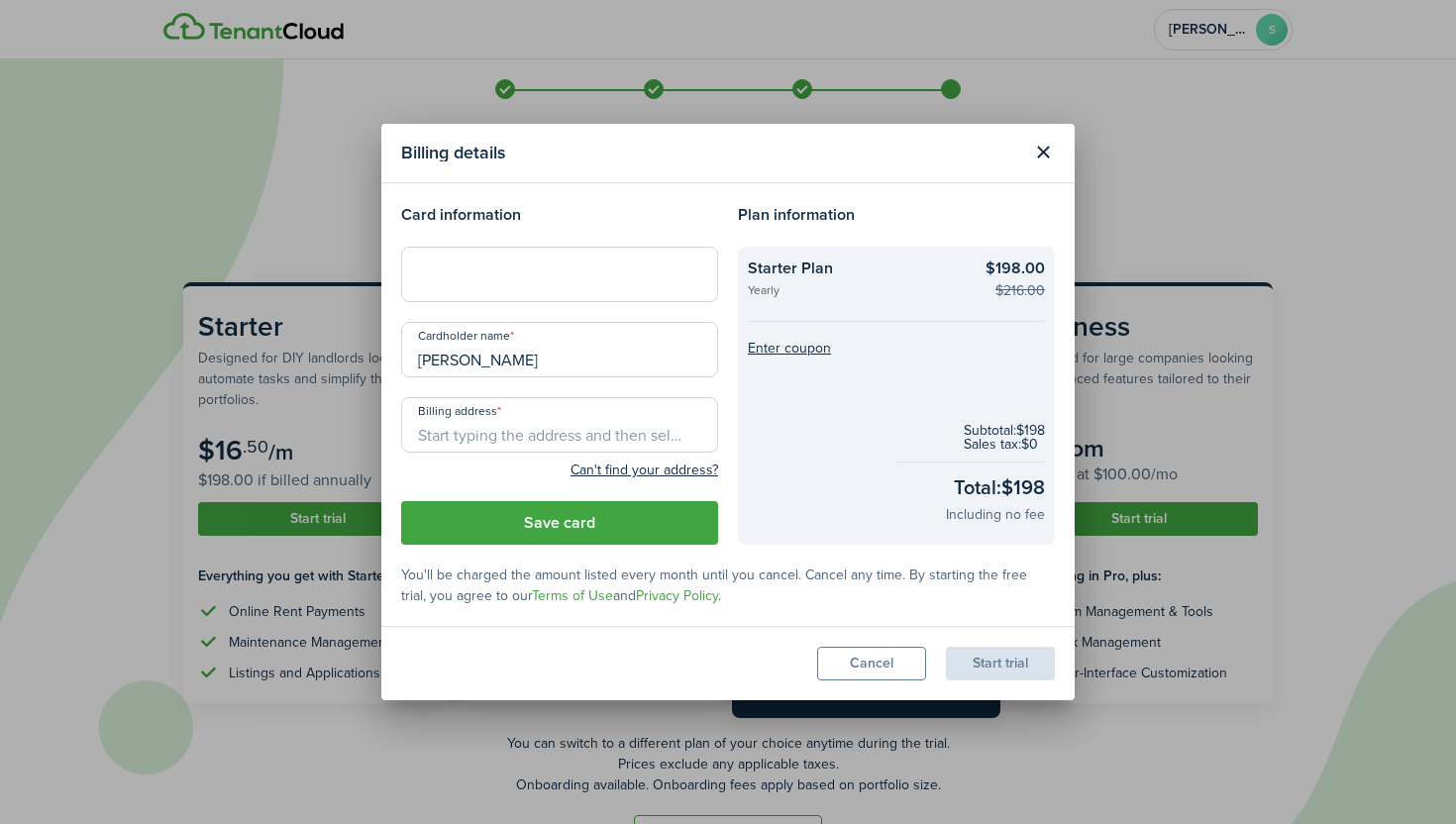 click on "Billing details" at bounding box center [728, 154] 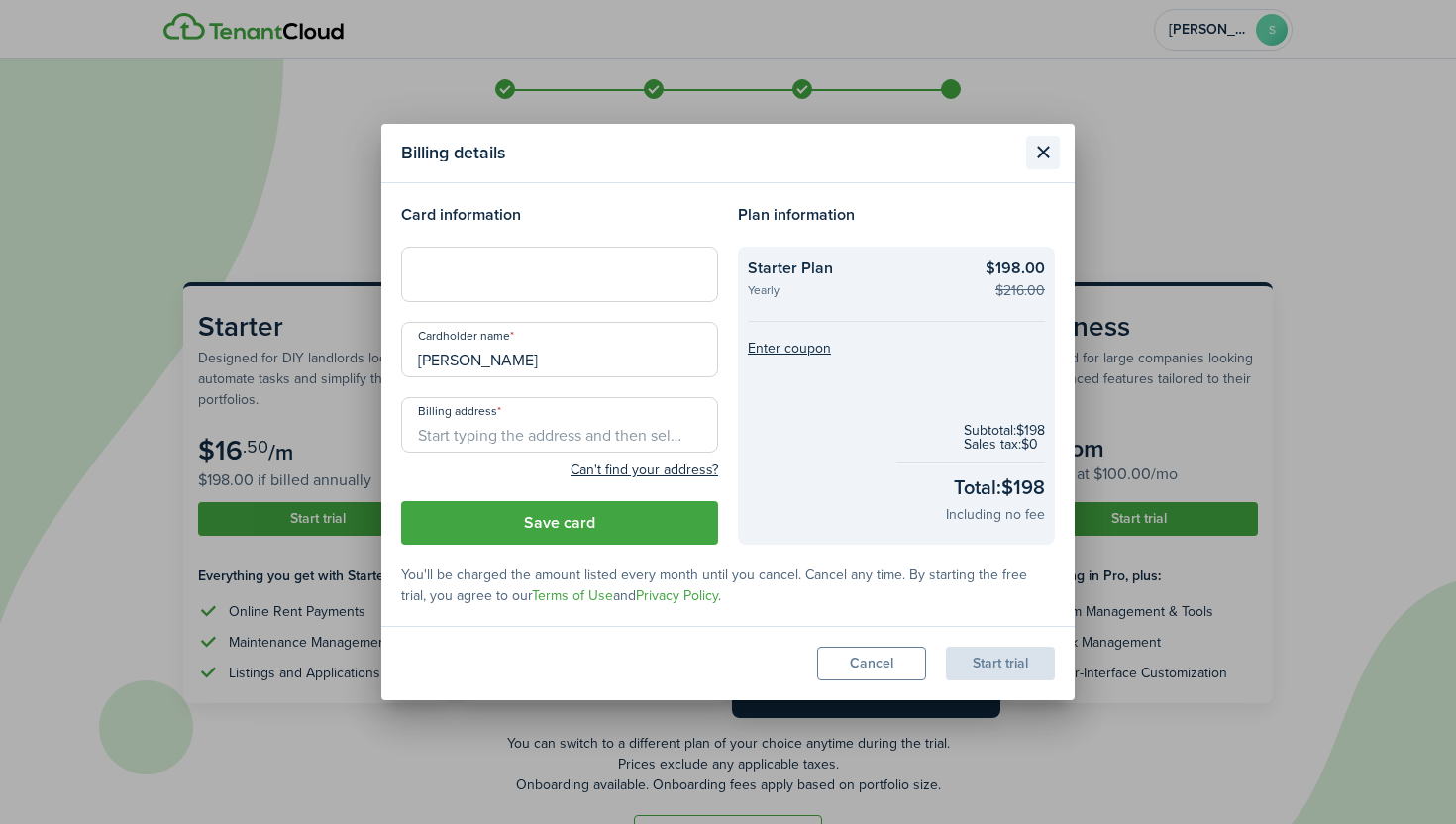 click at bounding box center (1043, 153) 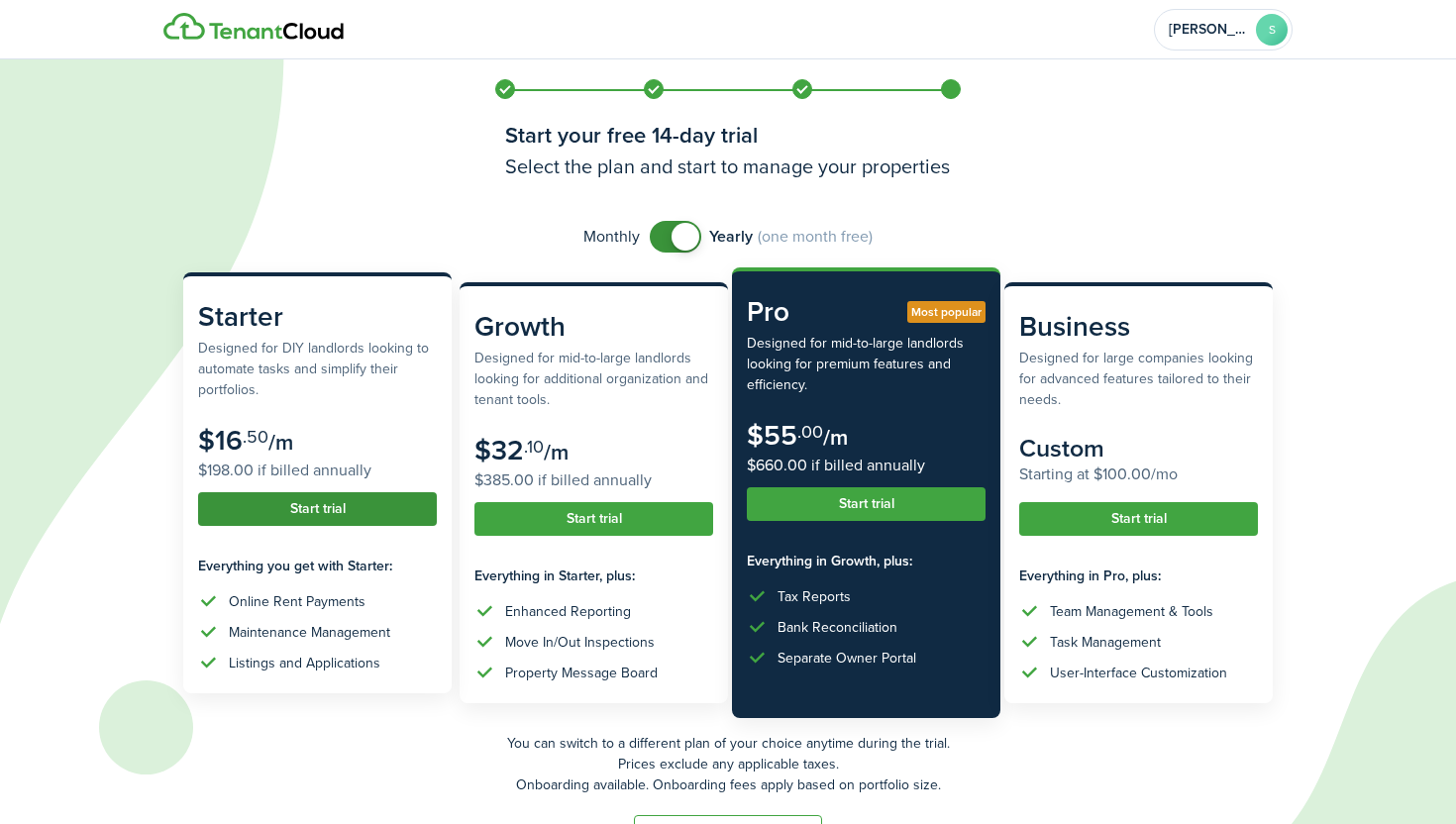 click on "Start trial" 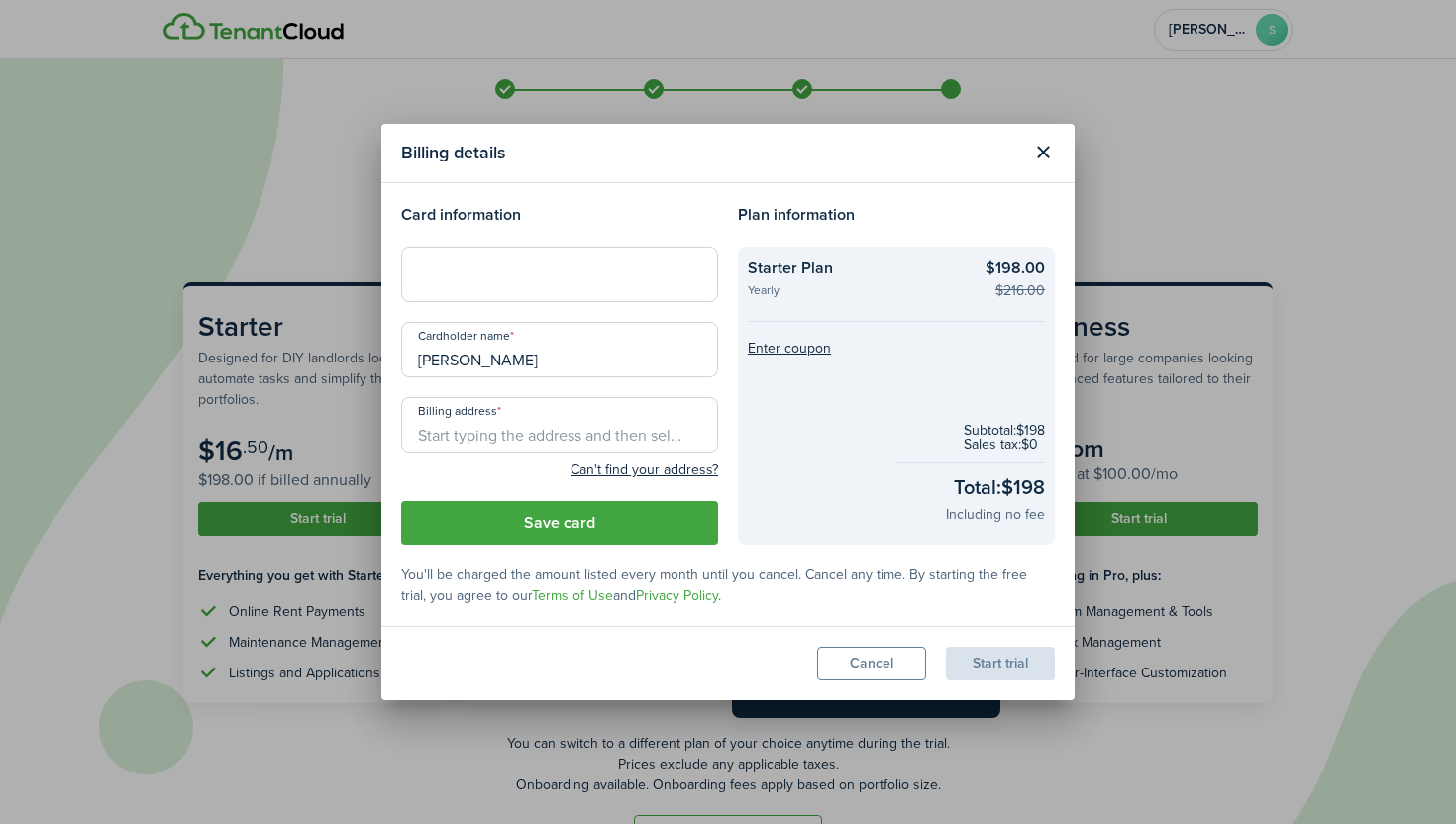 click at bounding box center (560, 274) 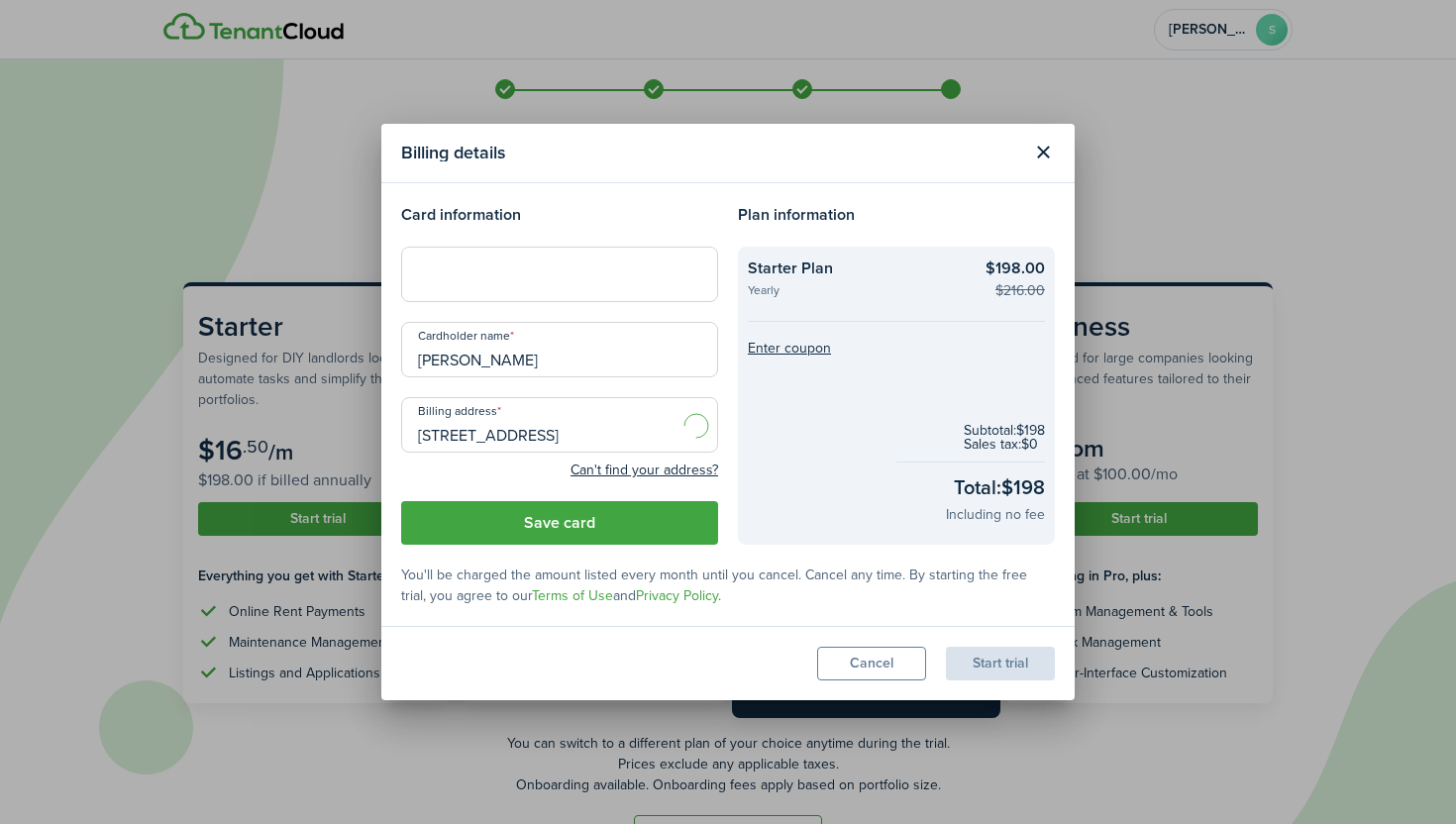 click on "Can't find your address?" 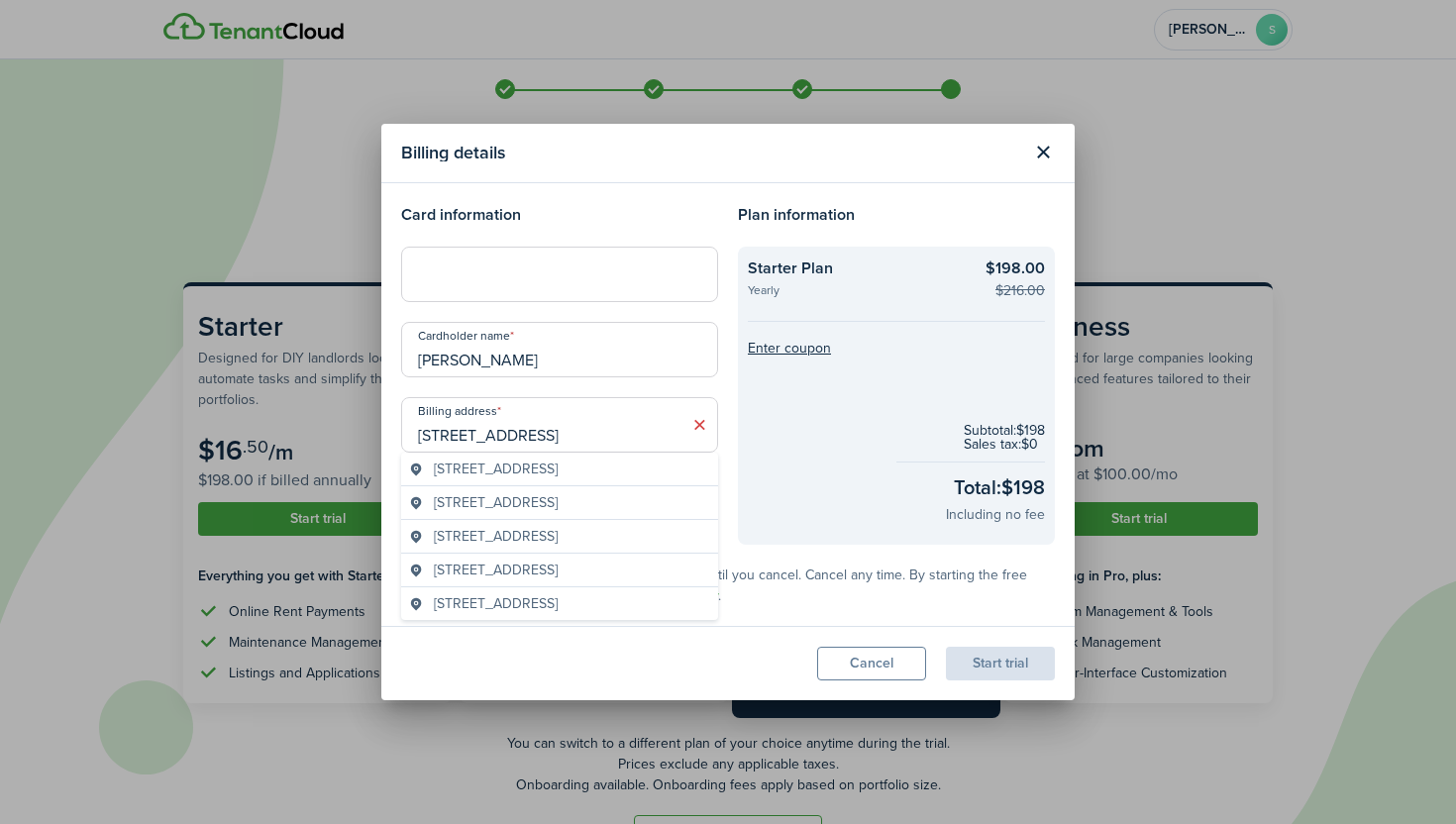click on "[STREET_ADDRESS]" at bounding box center [560, 425] 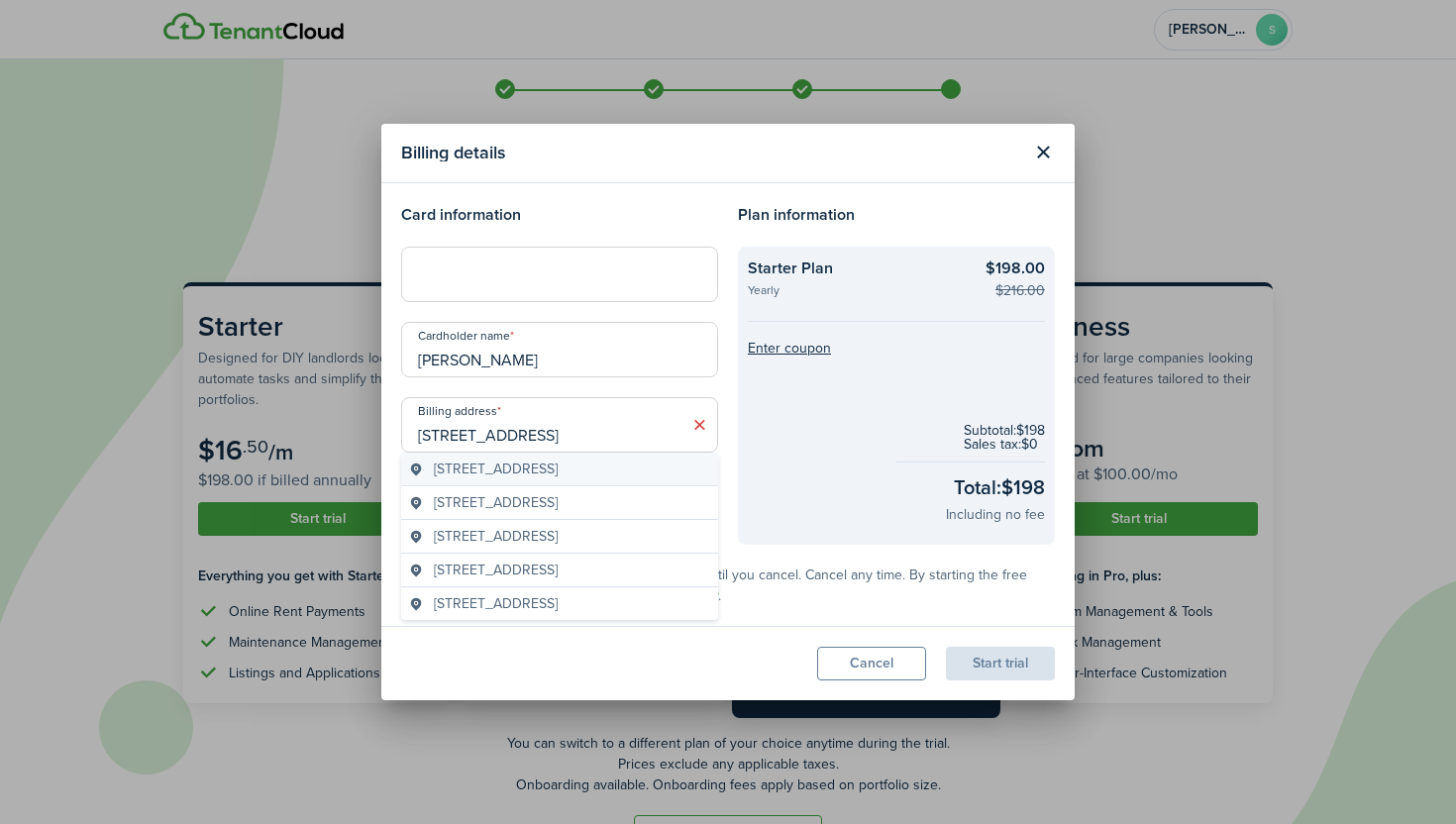 click on "[STREET_ADDRESS]" at bounding box center [495, 468] 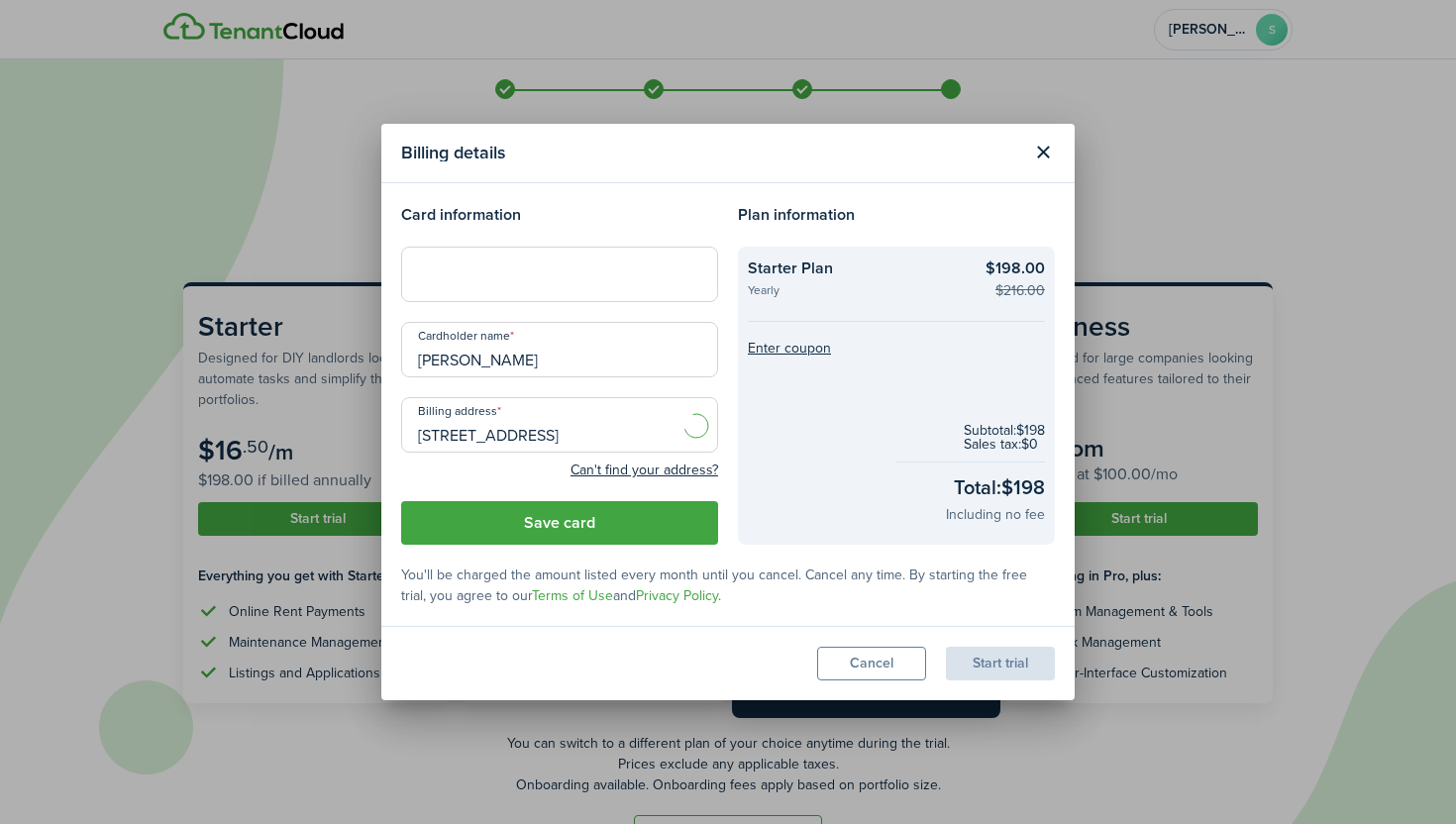 type on "[STREET_ADDRESS]" 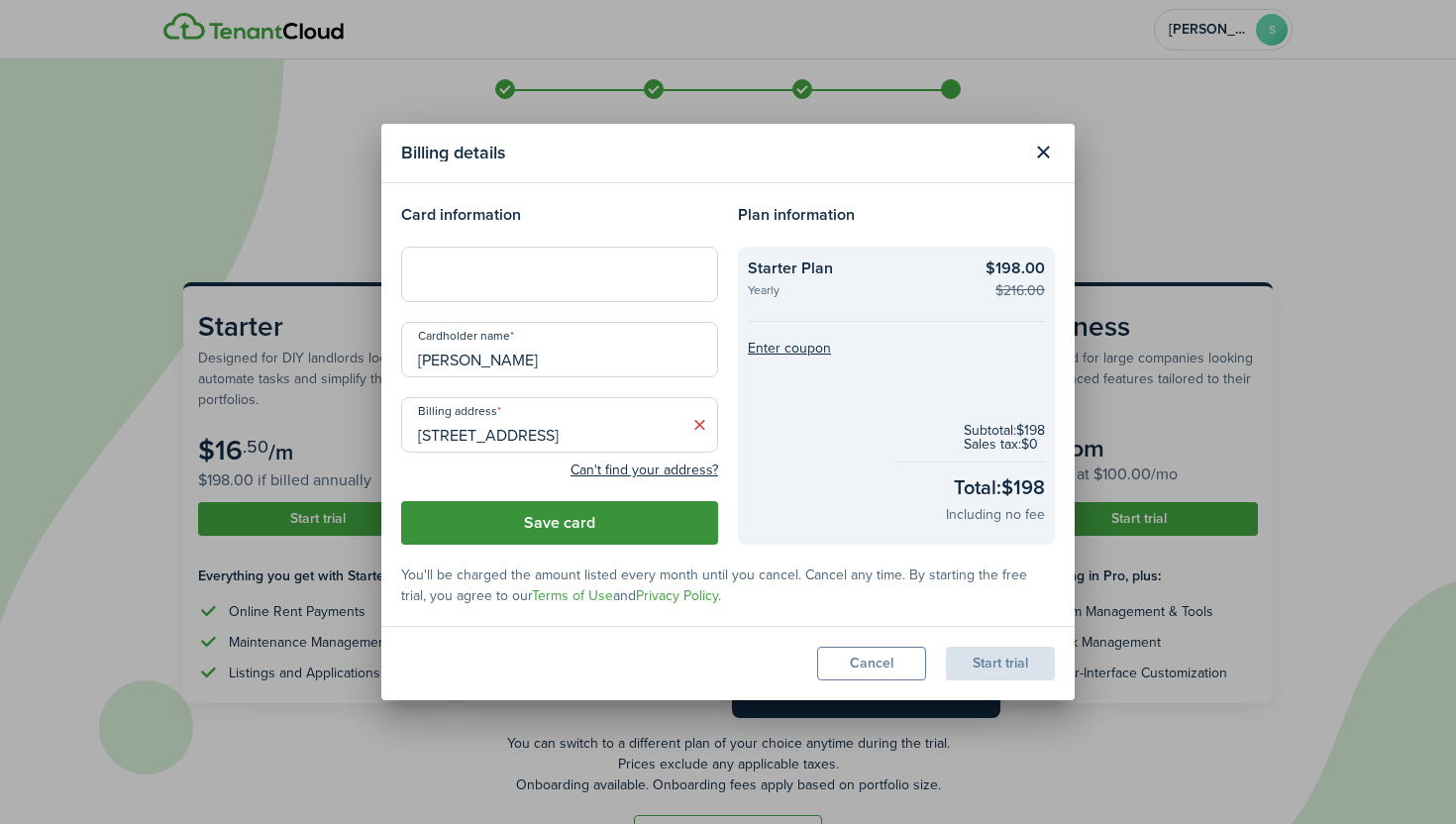 click on "Save card" 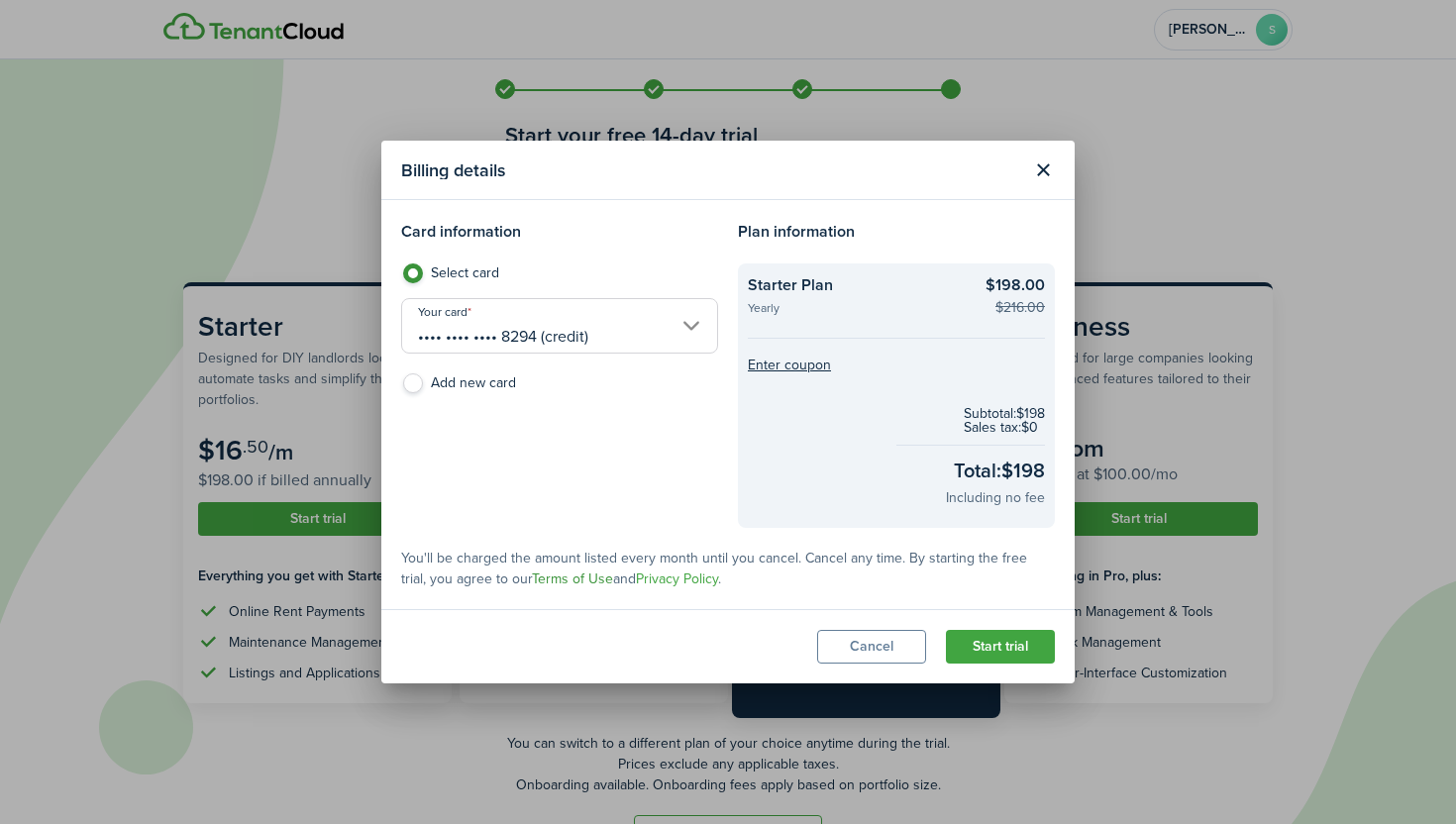 click on "Terms of Use" at bounding box center [572, 578] 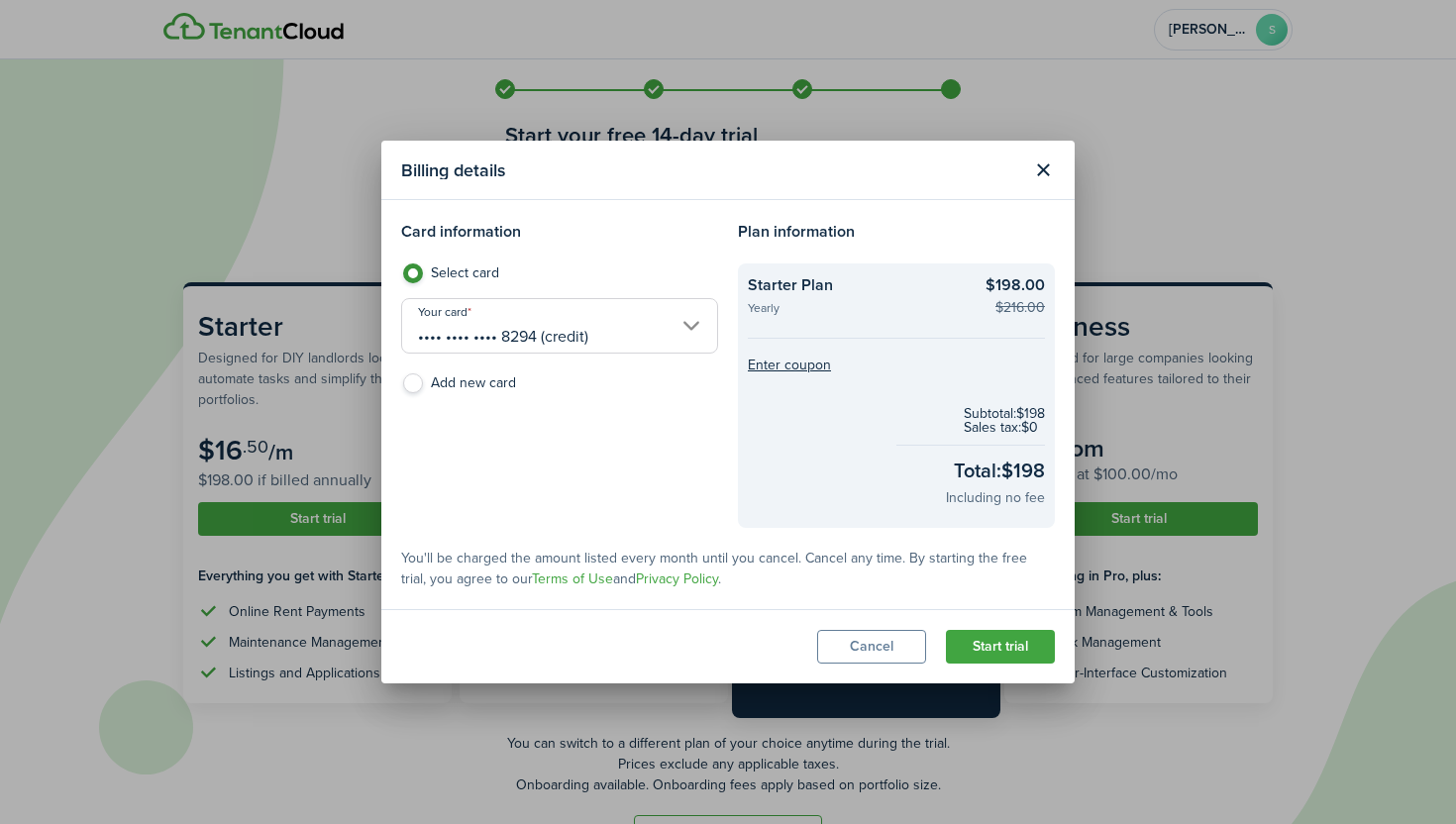 click on "•••• •••• •••• 8294 (credit)" at bounding box center [560, 326] 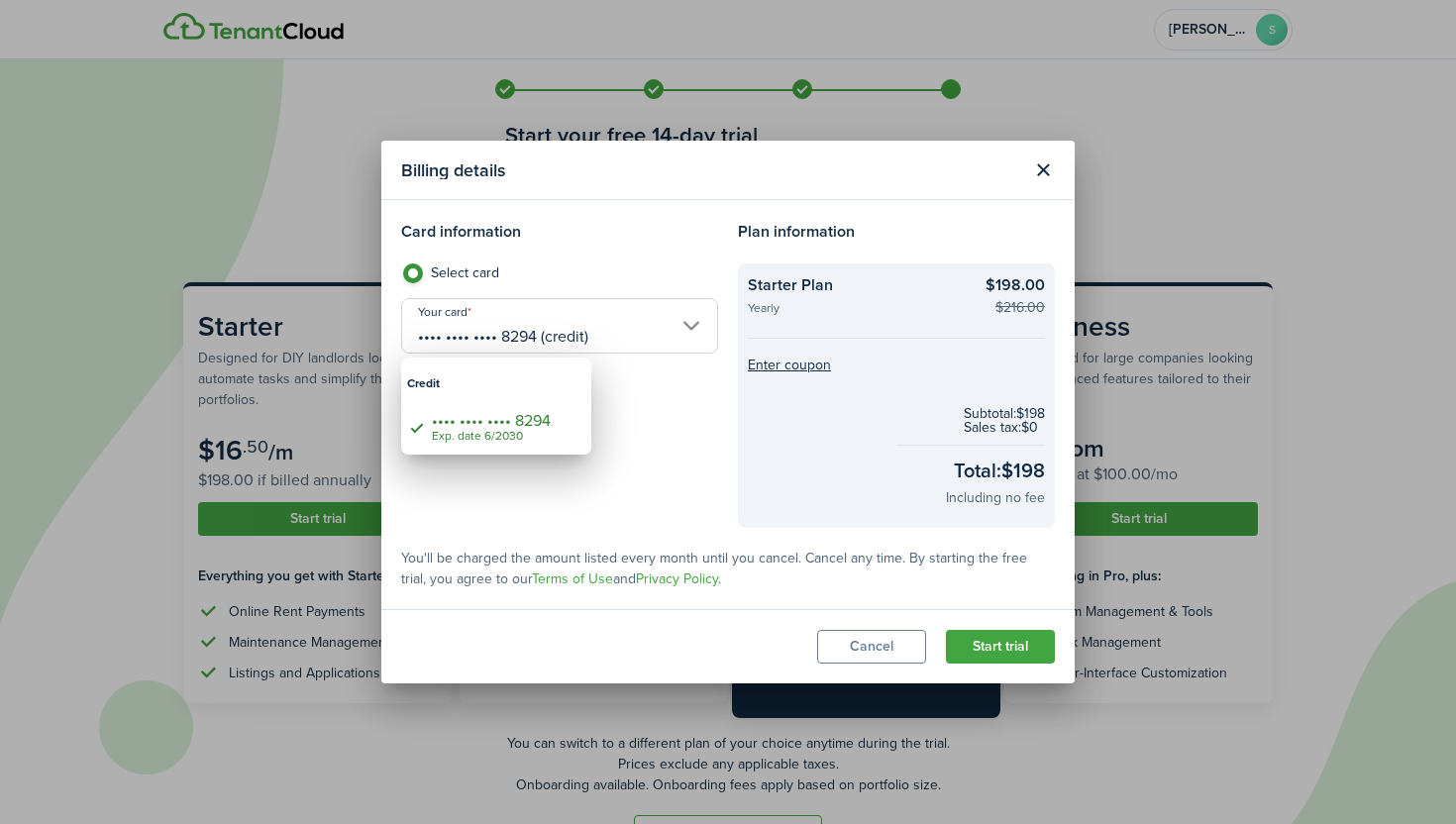 click at bounding box center (728, 412) 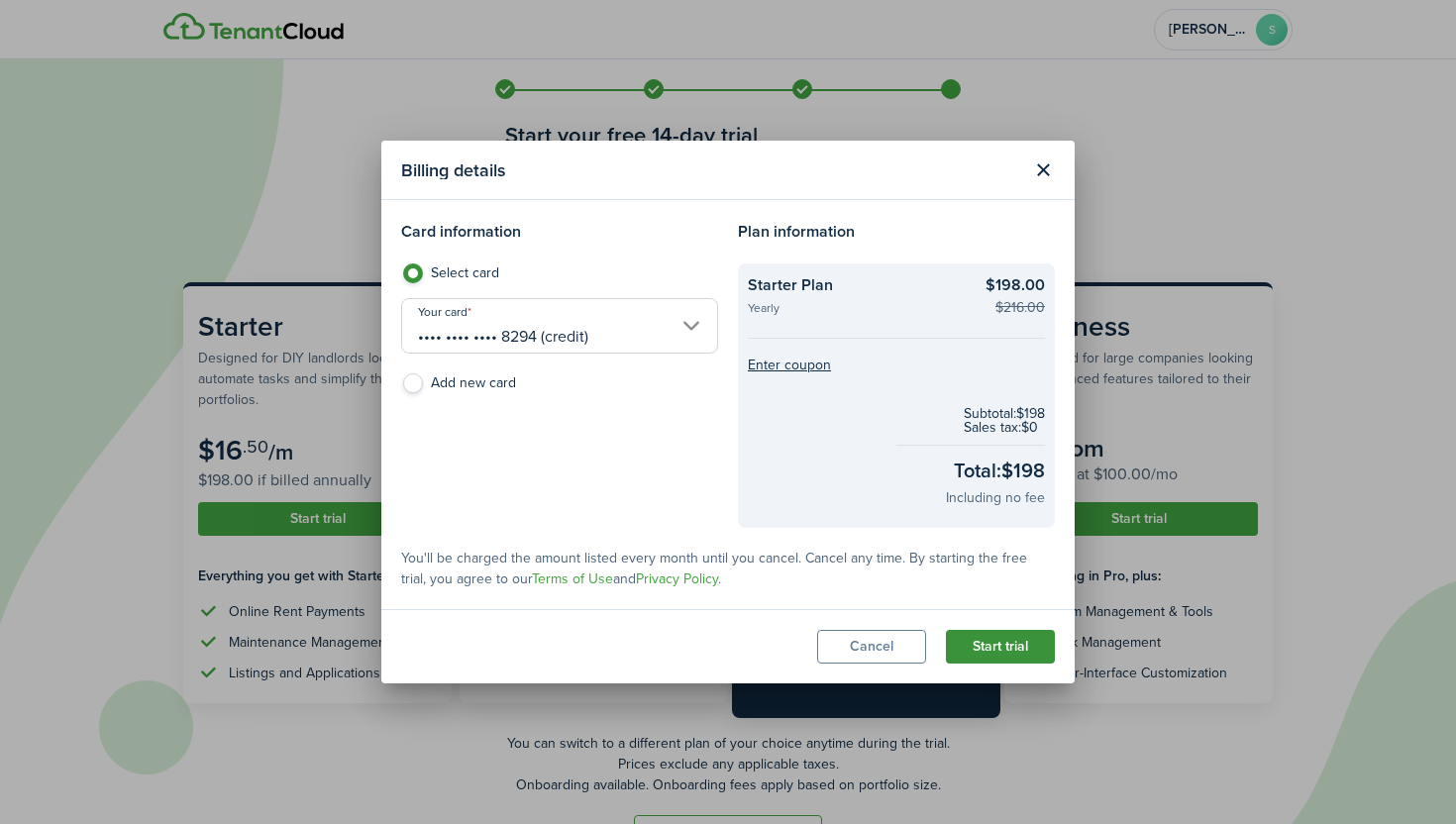 click on "Start trial" 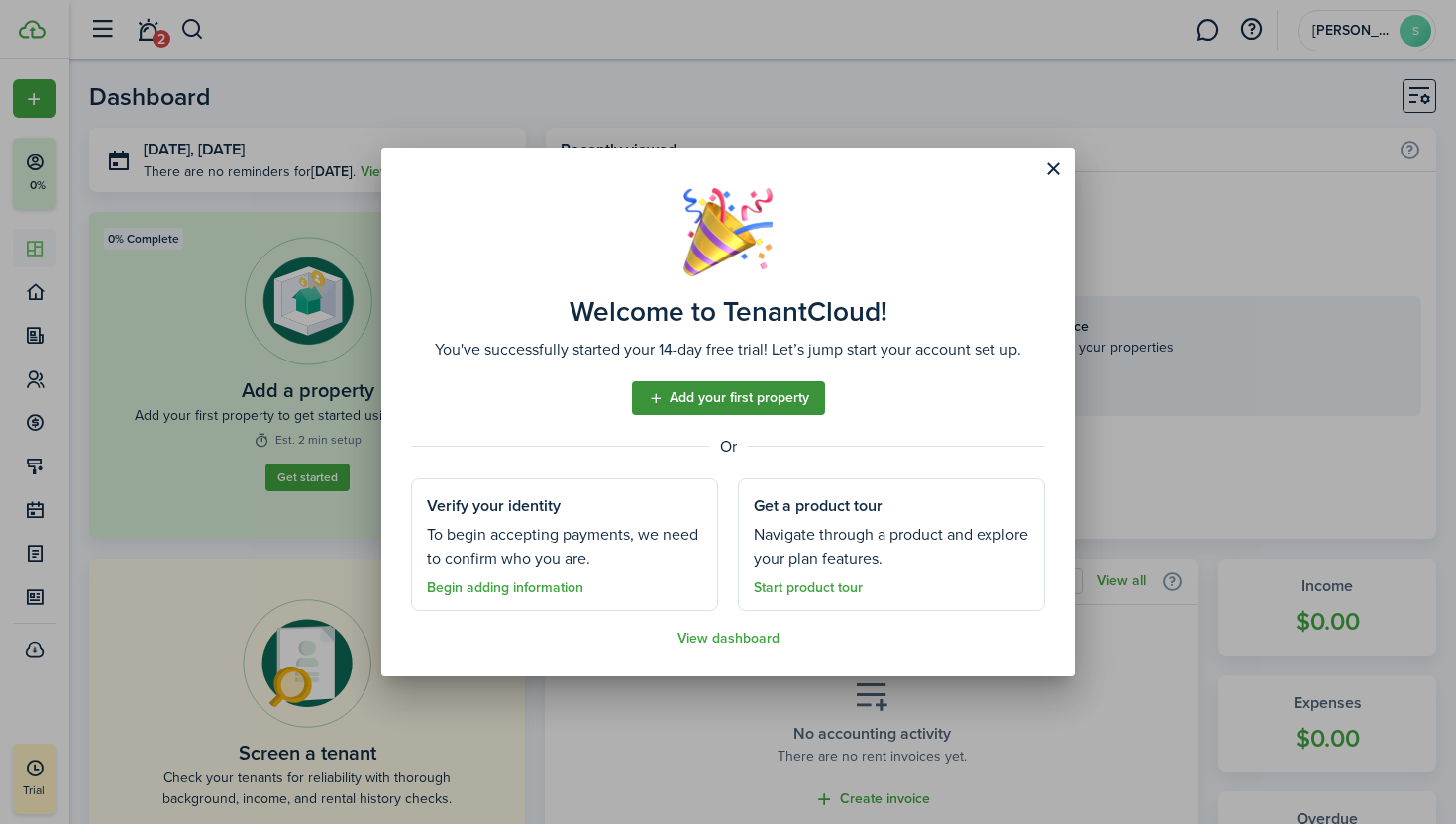 click on "Add your first property" 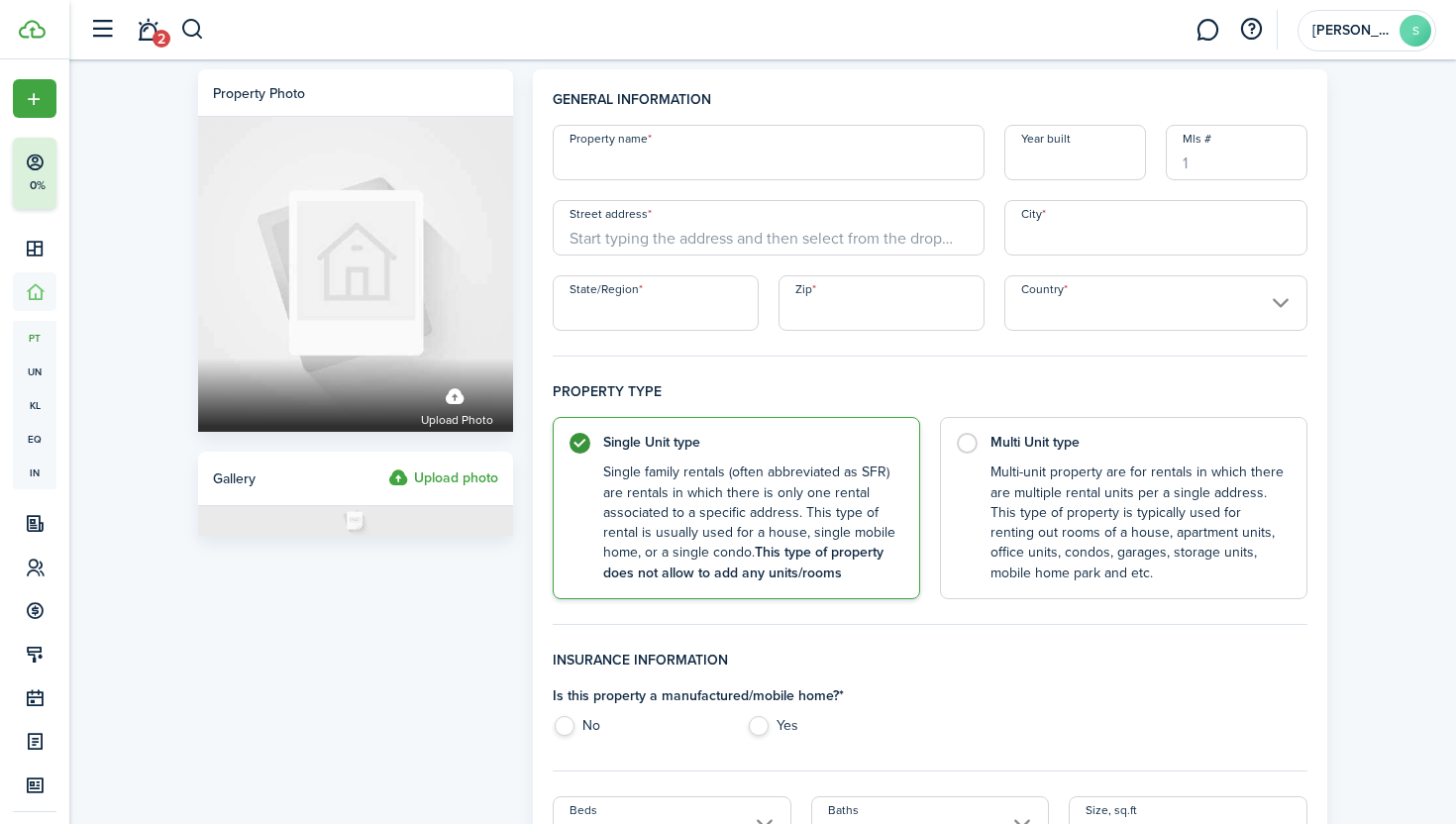 click on "Property name" at bounding box center (769, 153) 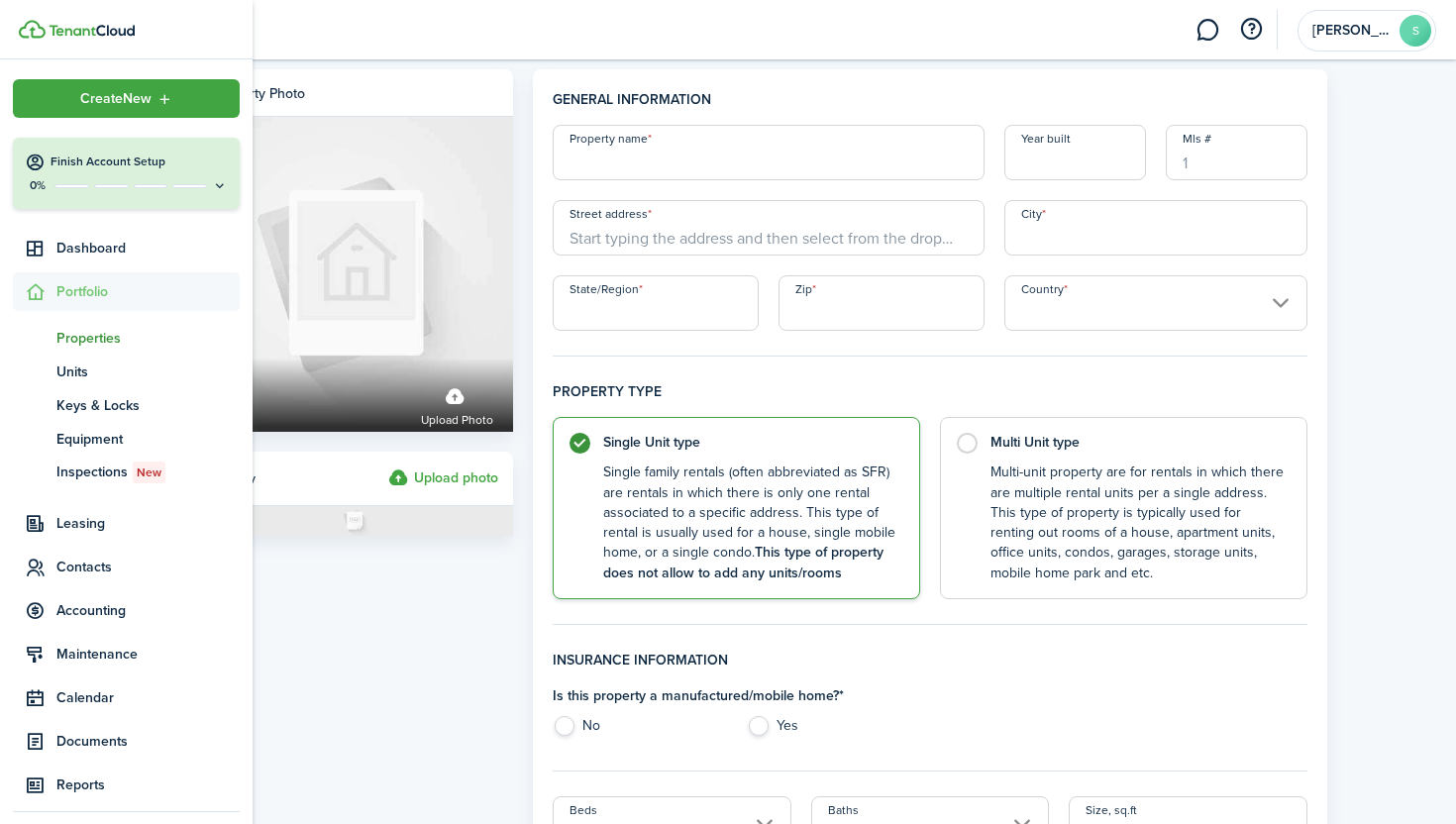 click on "Finish Account Setup 0%" at bounding box center (126, 173) 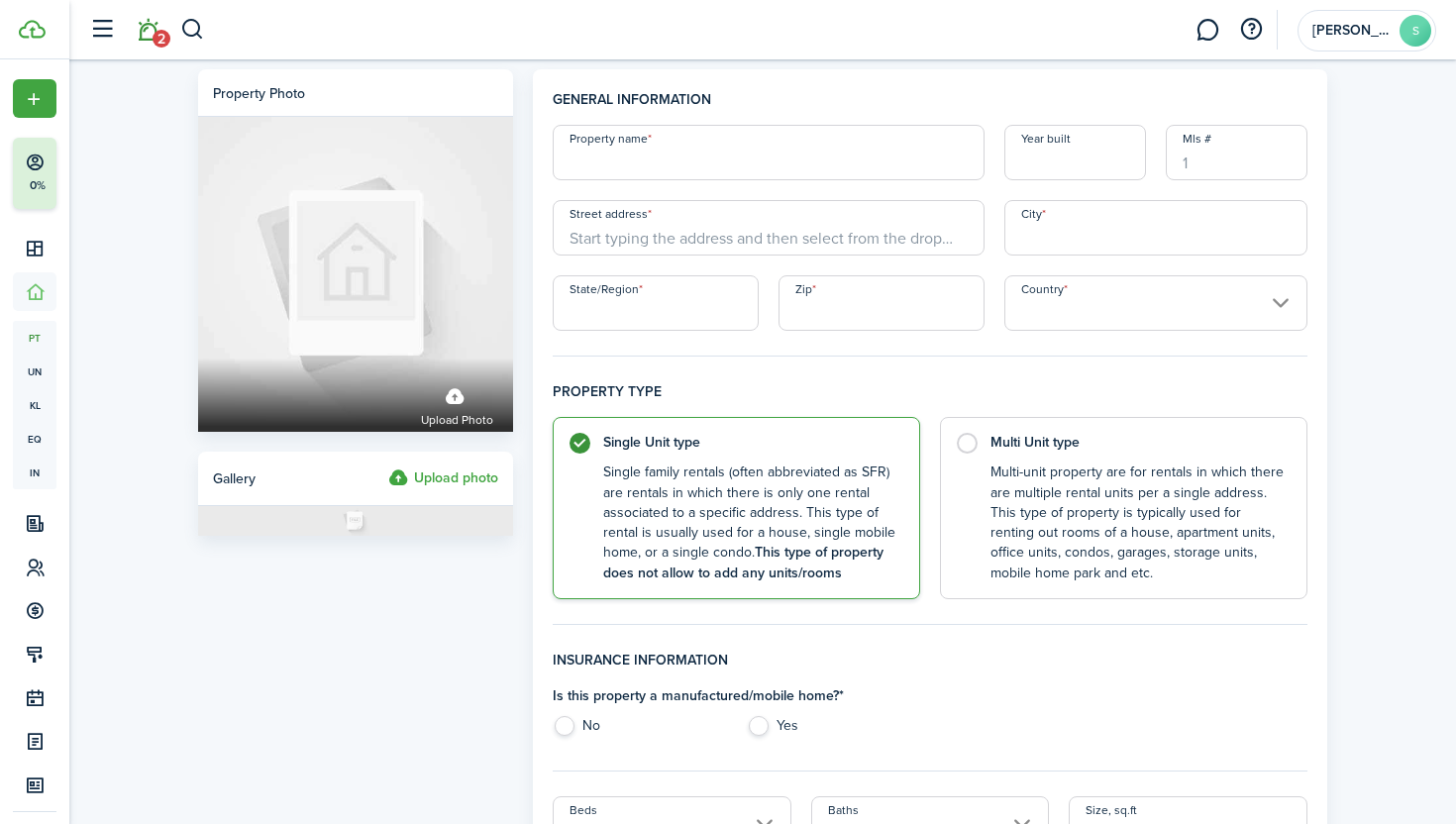 click on "2" 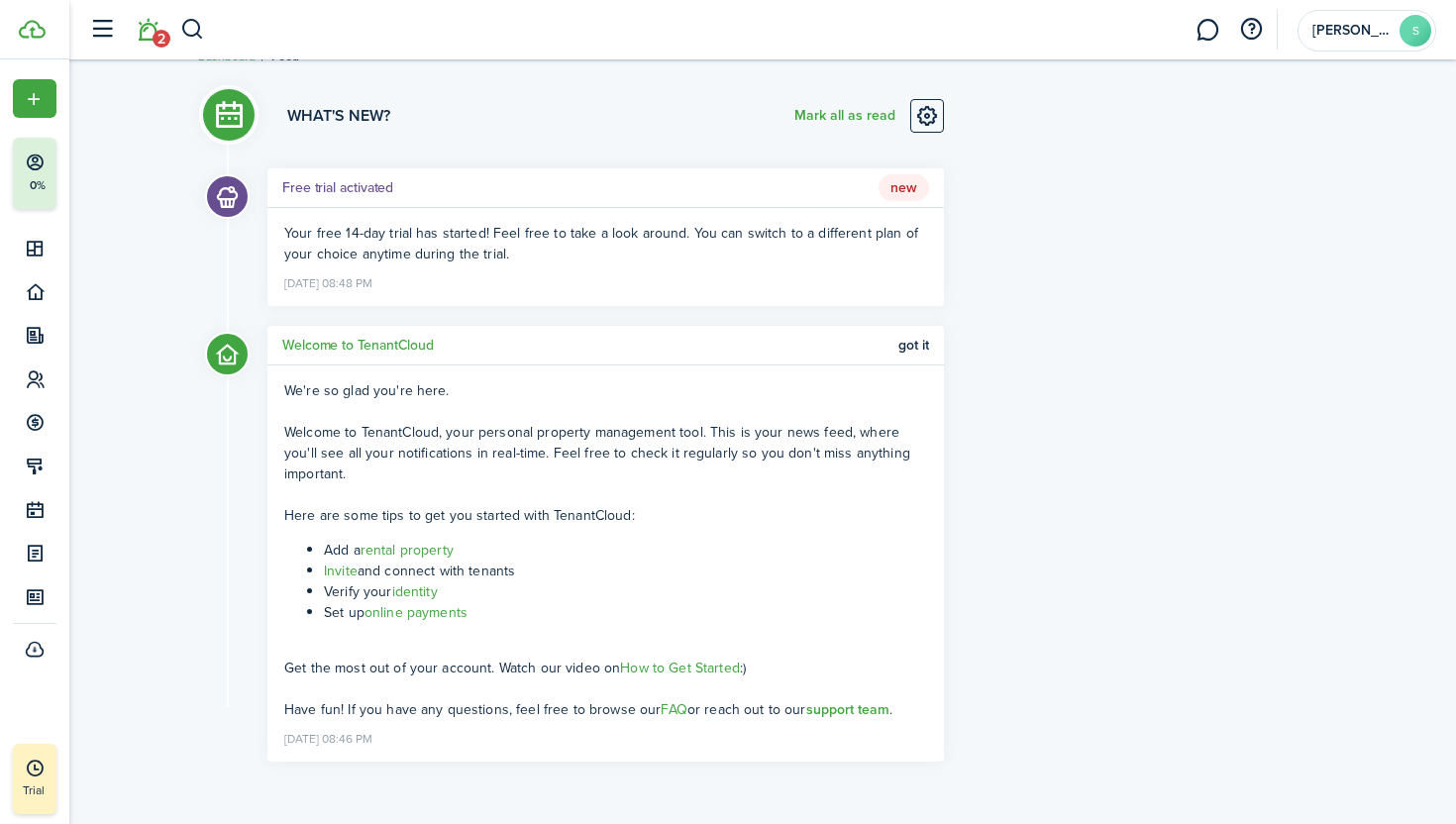 scroll, scrollTop: 38, scrollLeft: 0, axis: vertical 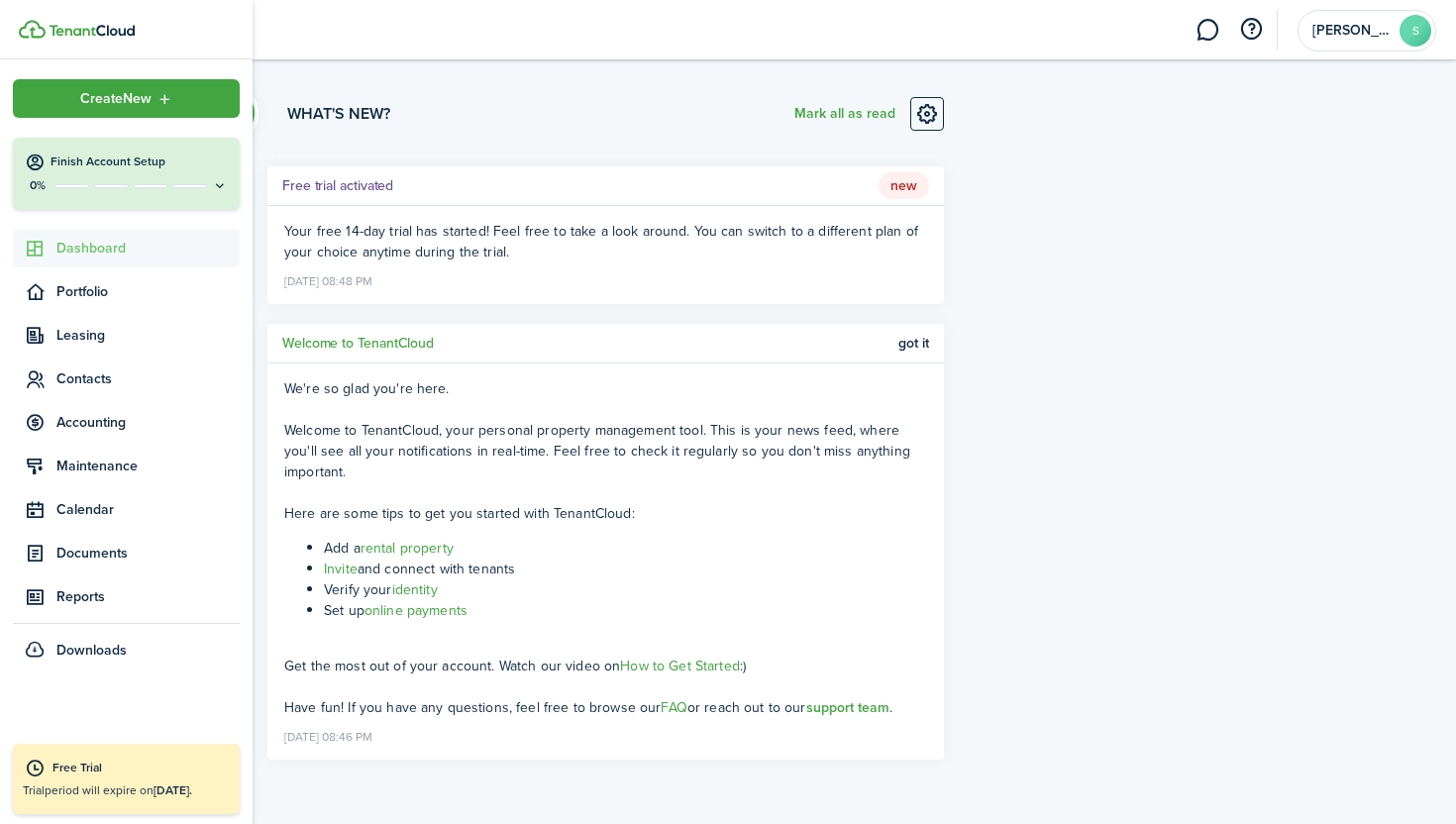 click on "Dashboard" 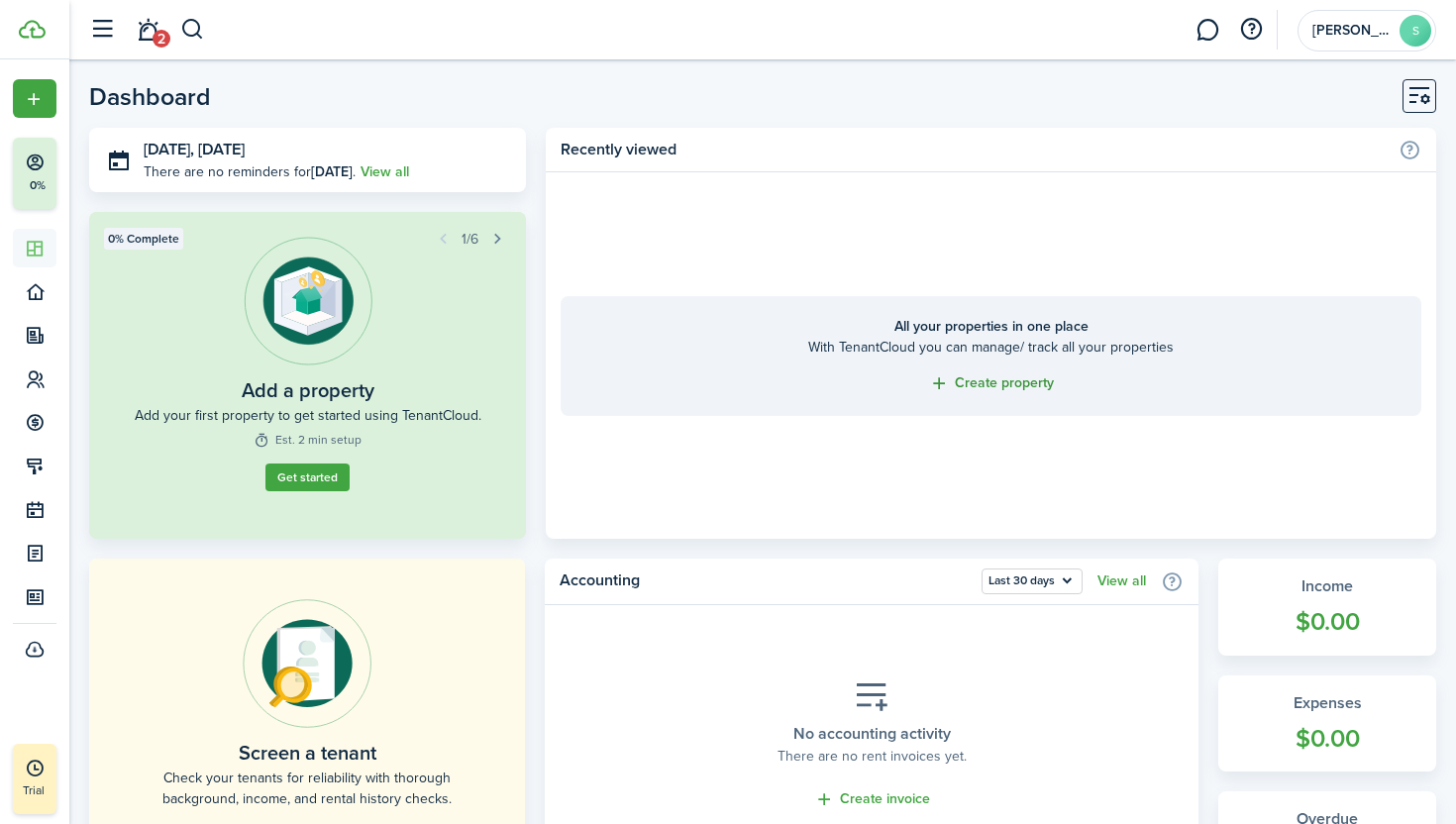 click on "Create property" 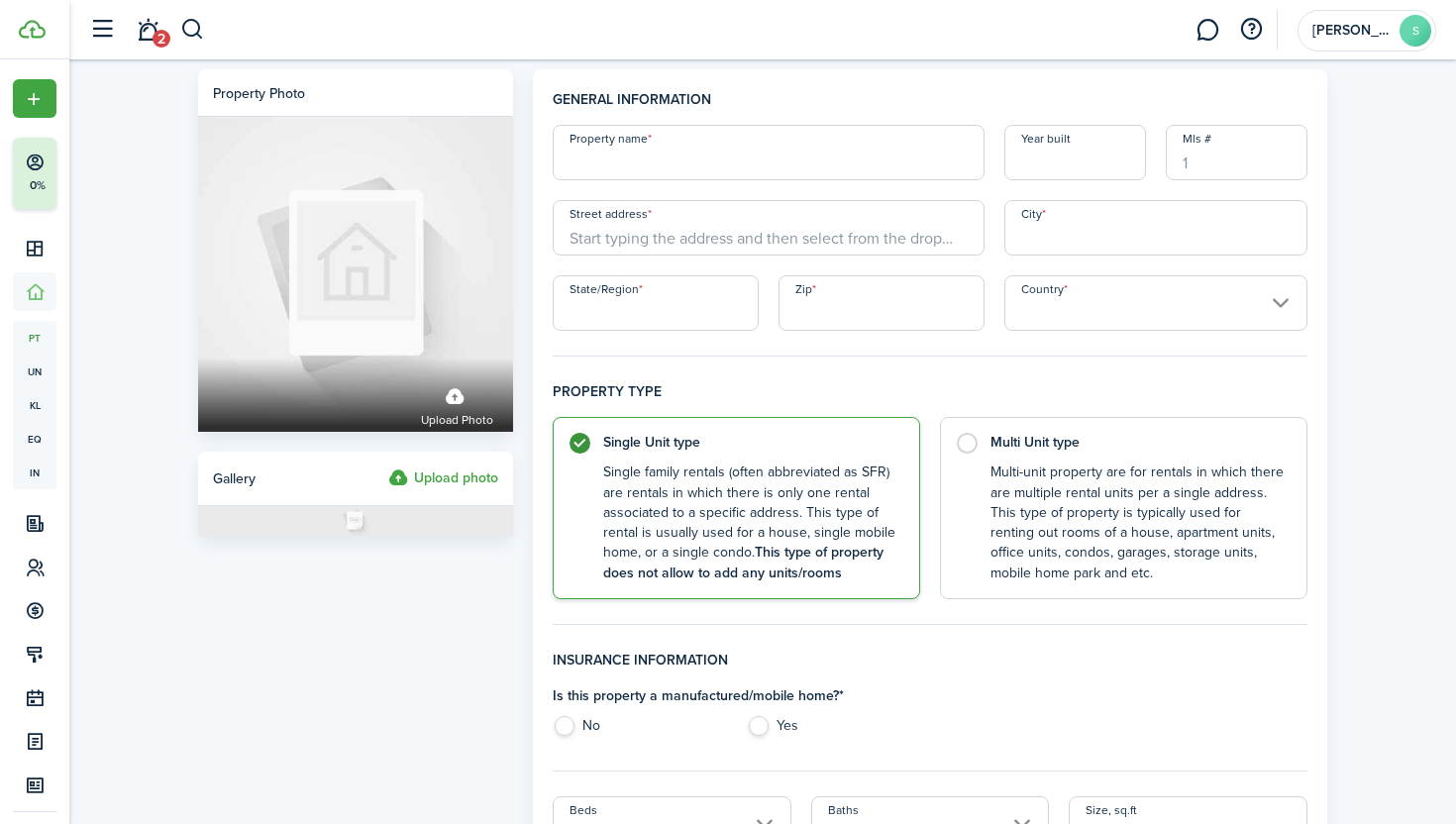 click on "Property name" at bounding box center (769, 153) 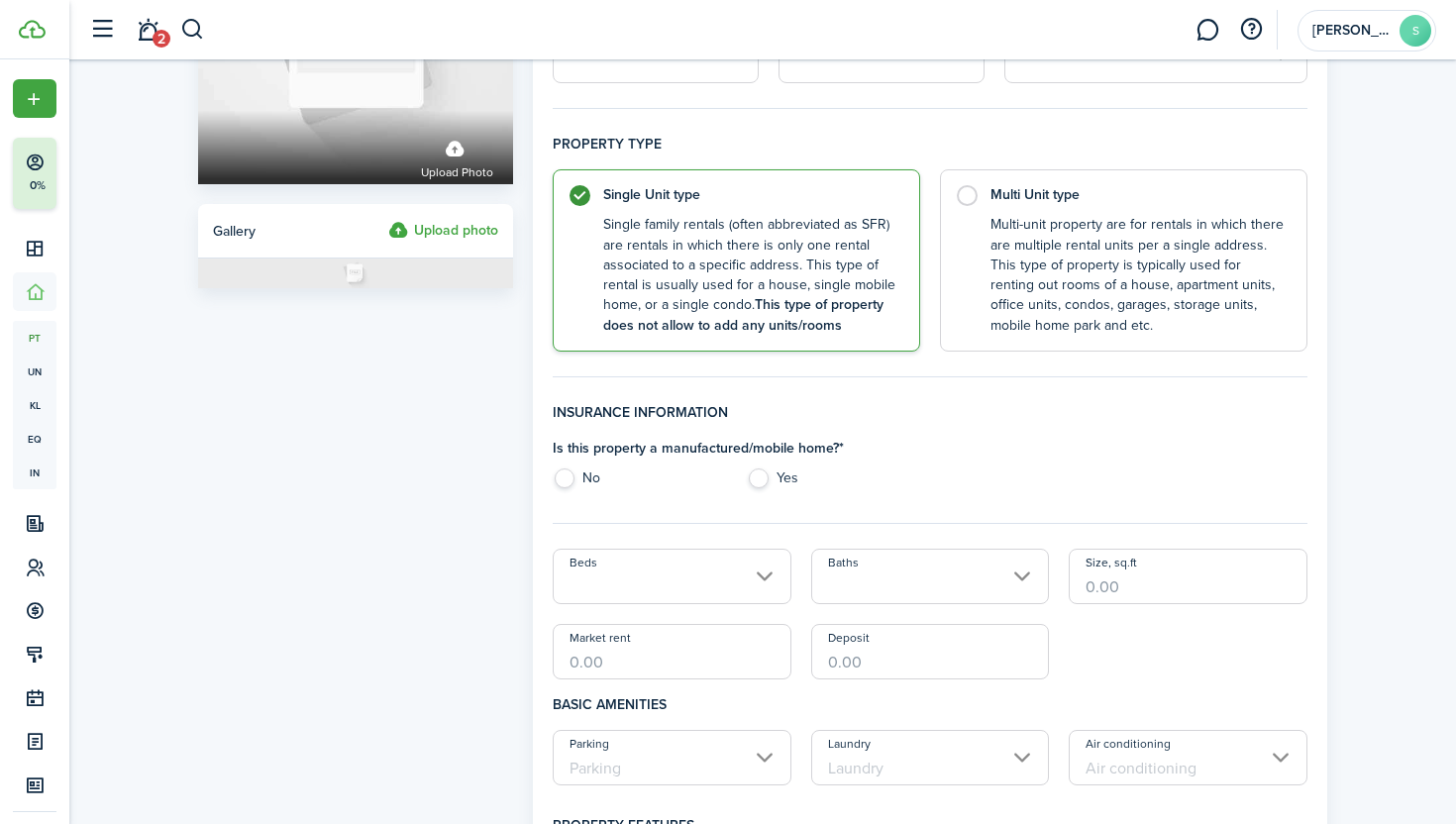 scroll, scrollTop: 255, scrollLeft: 0, axis: vertical 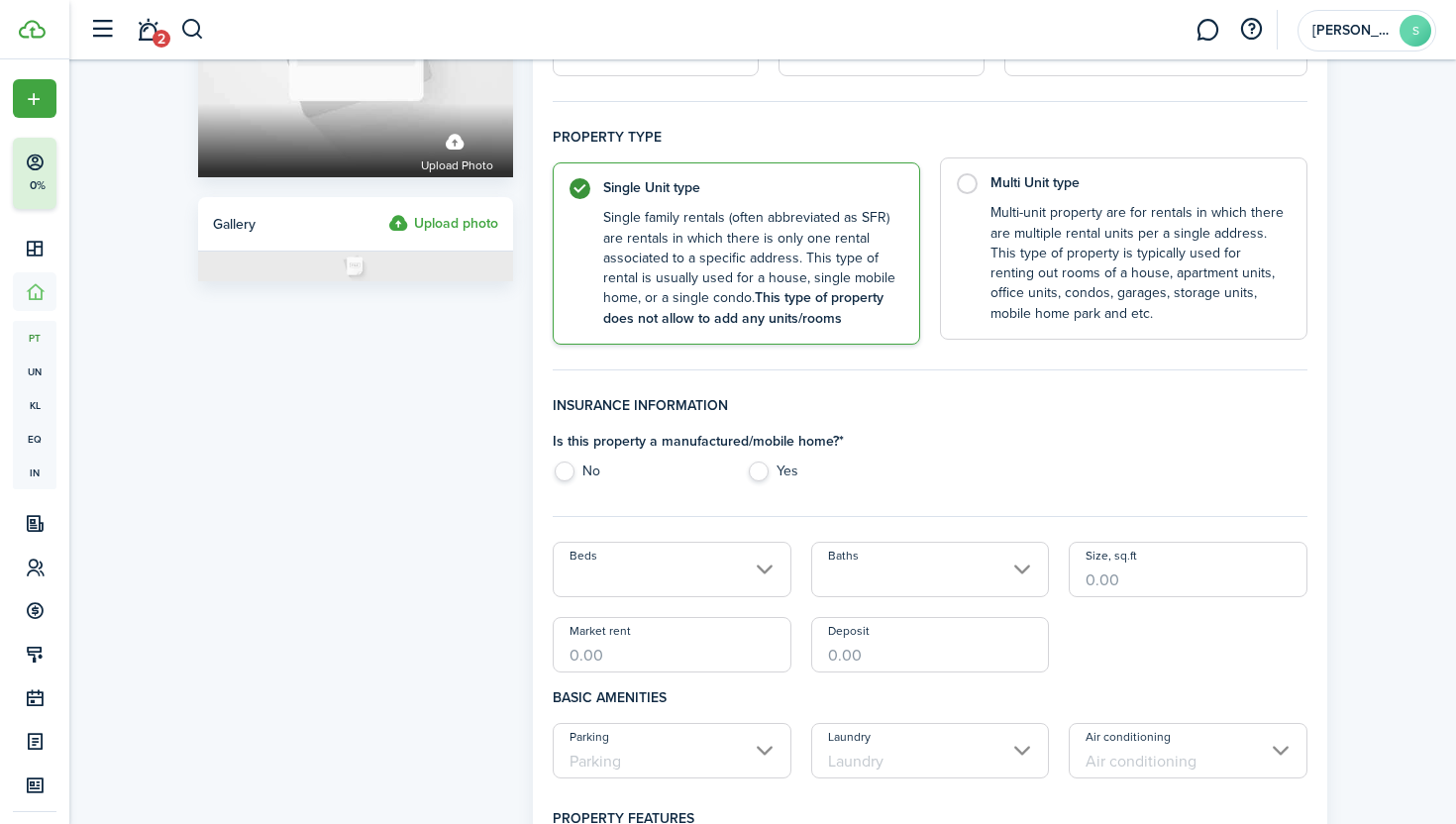 click on "Multi Unit type   Multi-unit property are for rentals in which there are multiple rental units per a single address. This type of property is typically used for renting out rooms of a house, apartment units, office units, condos, garages, storage units, mobile home park and etc." 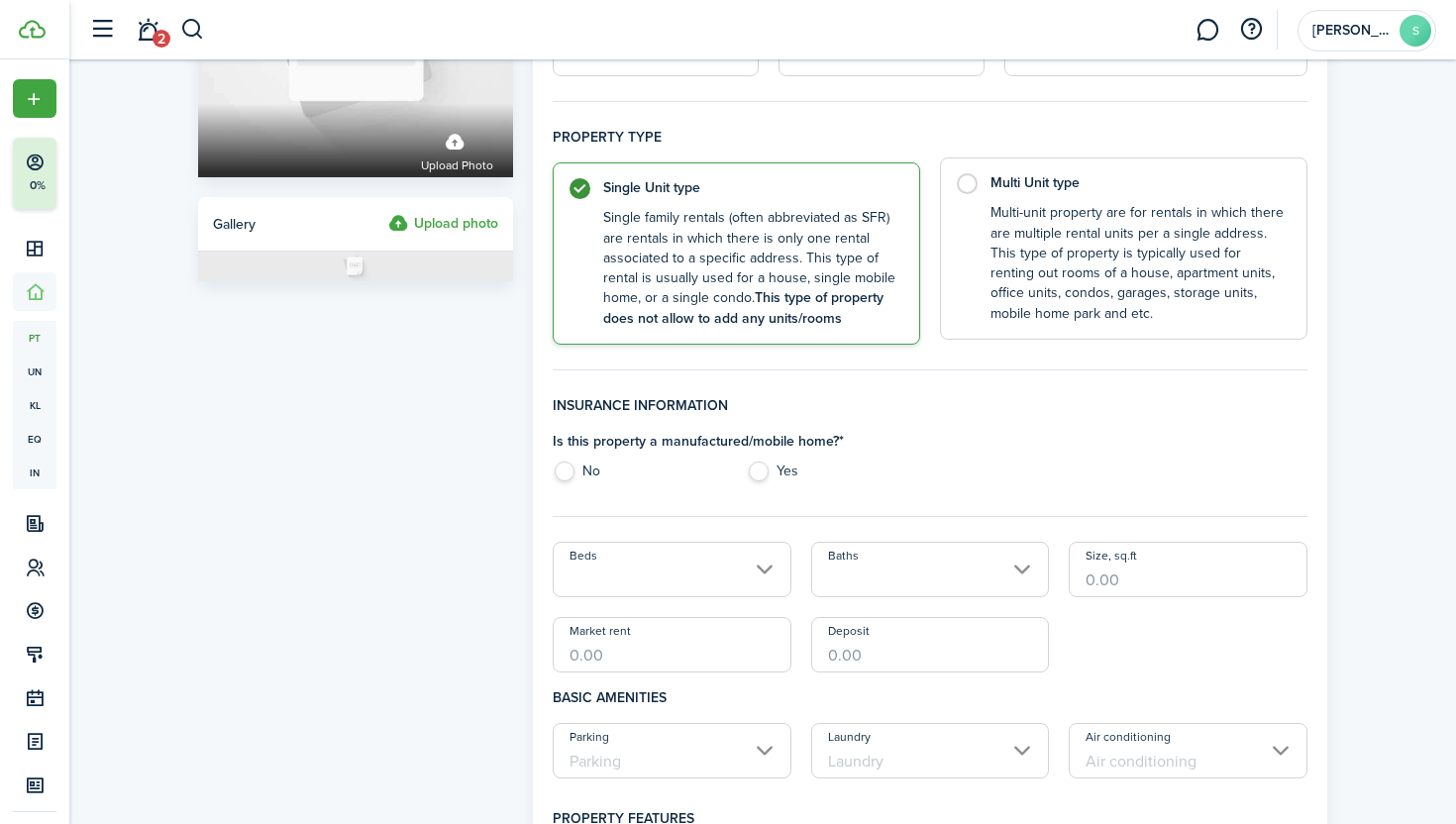 radio on "false" 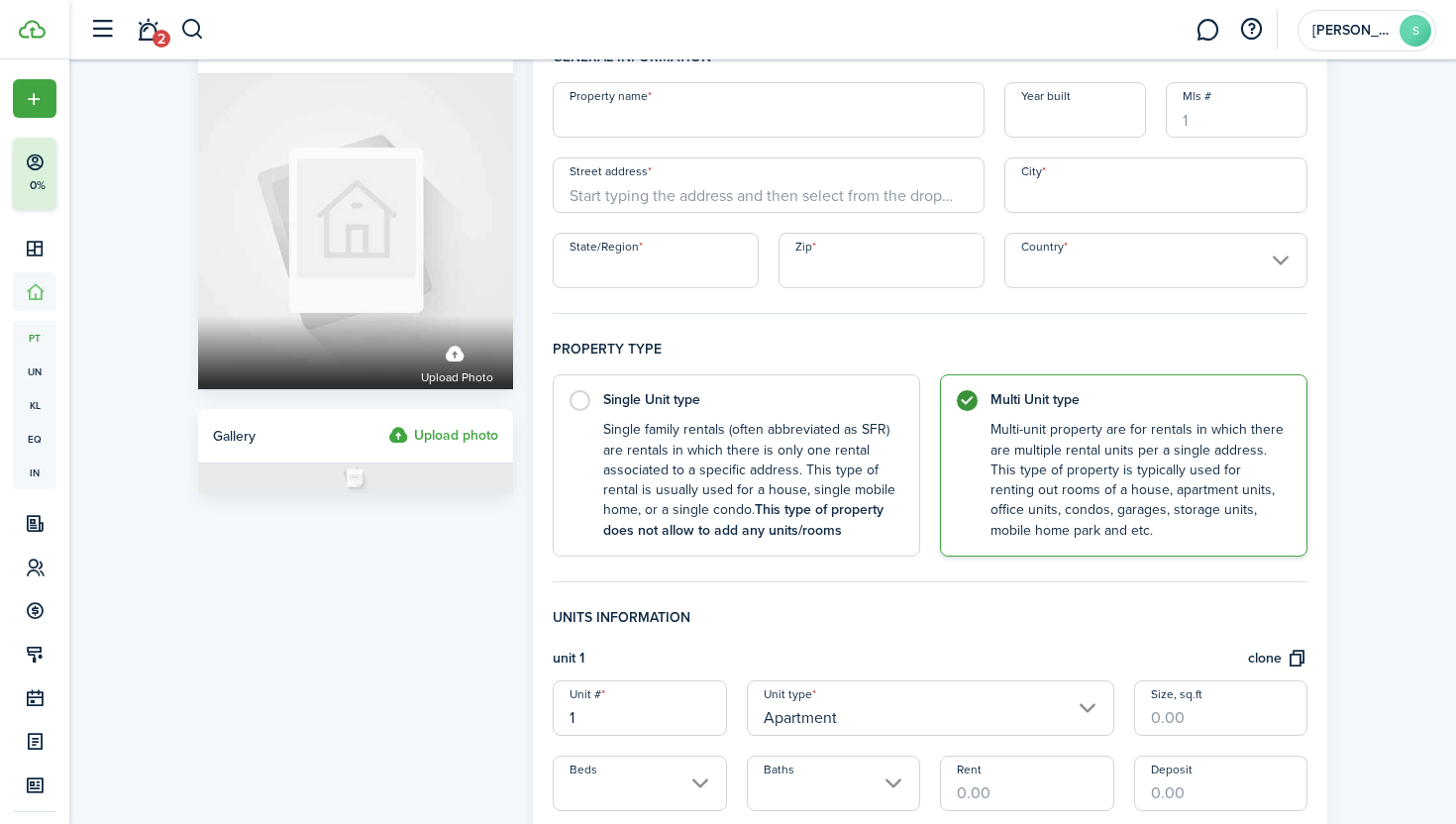 scroll, scrollTop: 0, scrollLeft: 0, axis: both 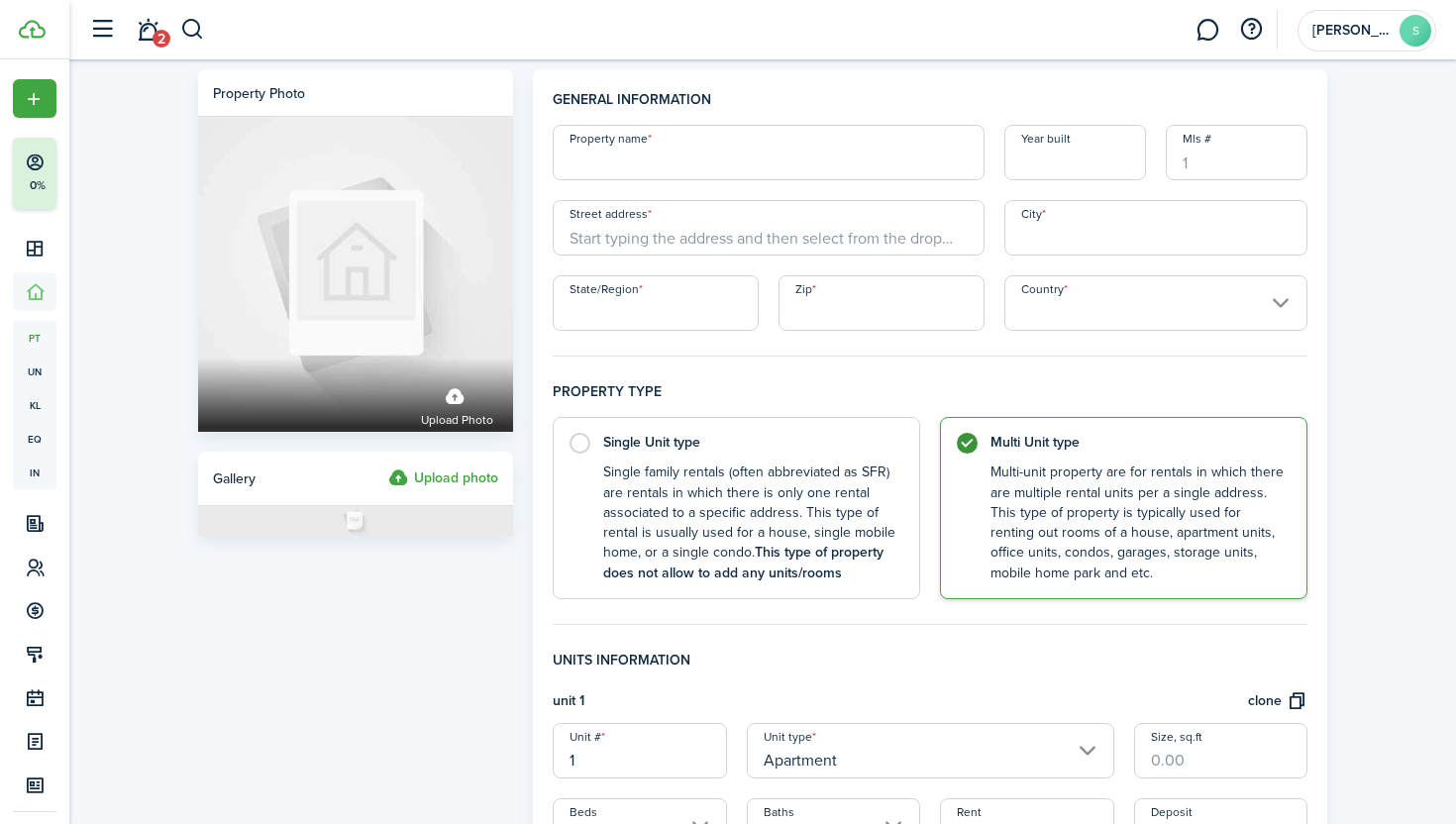click on "Property name" at bounding box center (769, 153) 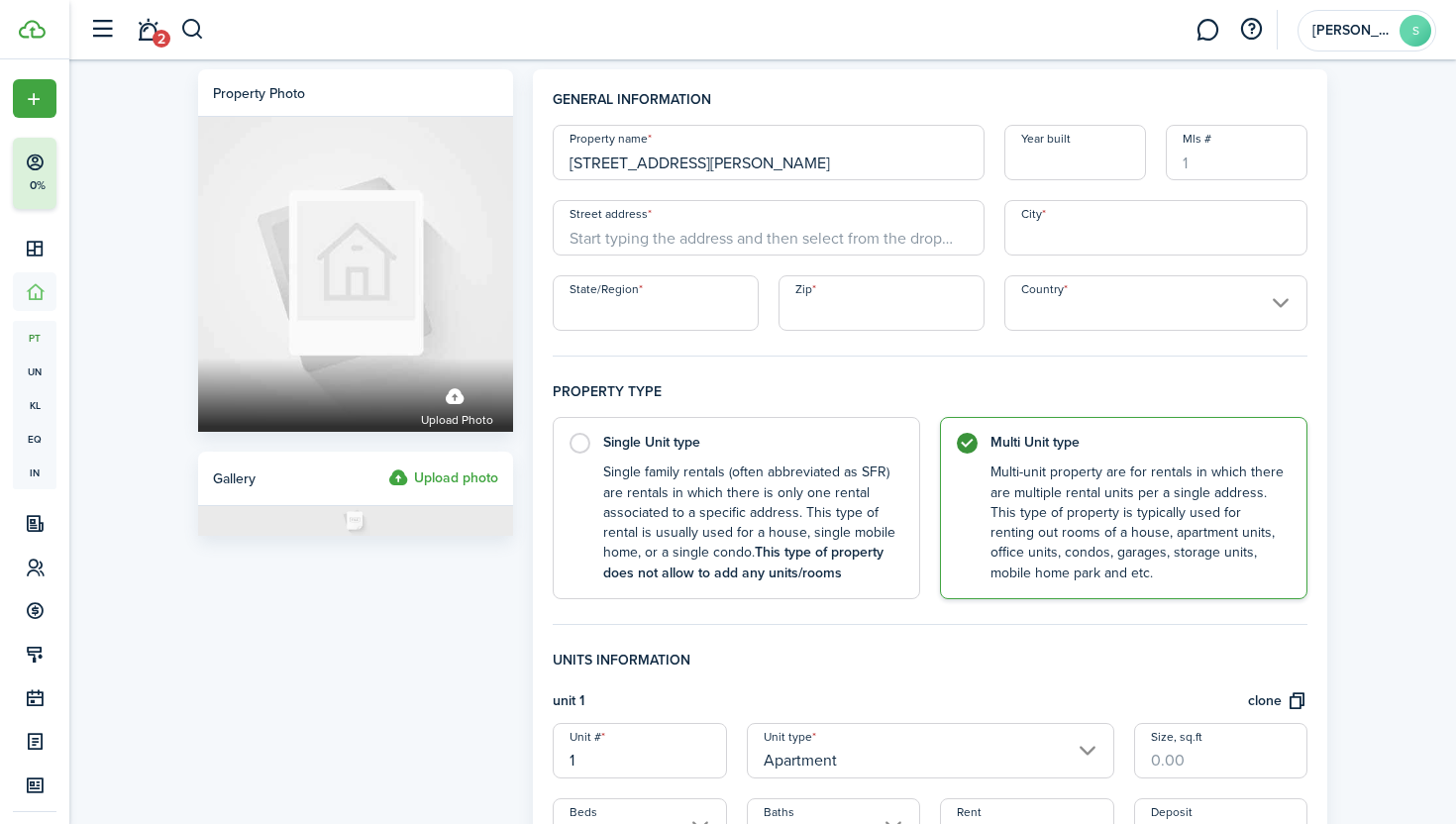 type on "[STREET_ADDRESS][PERSON_NAME]" 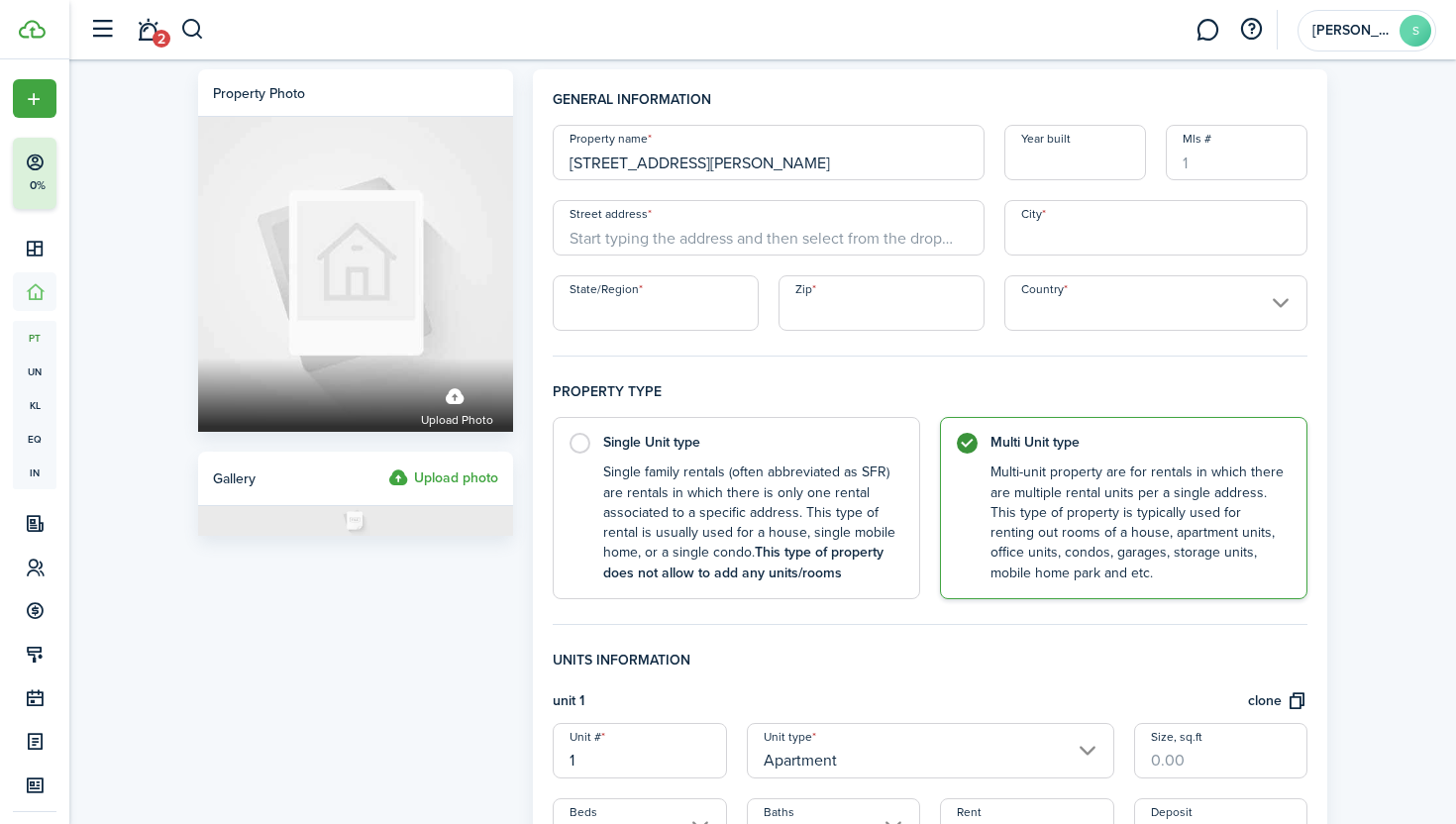 click on "Year built" at bounding box center (1075, 153) 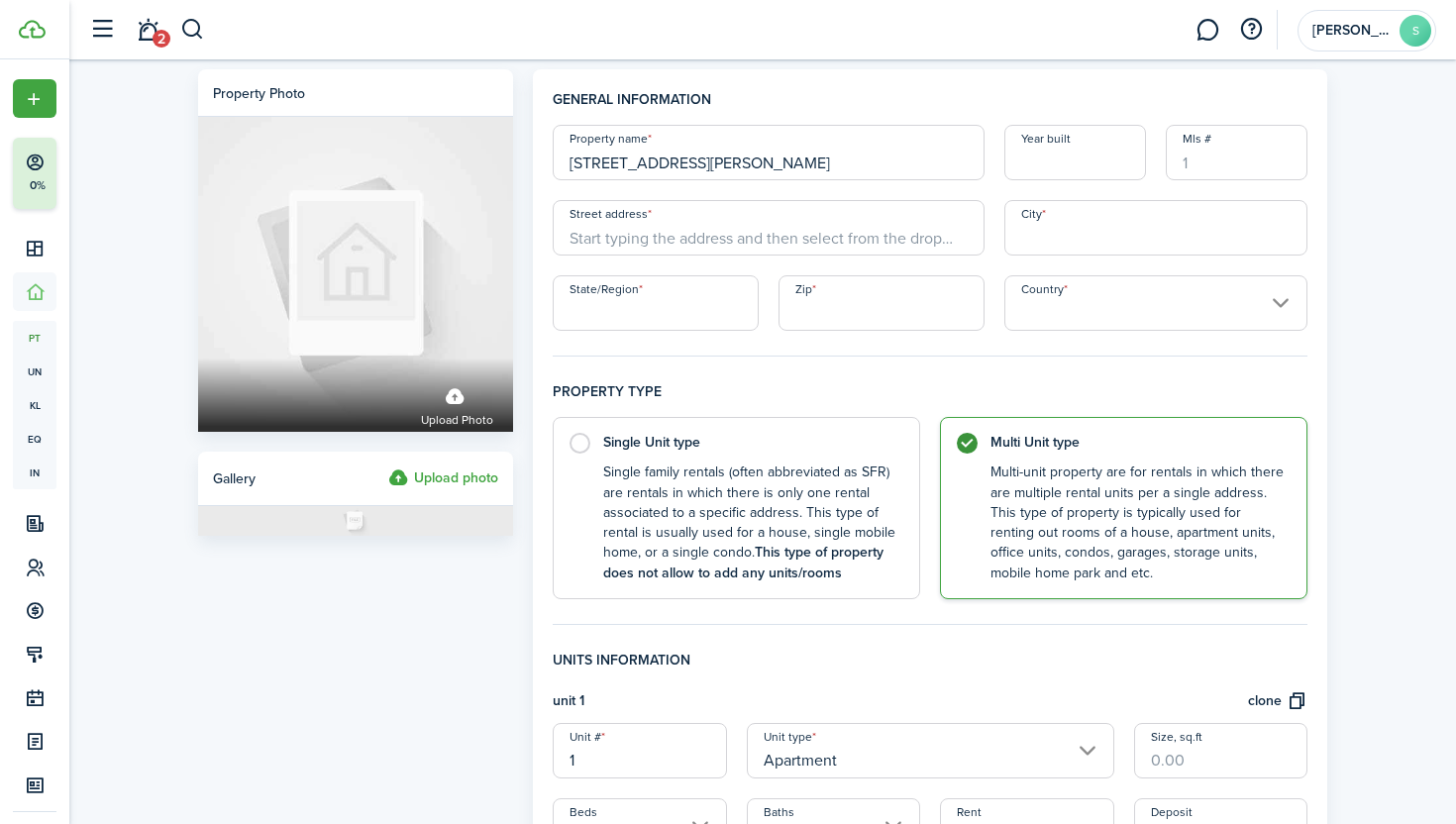 type on "0" 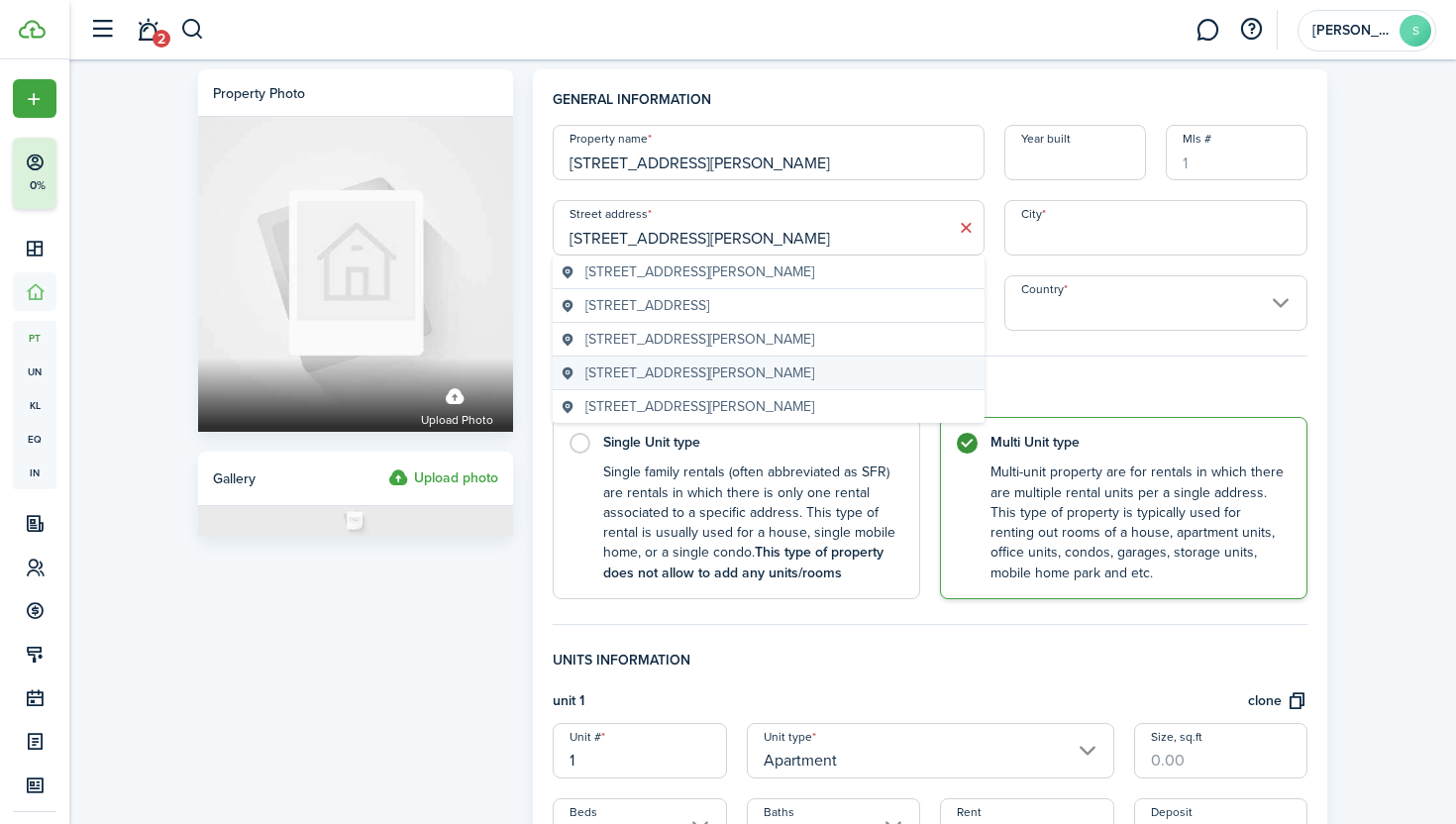 click on "[STREET_ADDRESS][PERSON_NAME]" at bounding box center (699, 372) 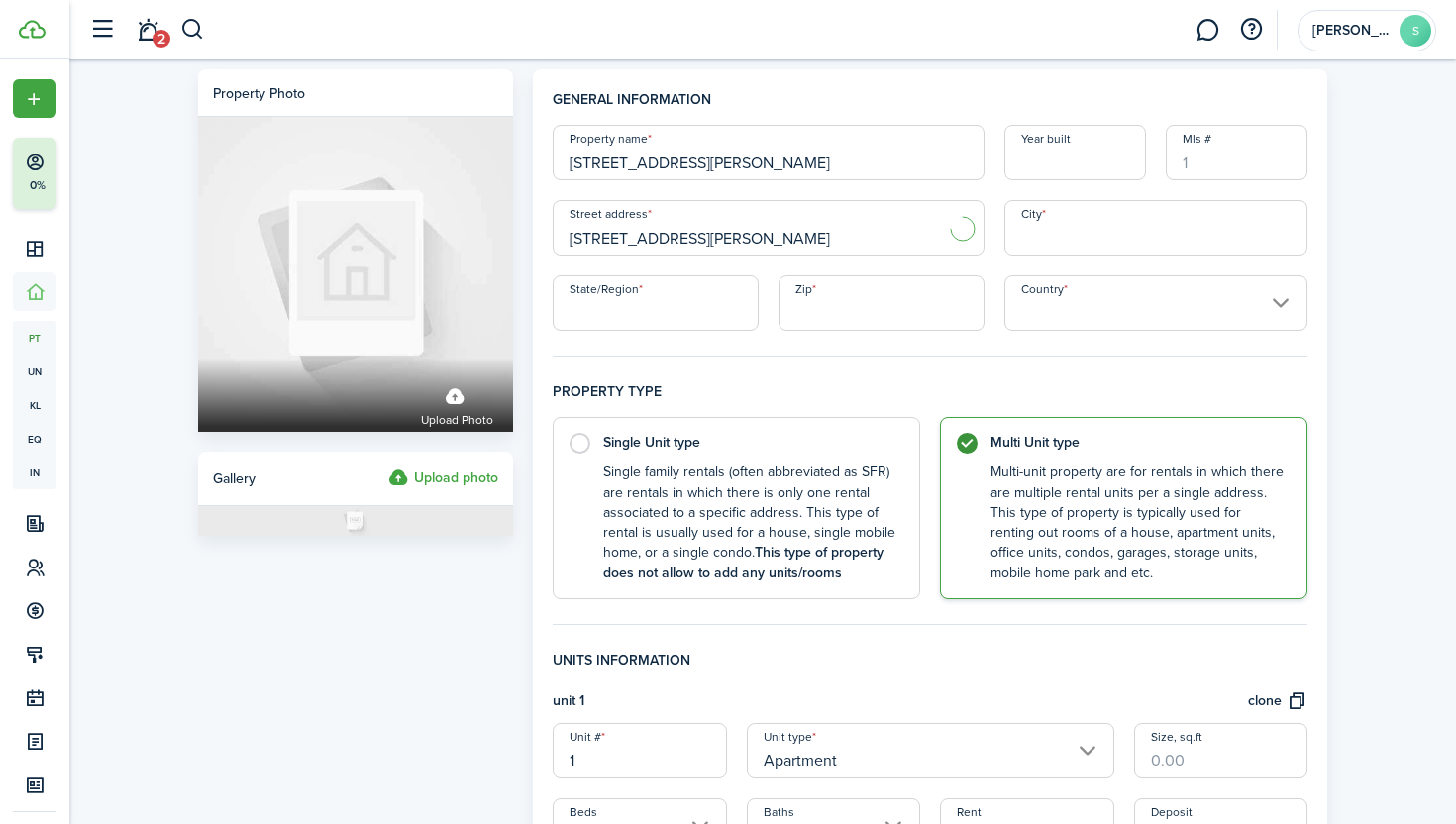 type on "[STREET_ADDRESS][PERSON_NAME]" 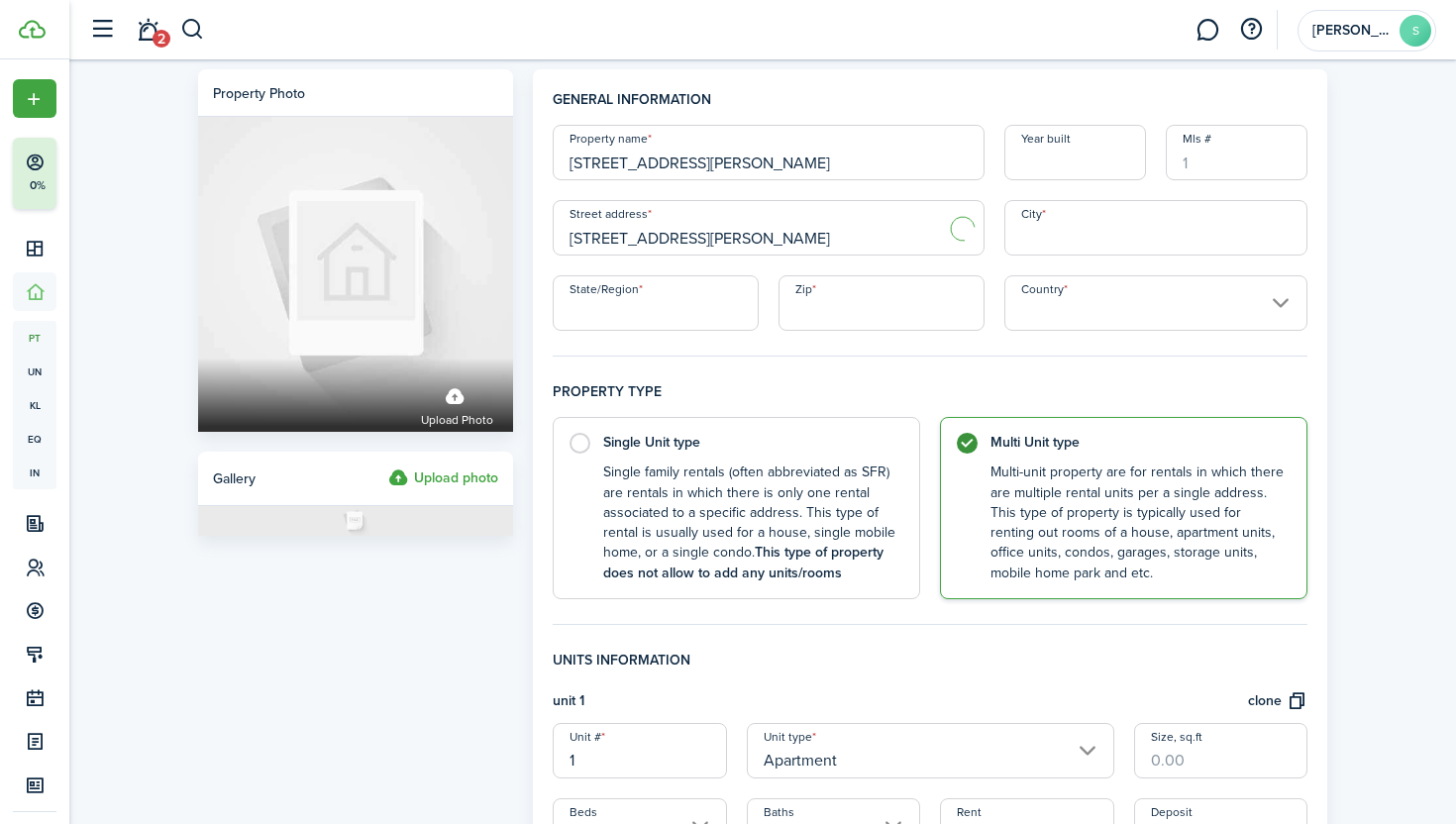 type on "[PERSON_NAME]" 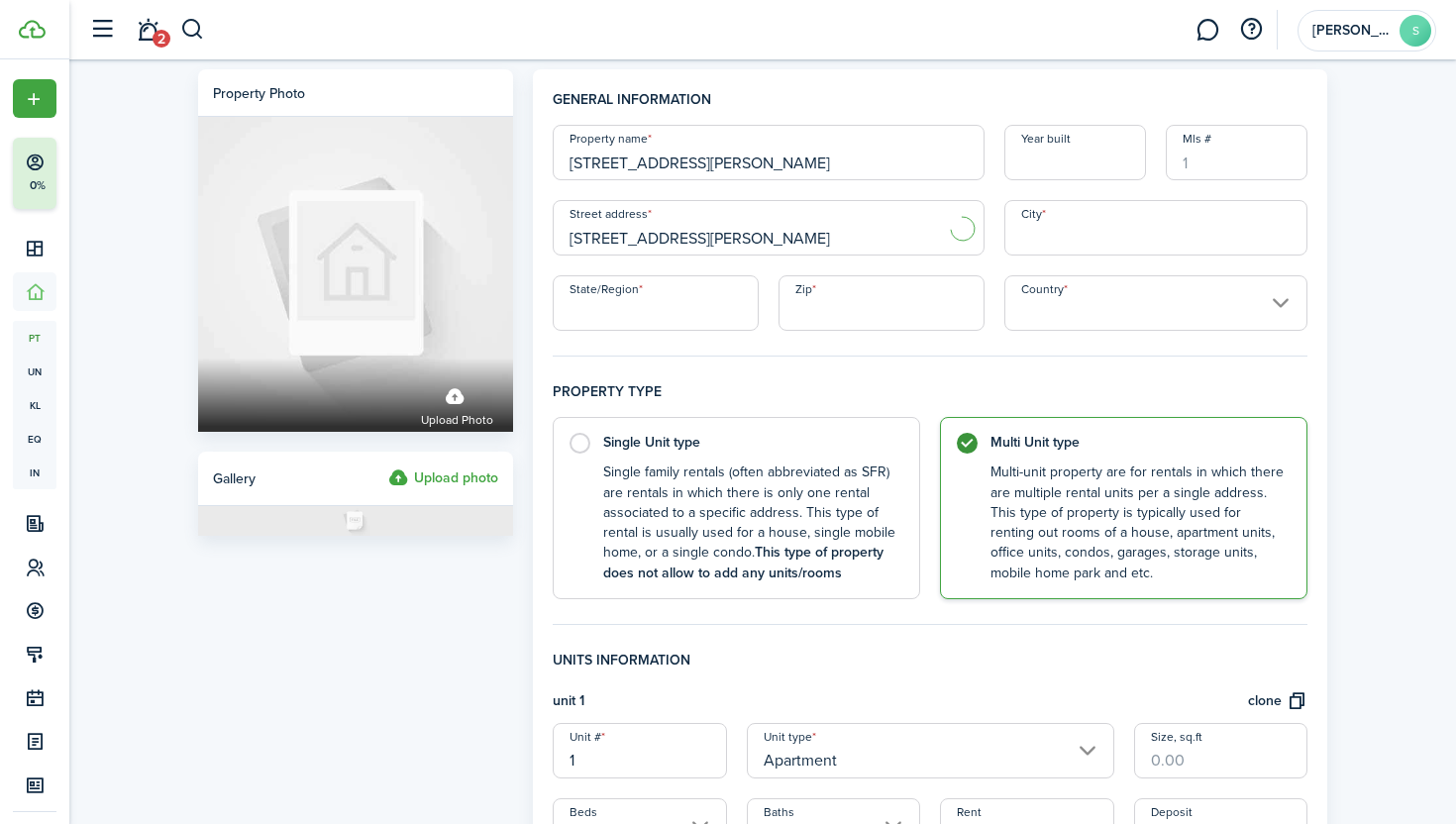 type on "NC" 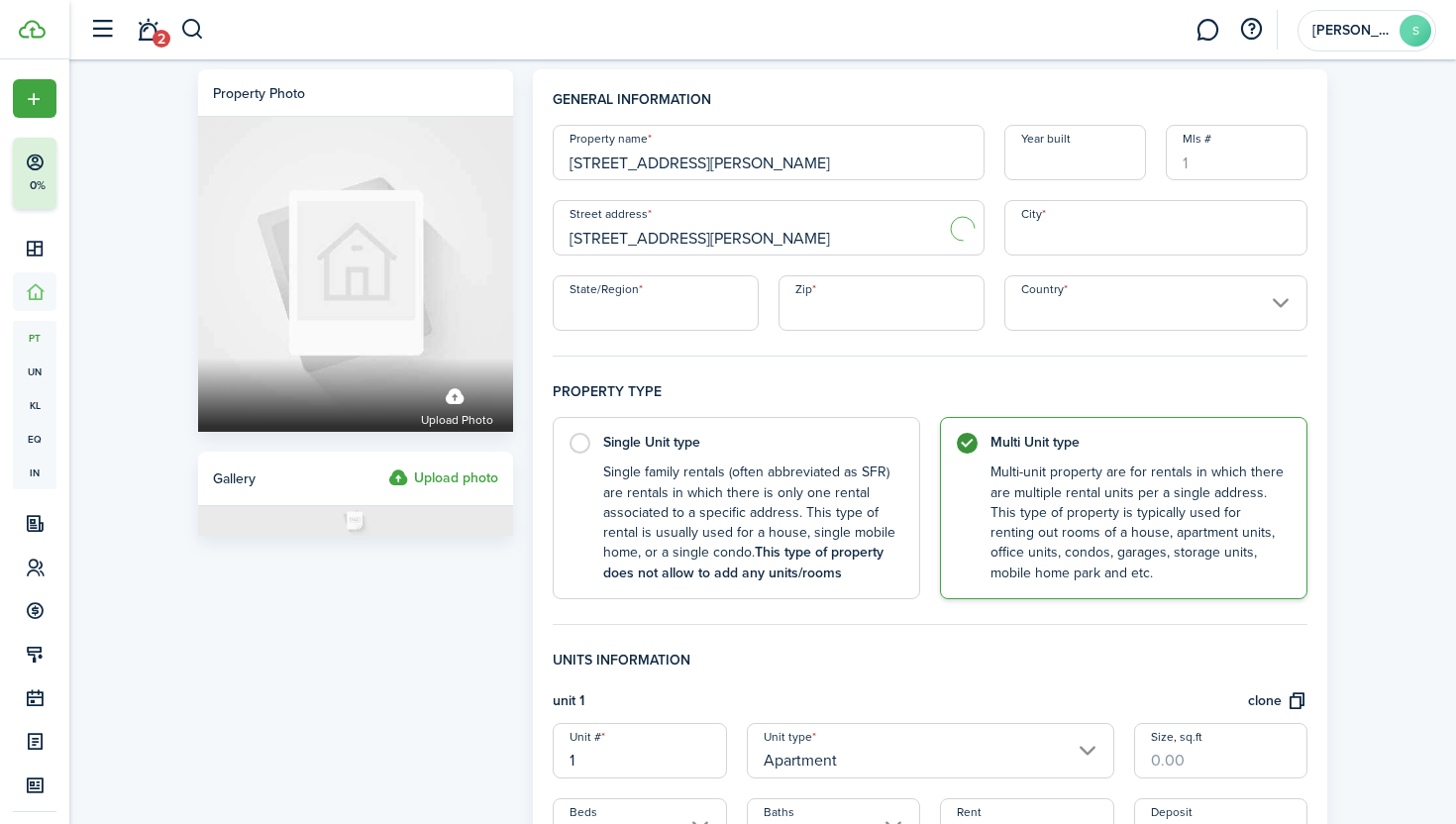type on "27253" 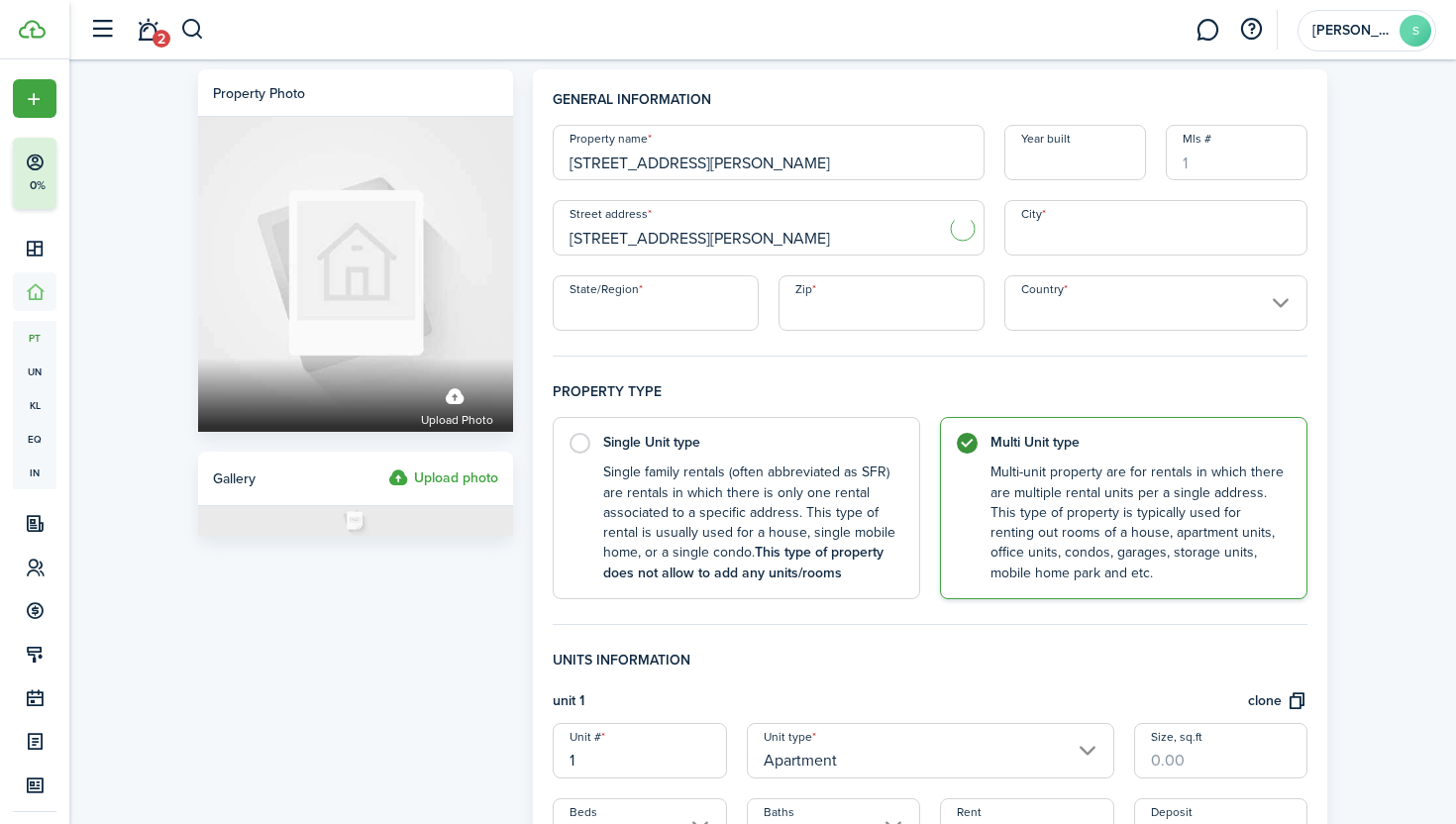 type on "[GEOGRAPHIC_DATA]" 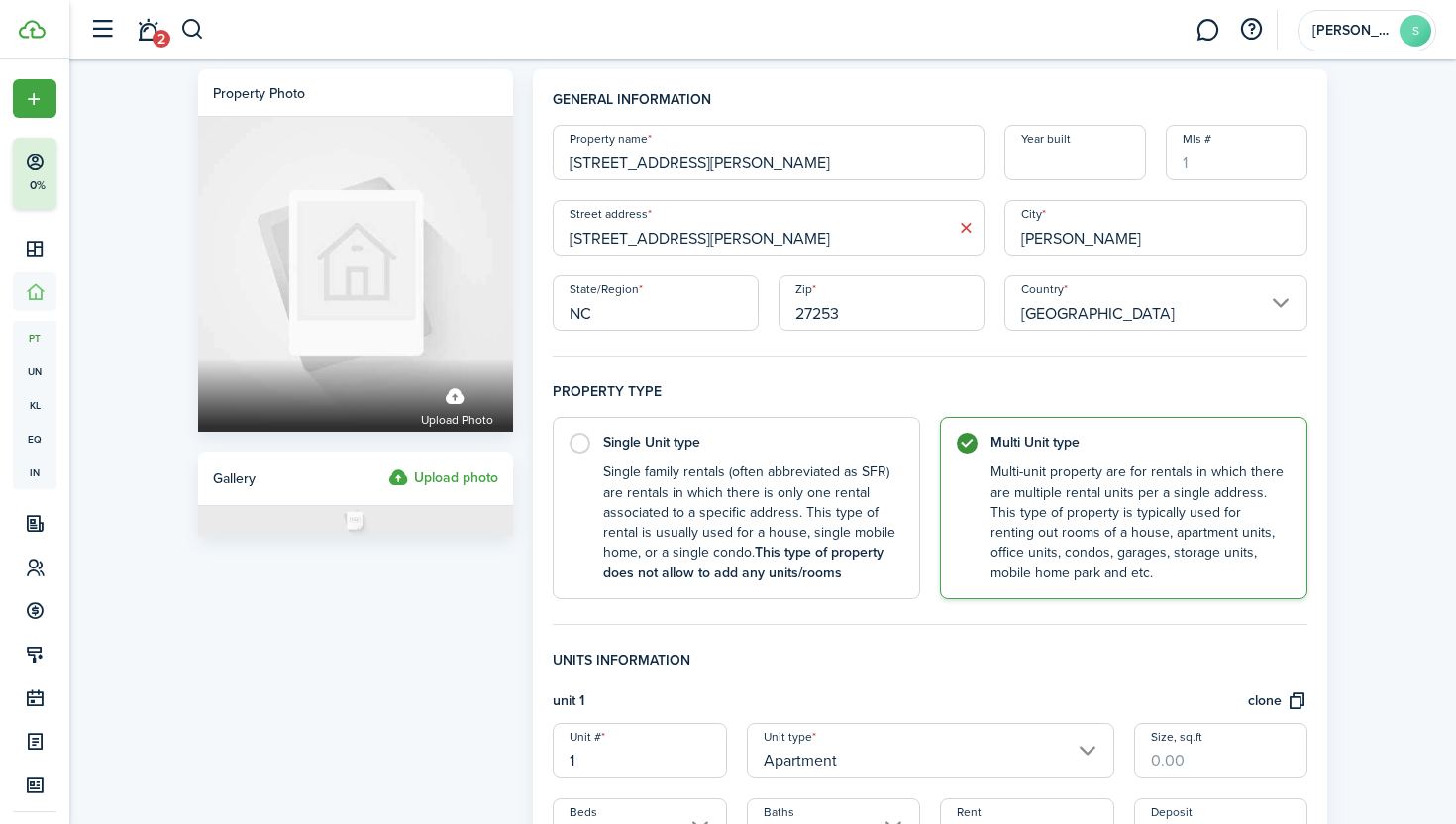 click on "[STREET_ADDRESS][PERSON_NAME]" at bounding box center [769, 153] 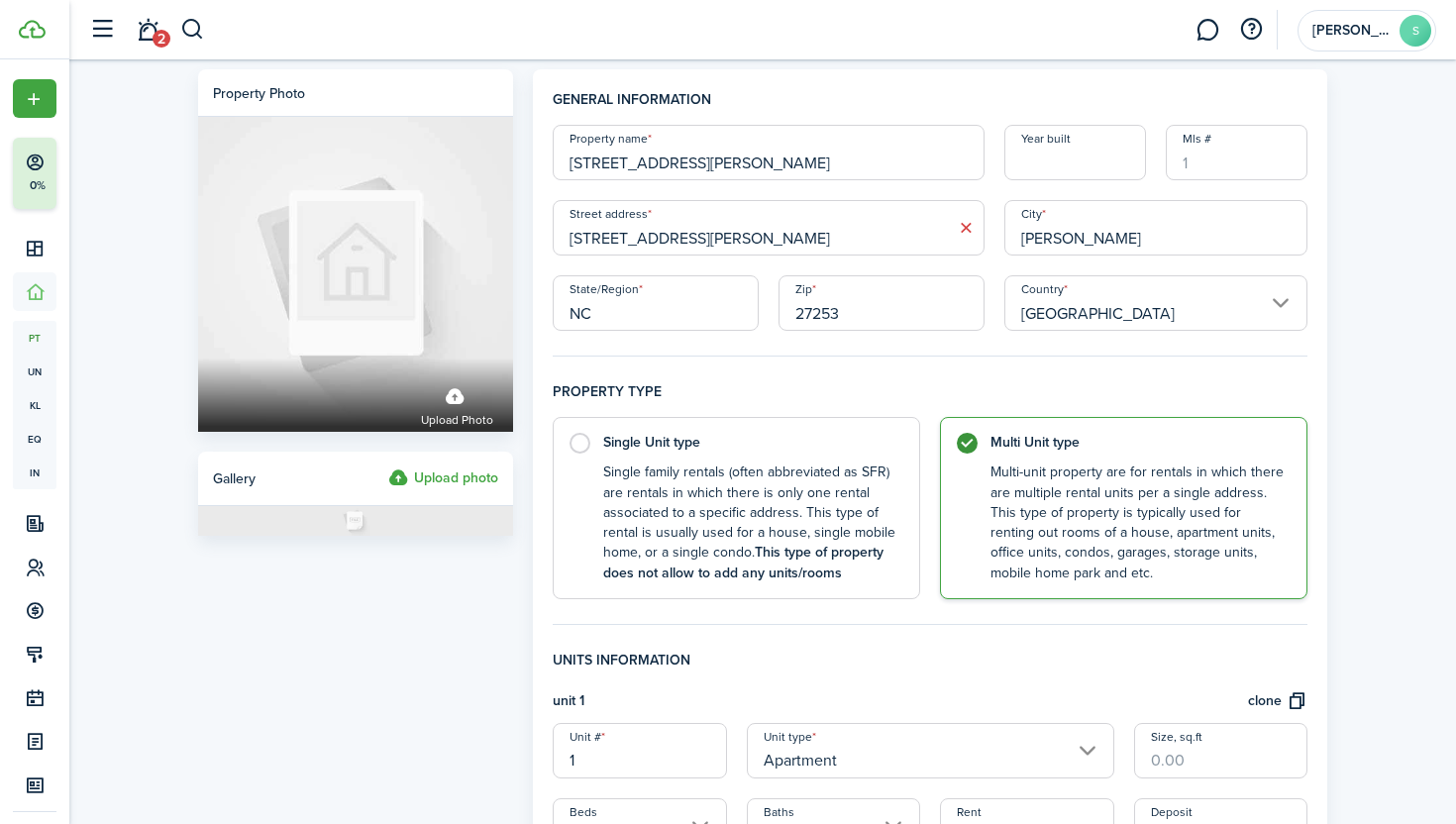type on "[STREET_ADDRESS][PERSON_NAME]" 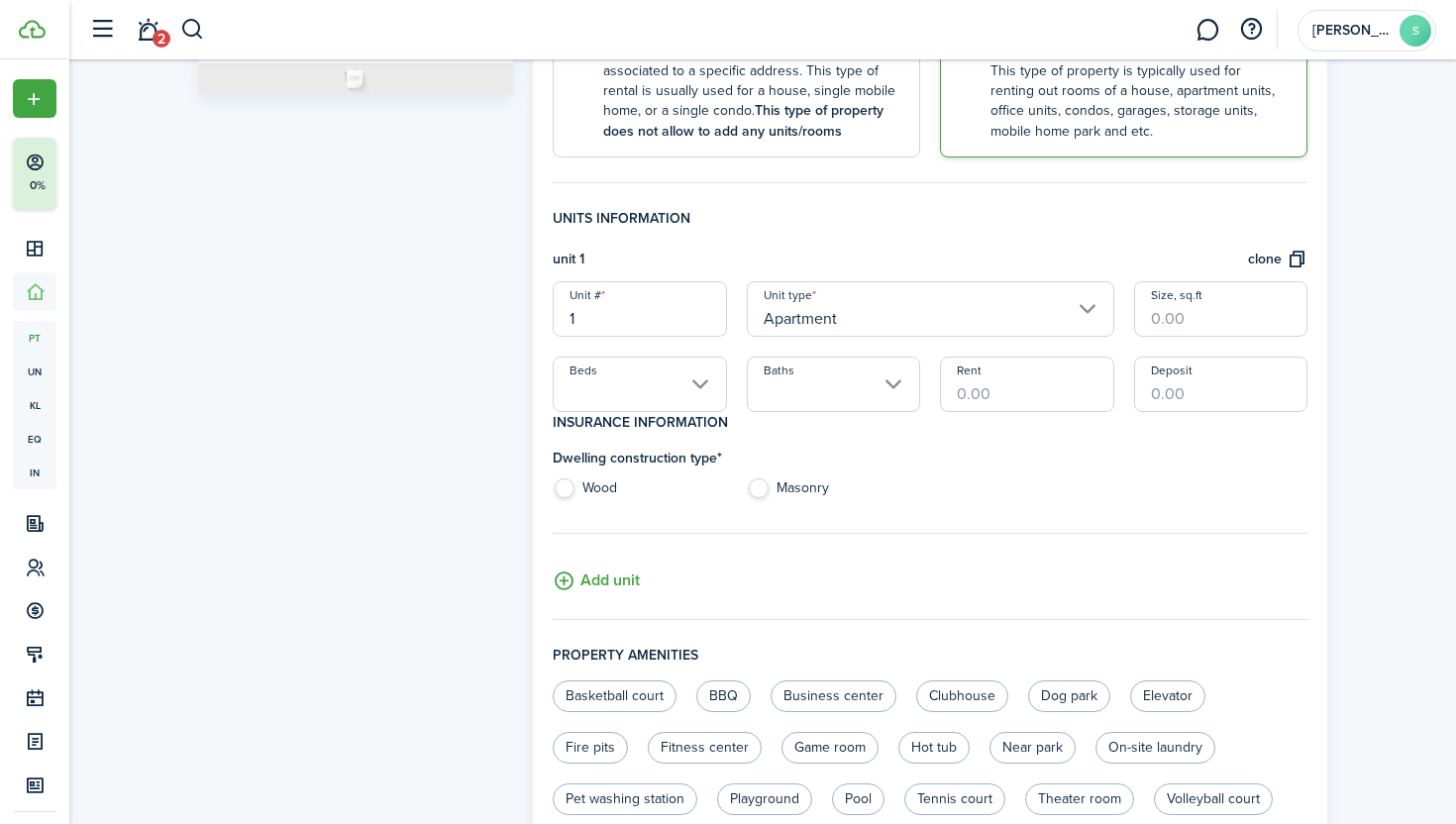 scroll, scrollTop: 461, scrollLeft: 0, axis: vertical 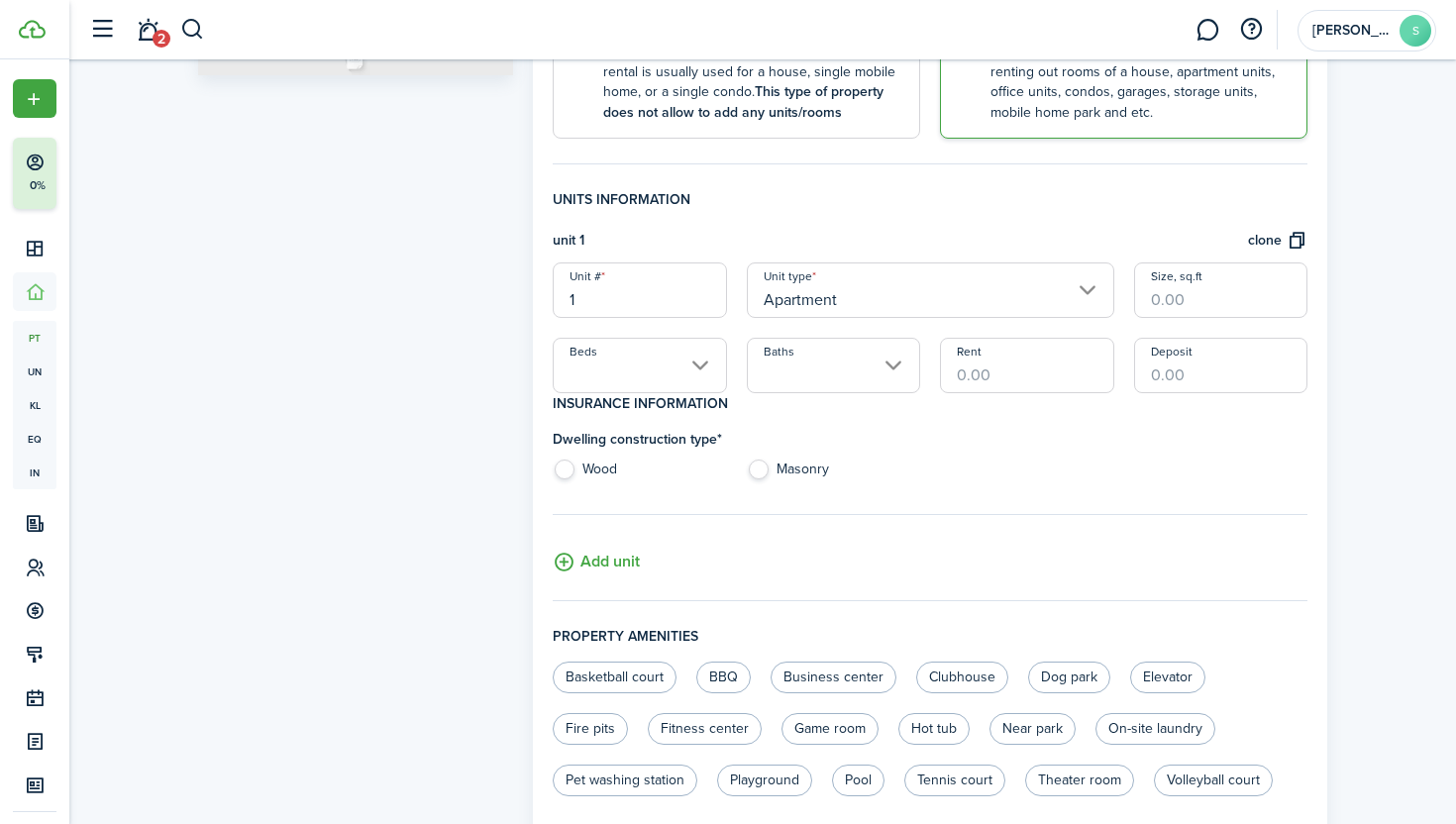 click on "Wood" 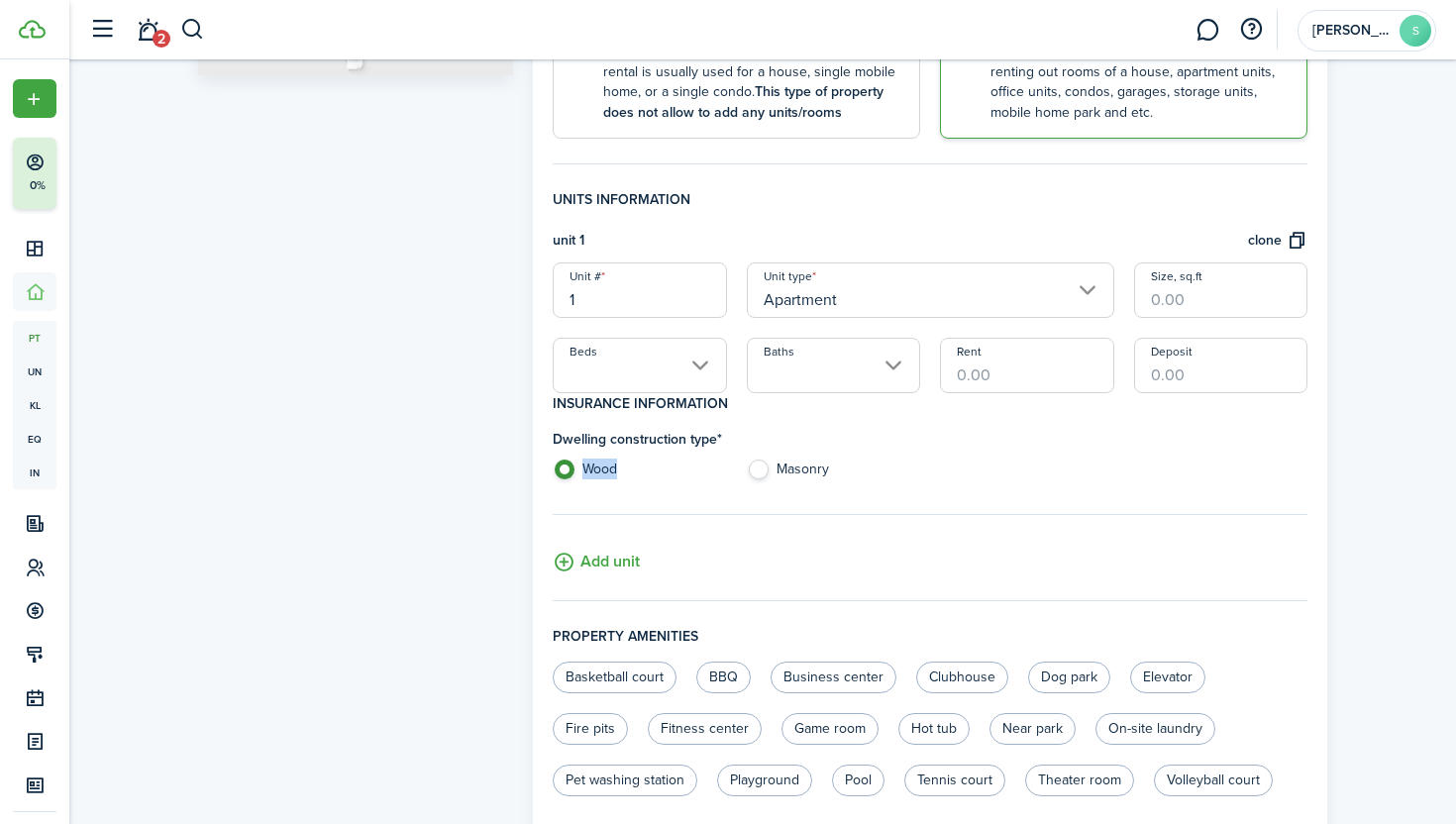 click on "Wood" 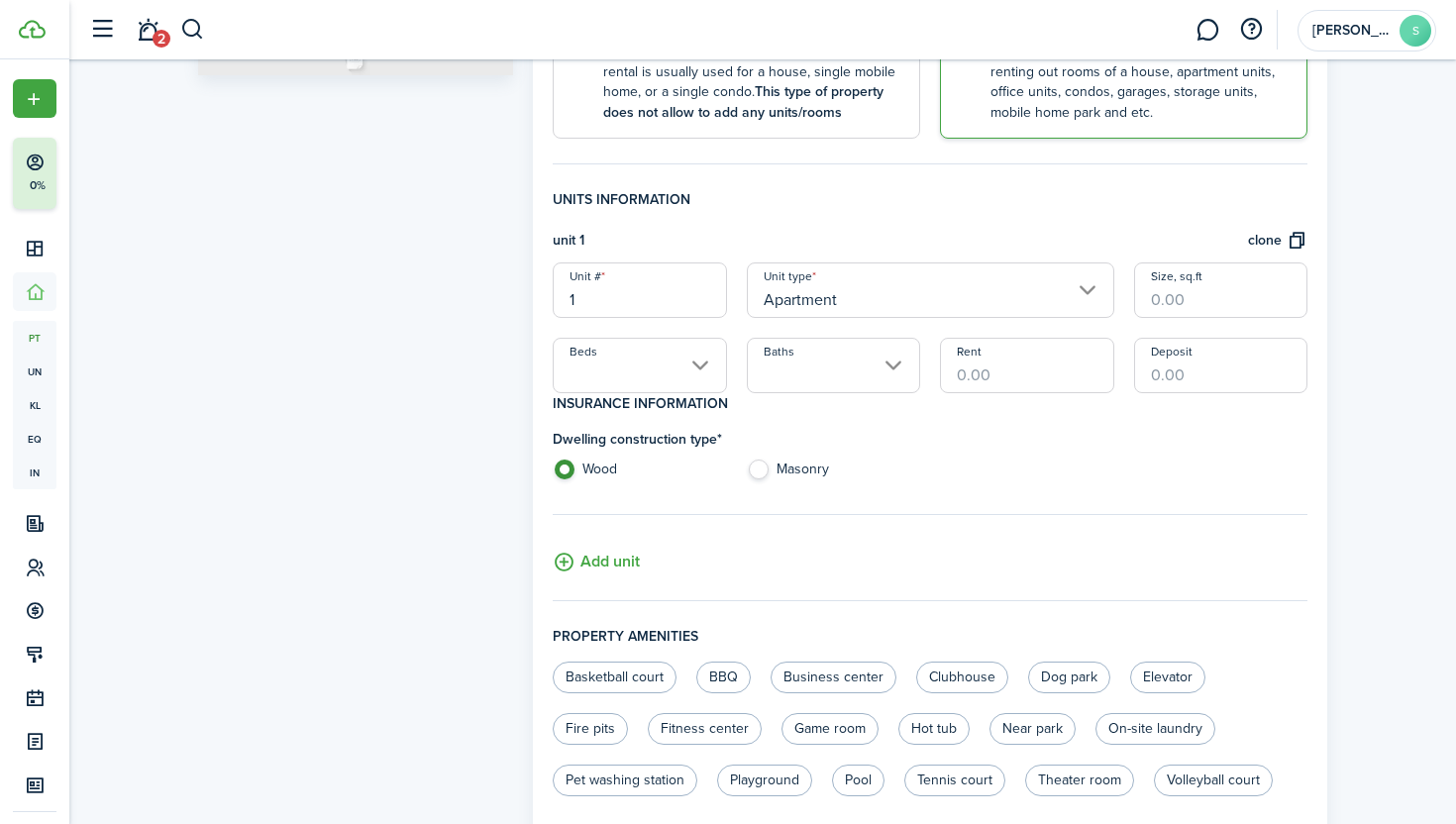 click on "Masonry" 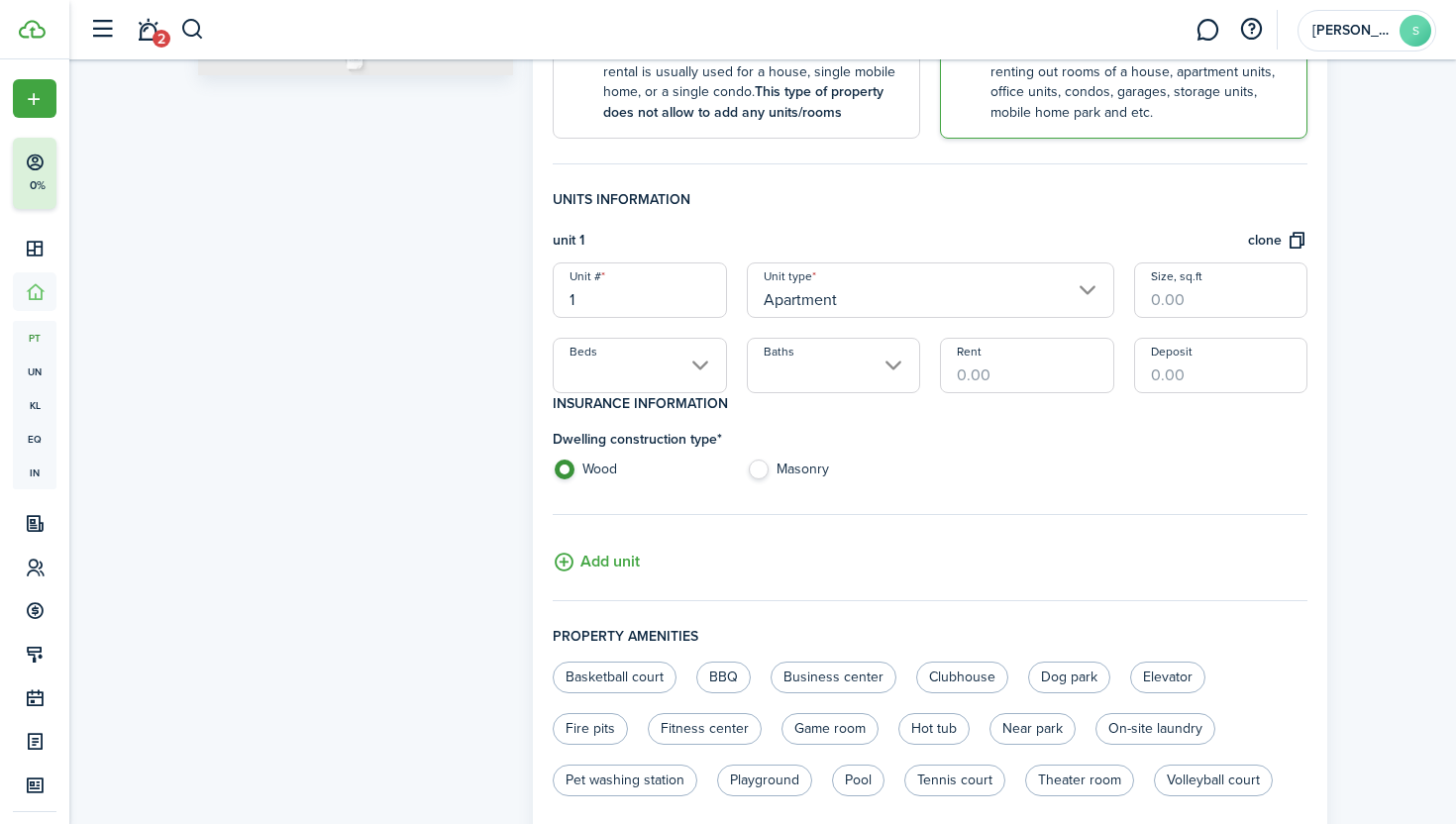 radio on "false" 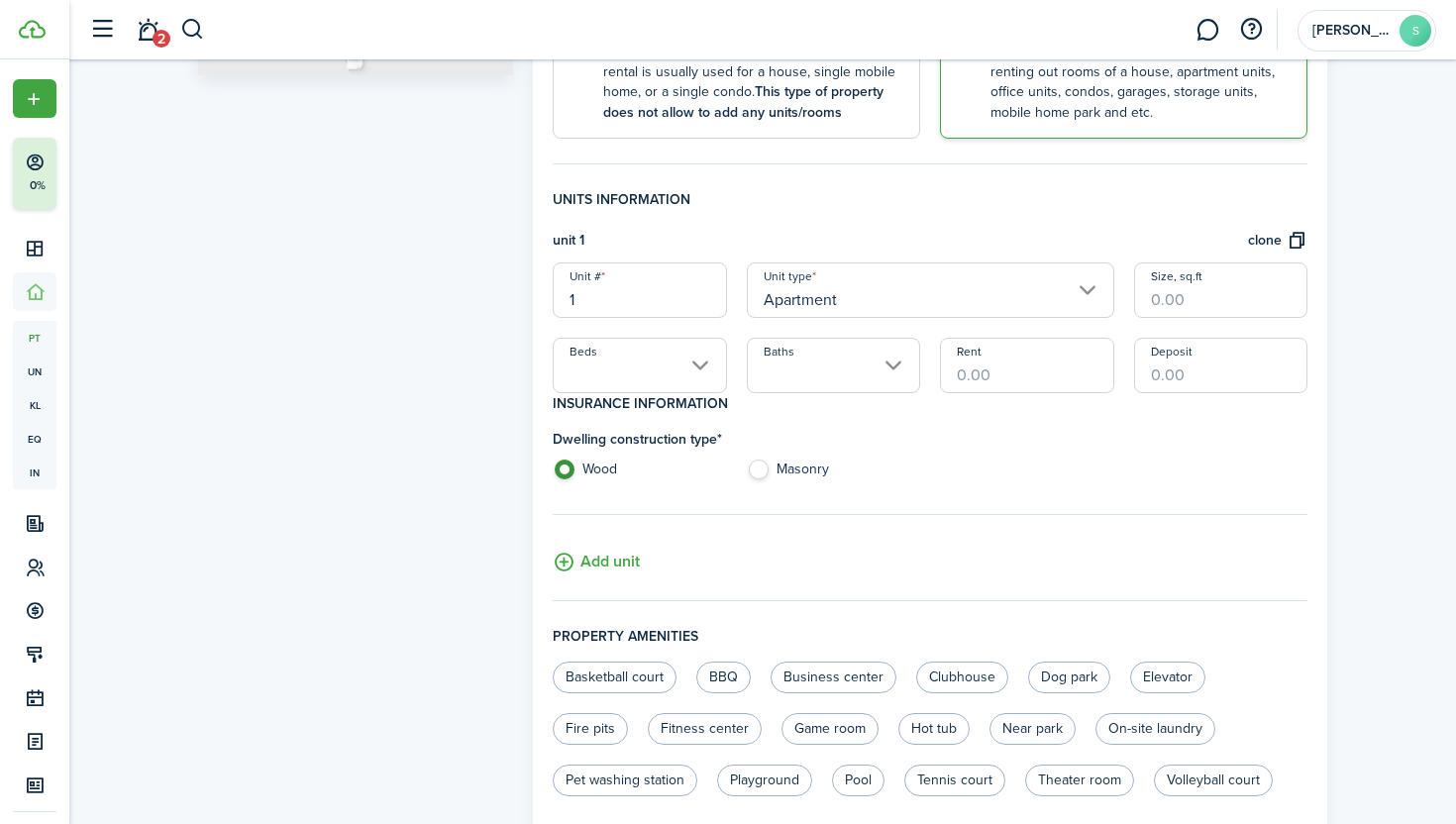 radio on "true" 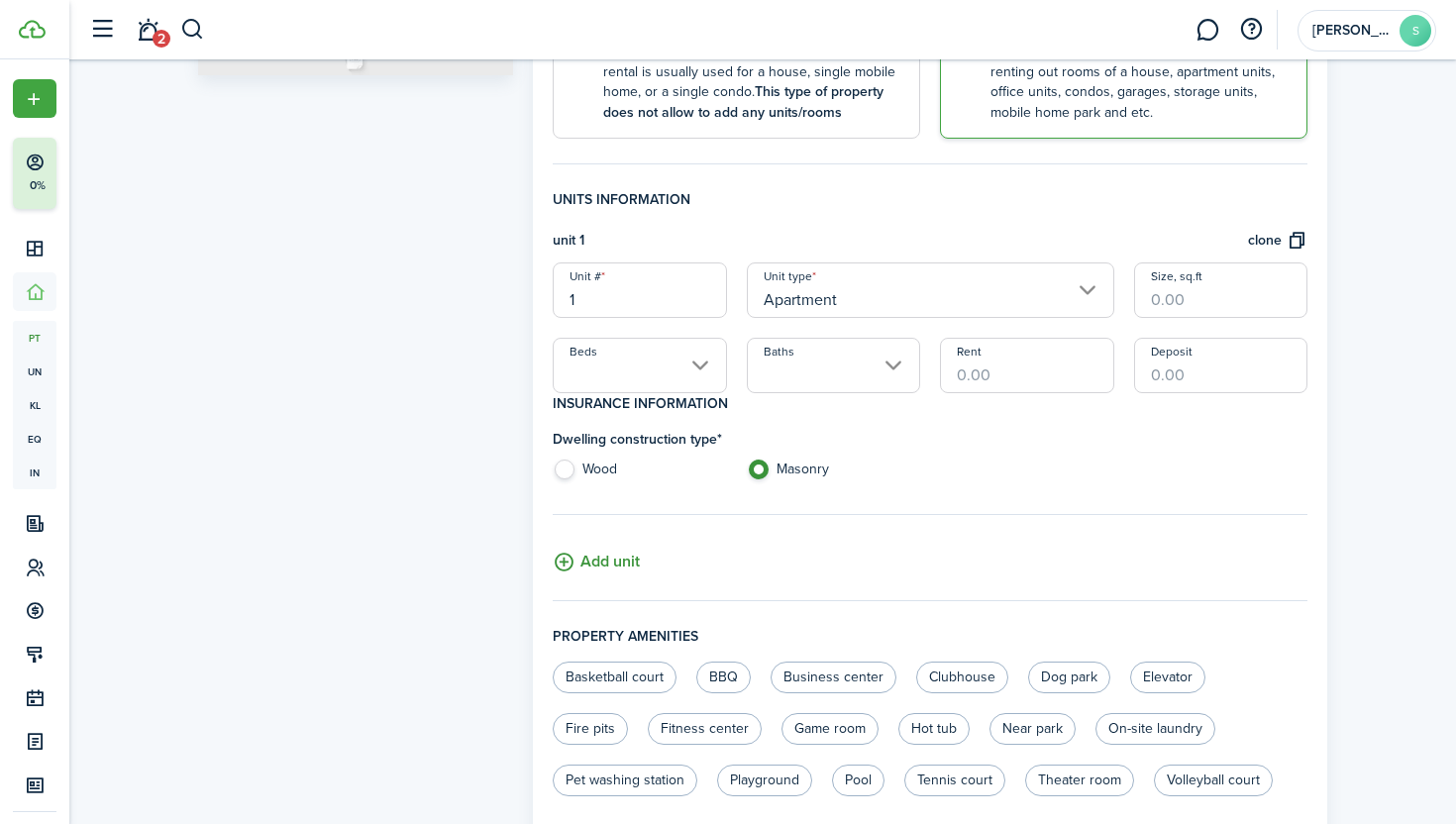 click on "Add unit" 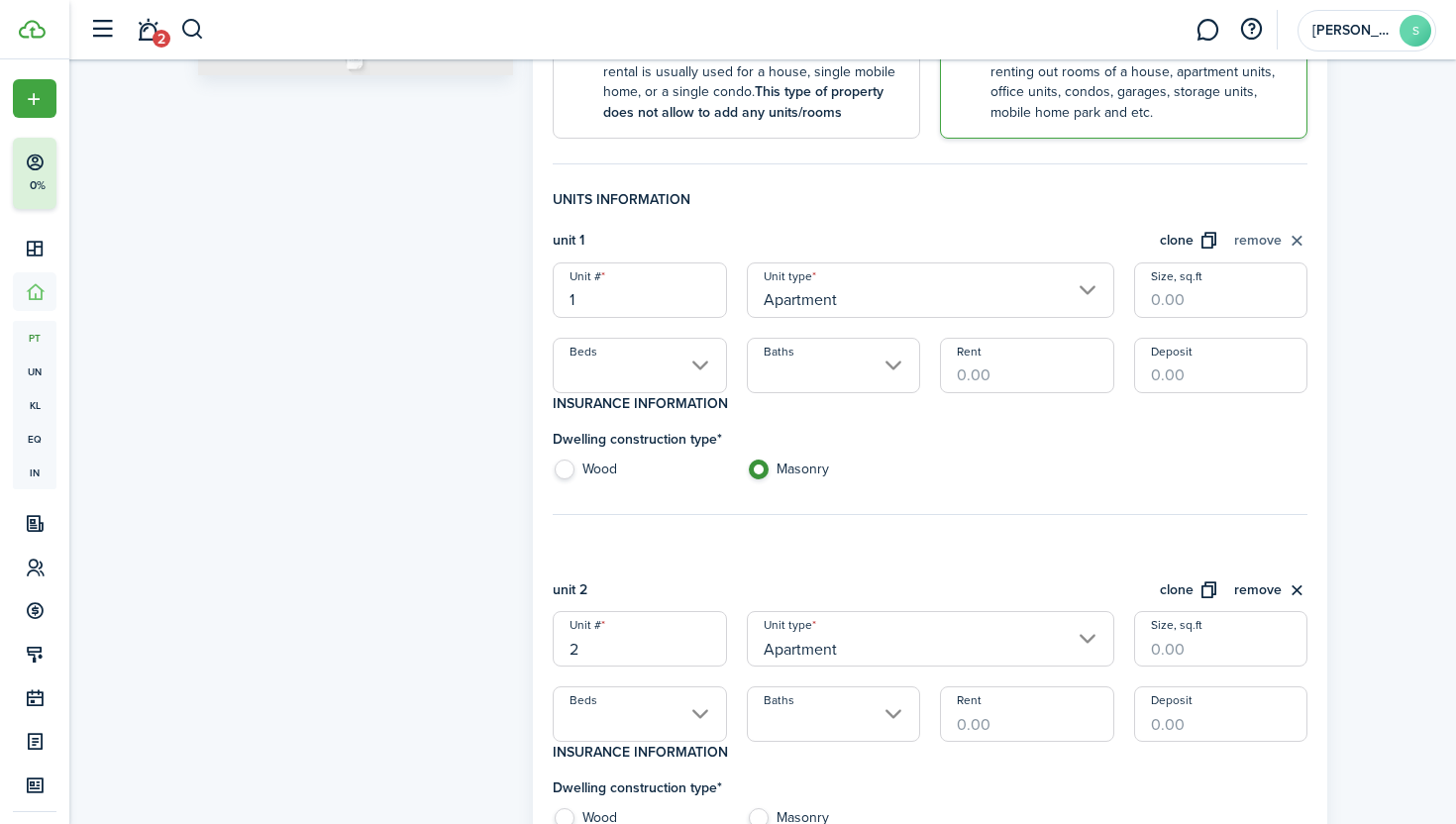 click on "remove" 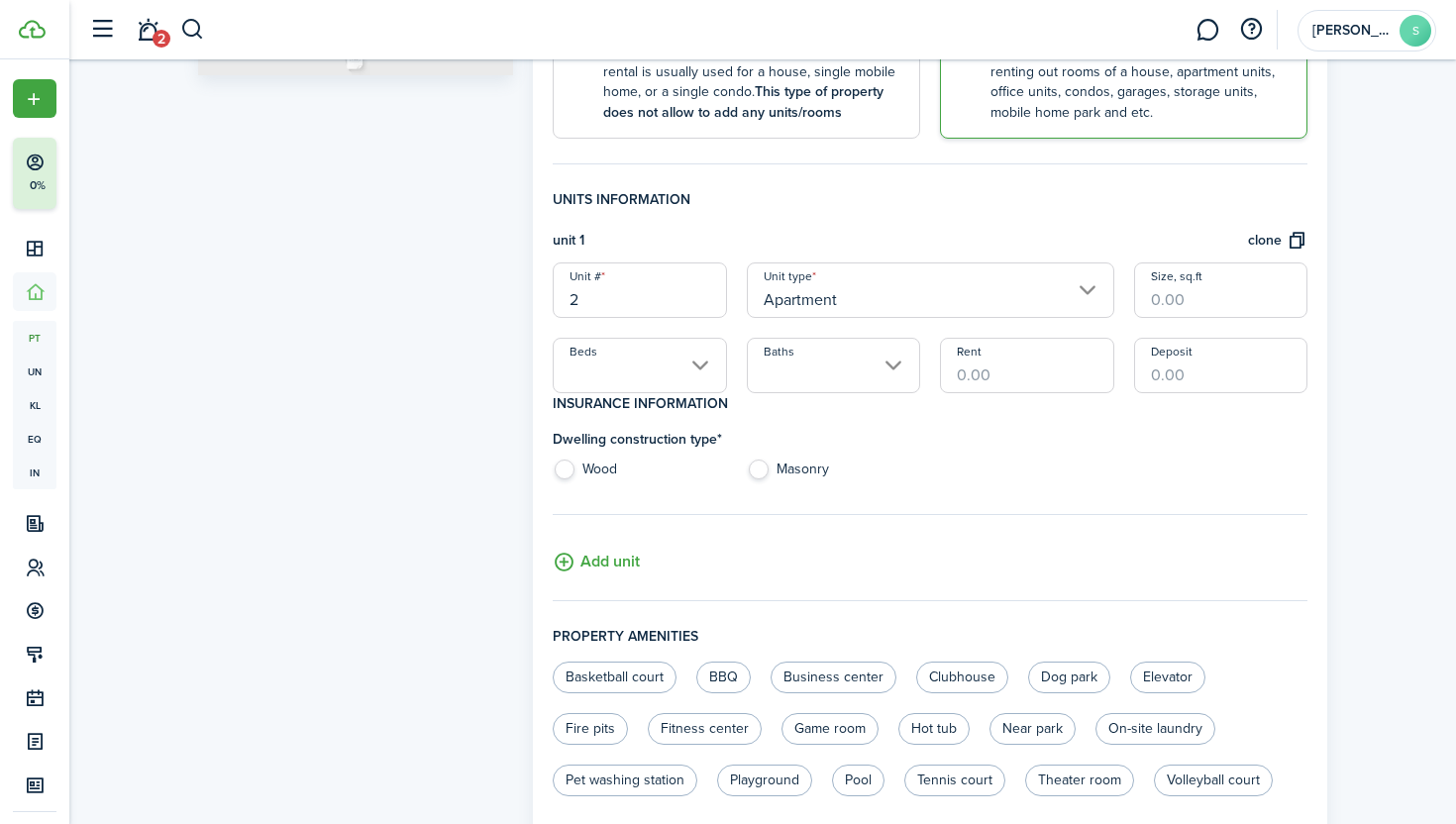 click on "2" at bounding box center [639, 290] 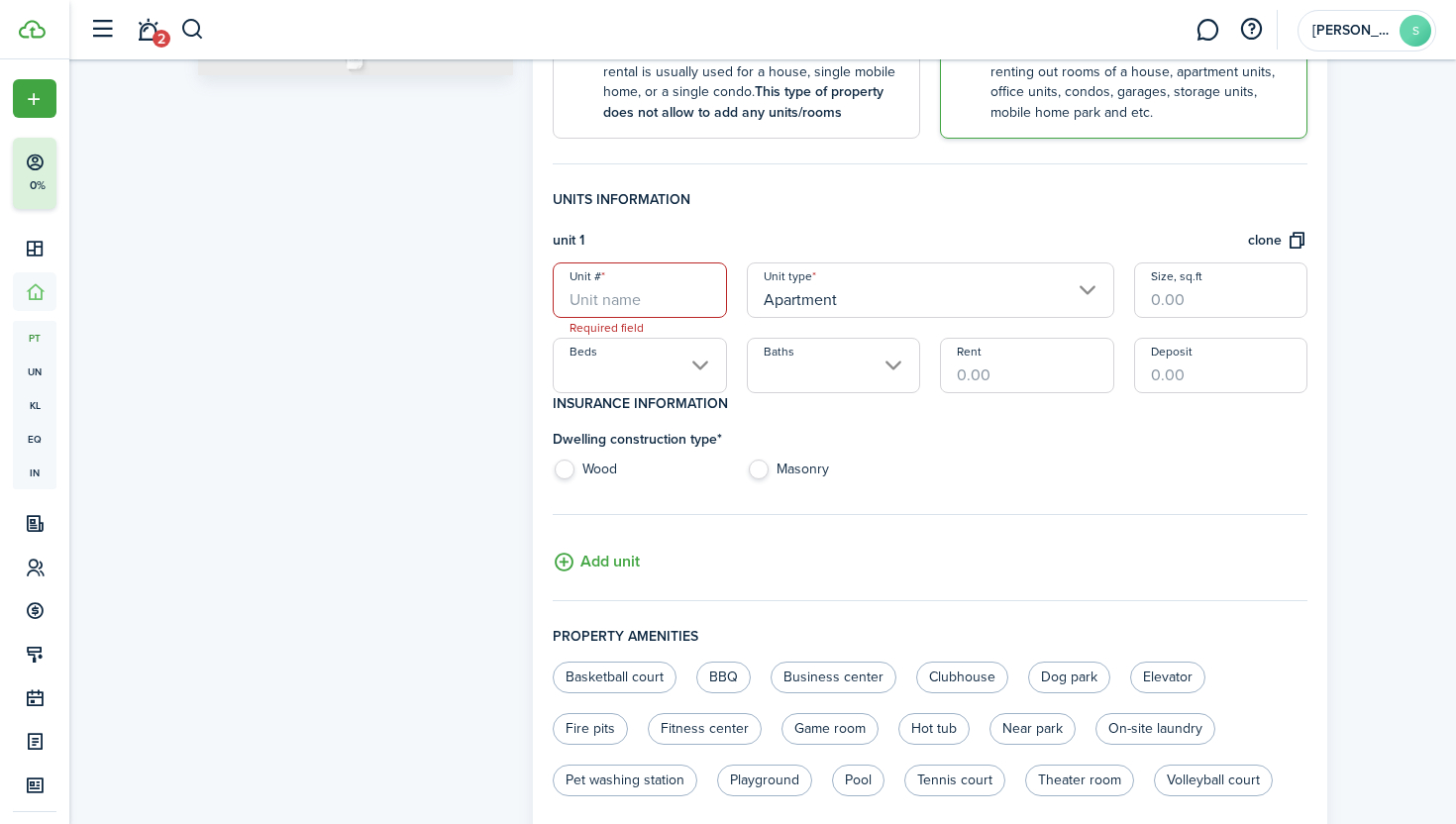 type on "a" 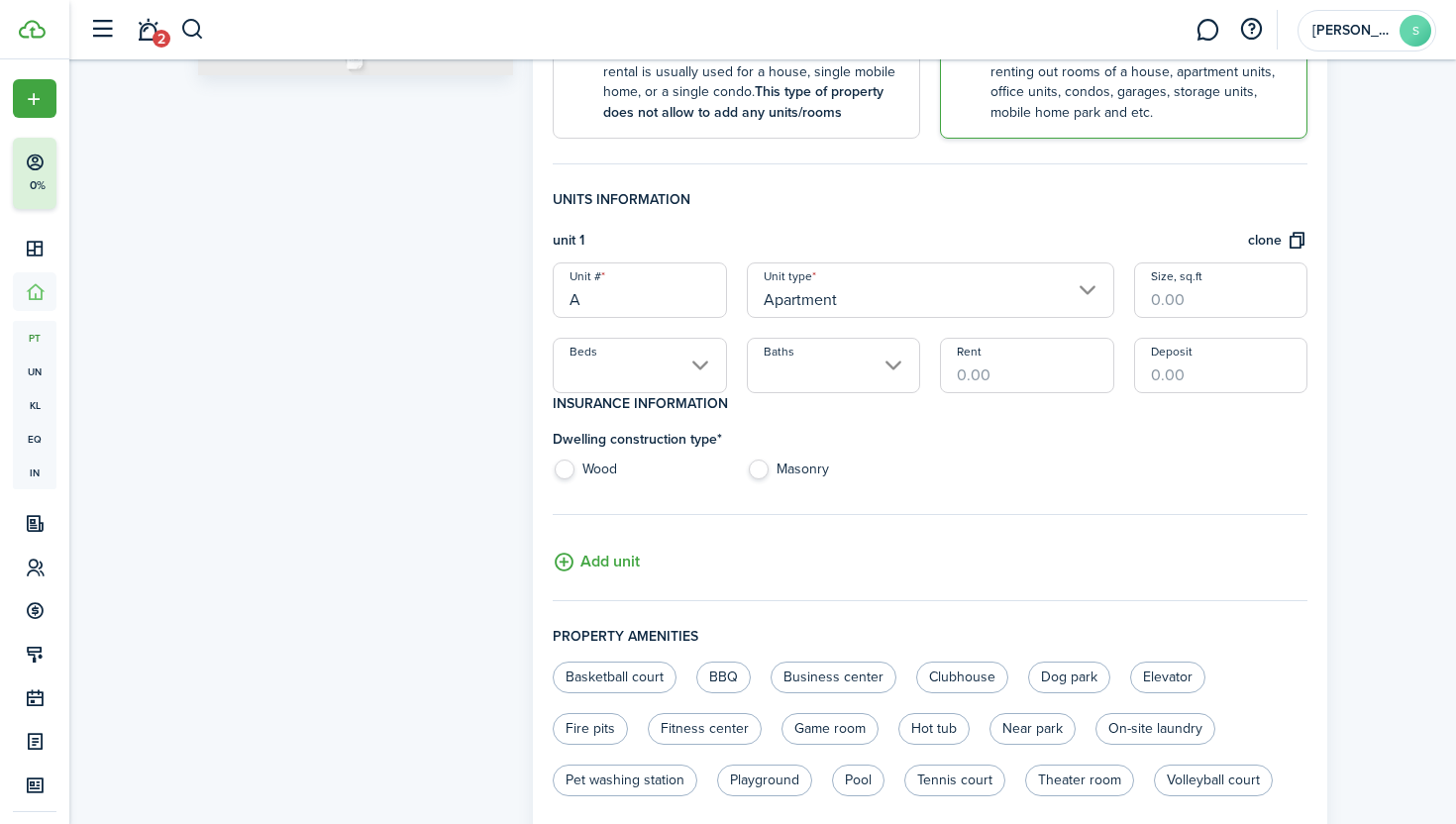 click on "Apartment" at bounding box center [930, 290] 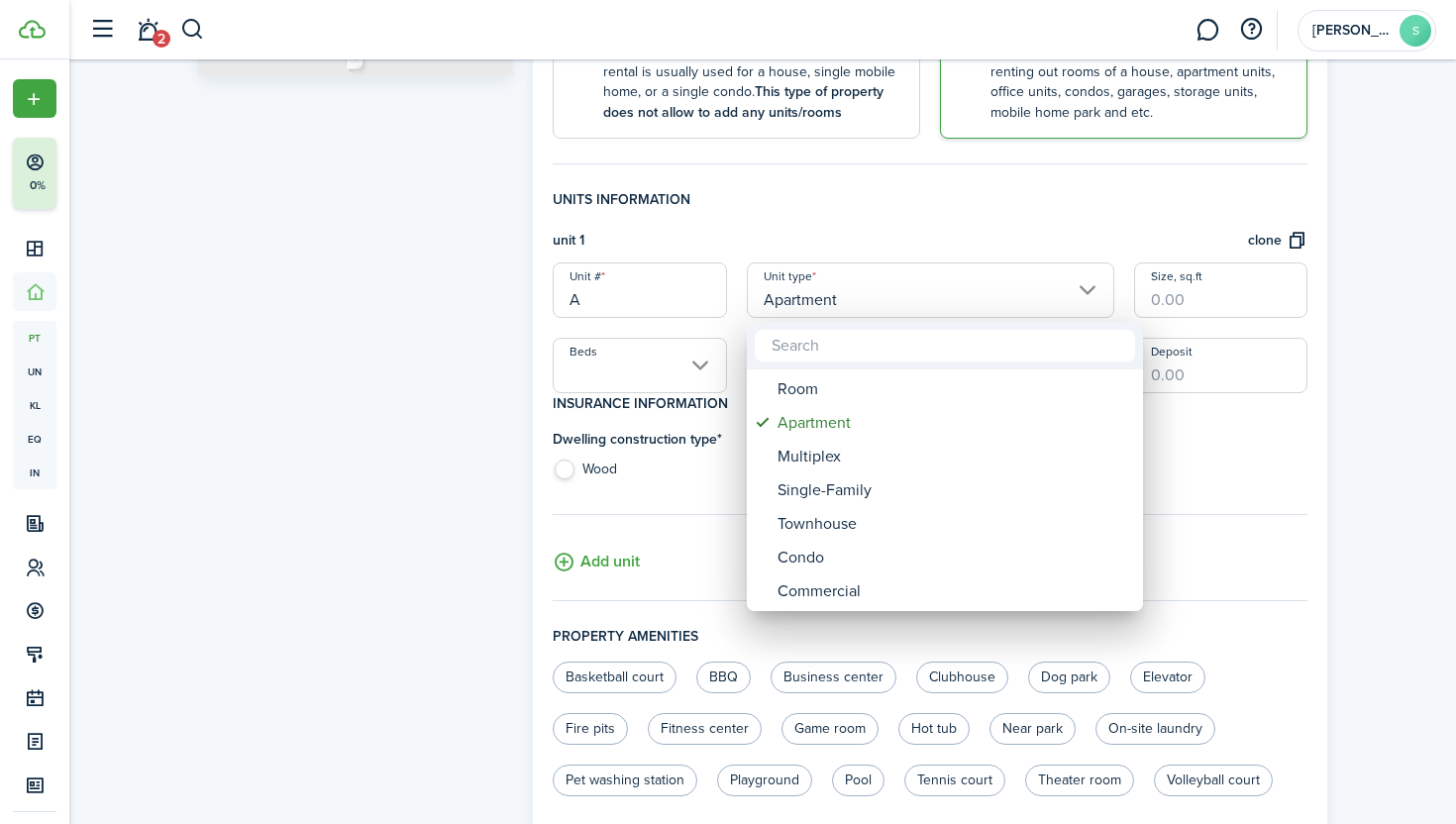 click at bounding box center [728, 412] 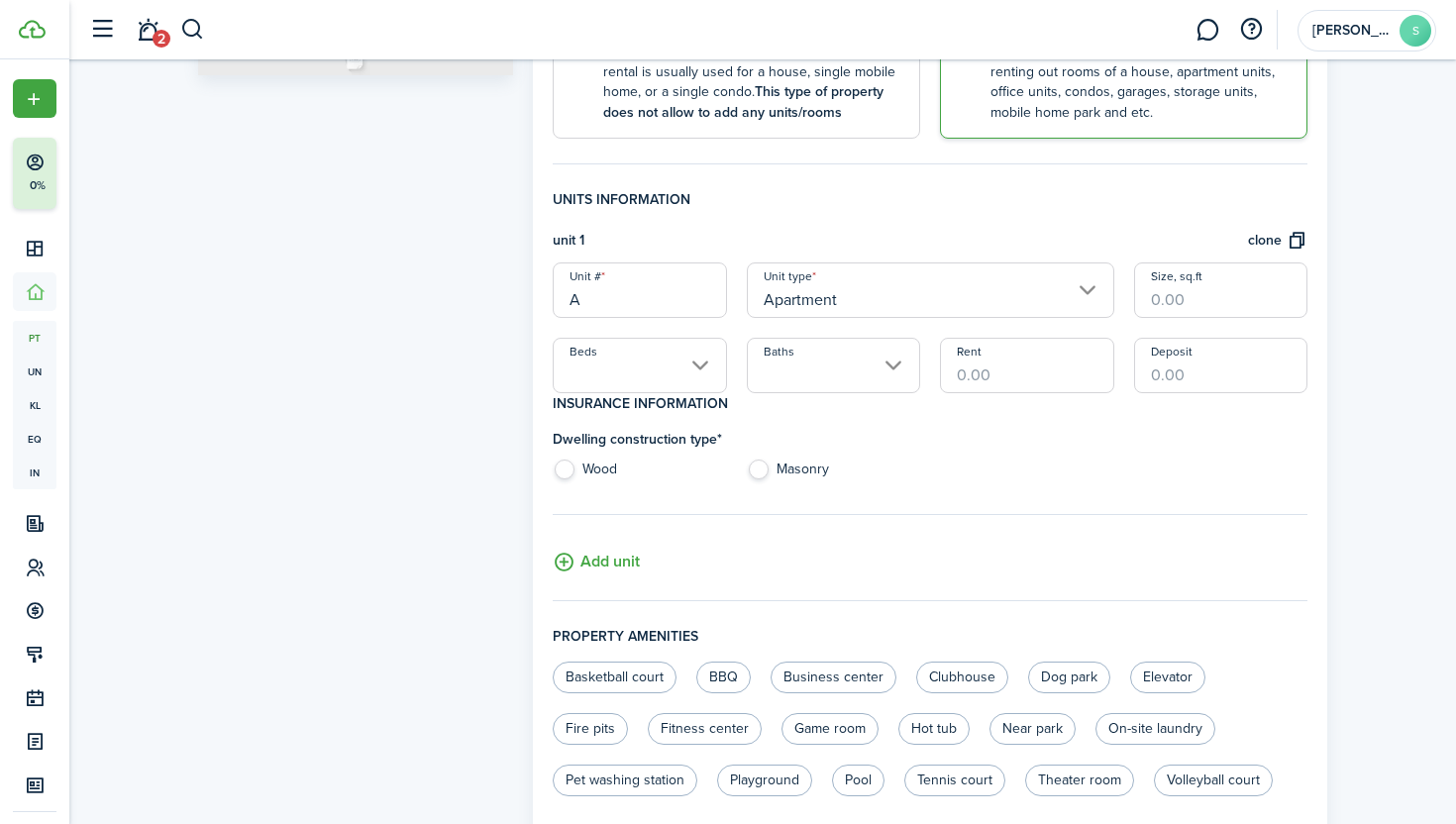 click on "Rent" at bounding box center (1026, 365) 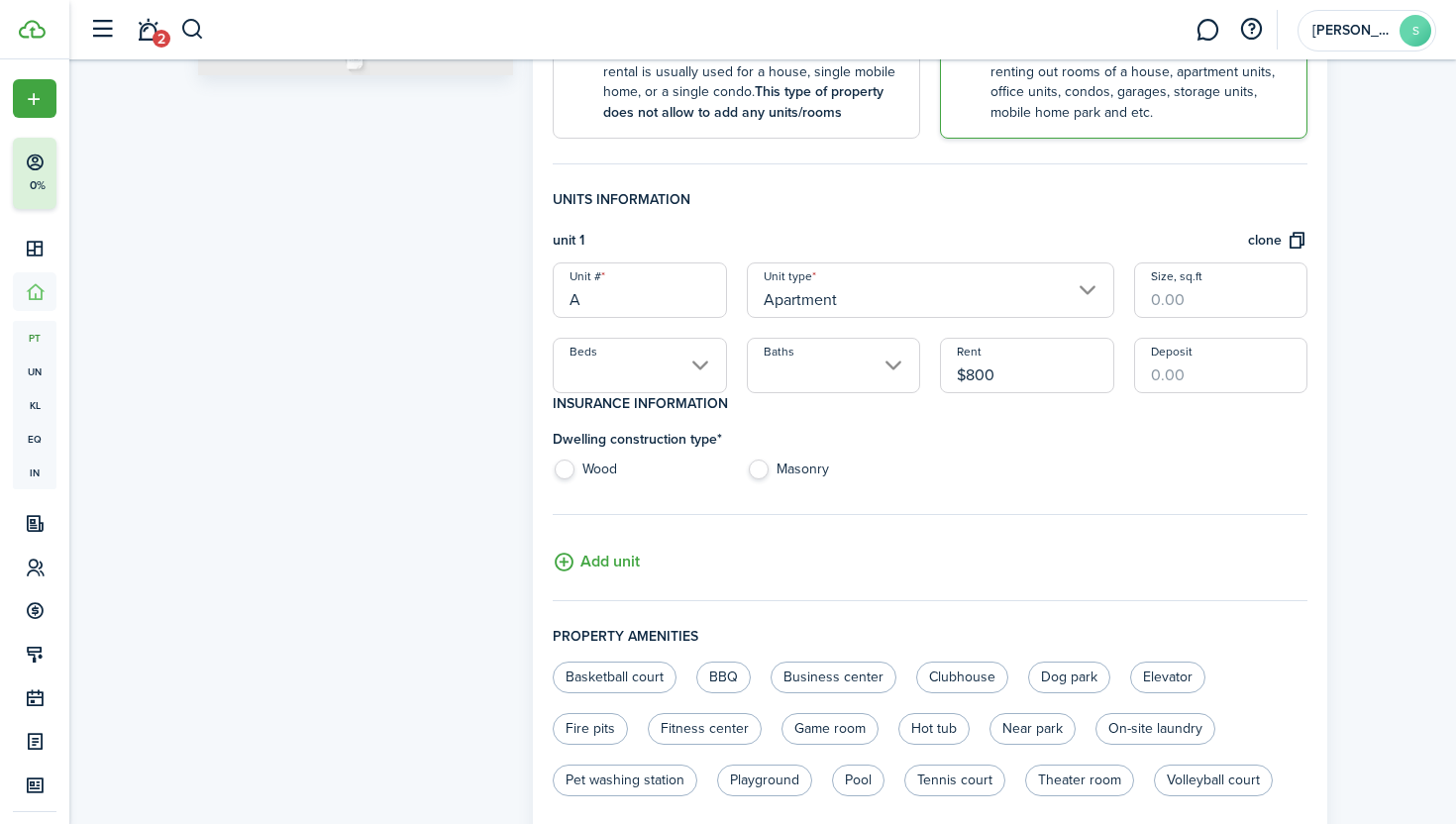 click on "$800" at bounding box center [1026, 365] 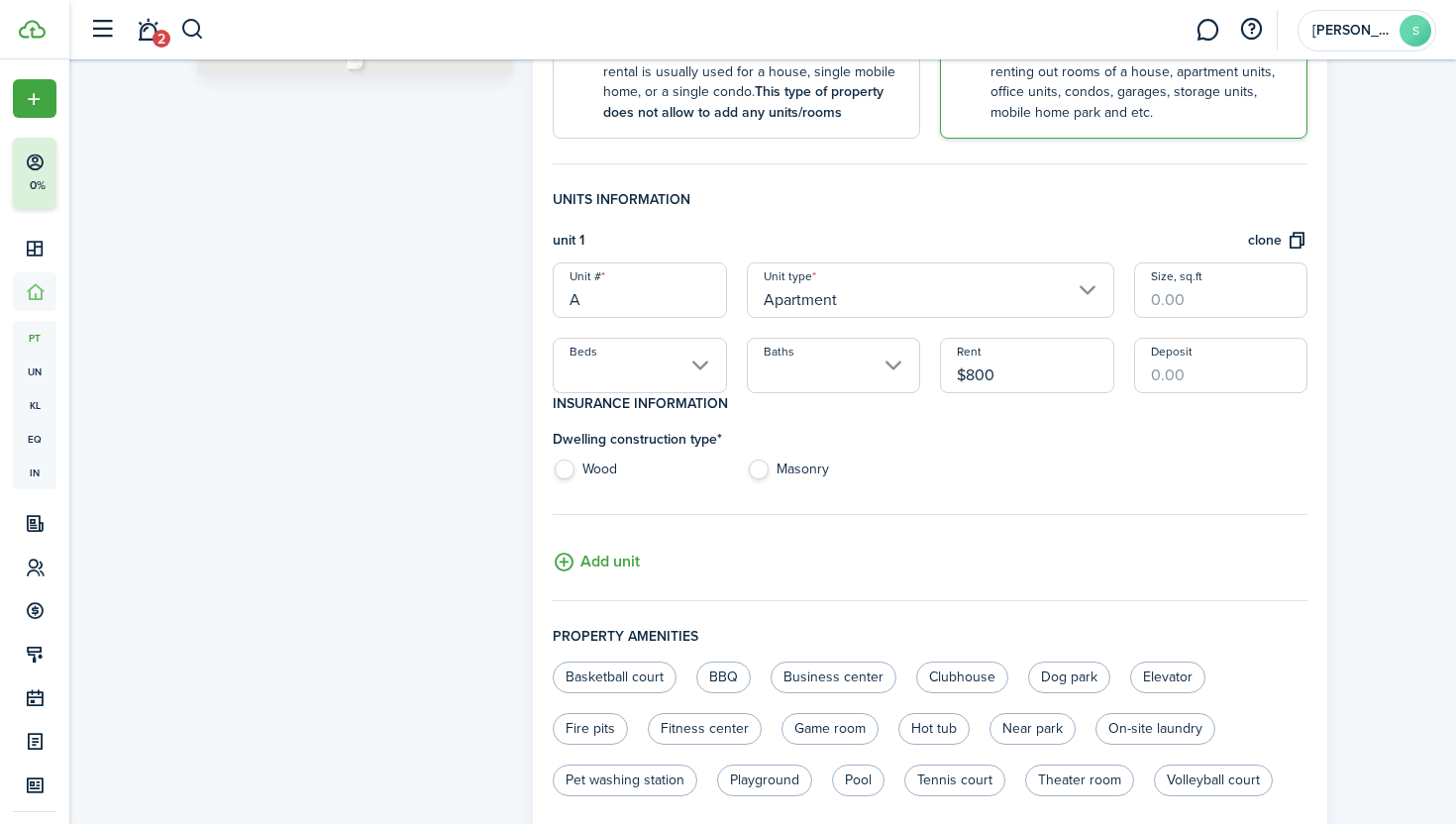 type on "$800.00" 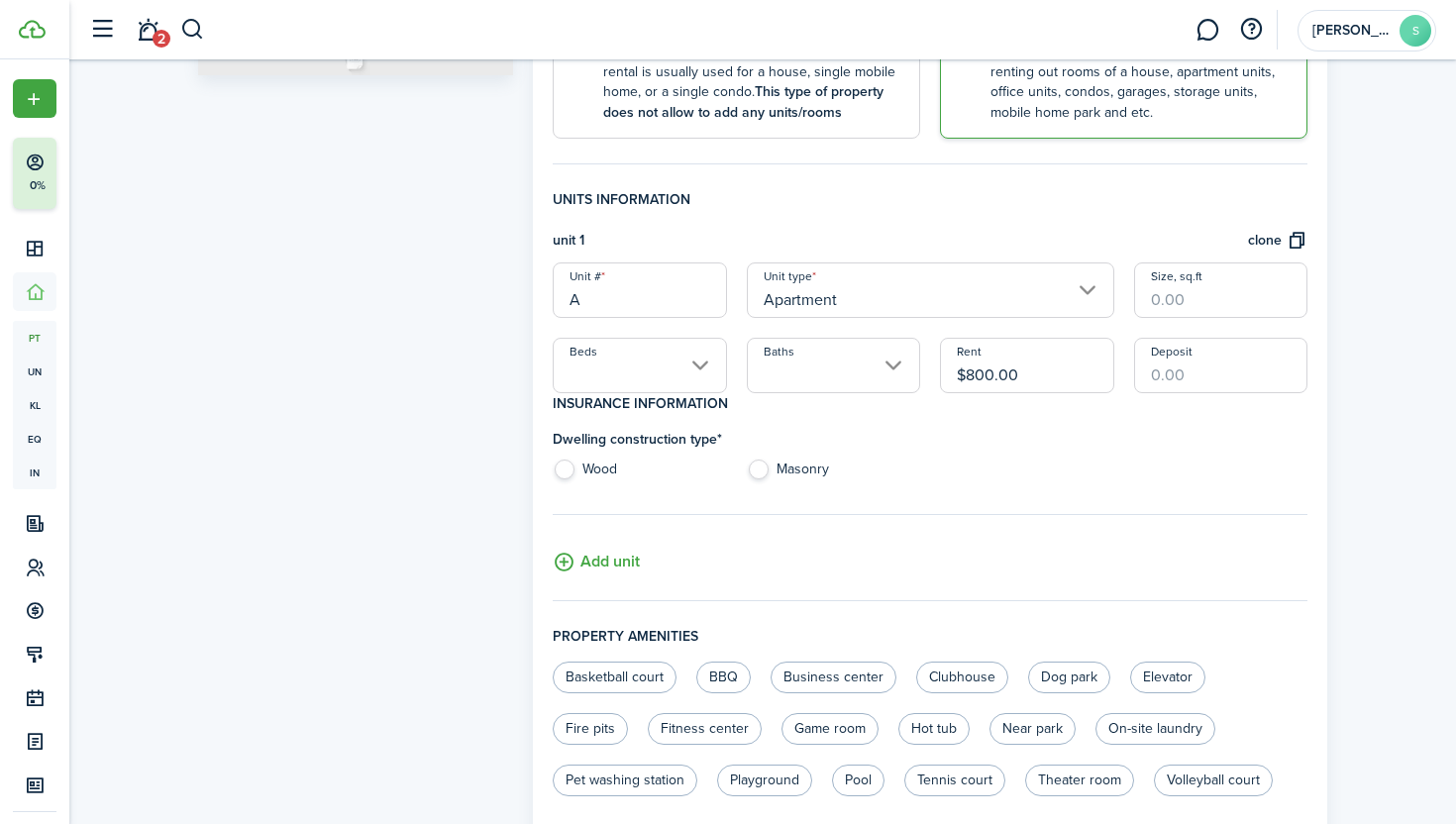 click on "Dwelling construction type  *  Wood Masonry" 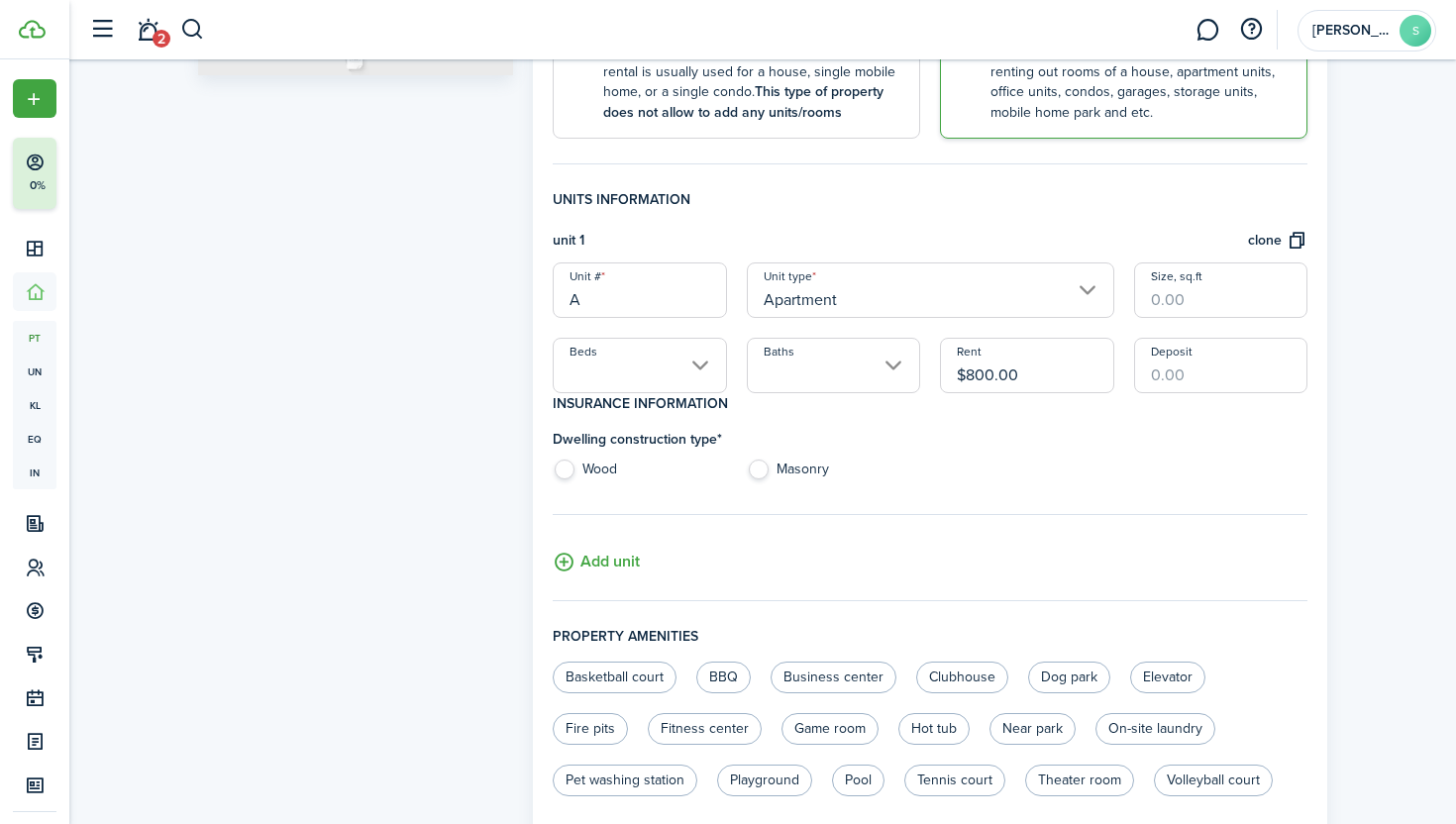 click on "Apartment" at bounding box center (930, 290) 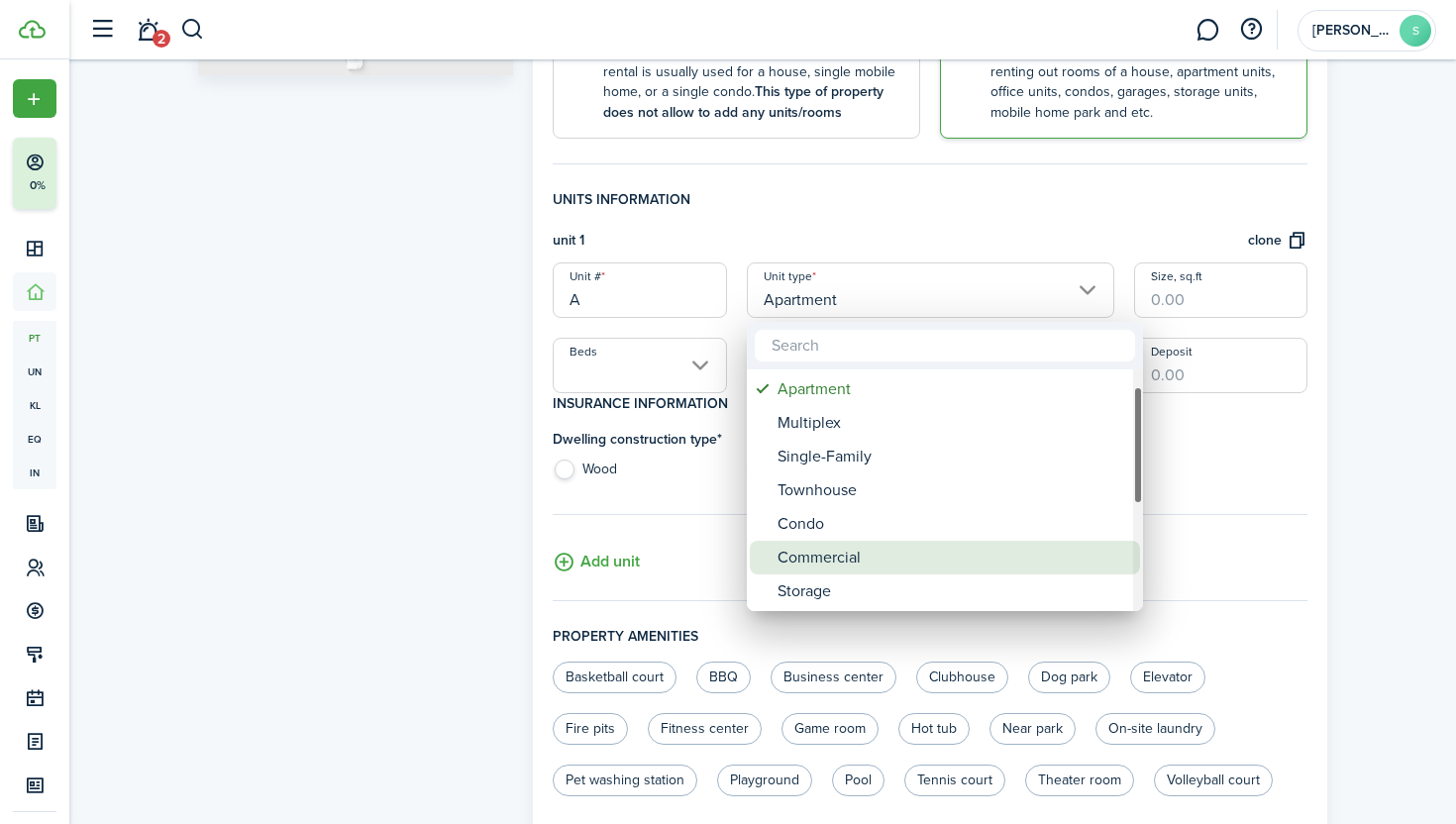 click on "Commercial" at bounding box center (953, 558) 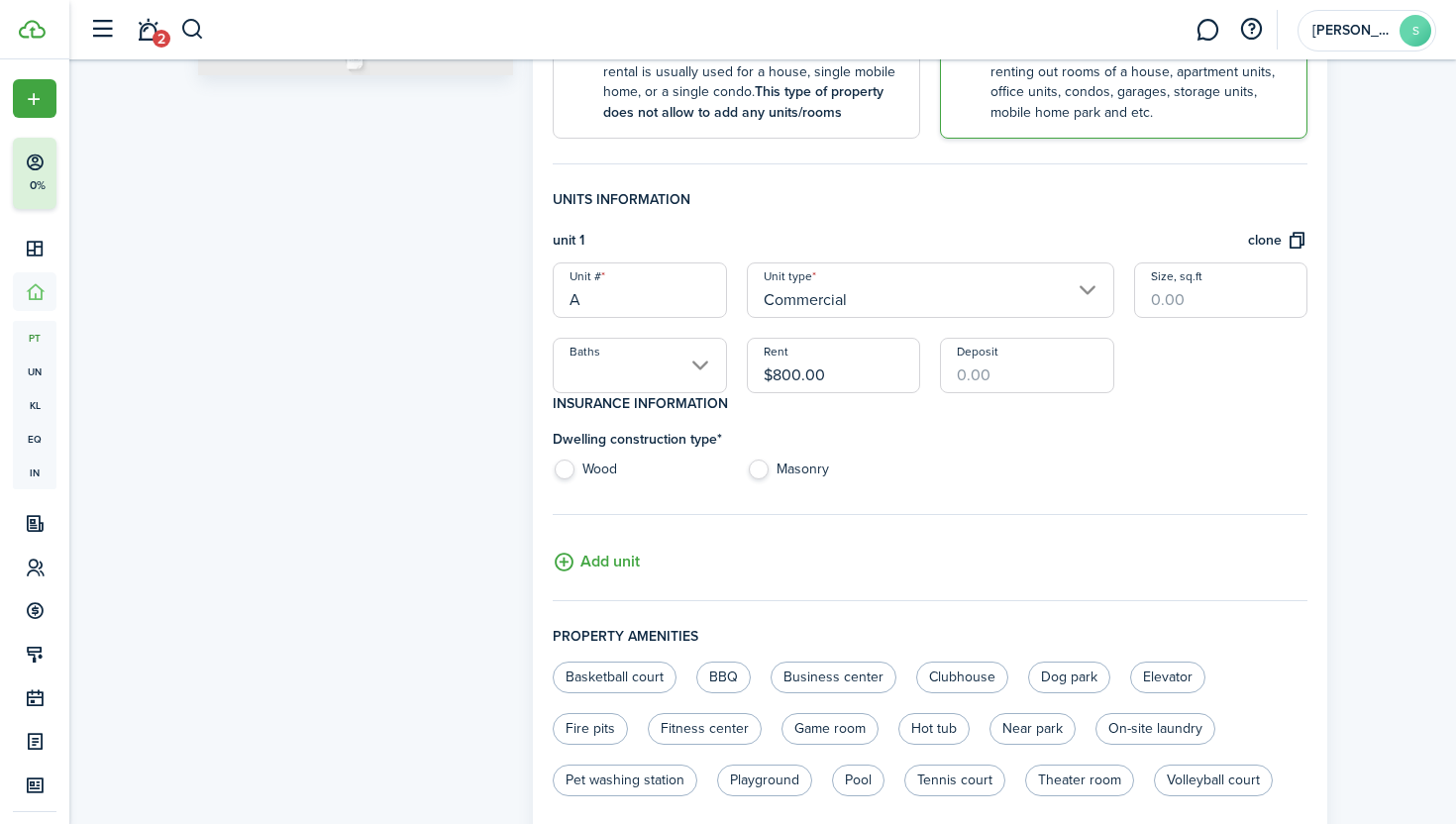 click on "Masonry" 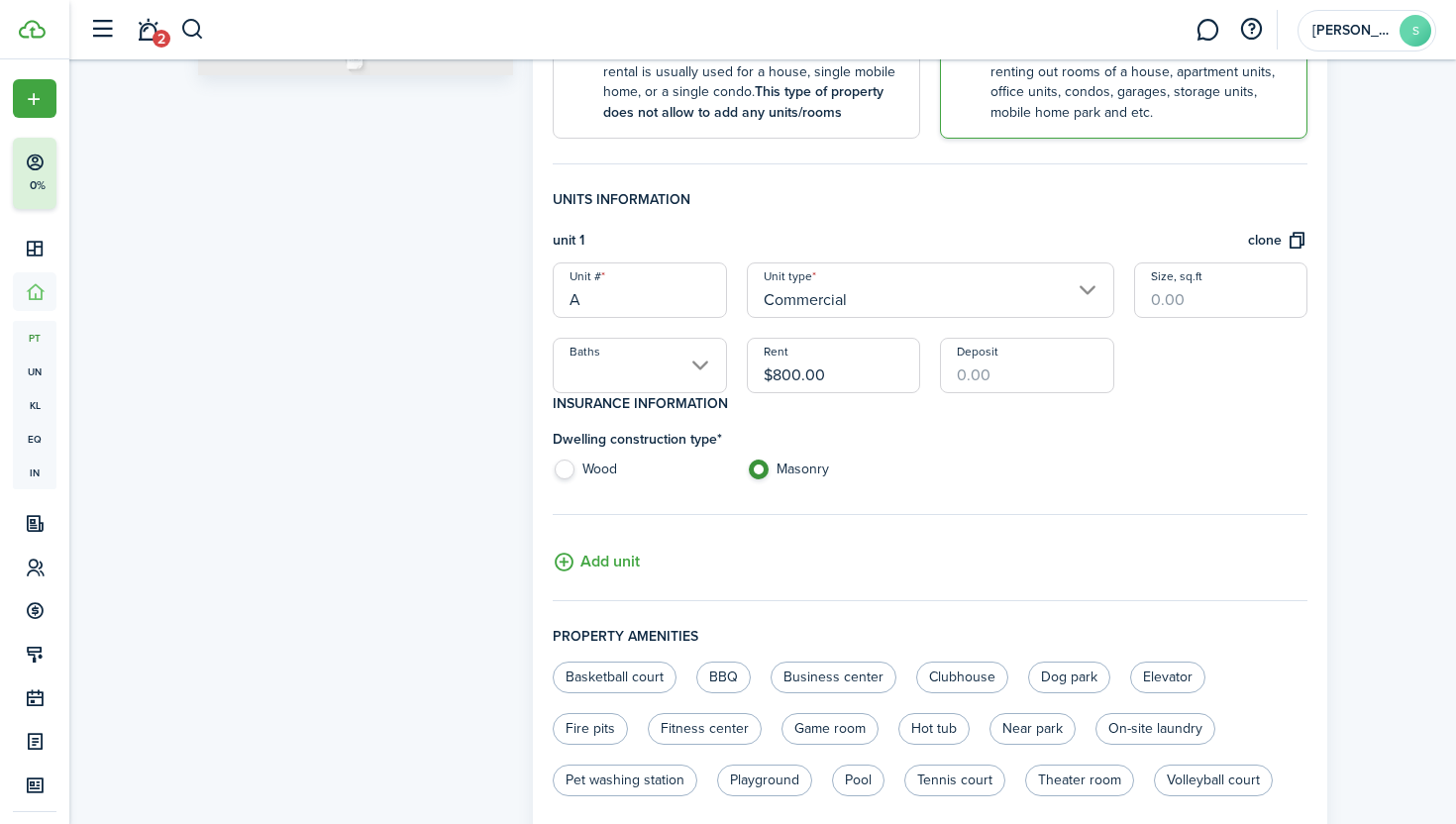 radio on "true" 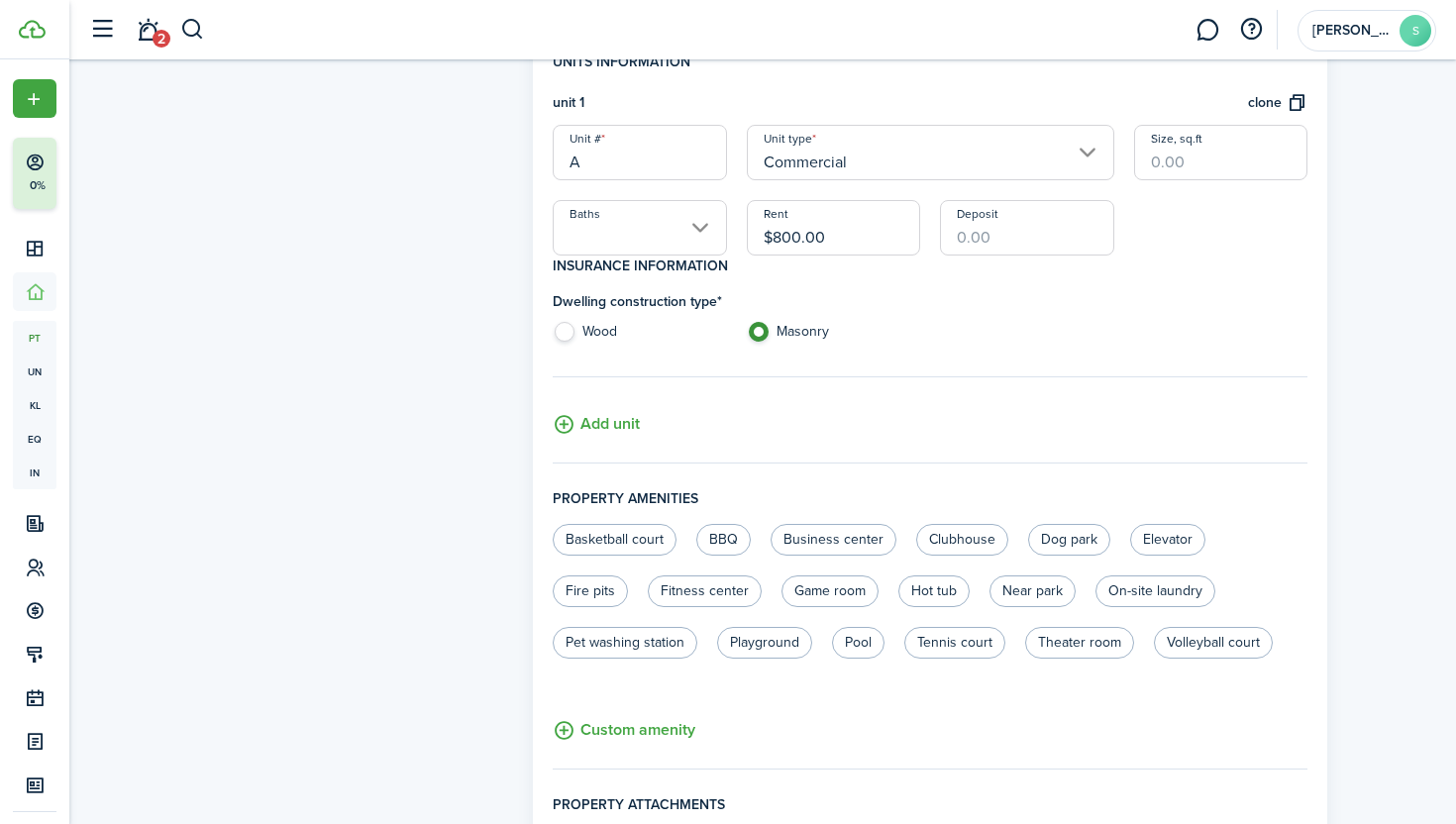 scroll, scrollTop: 623, scrollLeft: 0, axis: vertical 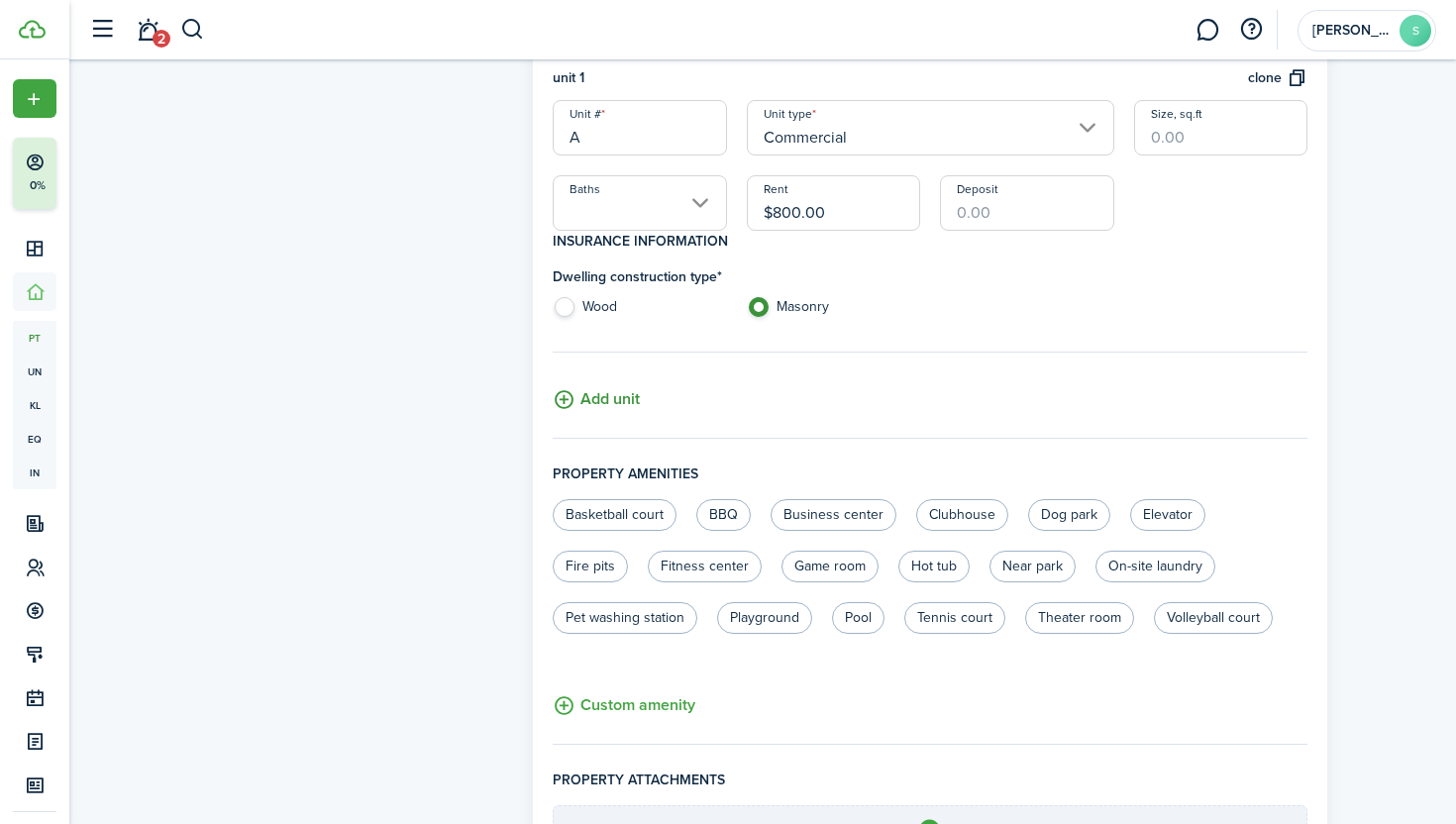 click on "Add unit" 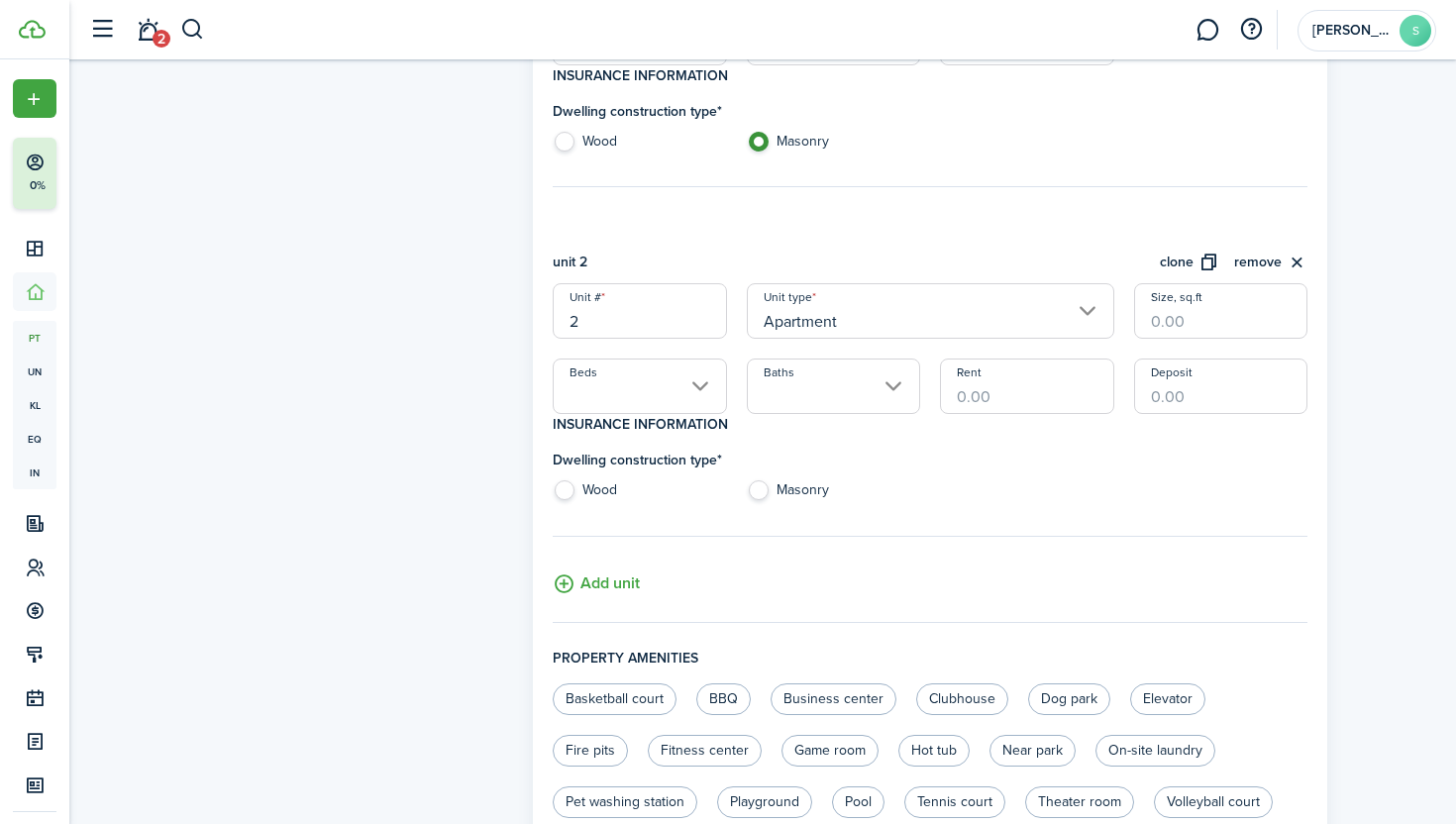 scroll, scrollTop: 804, scrollLeft: 0, axis: vertical 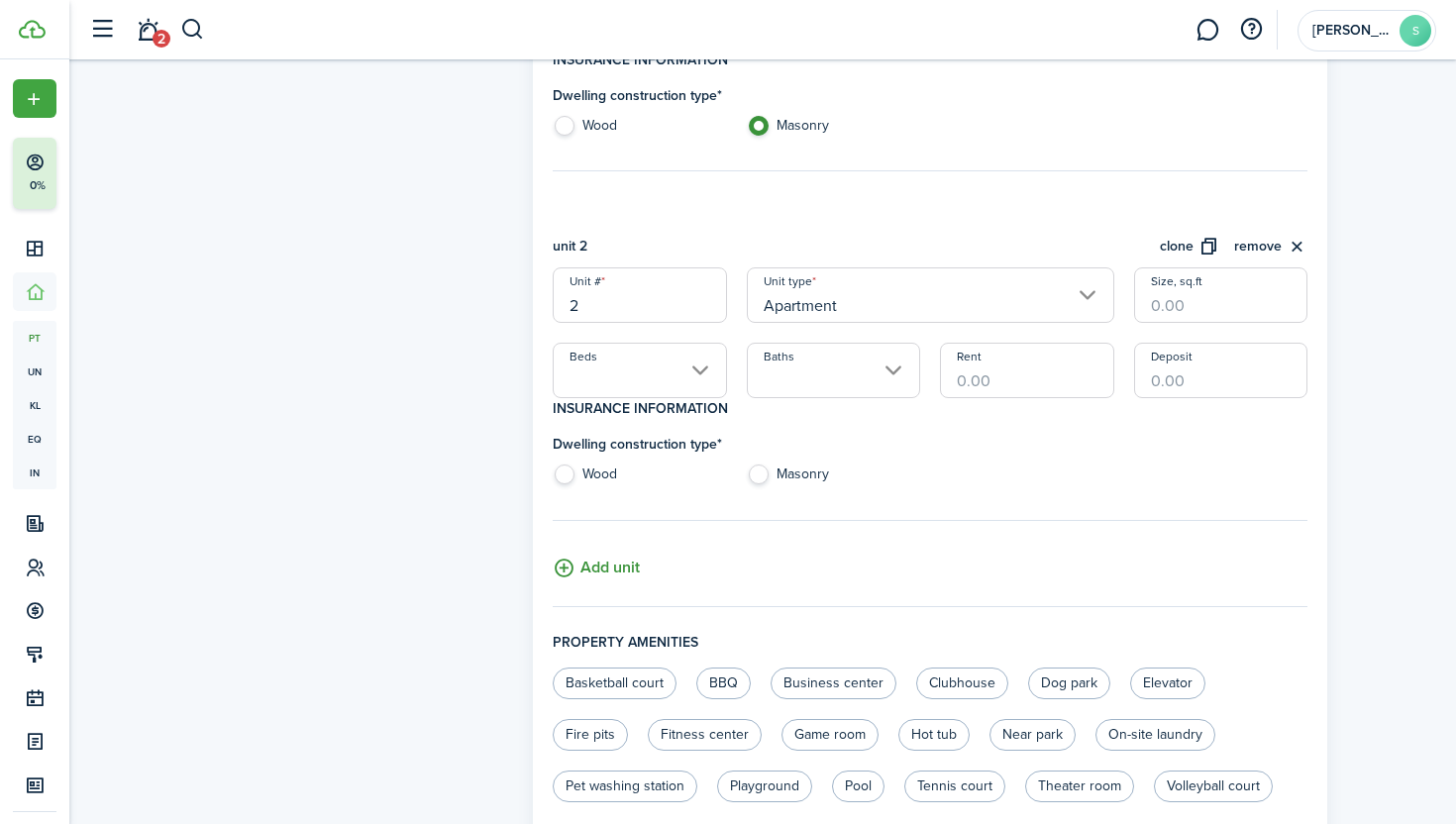 click on "Add unit" 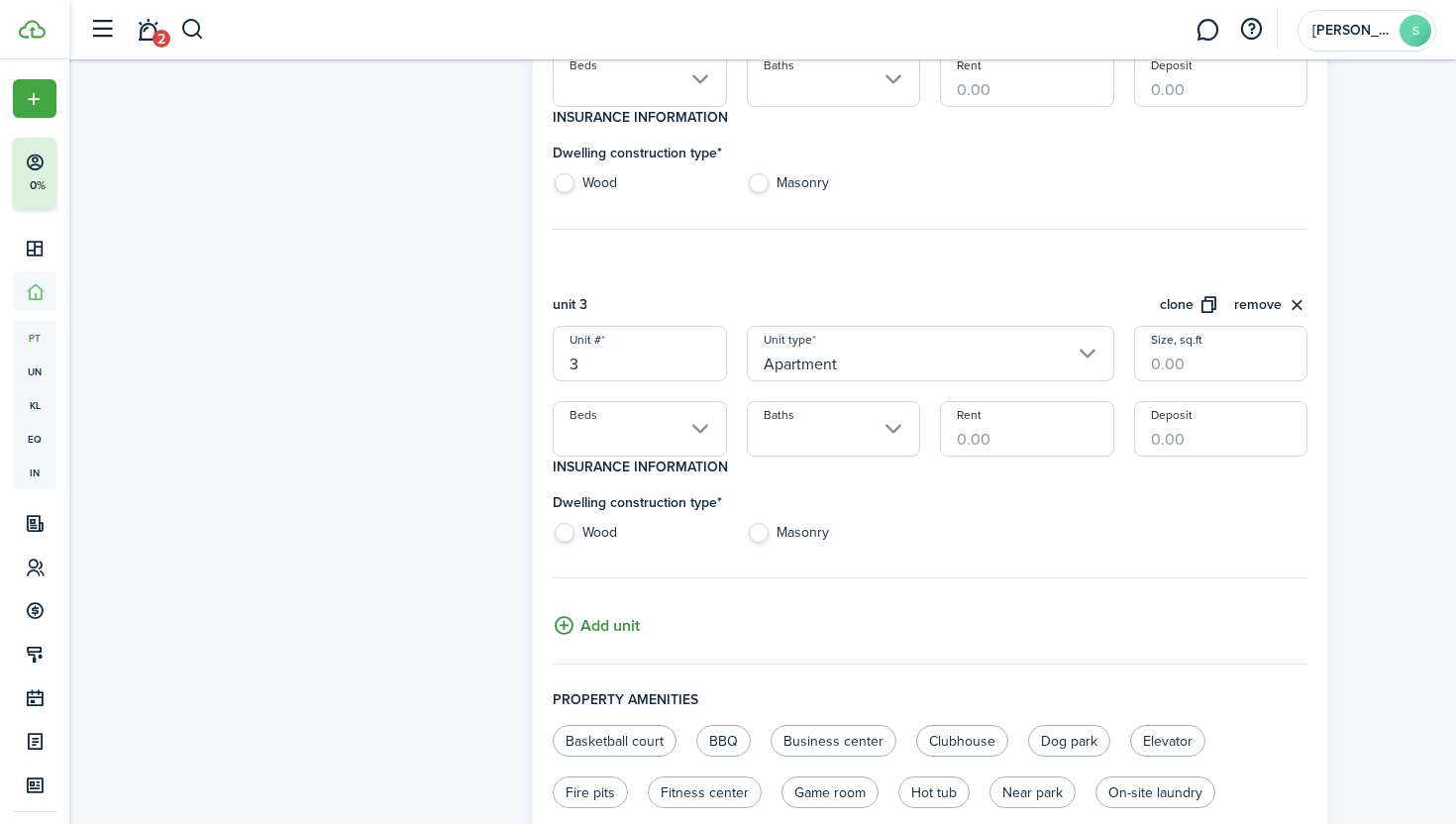 click on "Add unit" 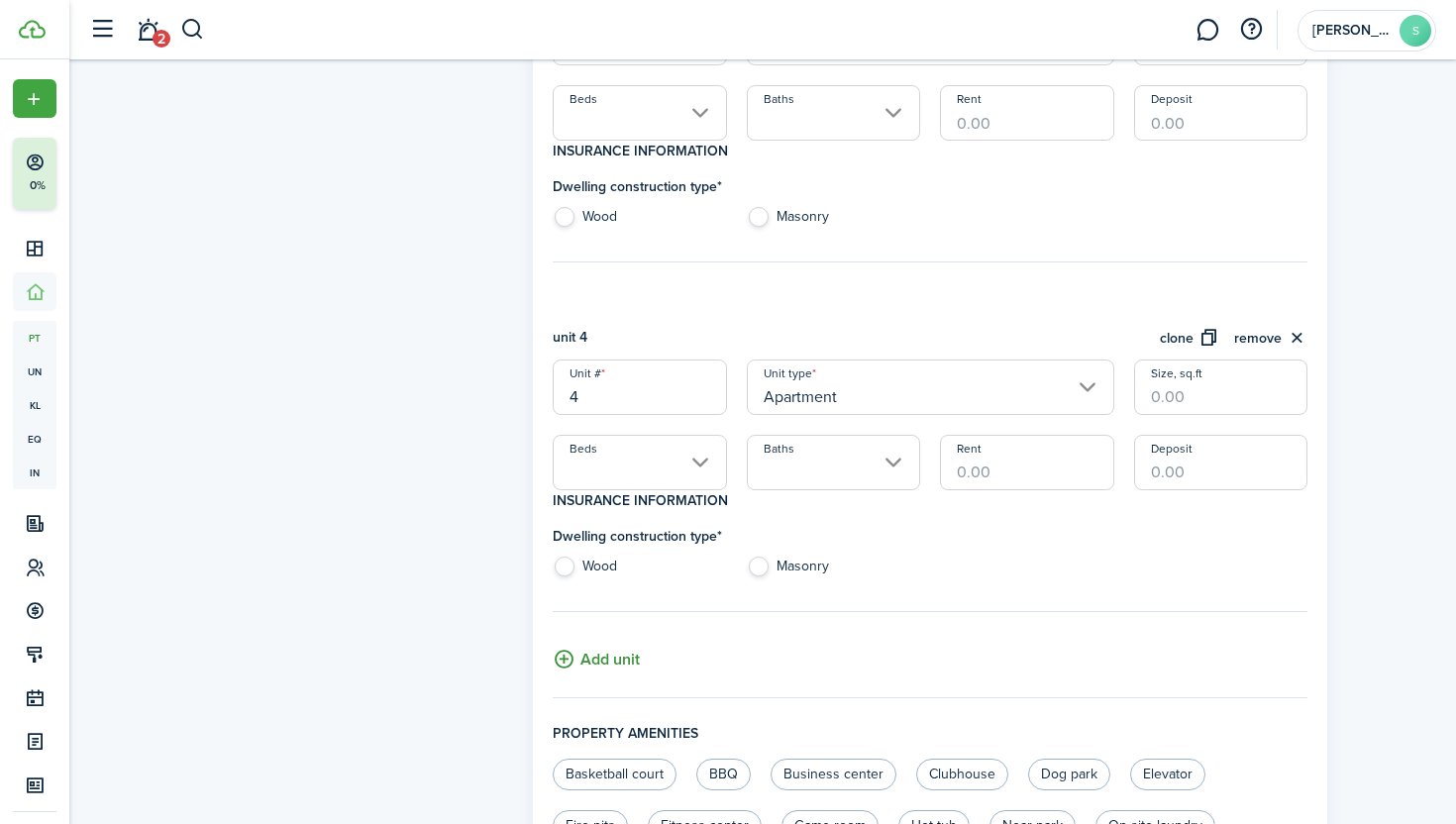 click on "Add unit" 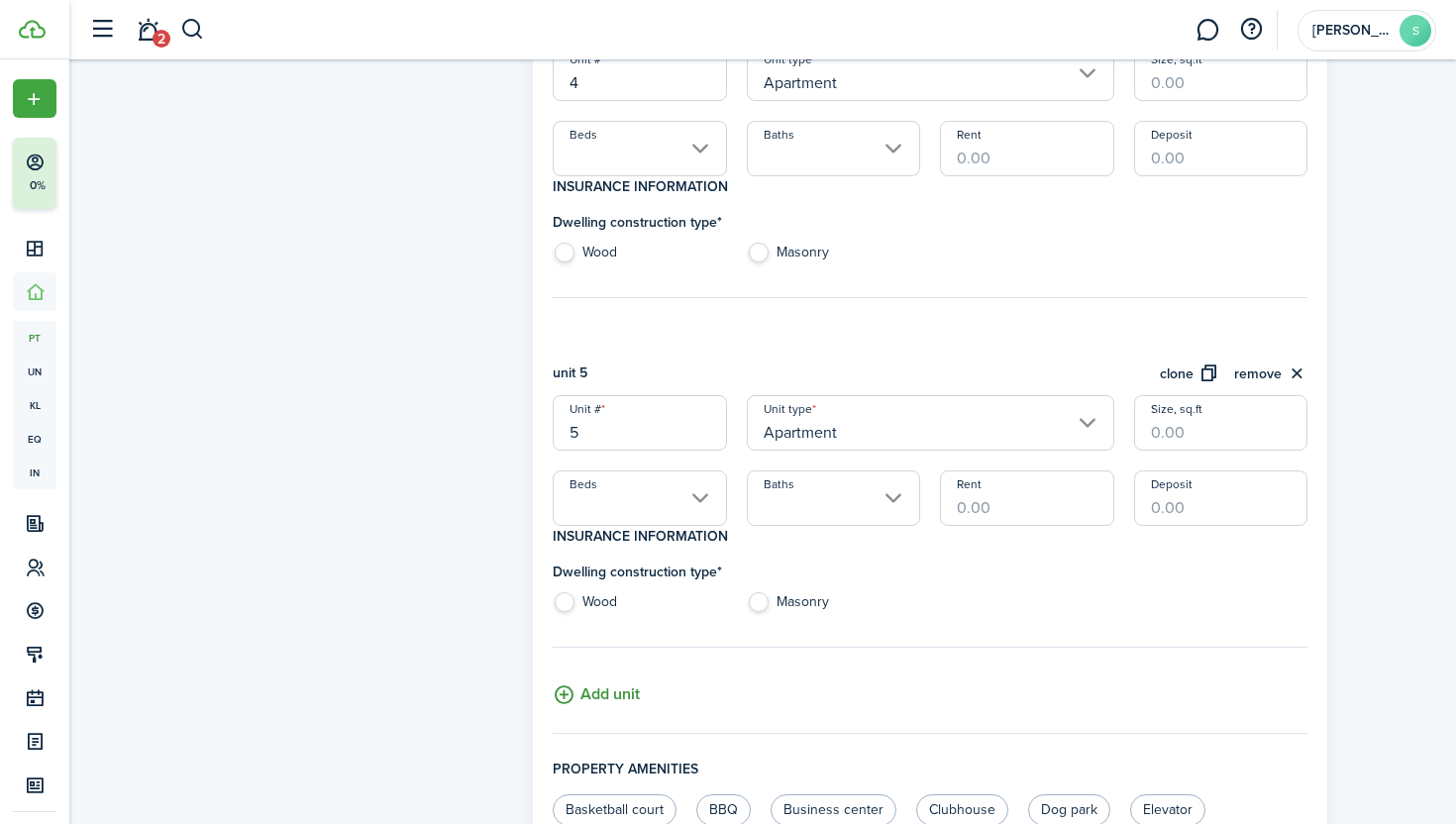 click on "Add unit" 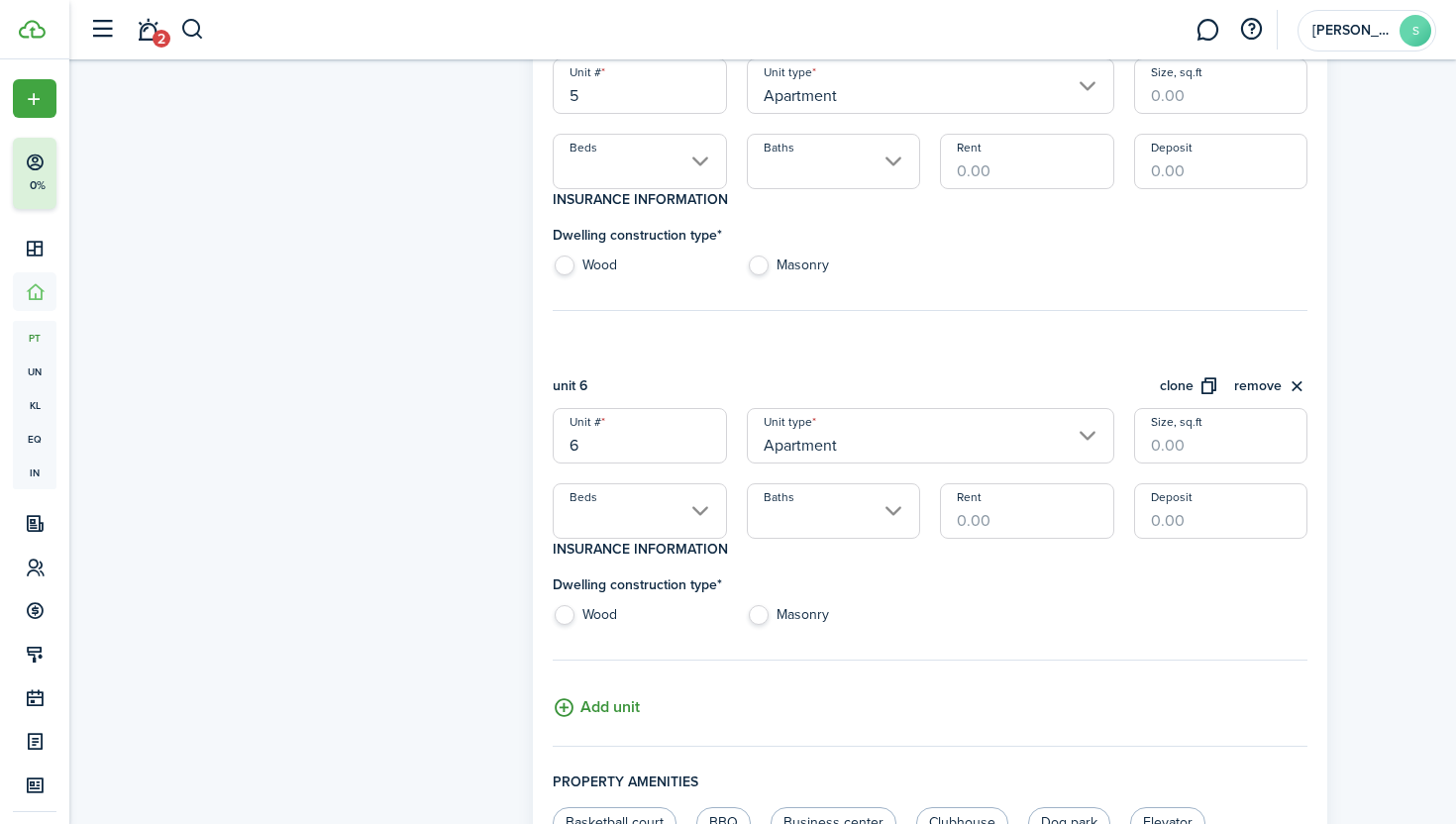 click on "Add unit" 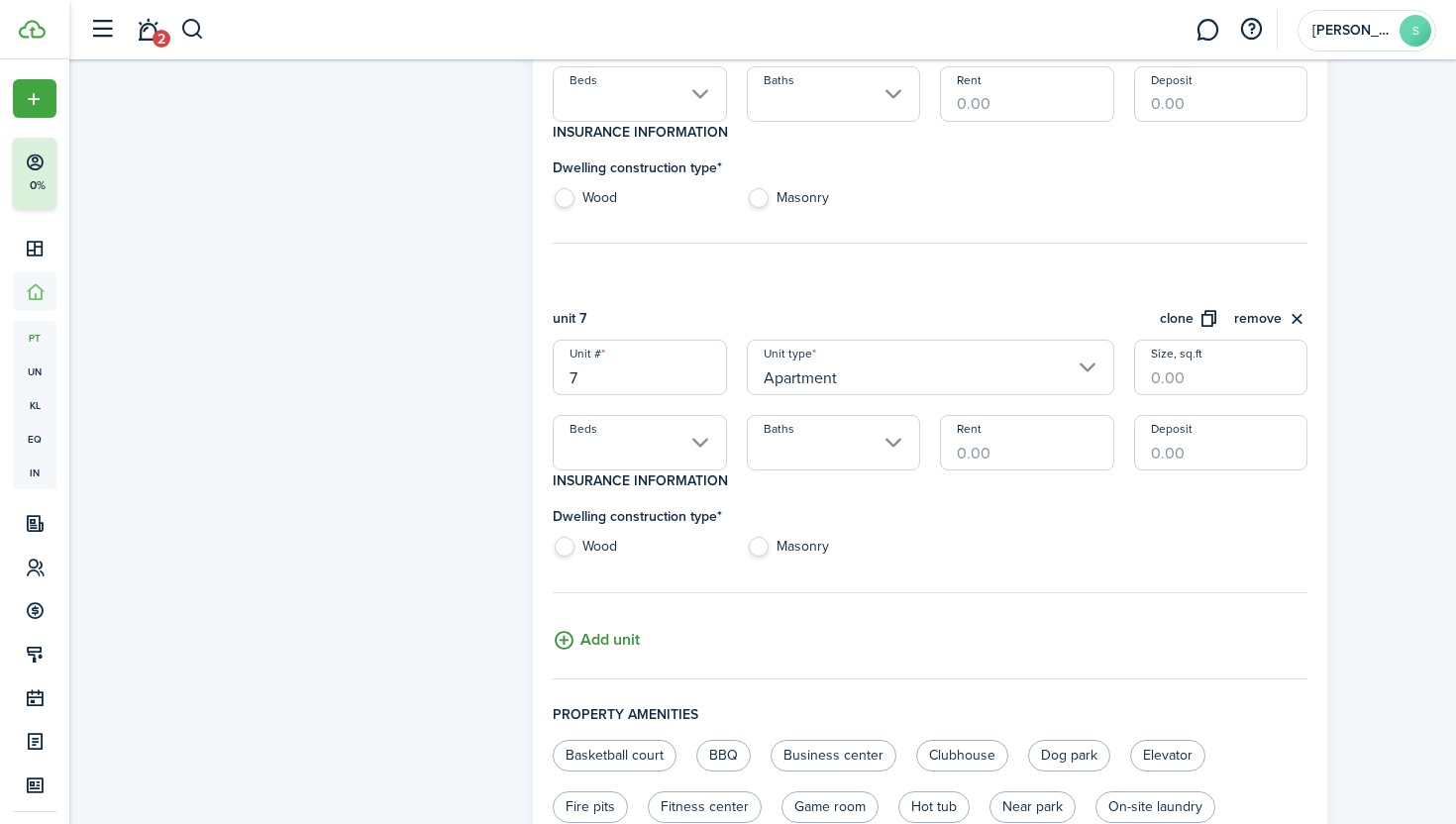 scroll, scrollTop: 2600, scrollLeft: 0, axis: vertical 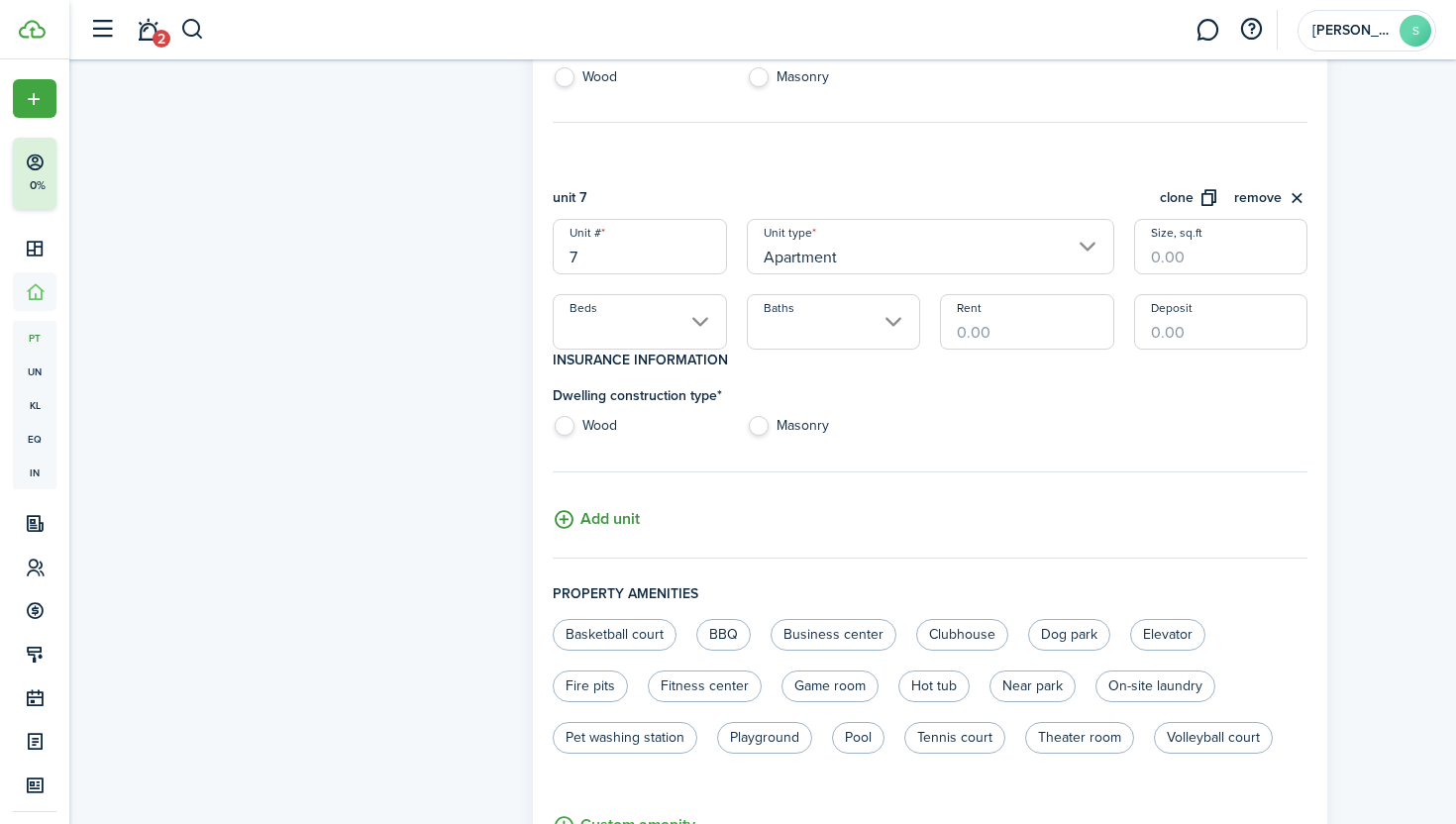 click on "Add unit" 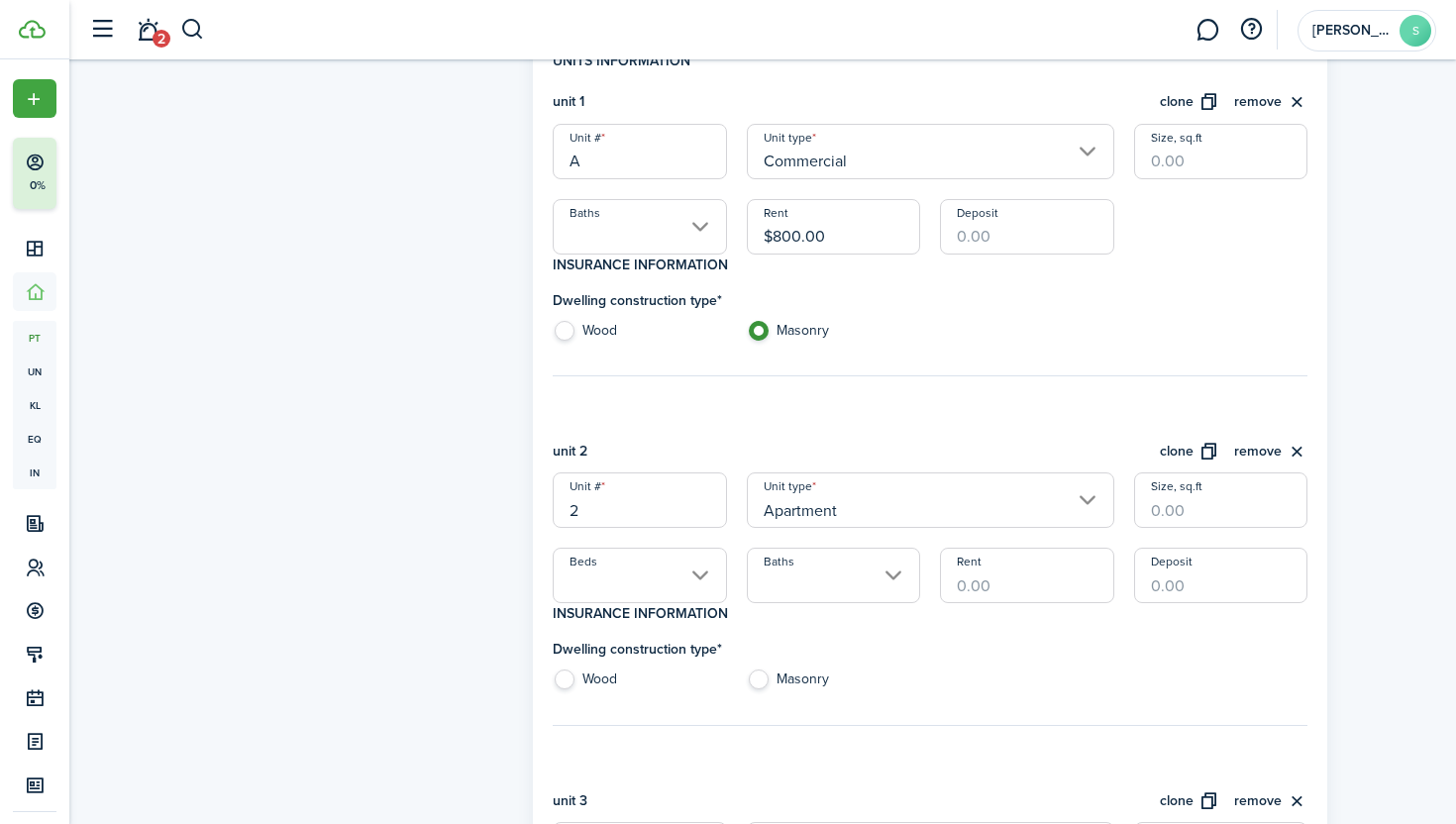 scroll, scrollTop: 627, scrollLeft: 0, axis: vertical 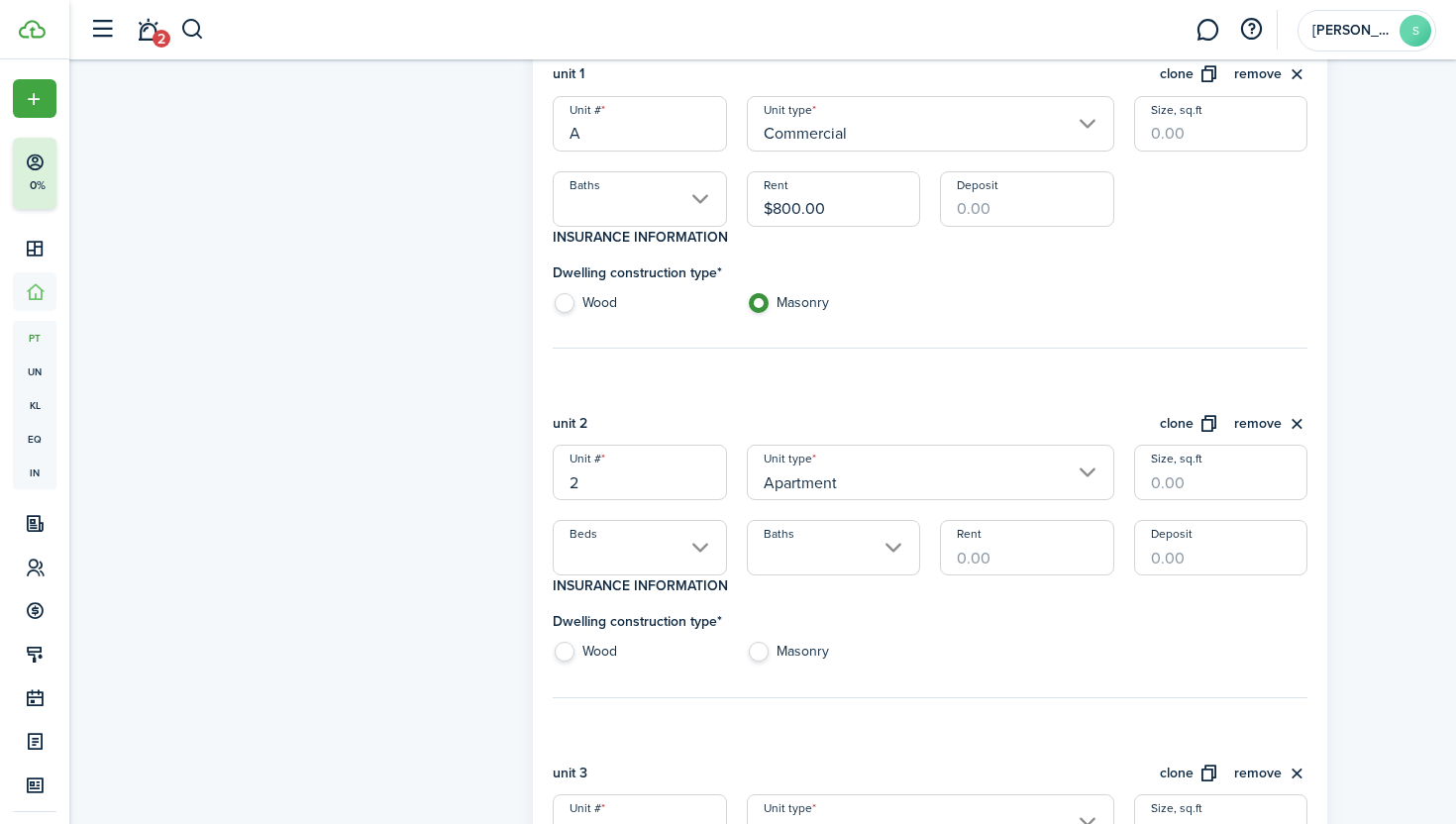 click on "2" at bounding box center [639, 472] 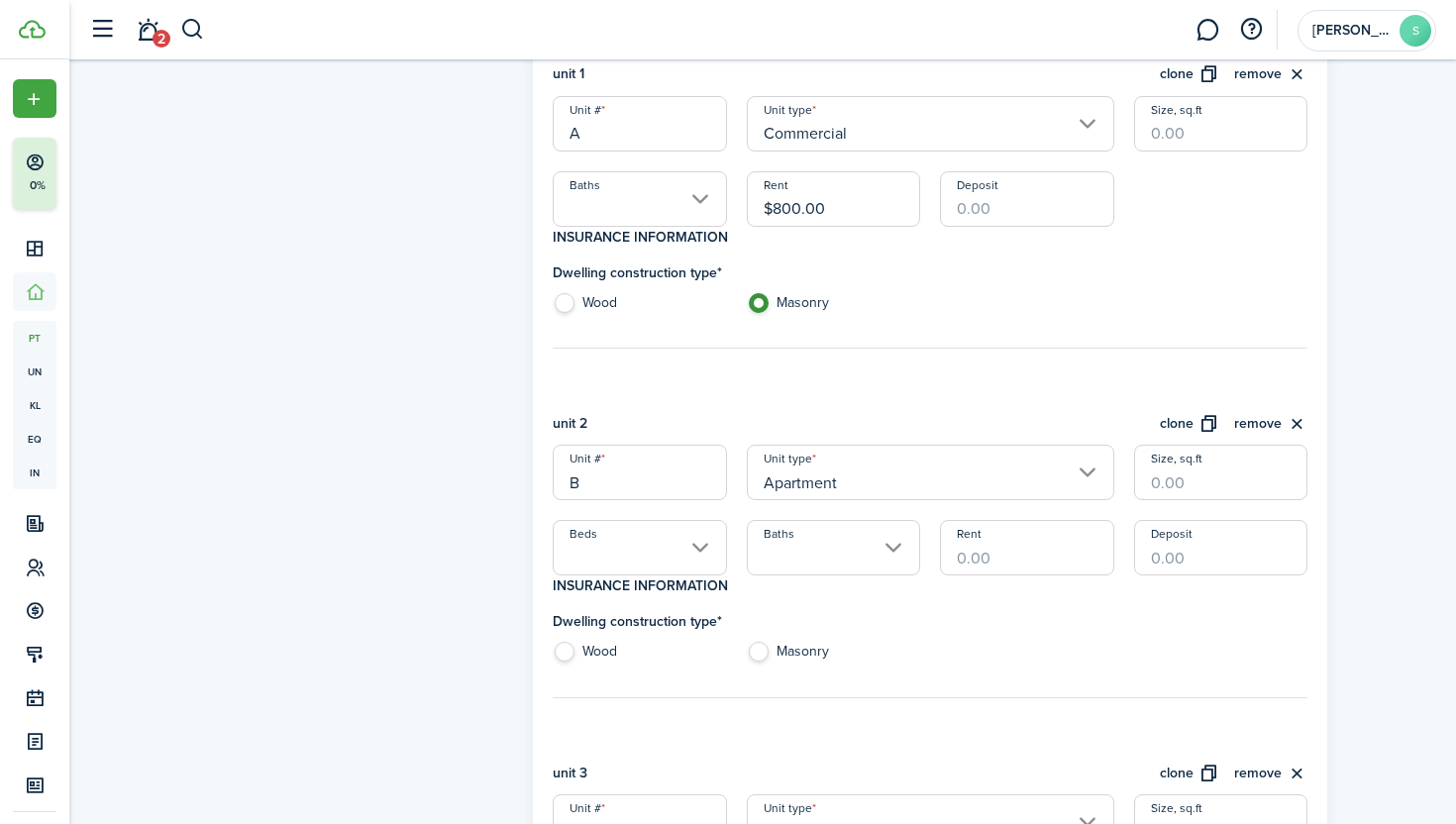 click on "Apartment" at bounding box center (930, 472) 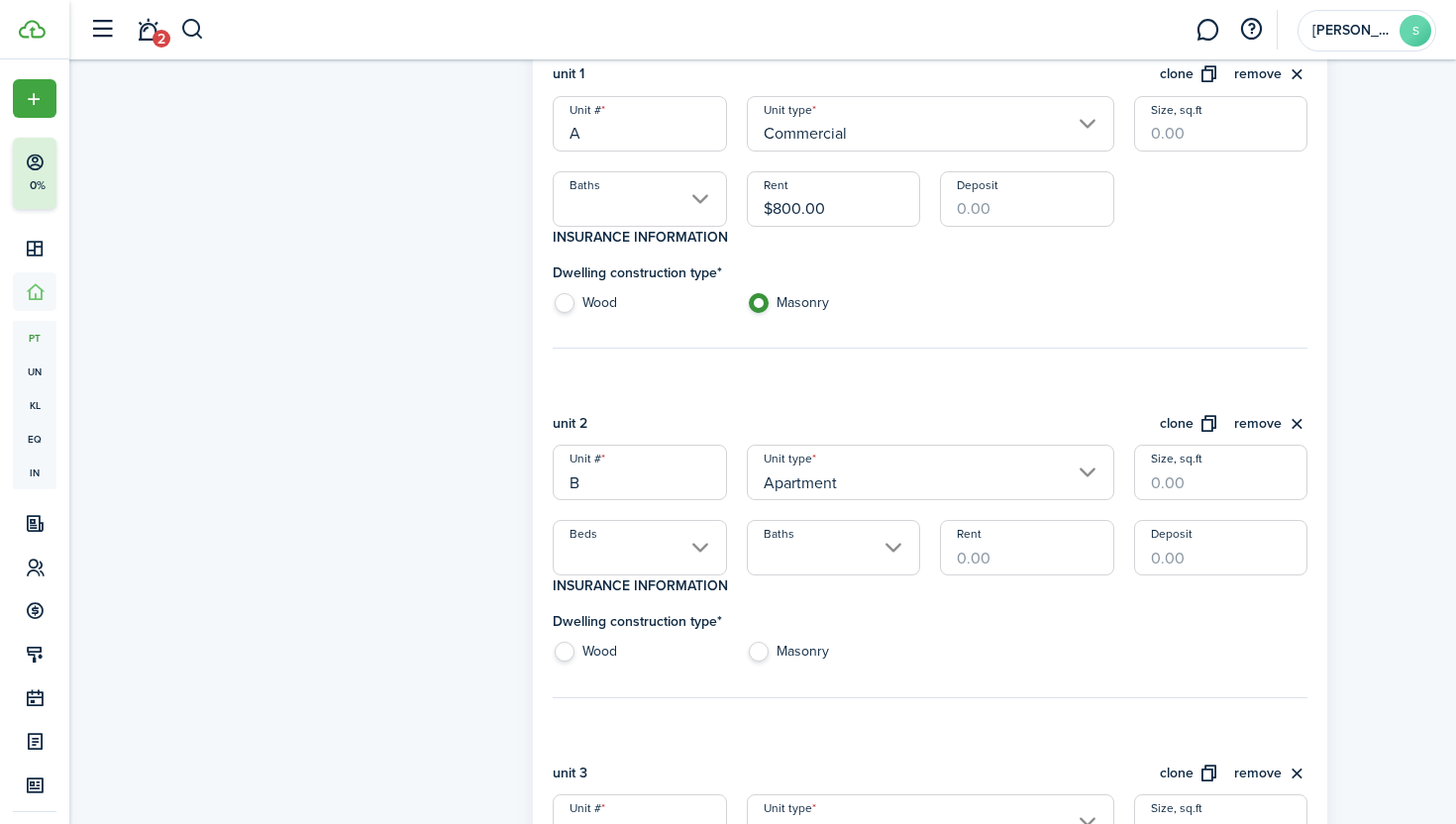 type on "B" 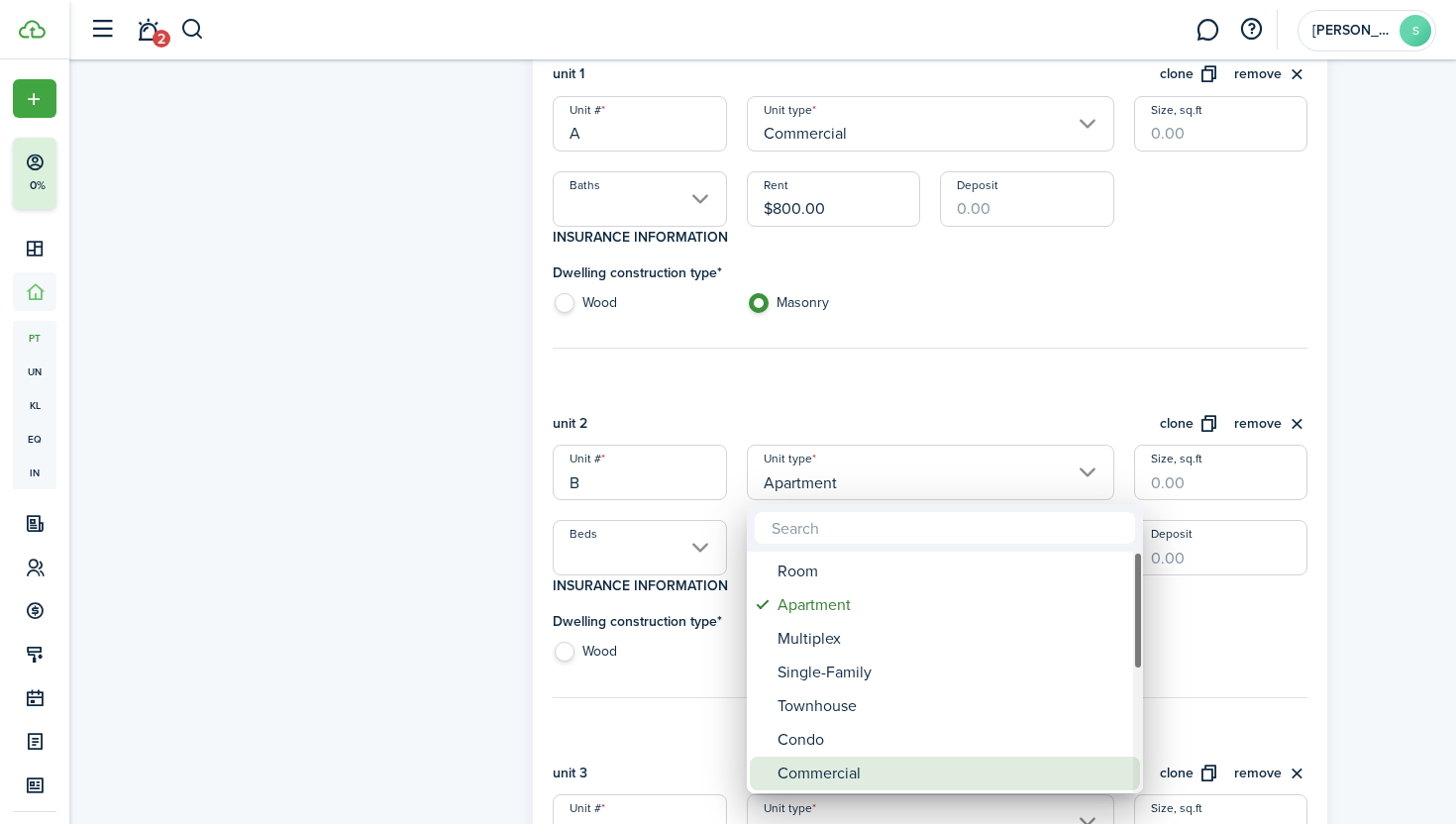 click on "Commercial" at bounding box center (953, 773) 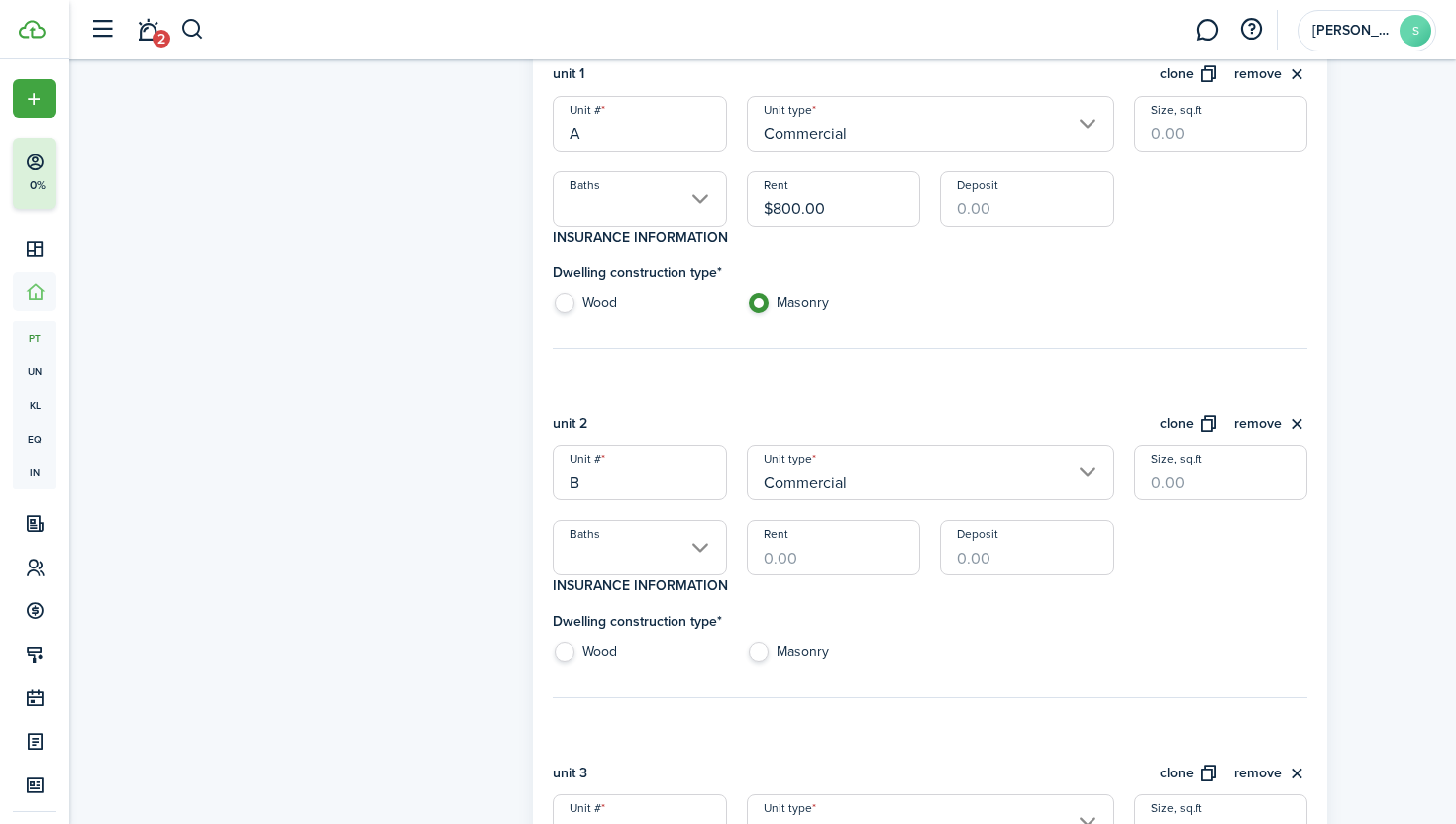 click on "Rent" at bounding box center [833, 548] 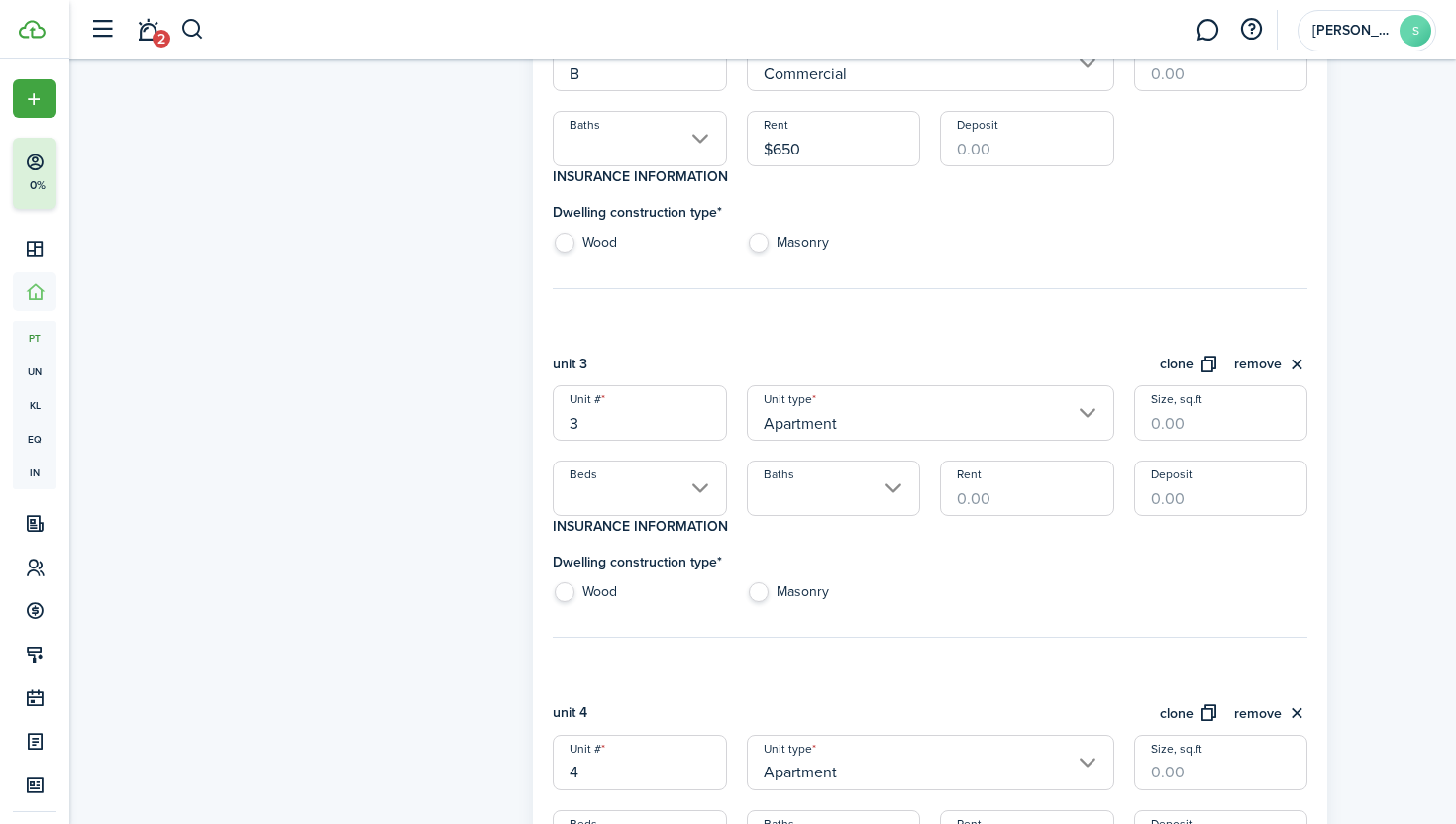 scroll, scrollTop: 1084, scrollLeft: 0, axis: vertical 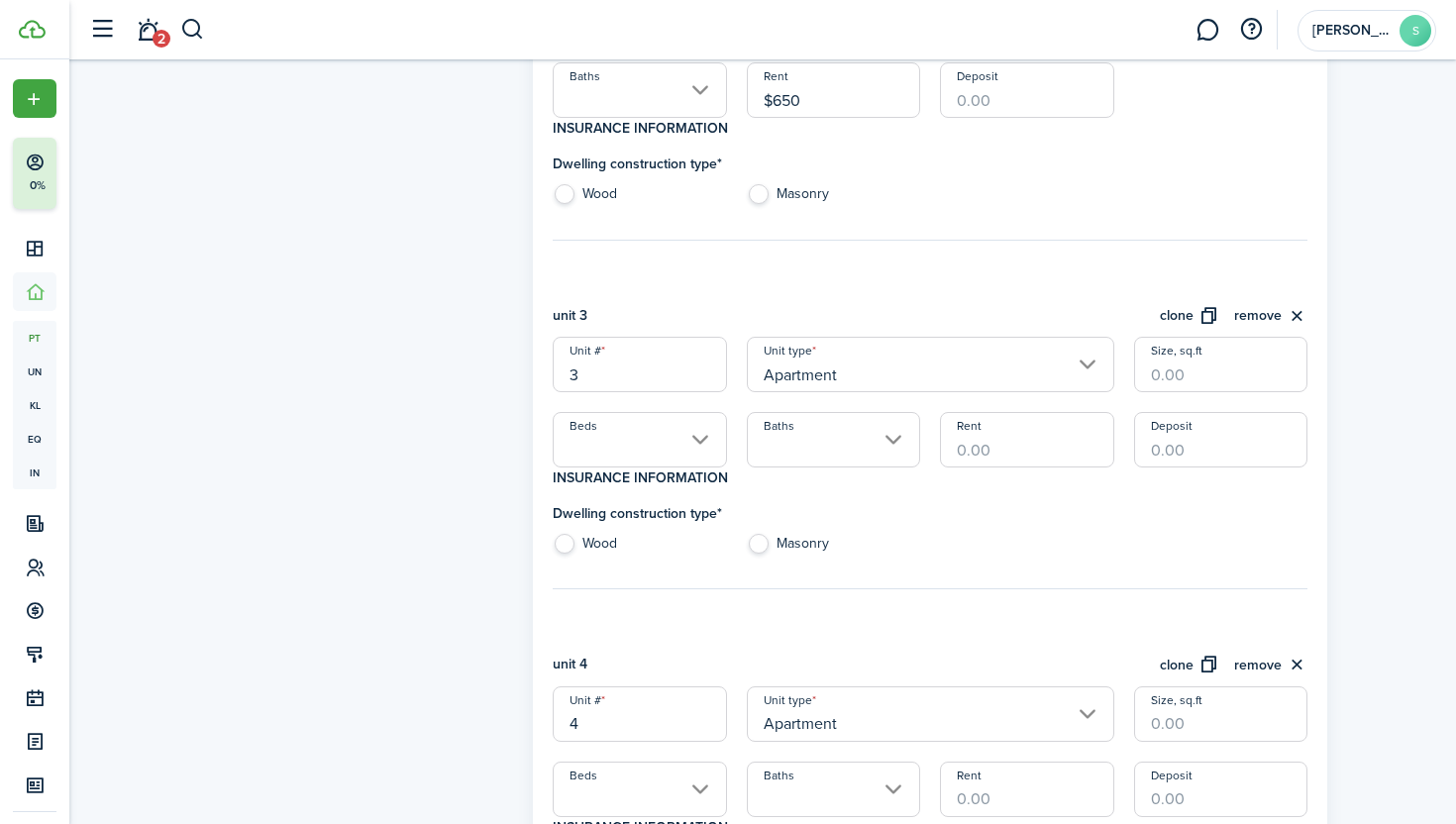 type on "$650.00" 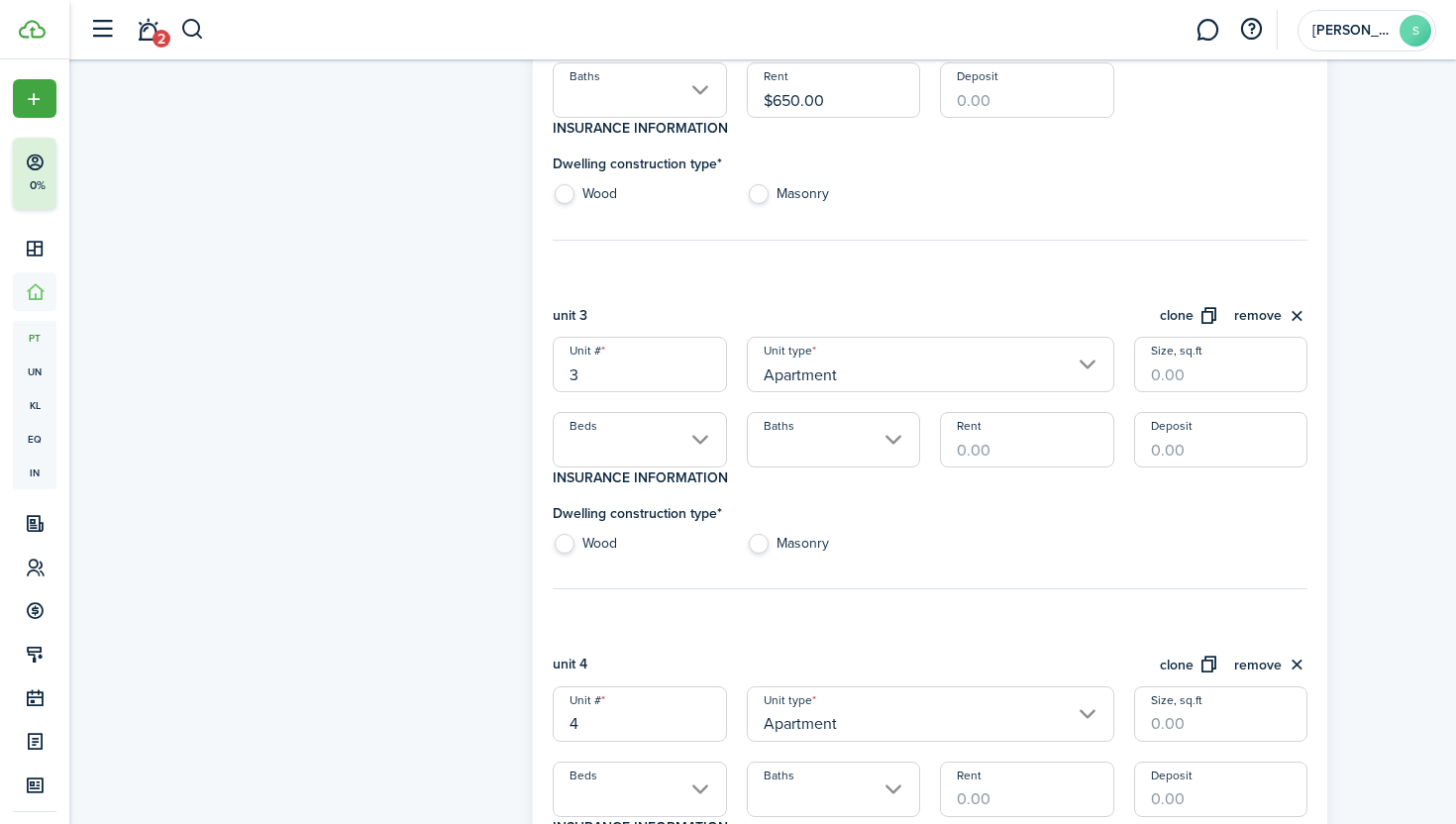 click on "3" at bounding box center [639, 364] 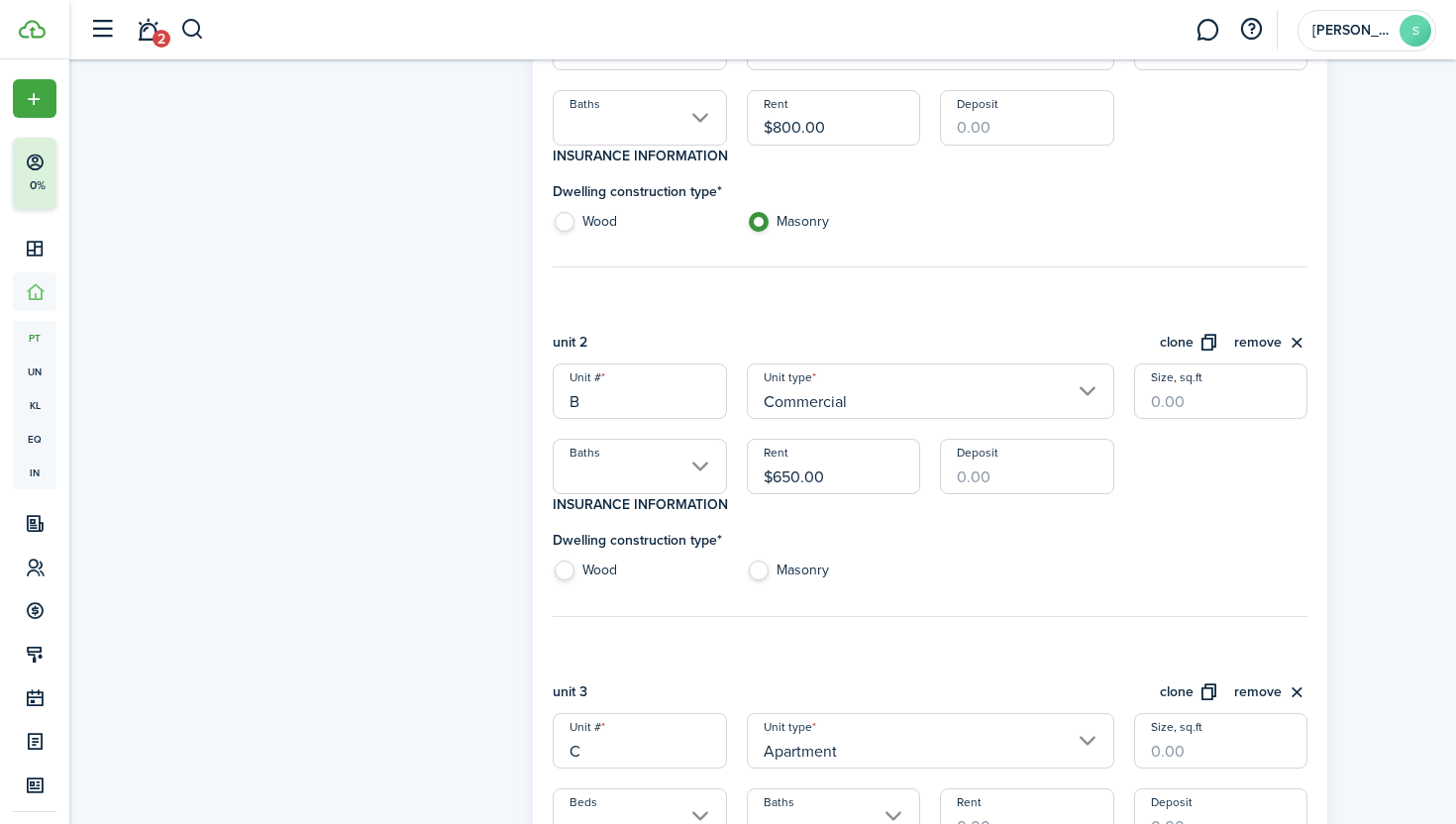 scroll, scrollTop: 795, scrollLeft: 0, axis: vertical 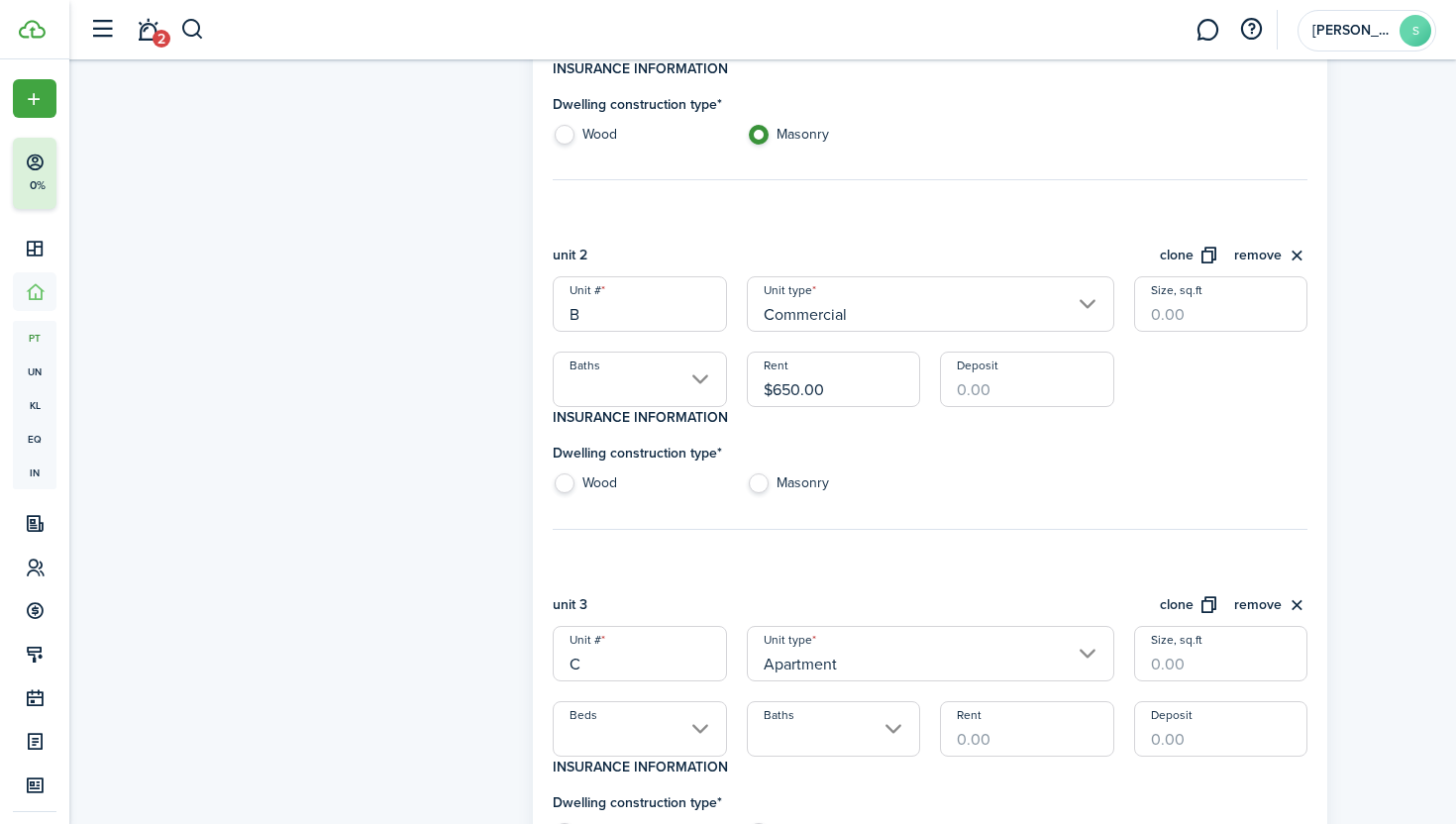 type on "C" 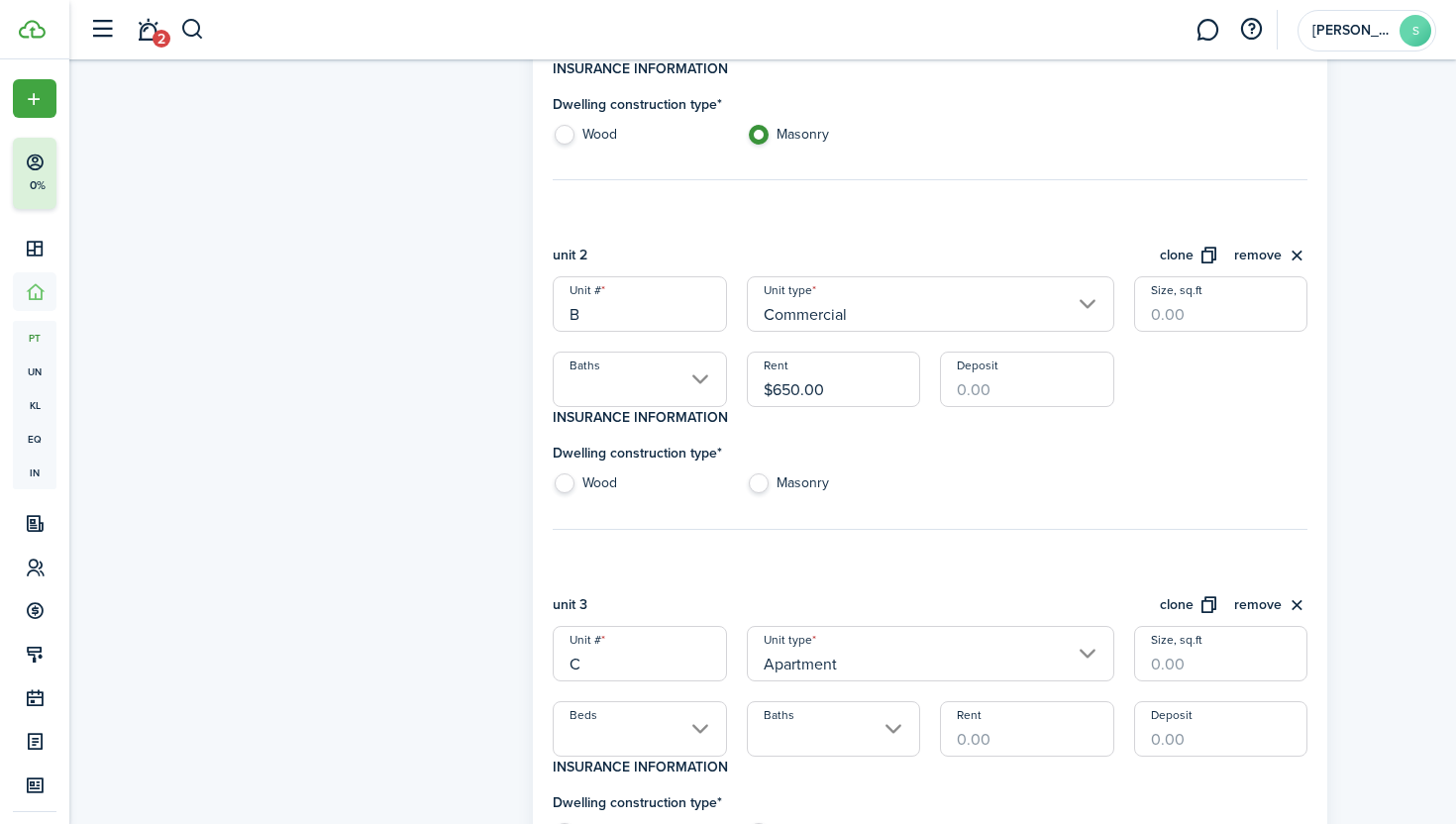 radio on "true" 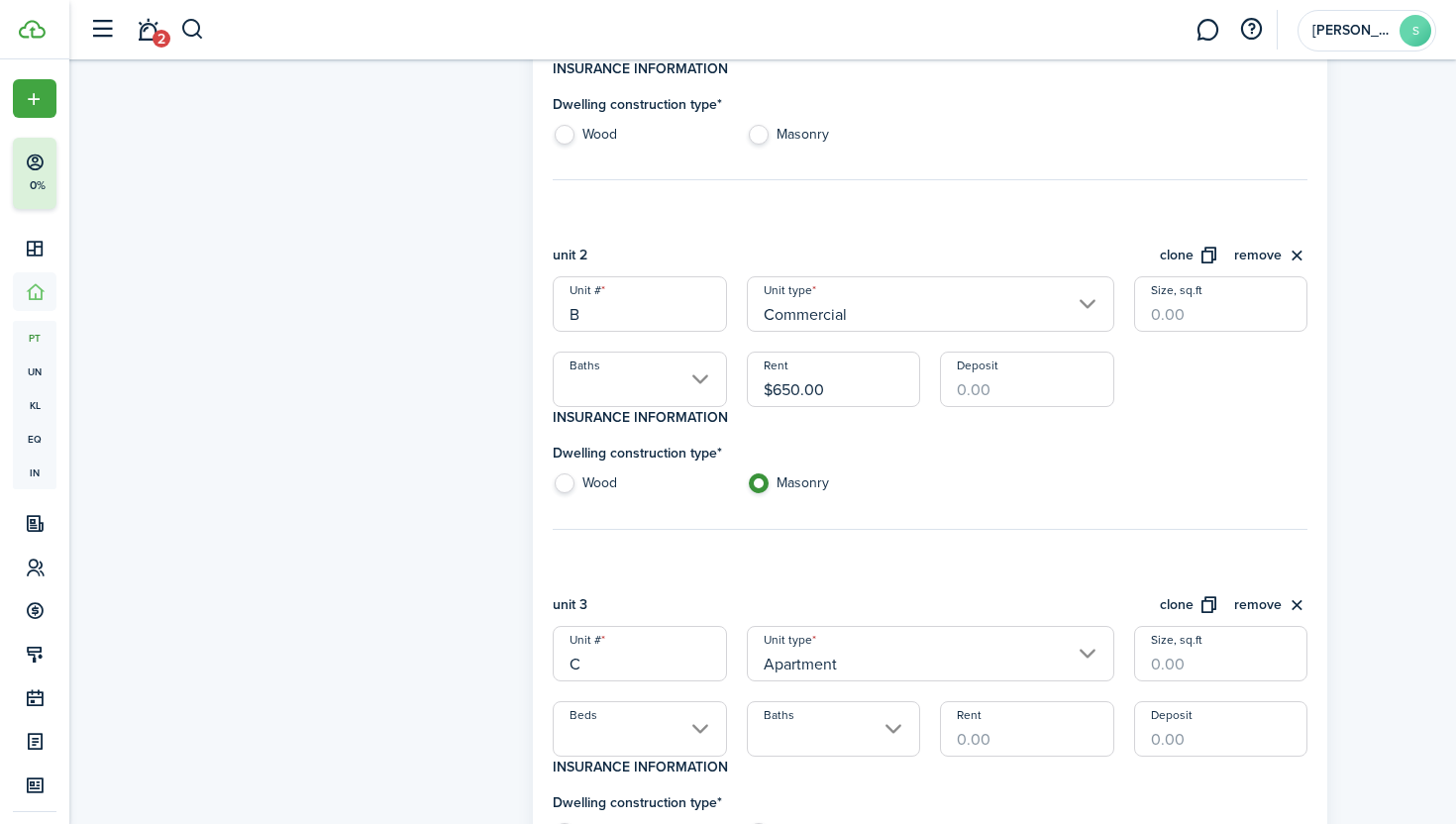 click on "Masonry" 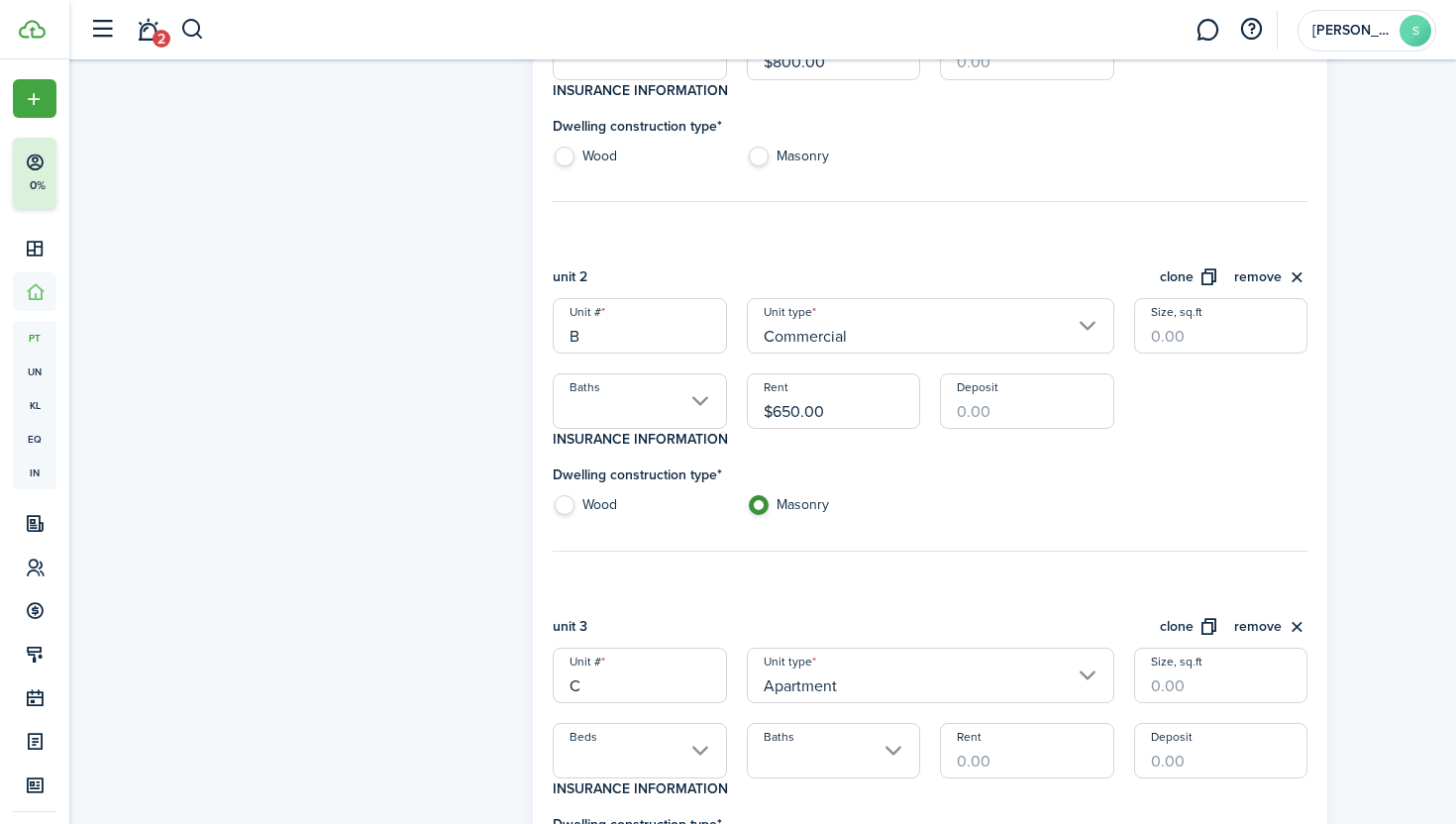 scroll, scrollTop: 775, scrollLeft: 0, axis: vertical 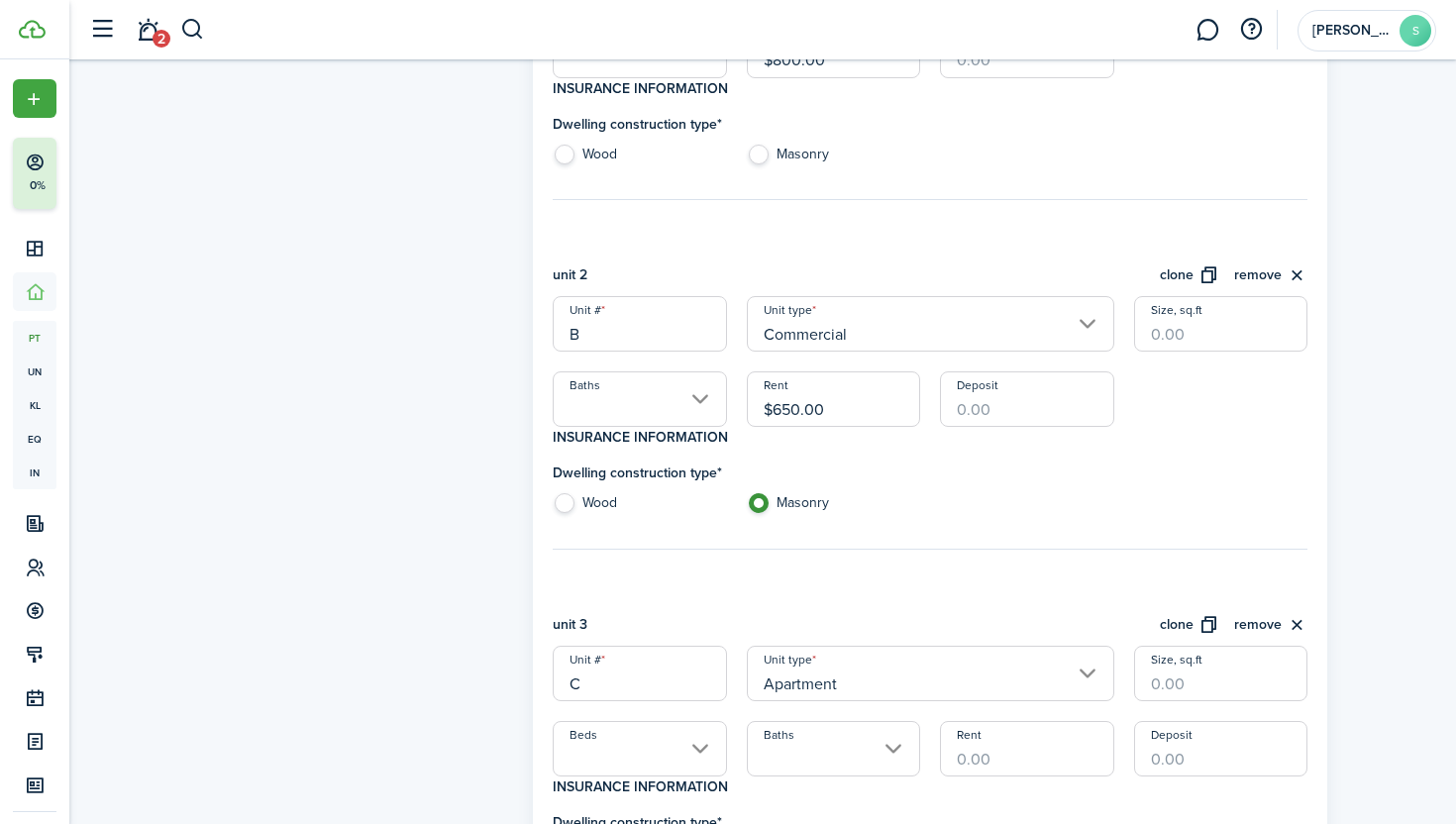 click on "Wood" 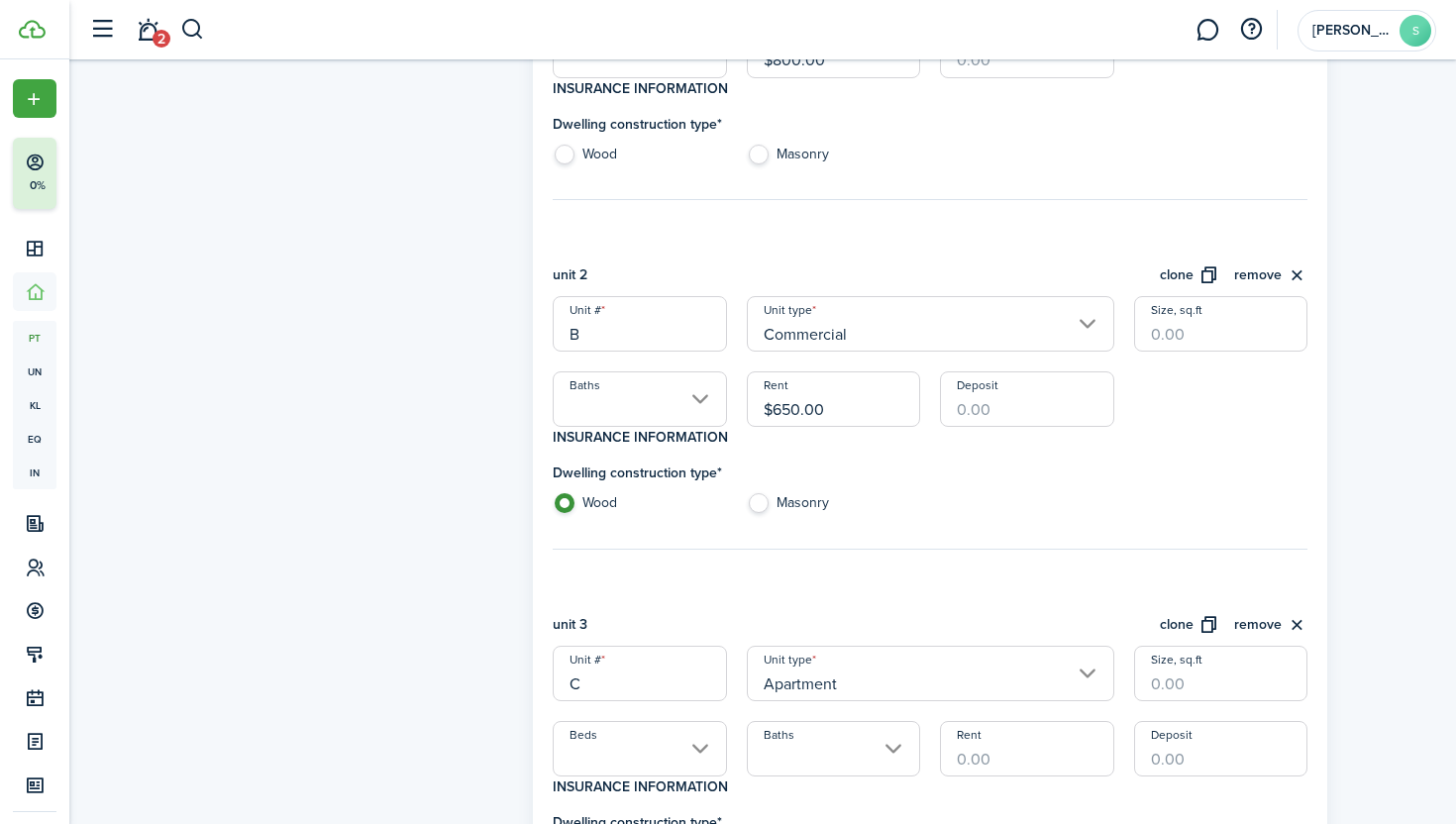 click on "Dwelling construction type  *  Wood Masonry" 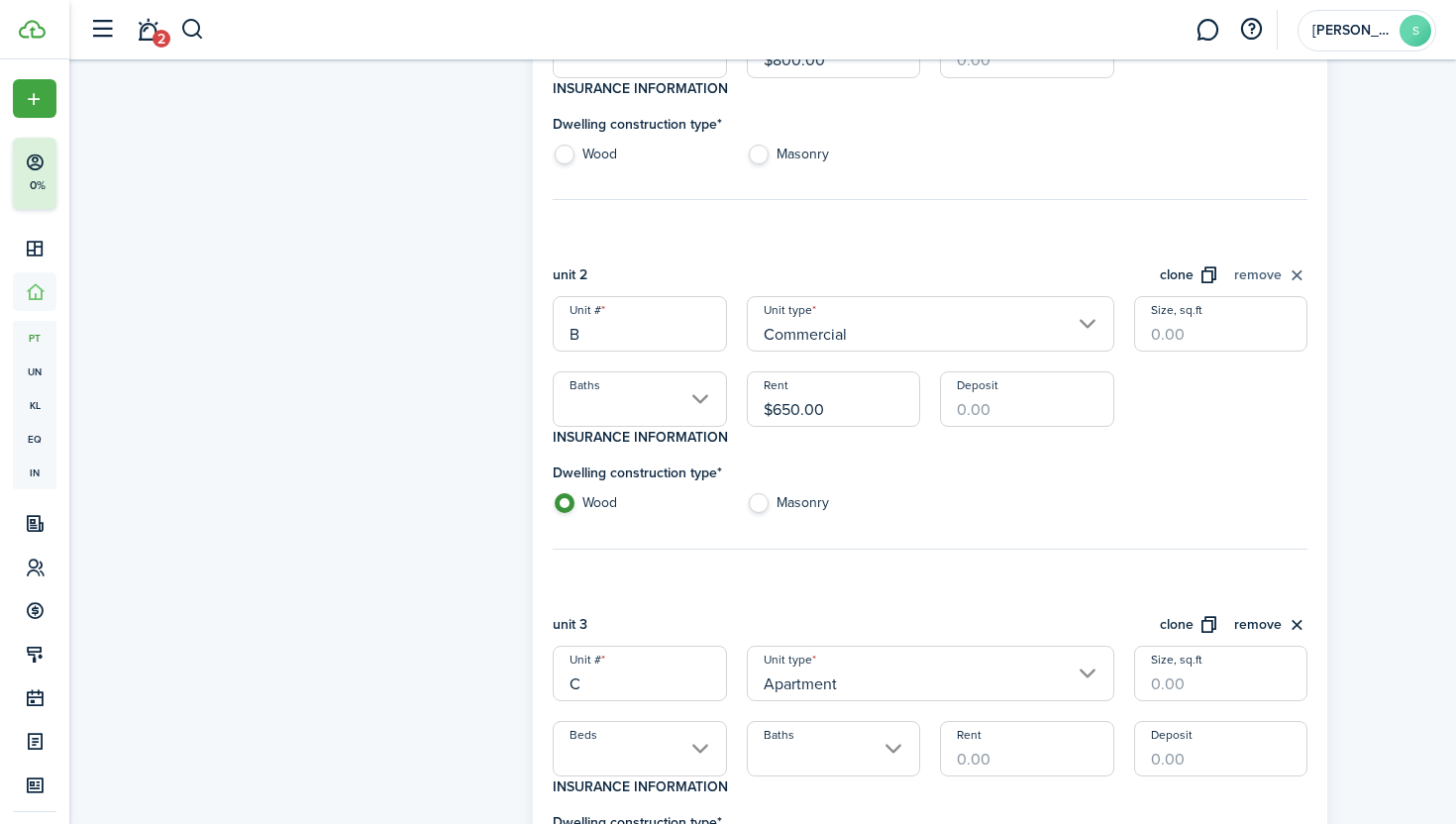 click on "remove" 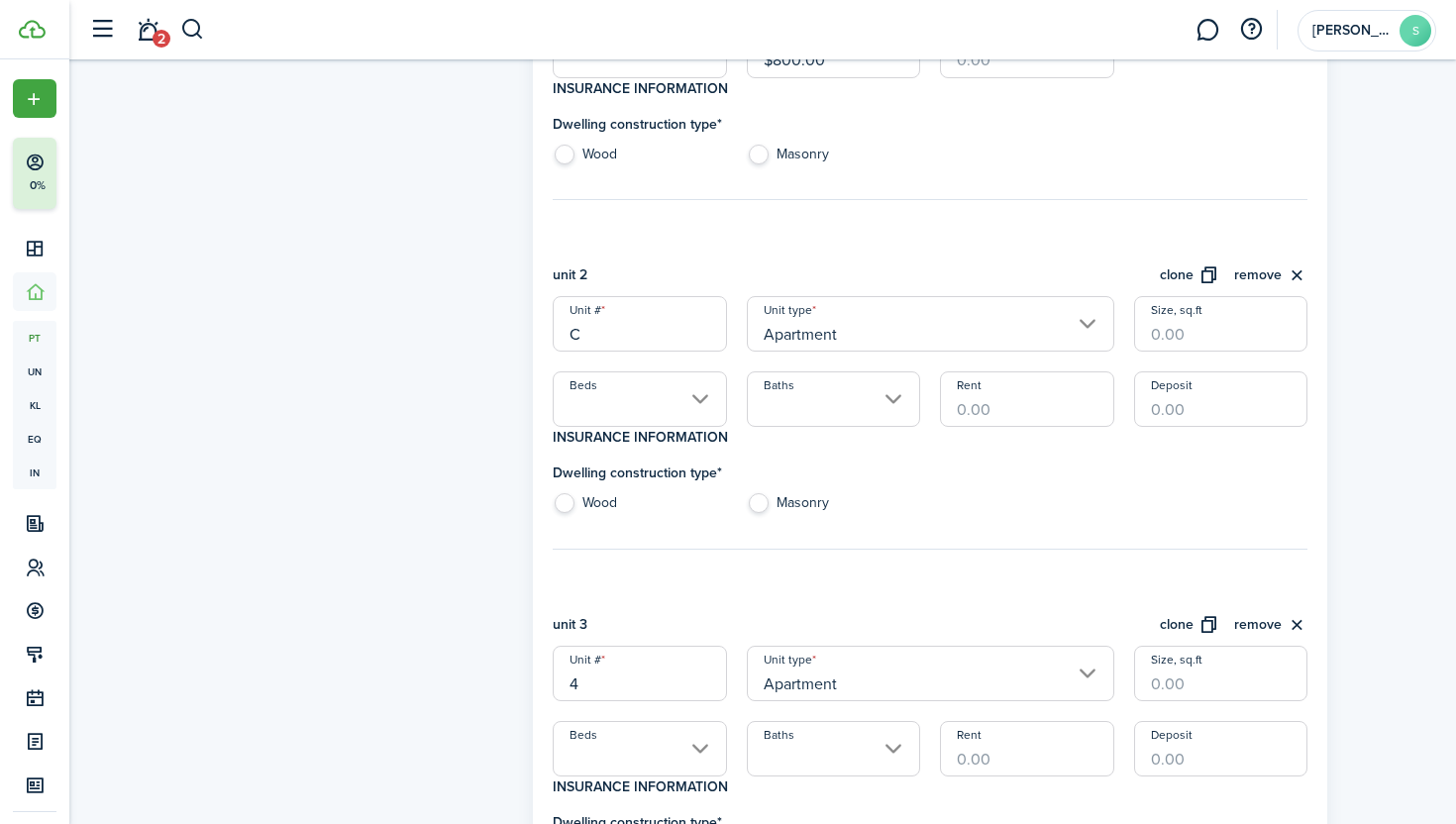 scroll, scrollTop: 843, scrollLeft: 0, axis: vertical 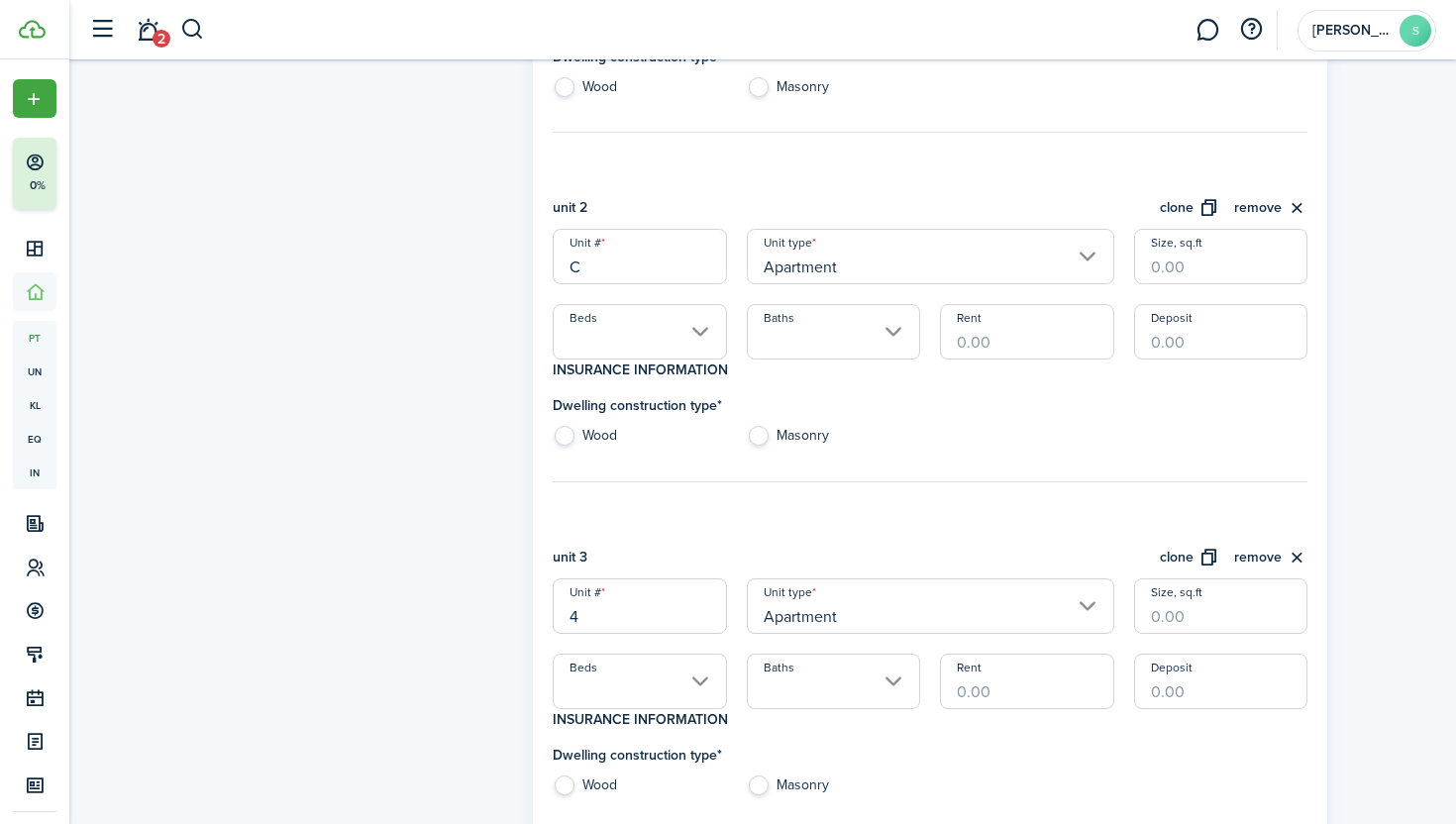 click on "C" at bounding box center (639, 257) 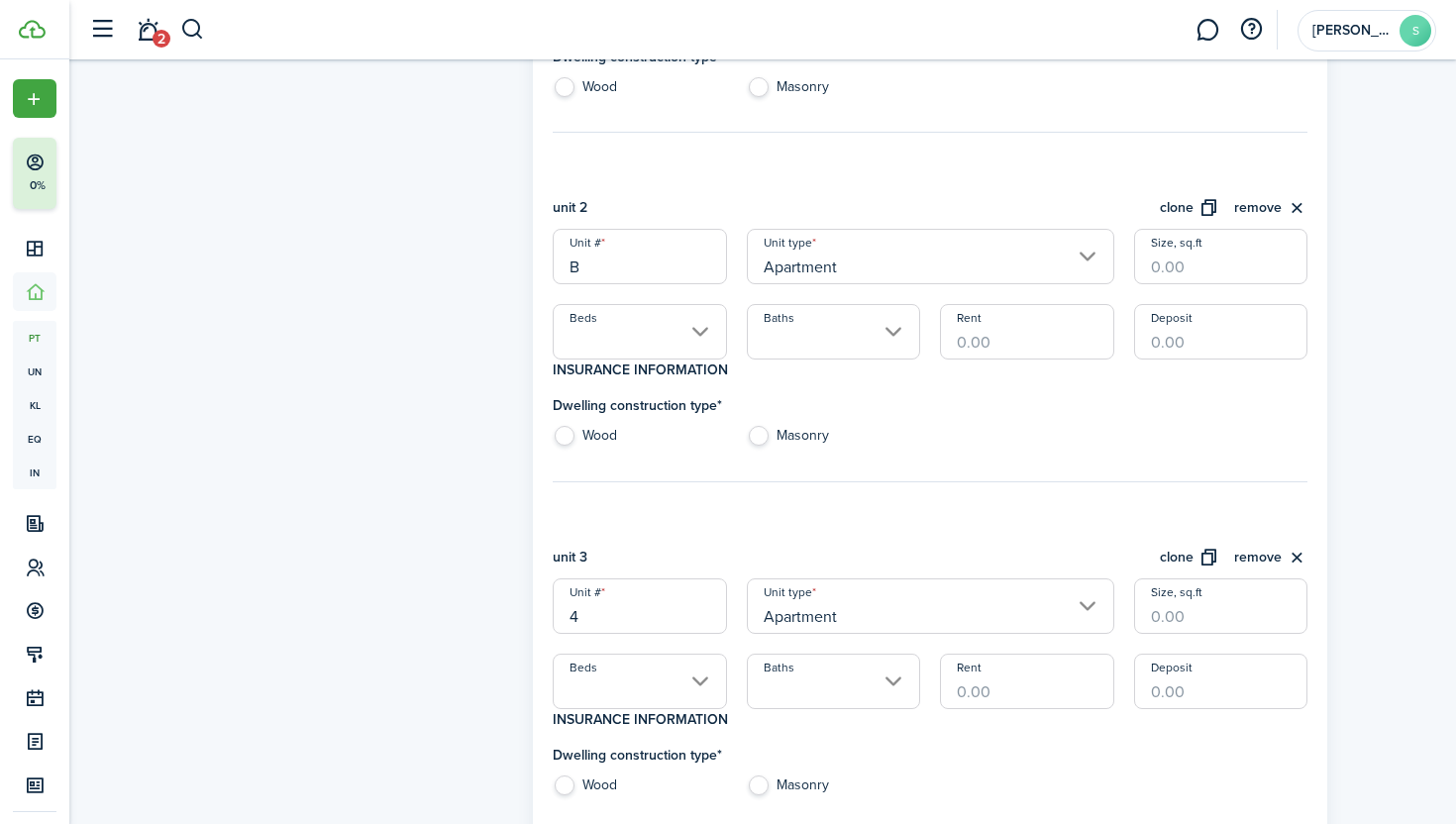 click on "Apartment" at bounding box center [930, 257] 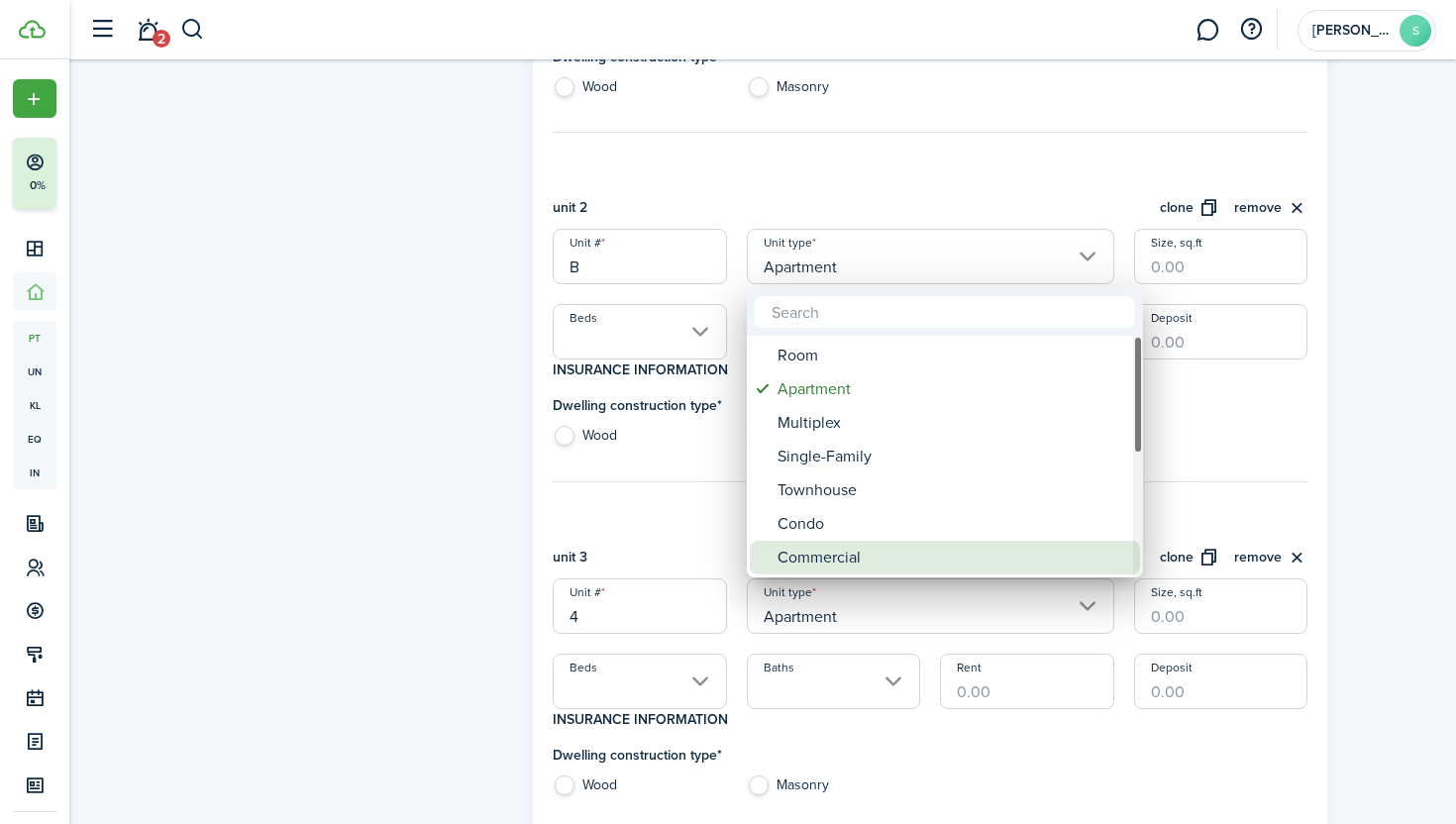 click on "Commercial" at bounding box center (953, 558) 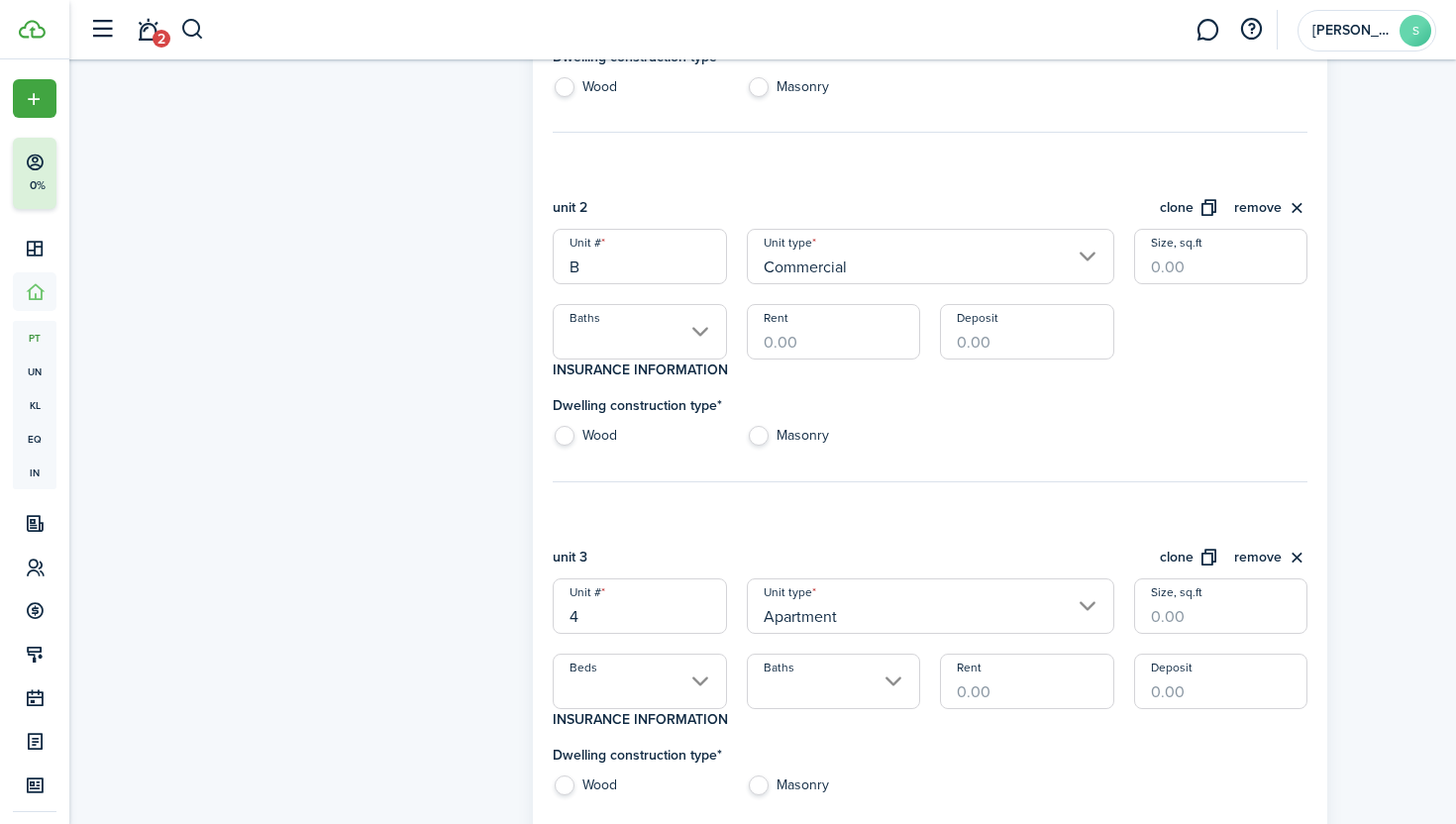 click on "Rent" at bounding box center [833, 332] 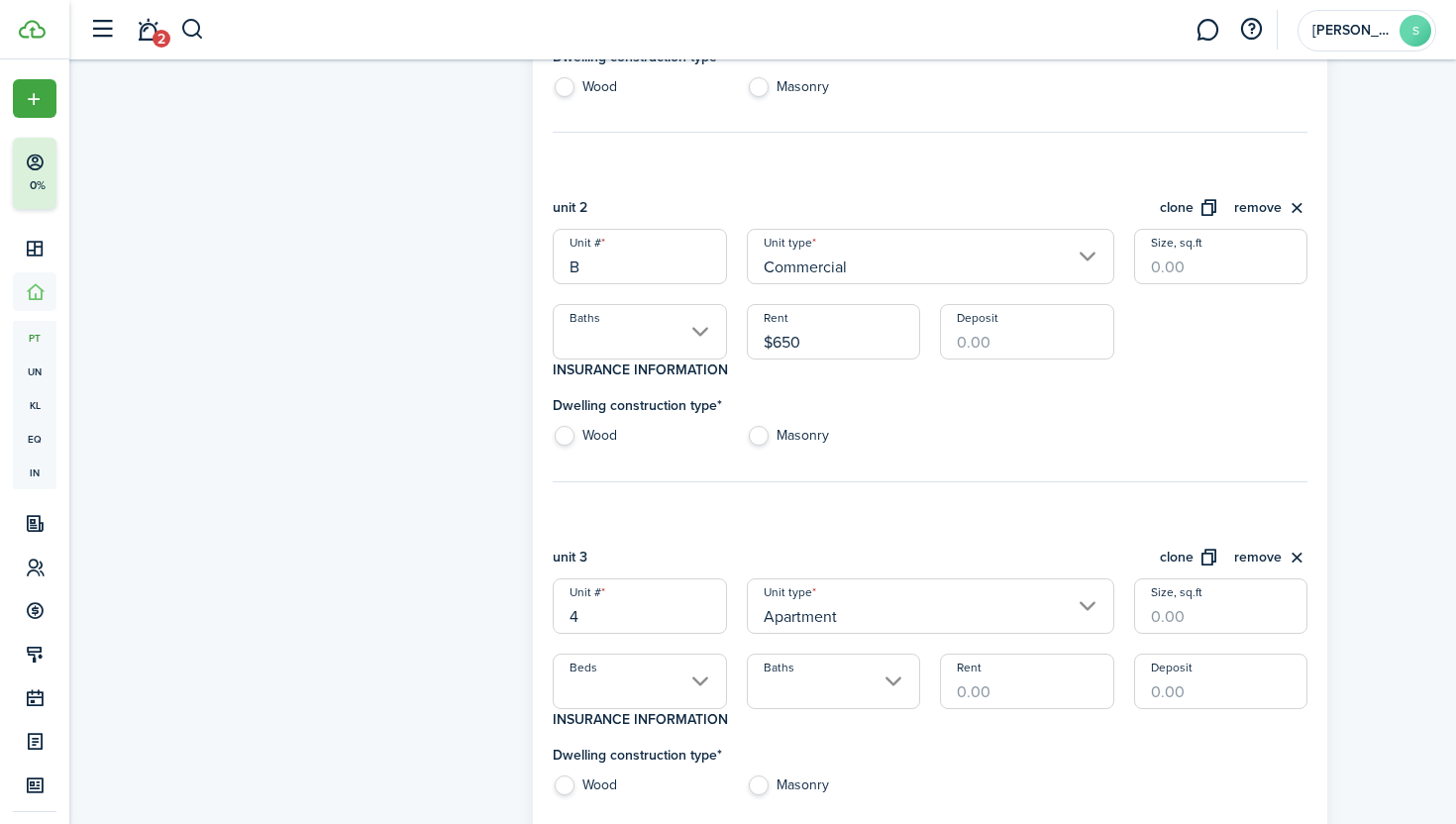 type on "$650.00" 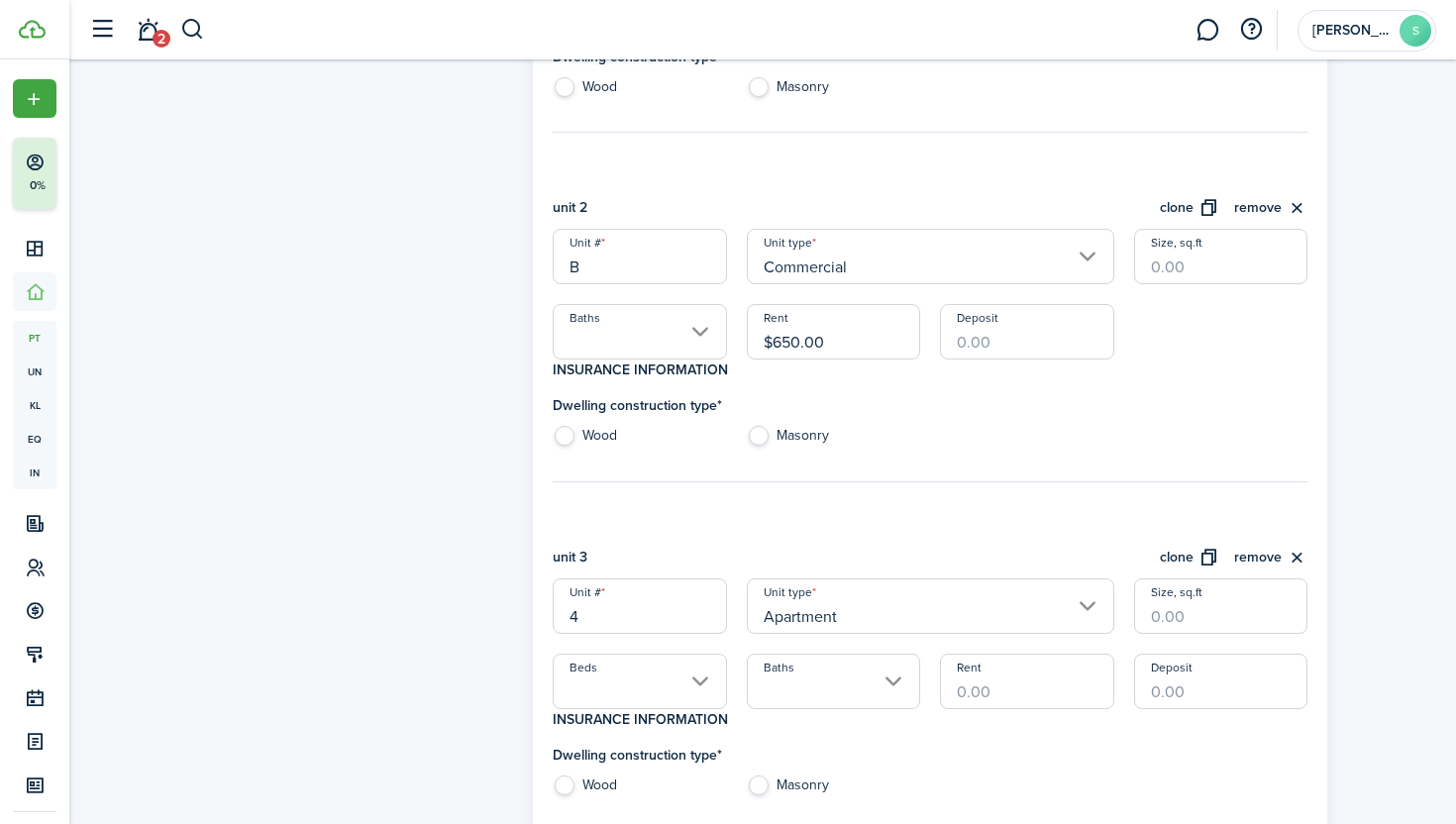 click on "Property photo  Upload photo Gallery  Upload photo" 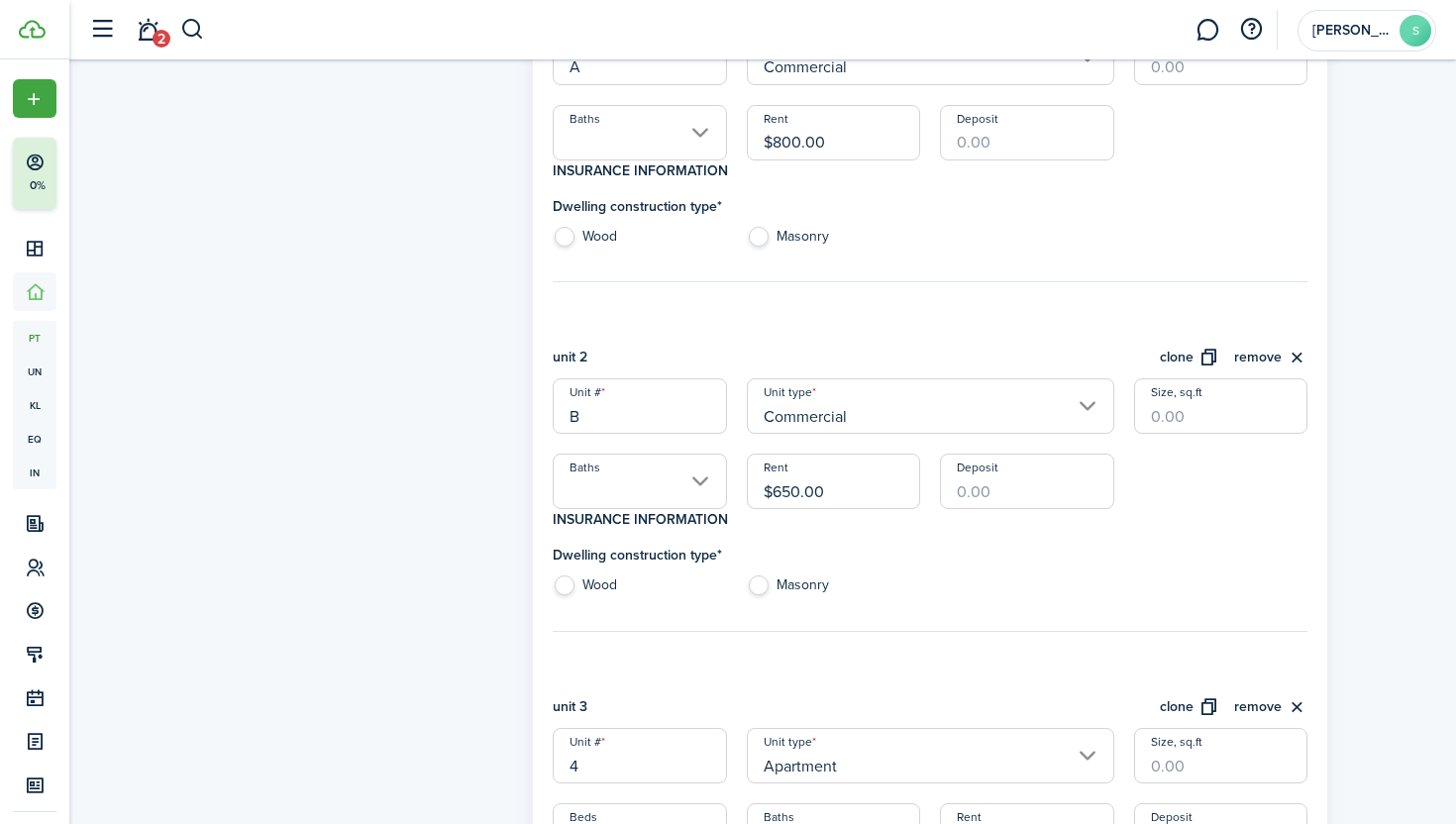 scroll, scrollTop: 694, scrollLeft: 0, axis: vertical 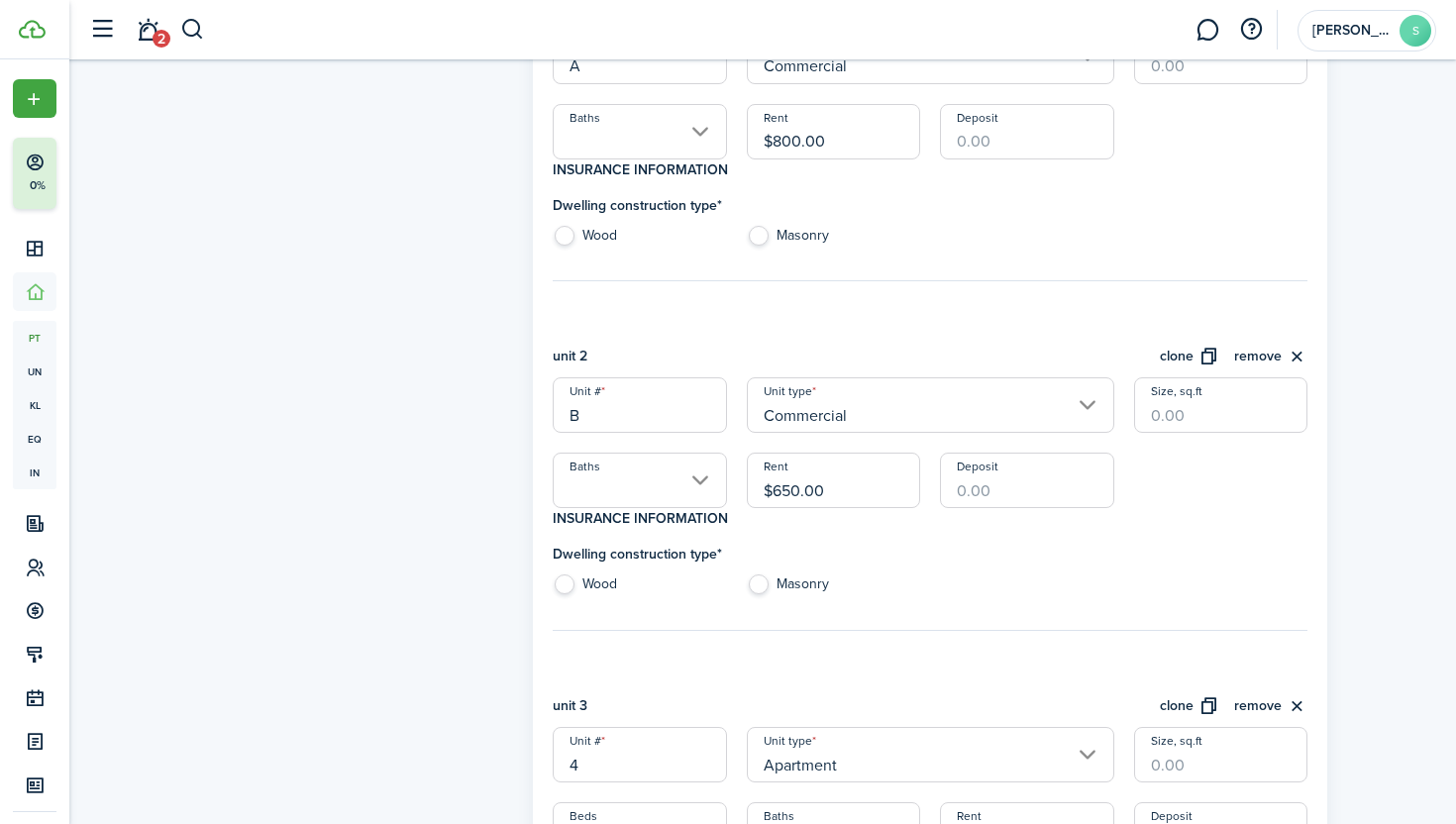 click on "B" at bounding box center [639, 405] 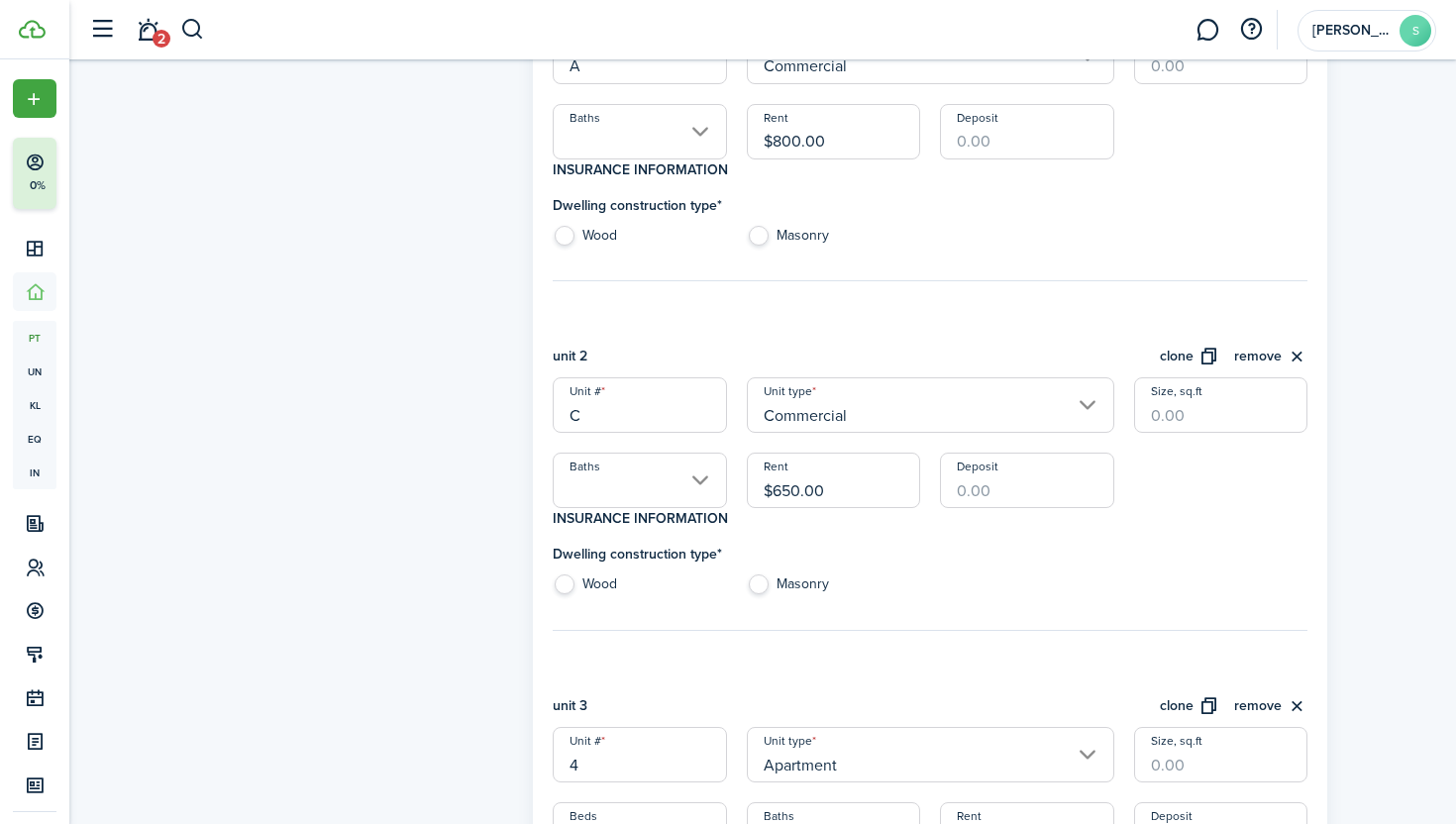 type on "C" 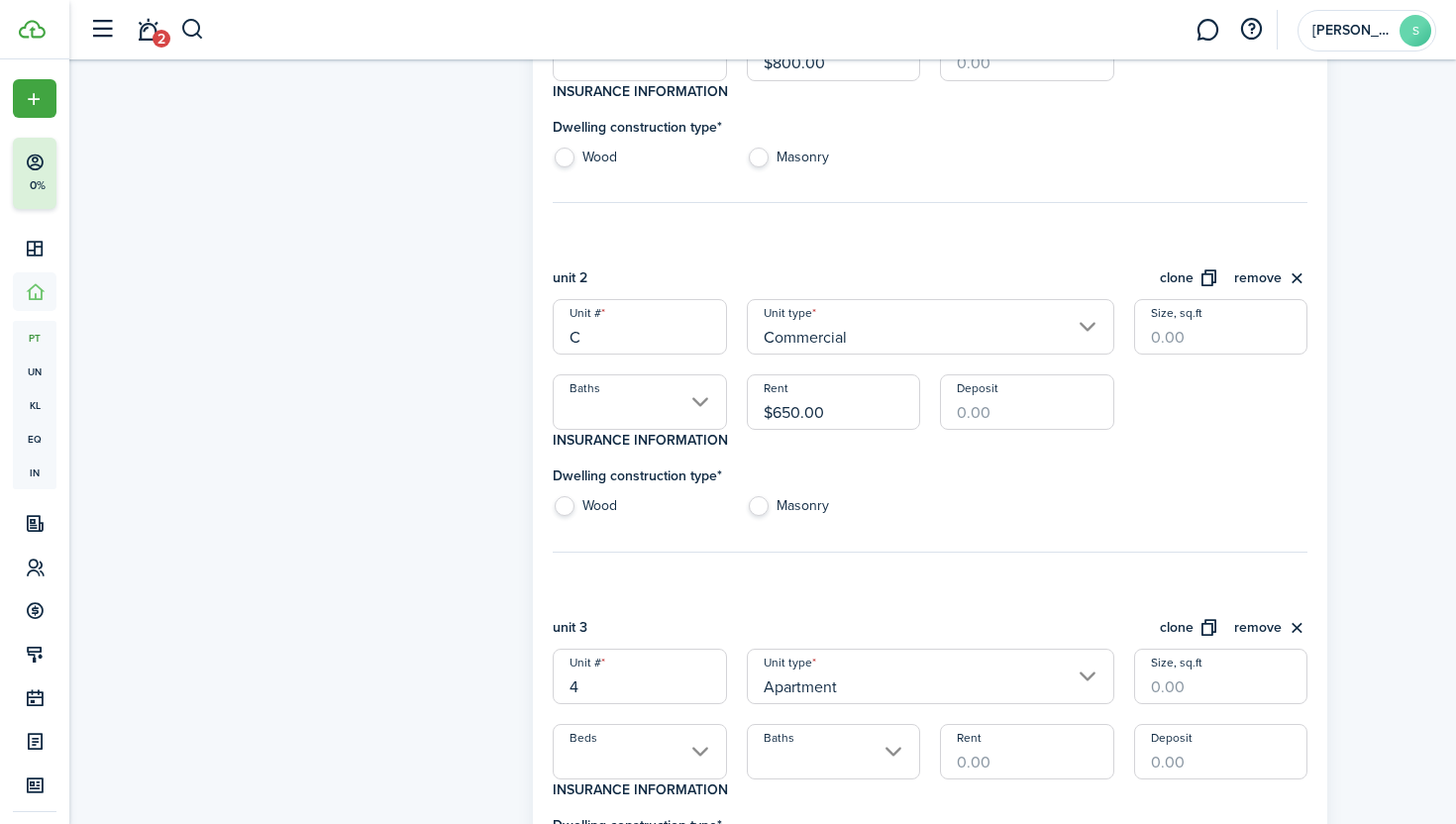 scroll, scrollTop: 808, scrollLeft: 0, axis: vertical 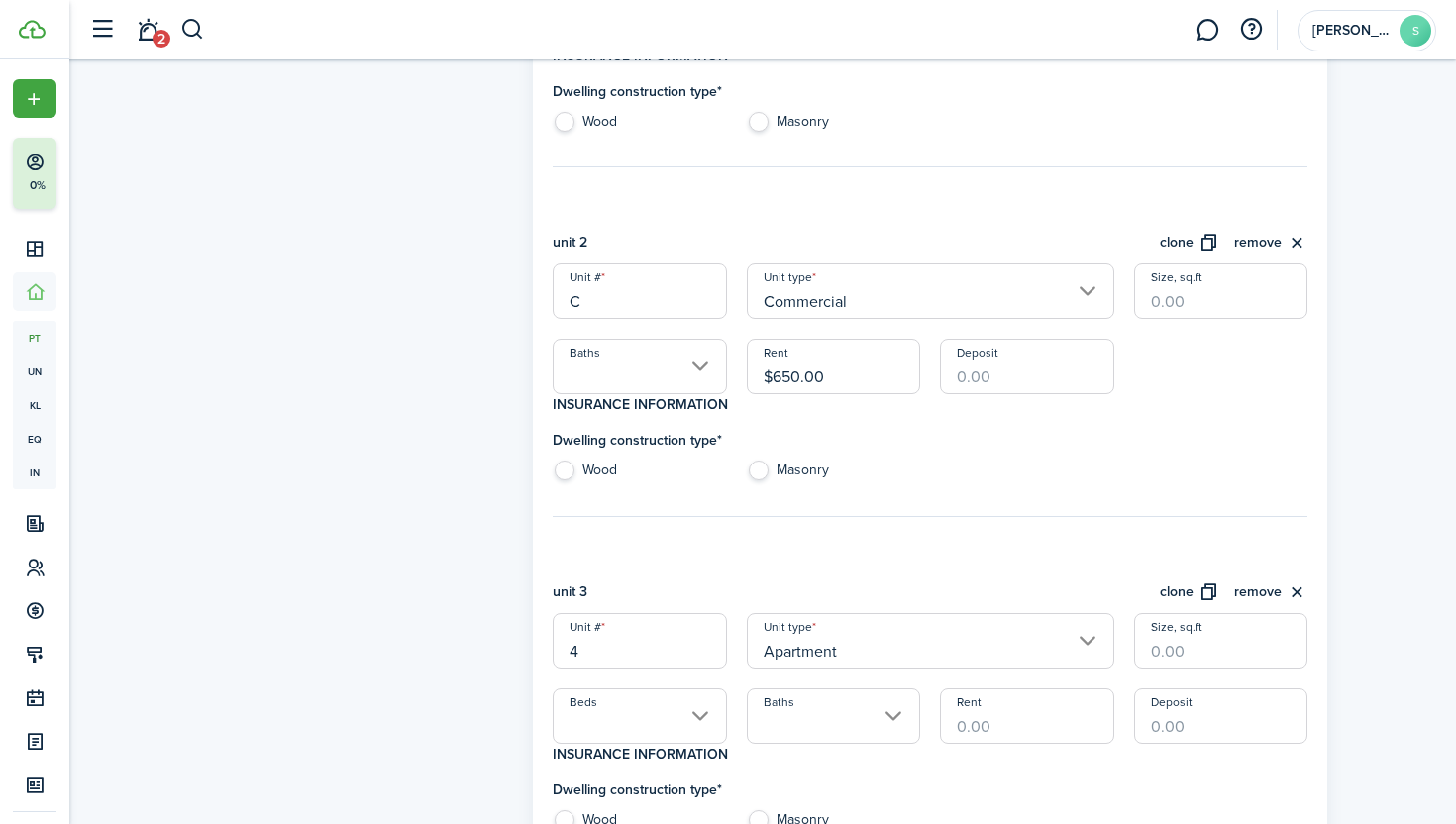 click on "C" at bounding box center (639, 291) 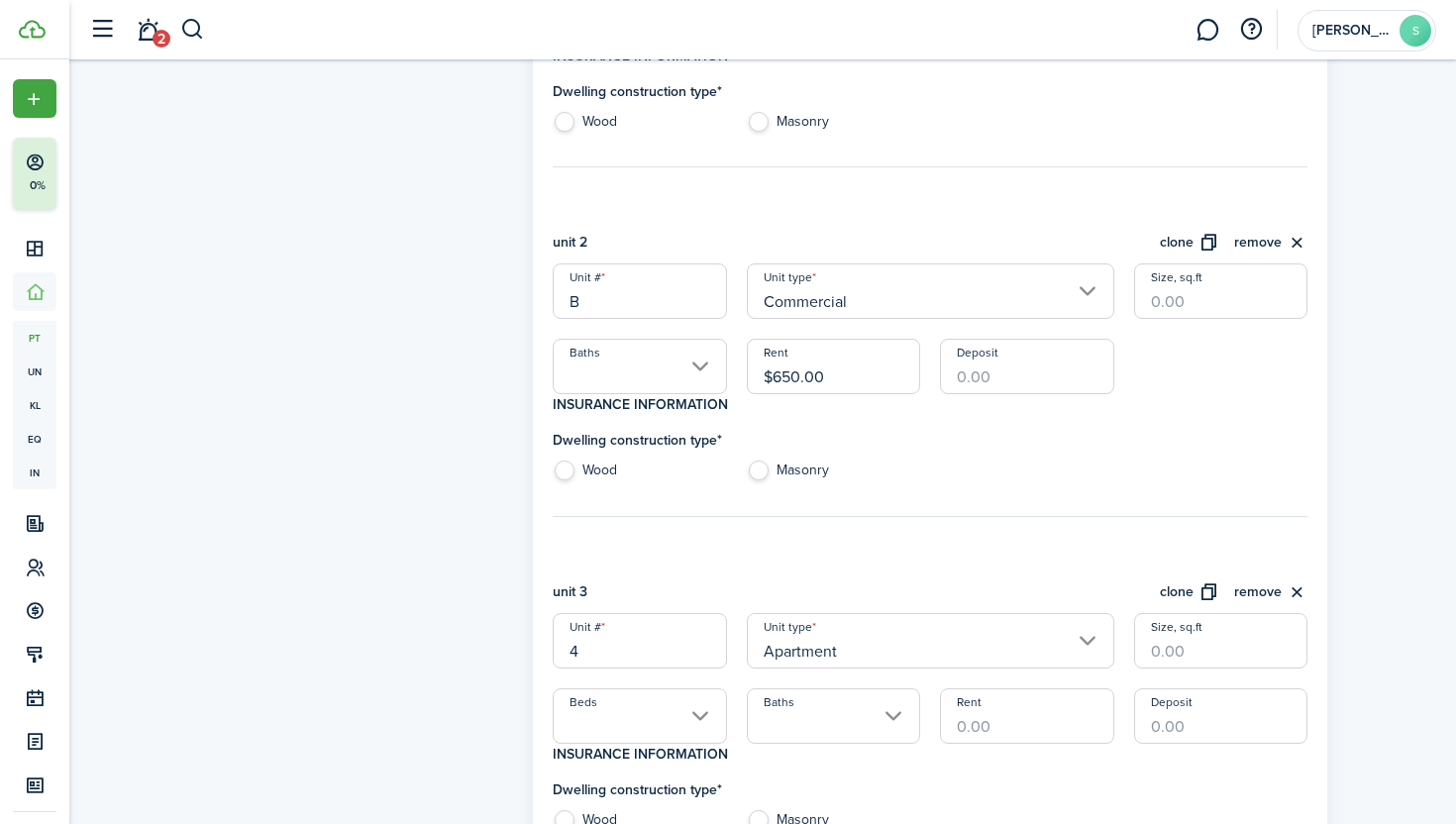 type on "B" 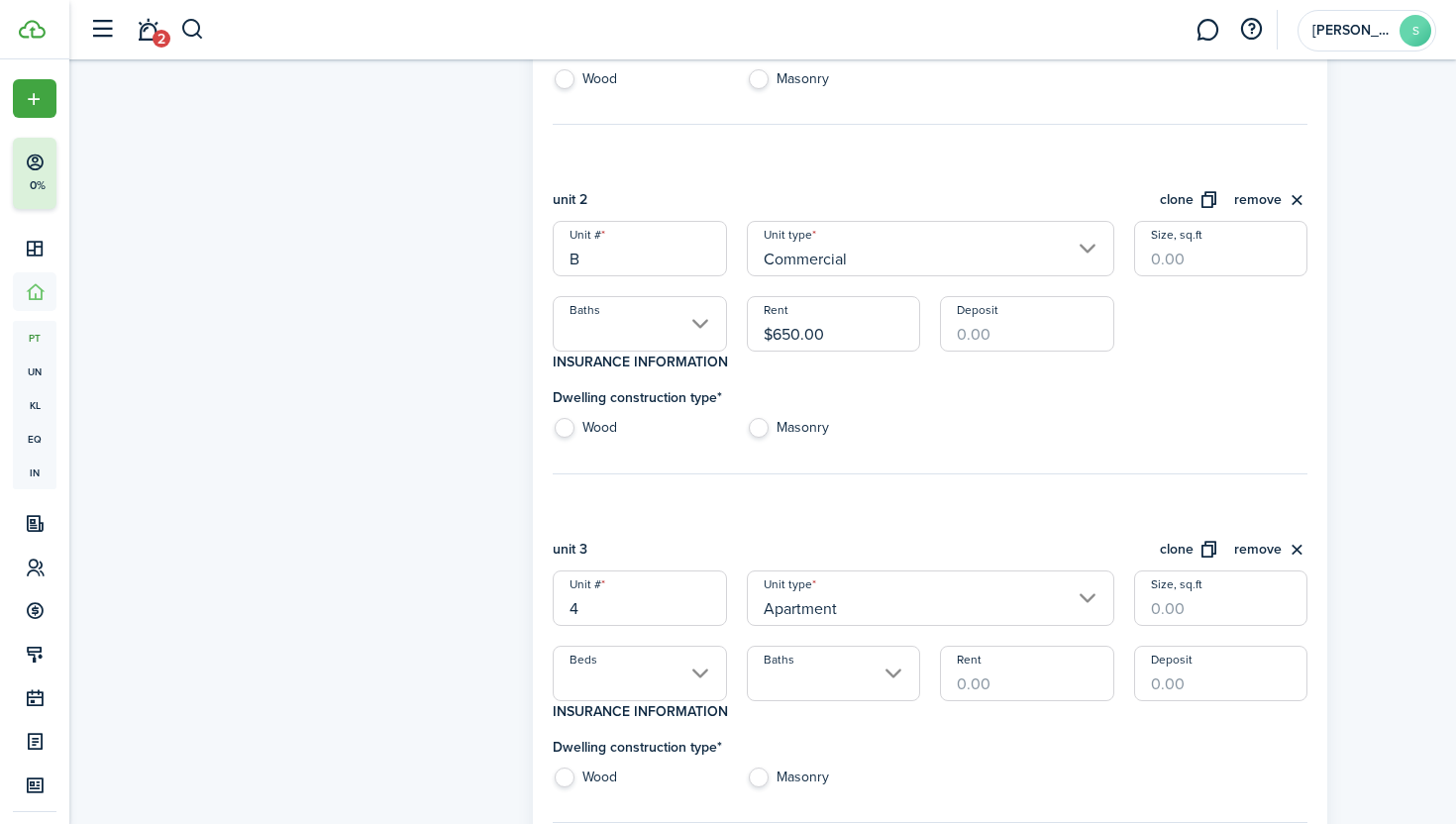 click on "4" at bounding box center (639, 598) 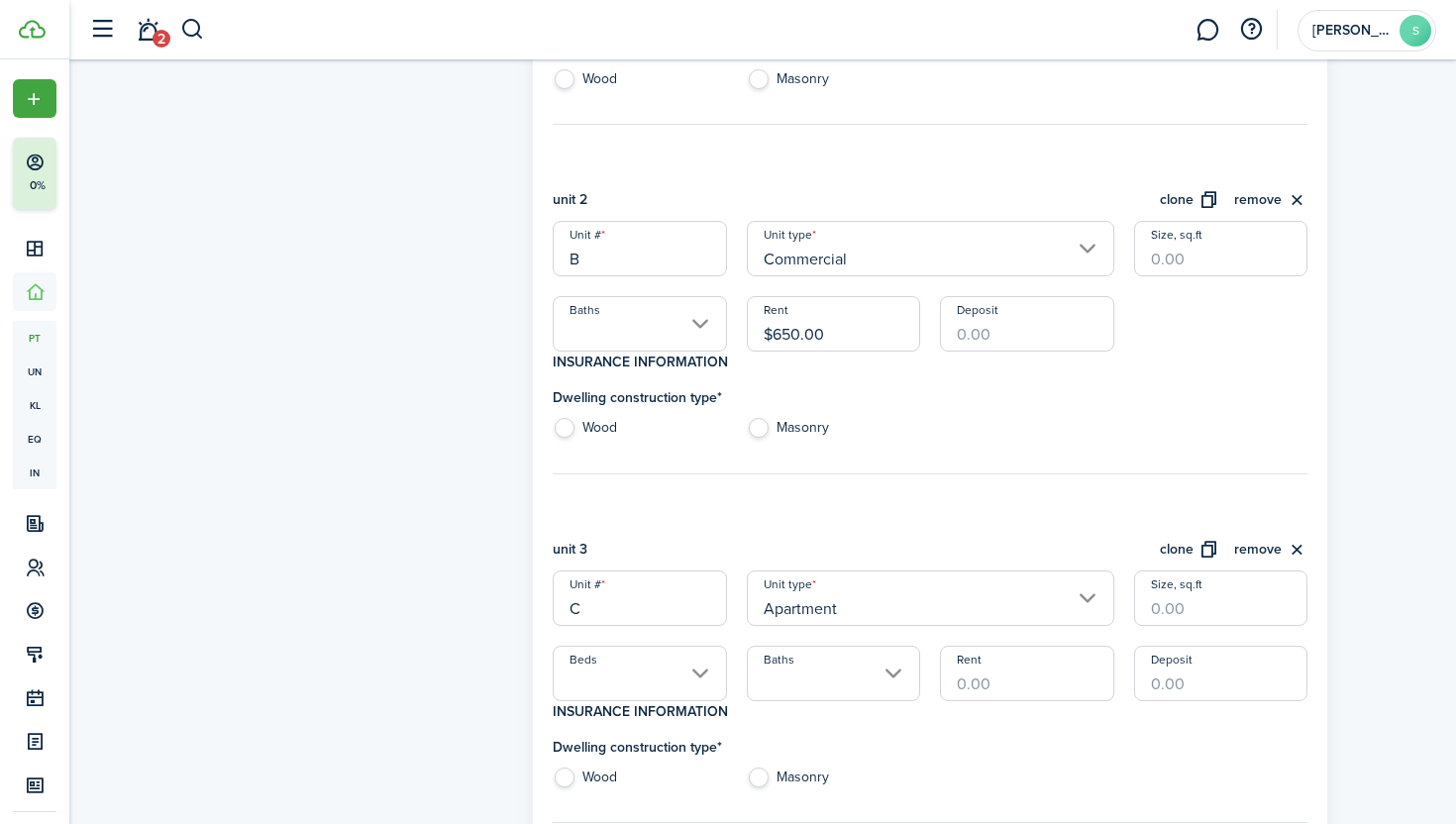 click on "Apartment" at bounding box center [930, 598] 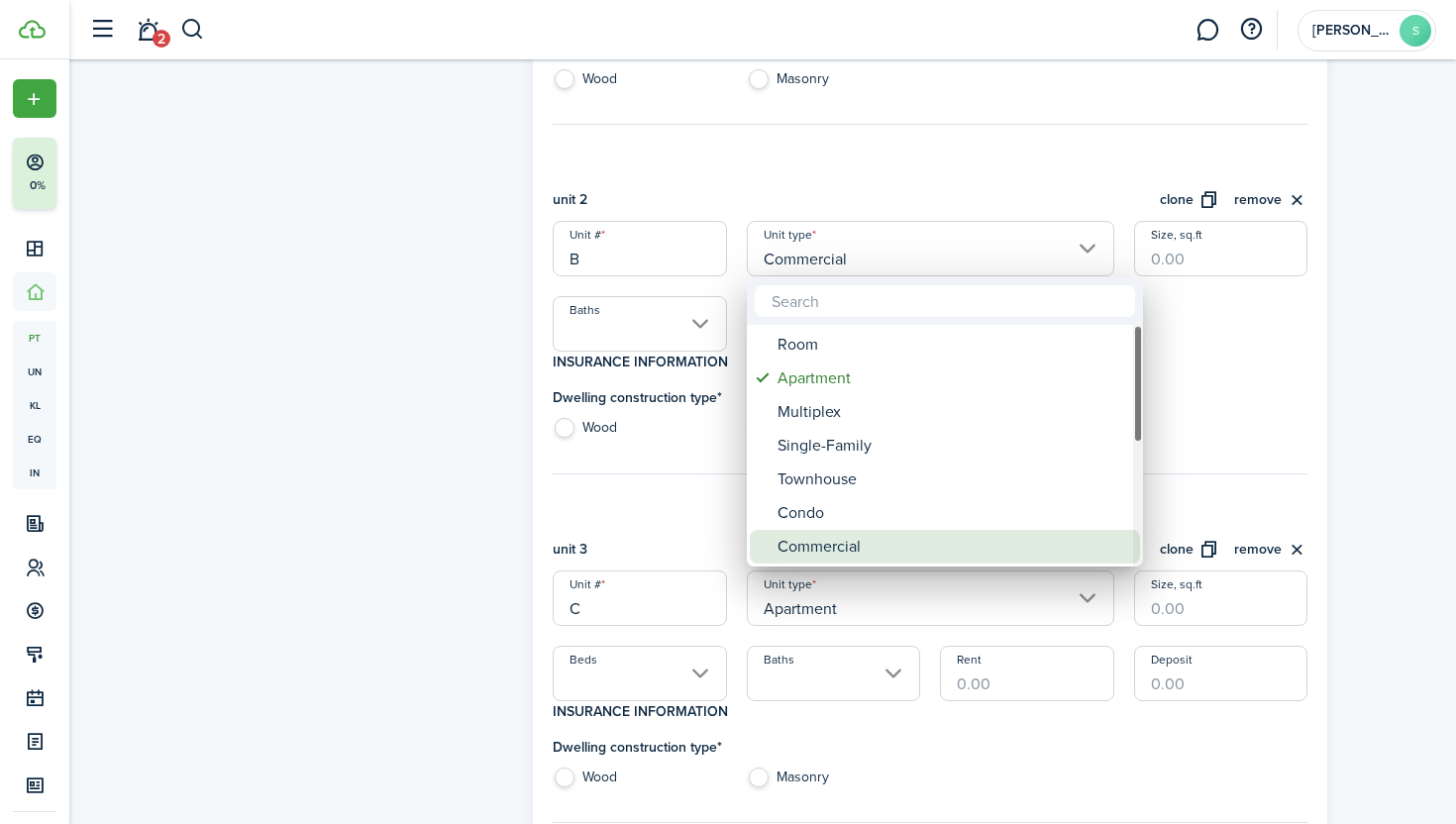 click on "Commercial" at bounding box center [953, 547] 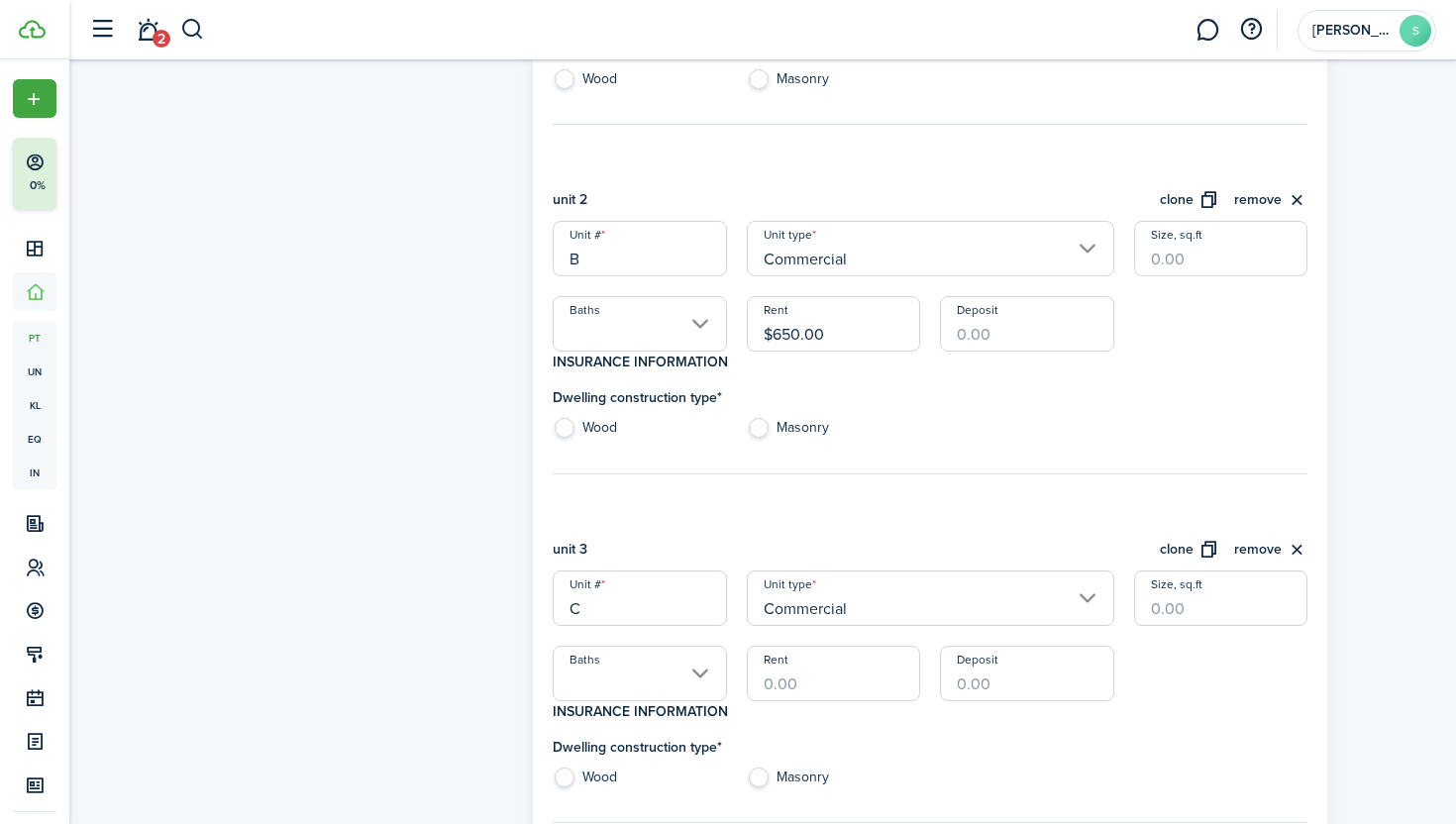 click on "Rent" at bounding box center (833, 673) 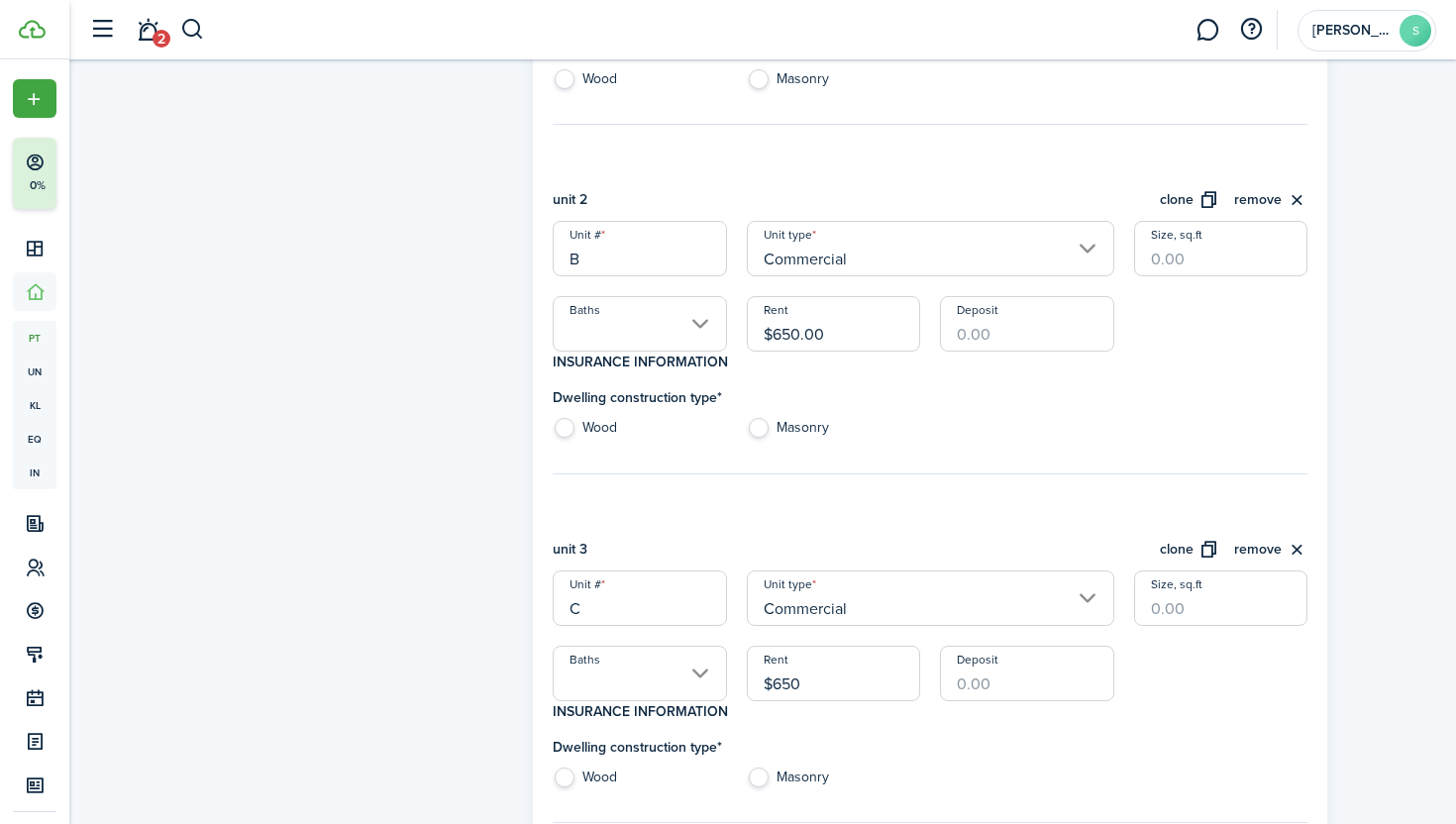type on "$650.00" 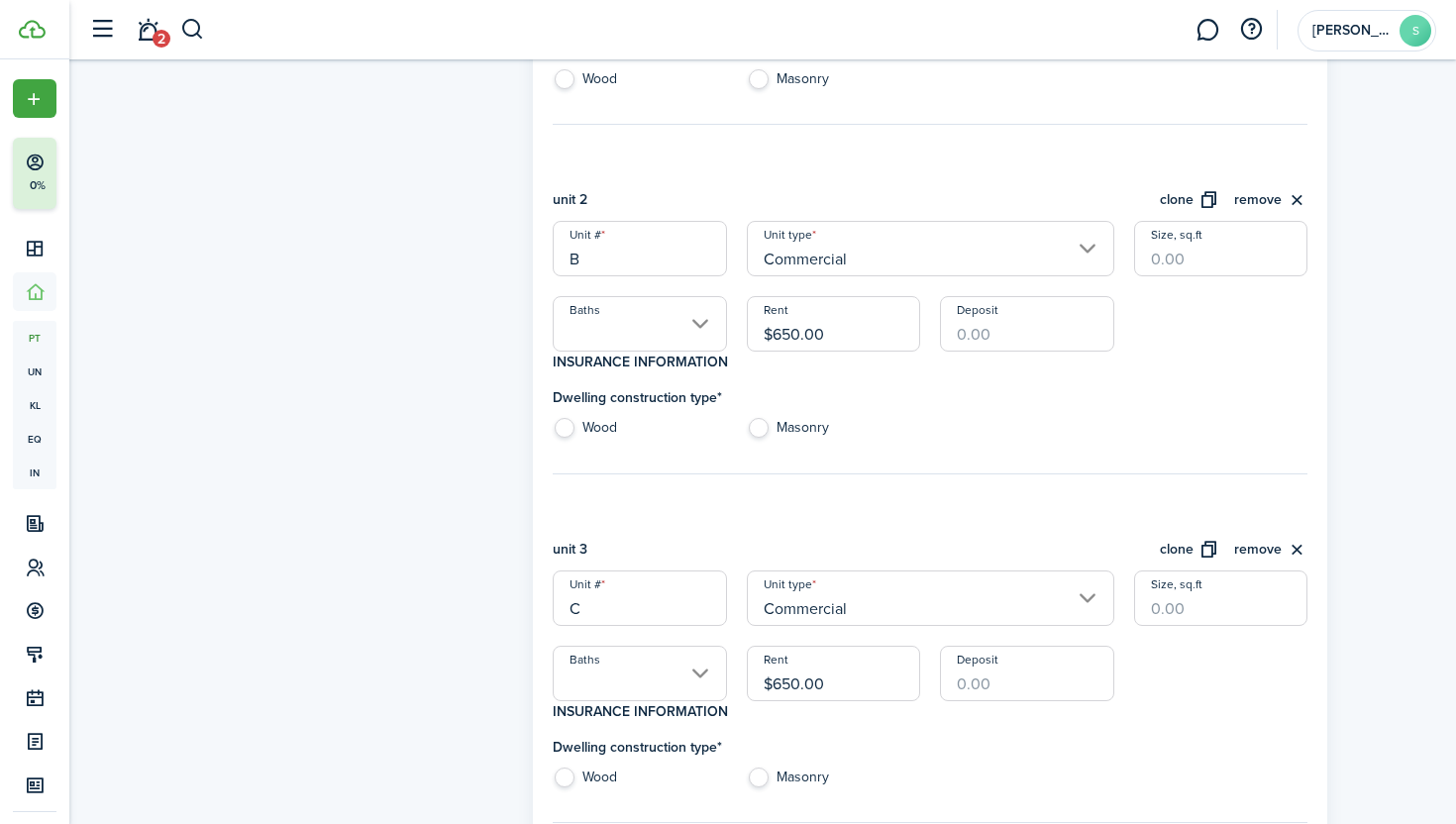 click on "Property photo  Upload photo Gallery  Upload photo" 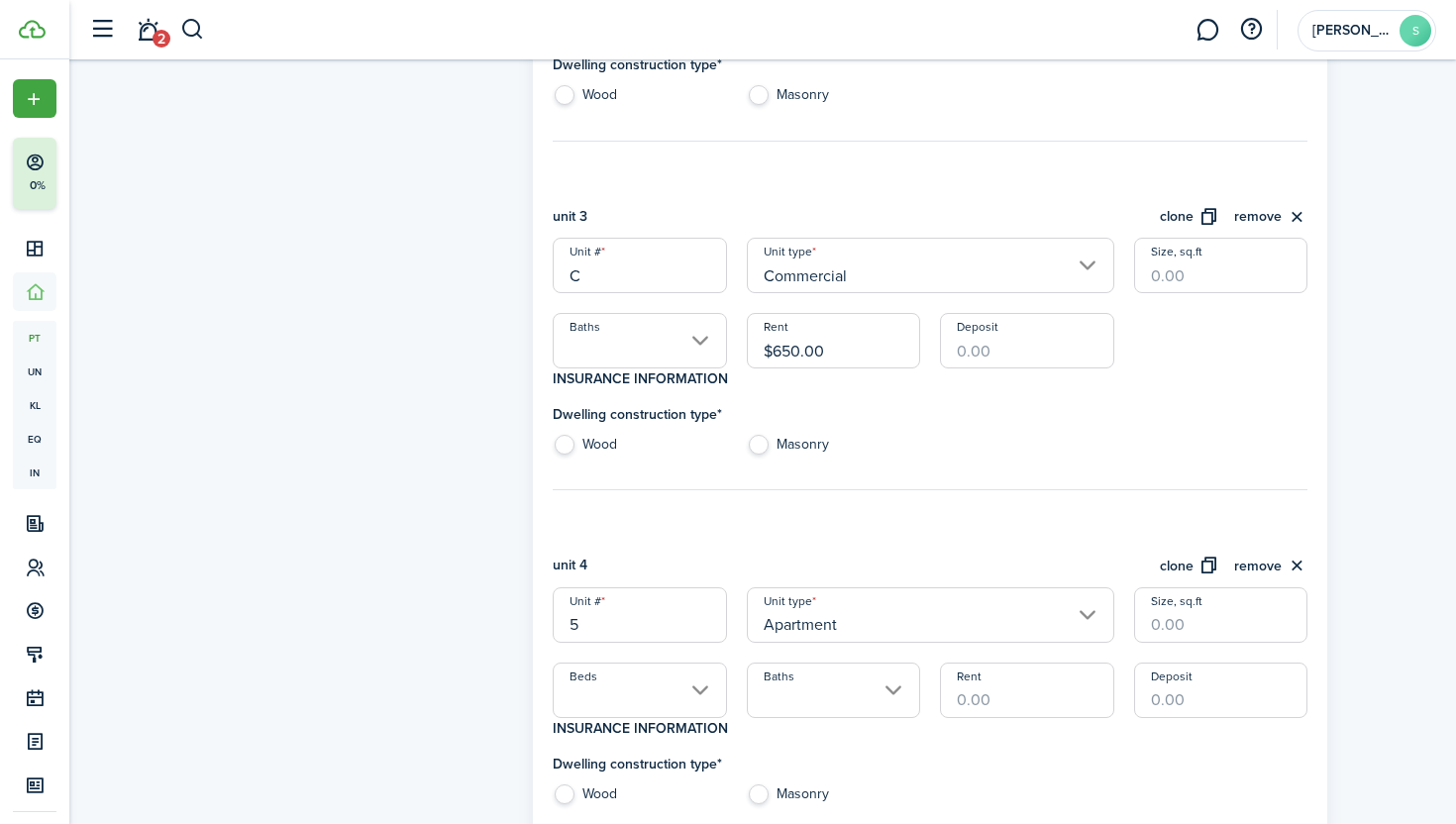 scroll, scrollTop: 1192, scrollLeft: 0, axis: vertical 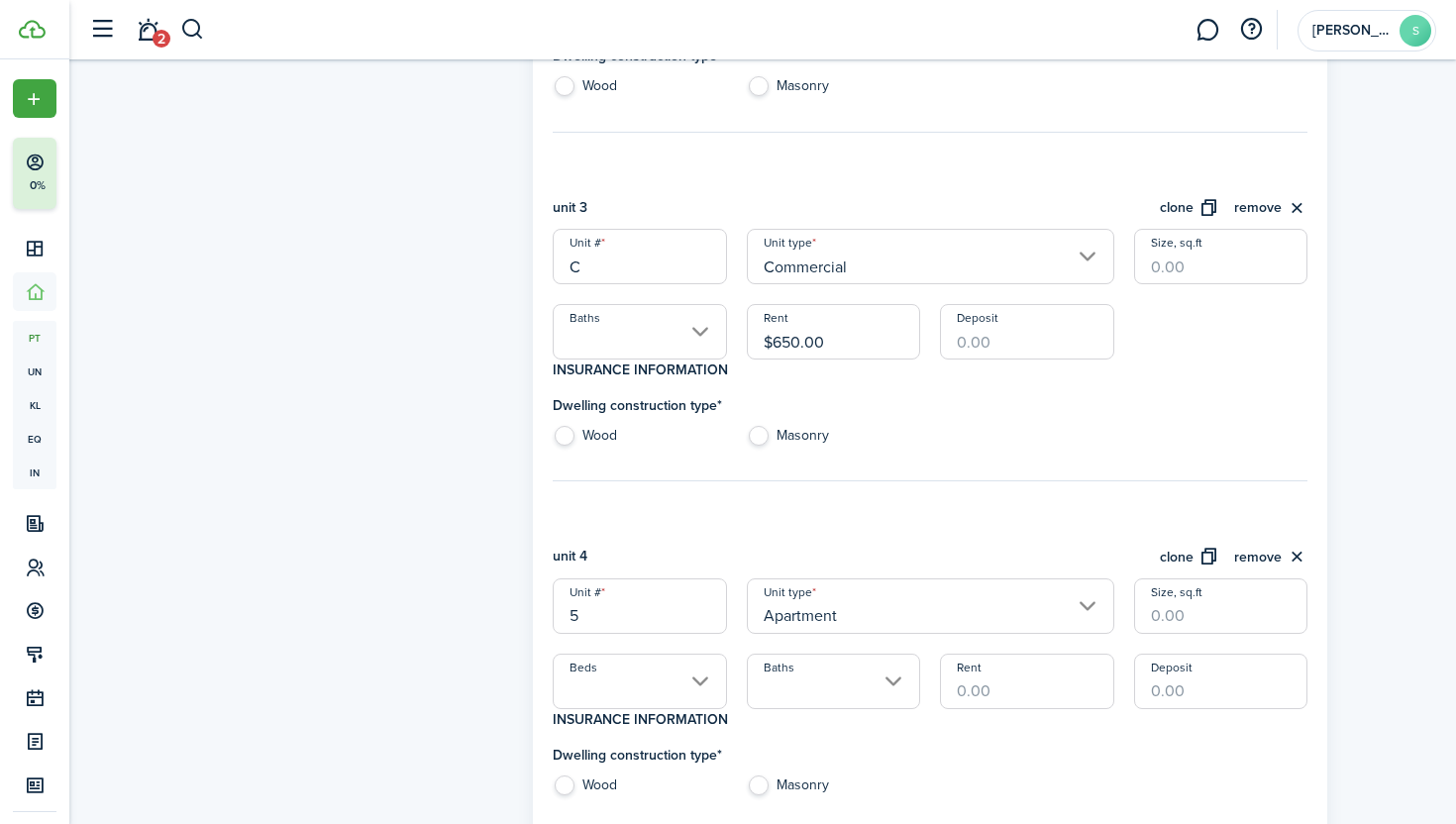 click on "5" at bounding box center [639, 606] 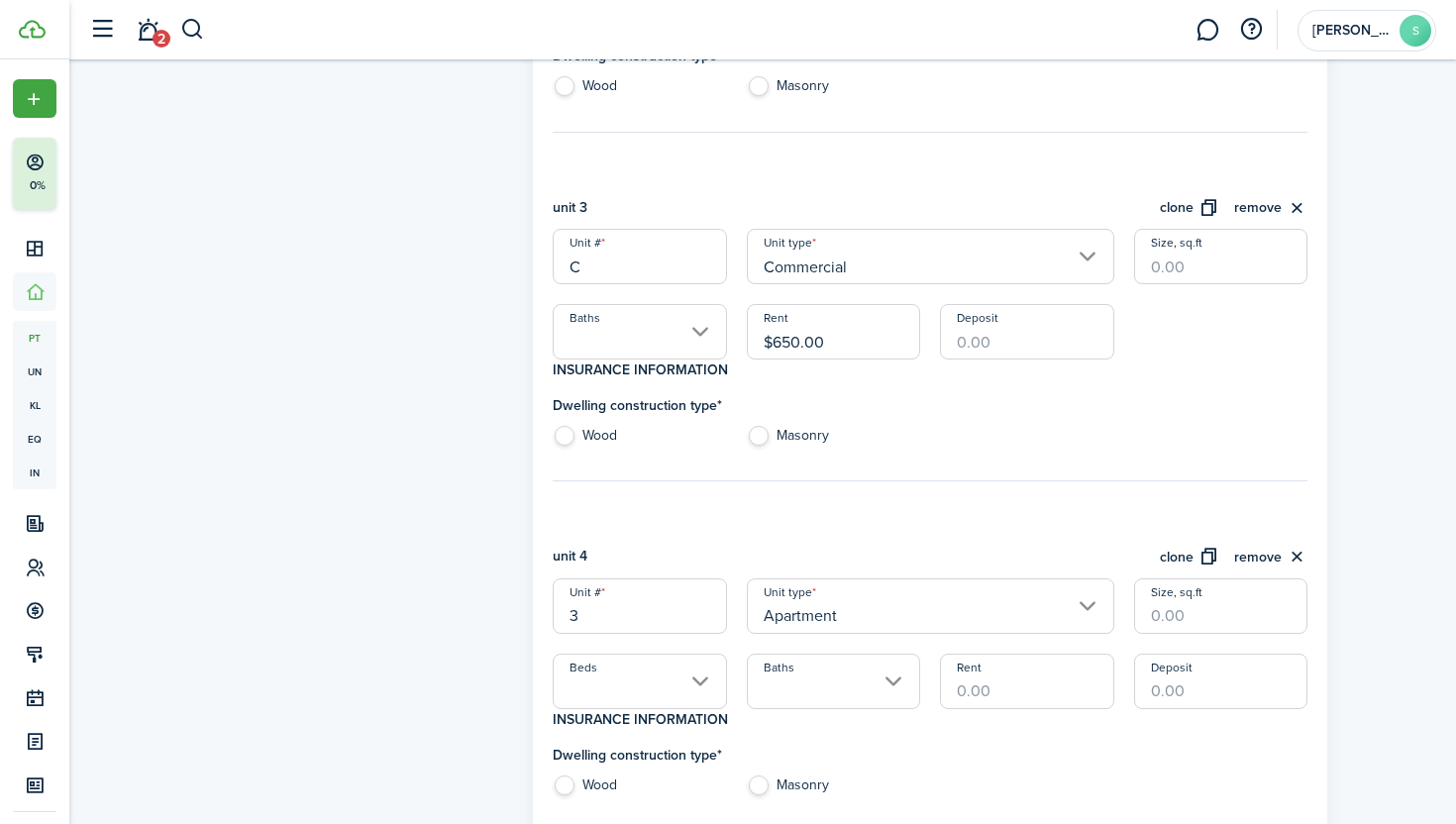 type on "3" 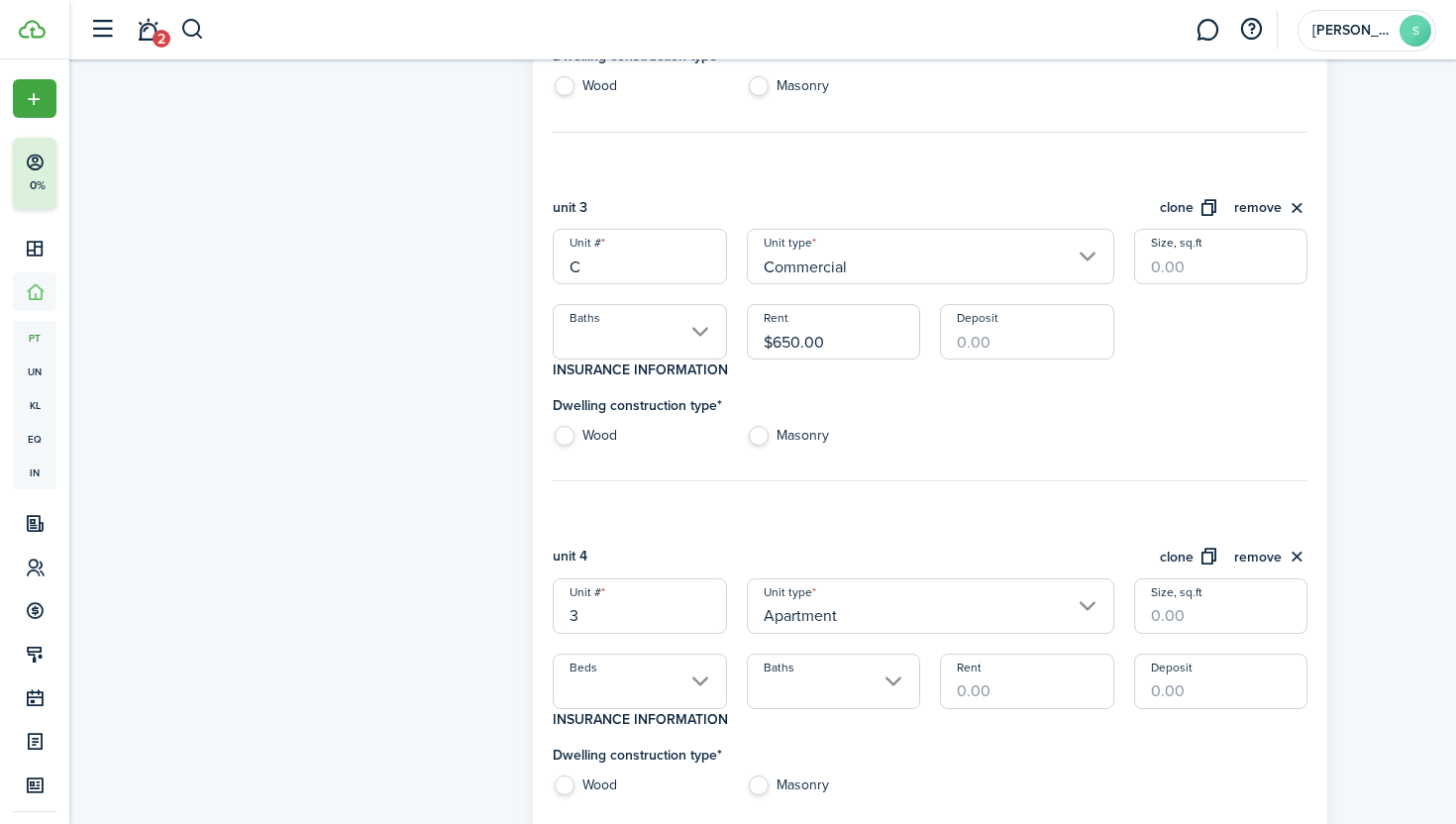click on "Rent" at bounding box center [1026, 681] 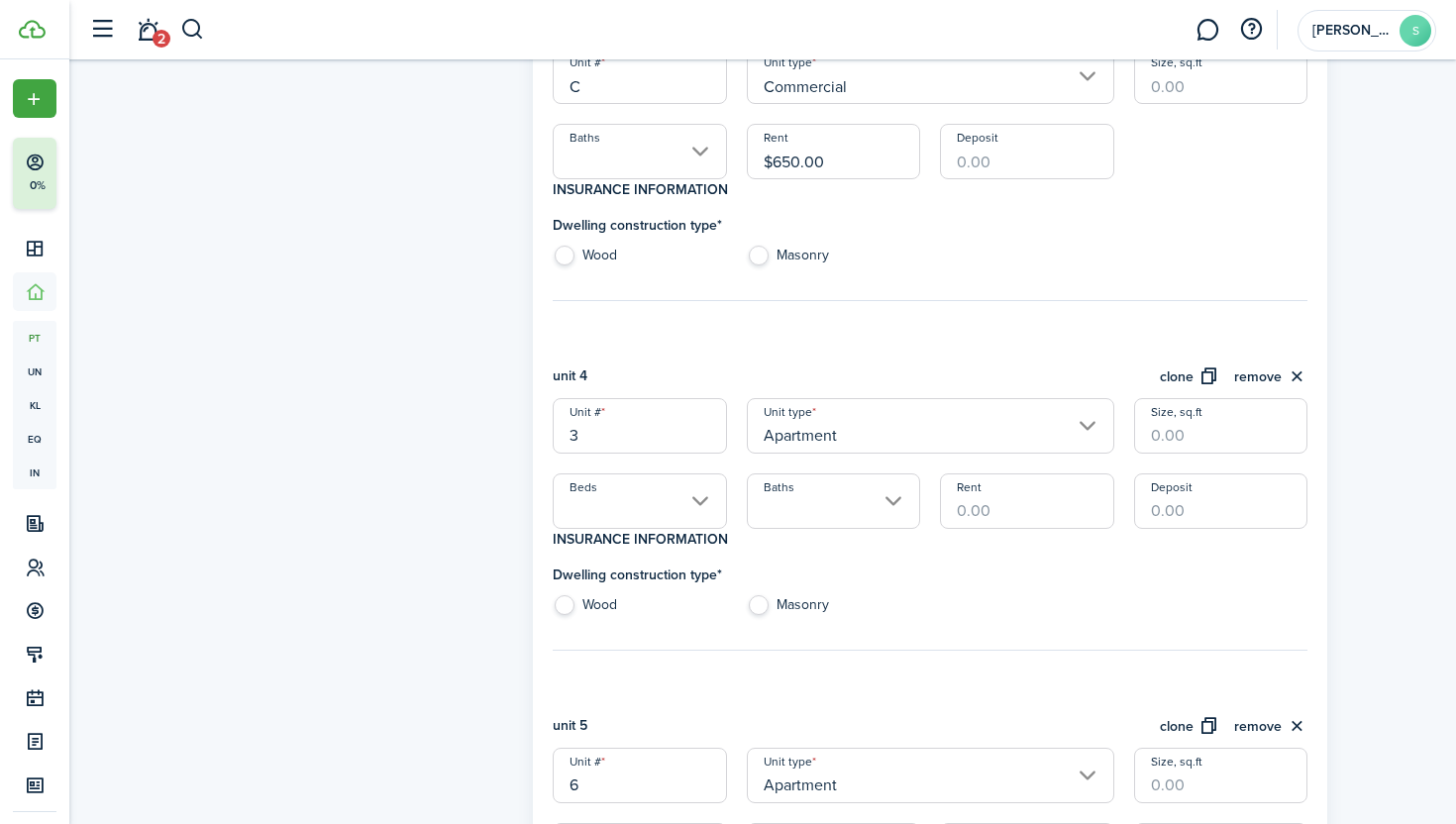 scroll, scrollTop: 1391, scrollLeft: 0, axis: vertical 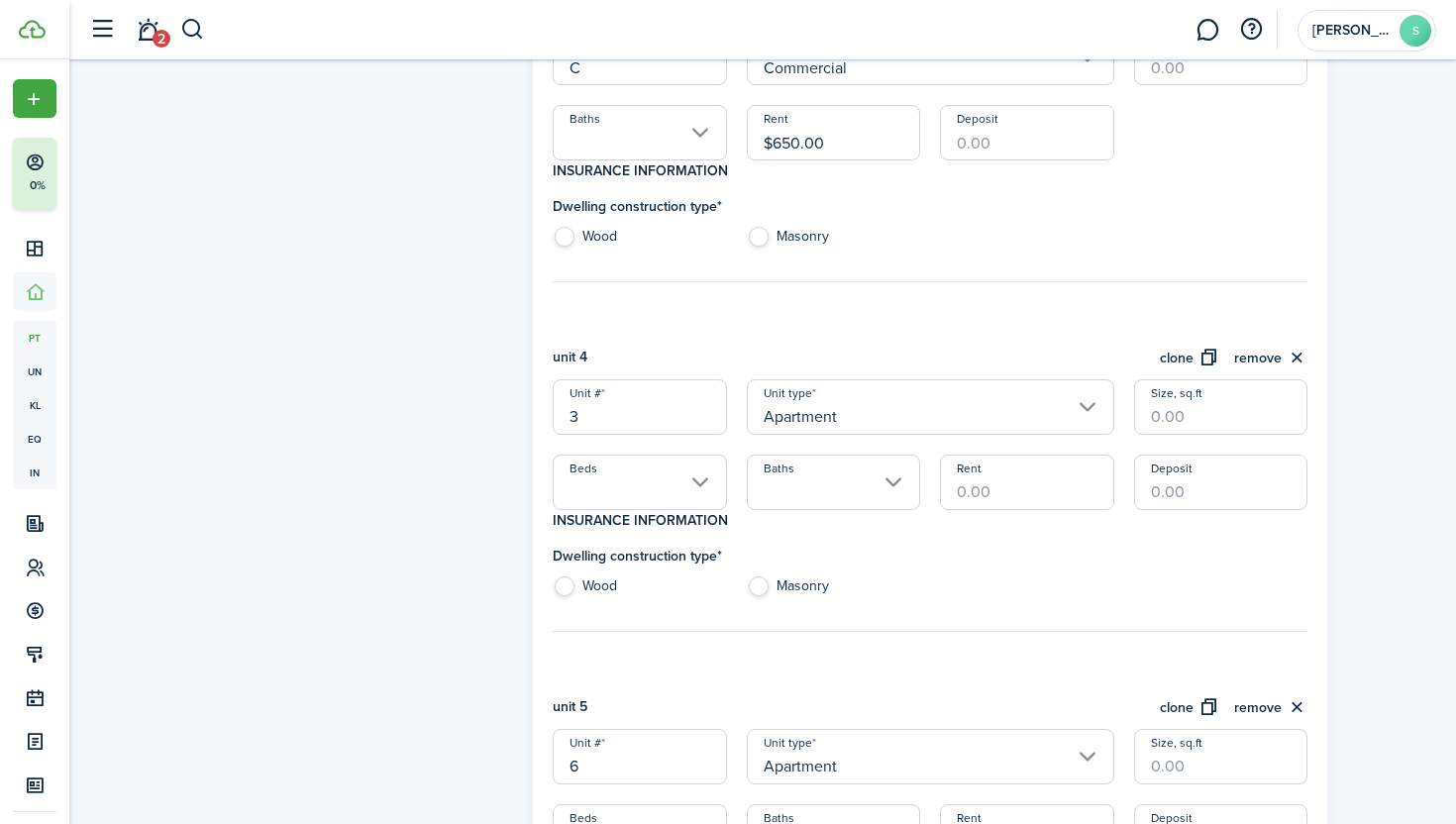 click on "Baths" at bounding box center [833, 482] 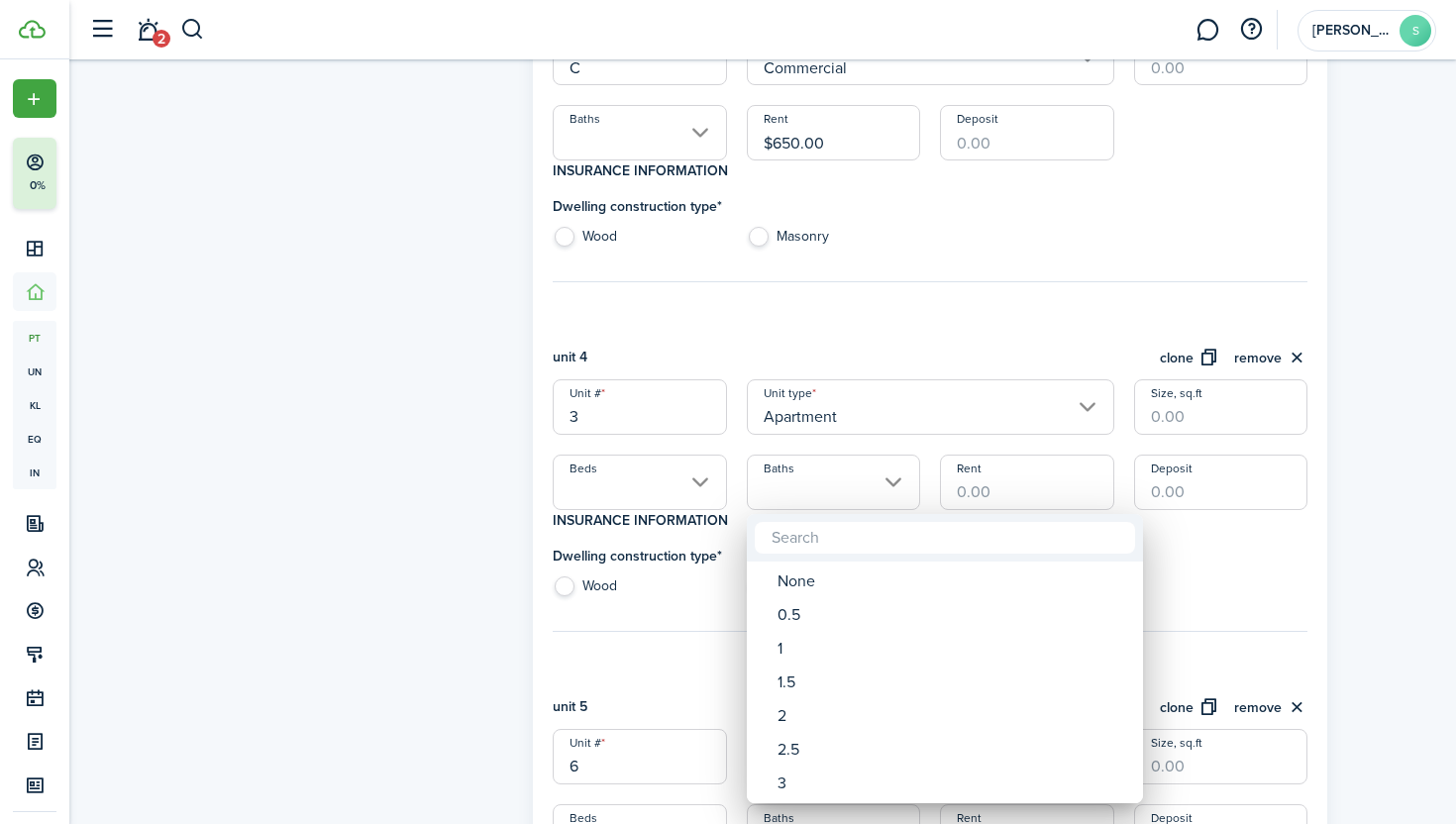 click at bounding box center [728, 412] 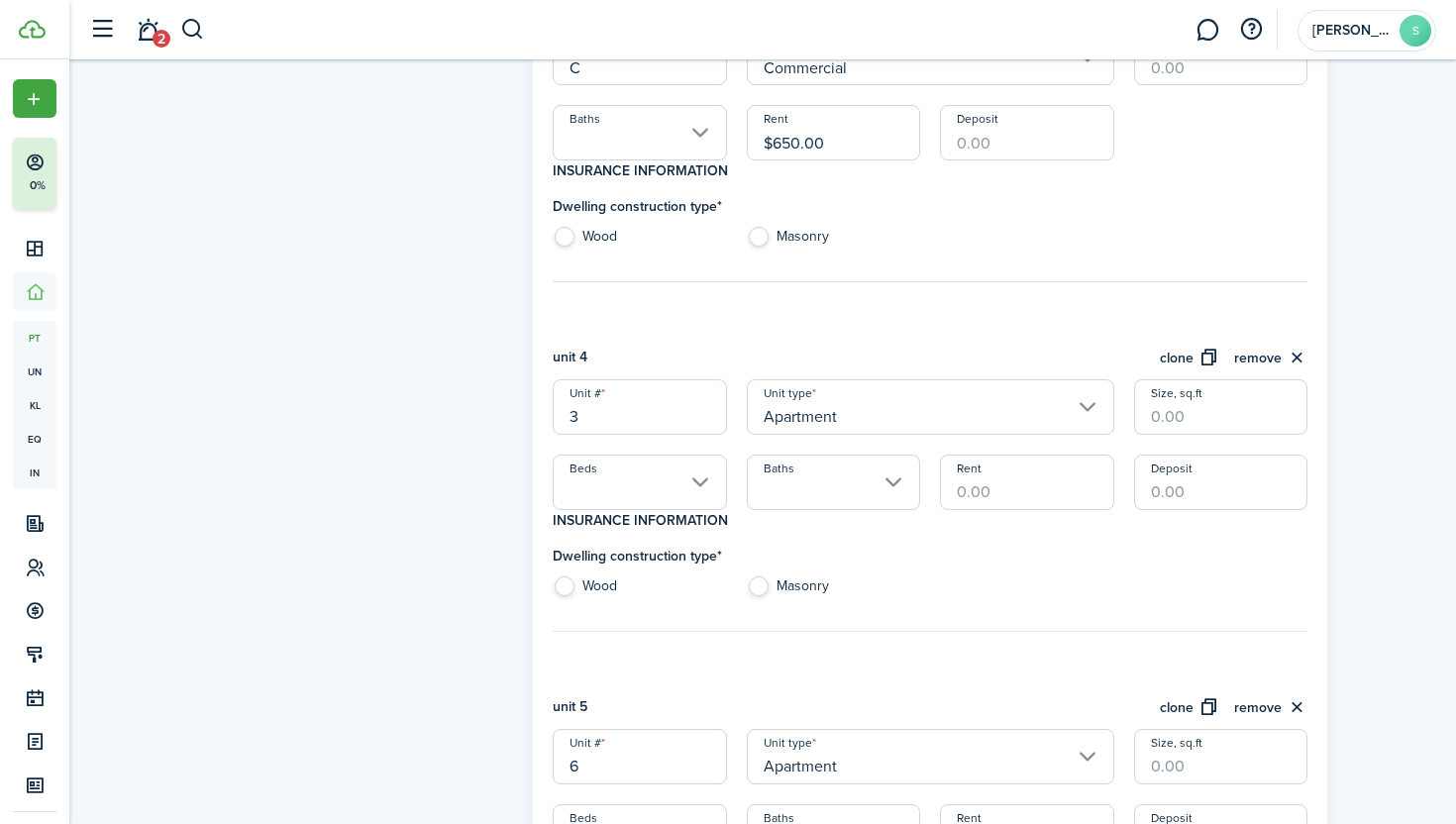 click on "Rent" at bounding box center [1026, 482] 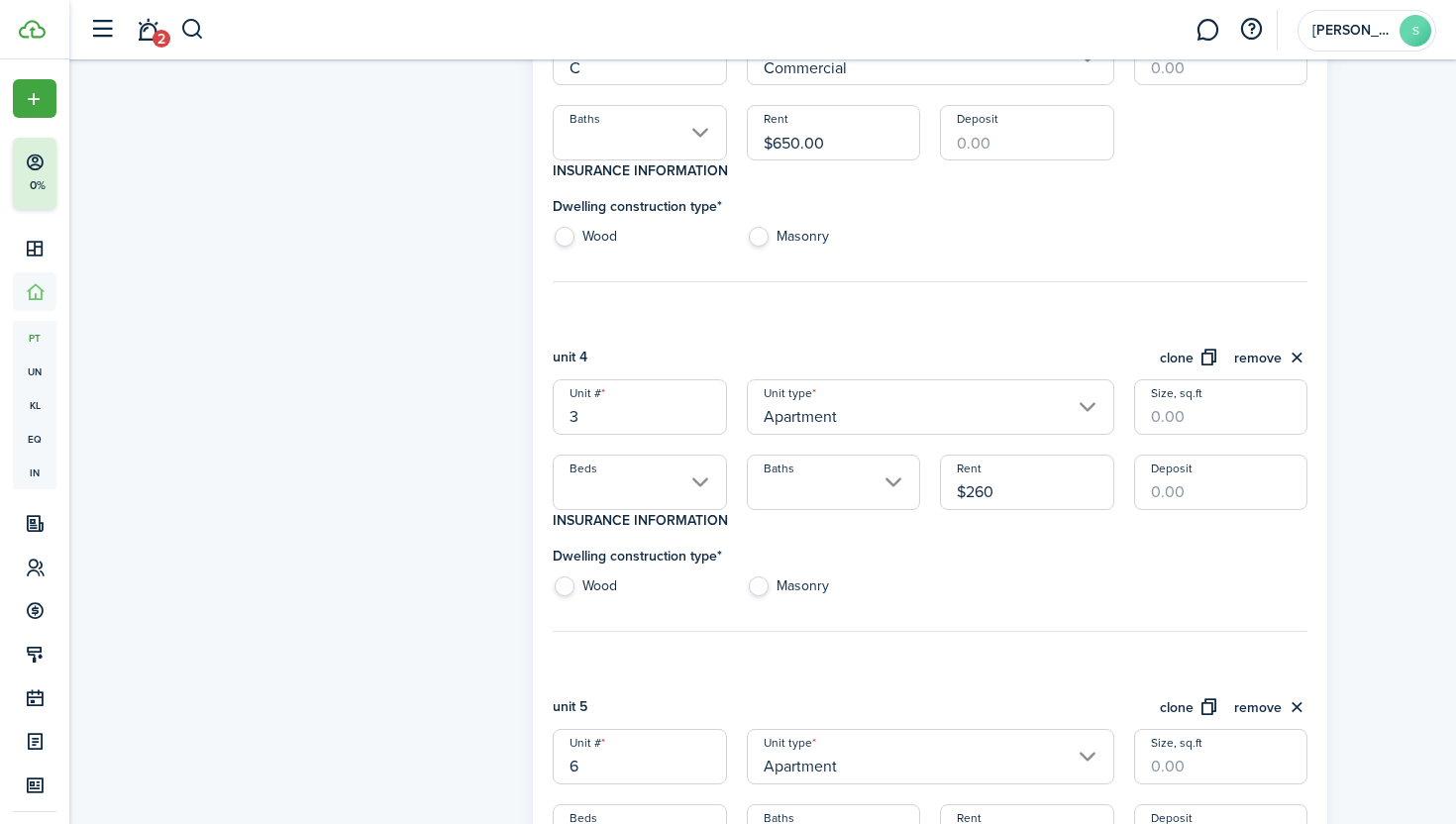 type on "$260.00" 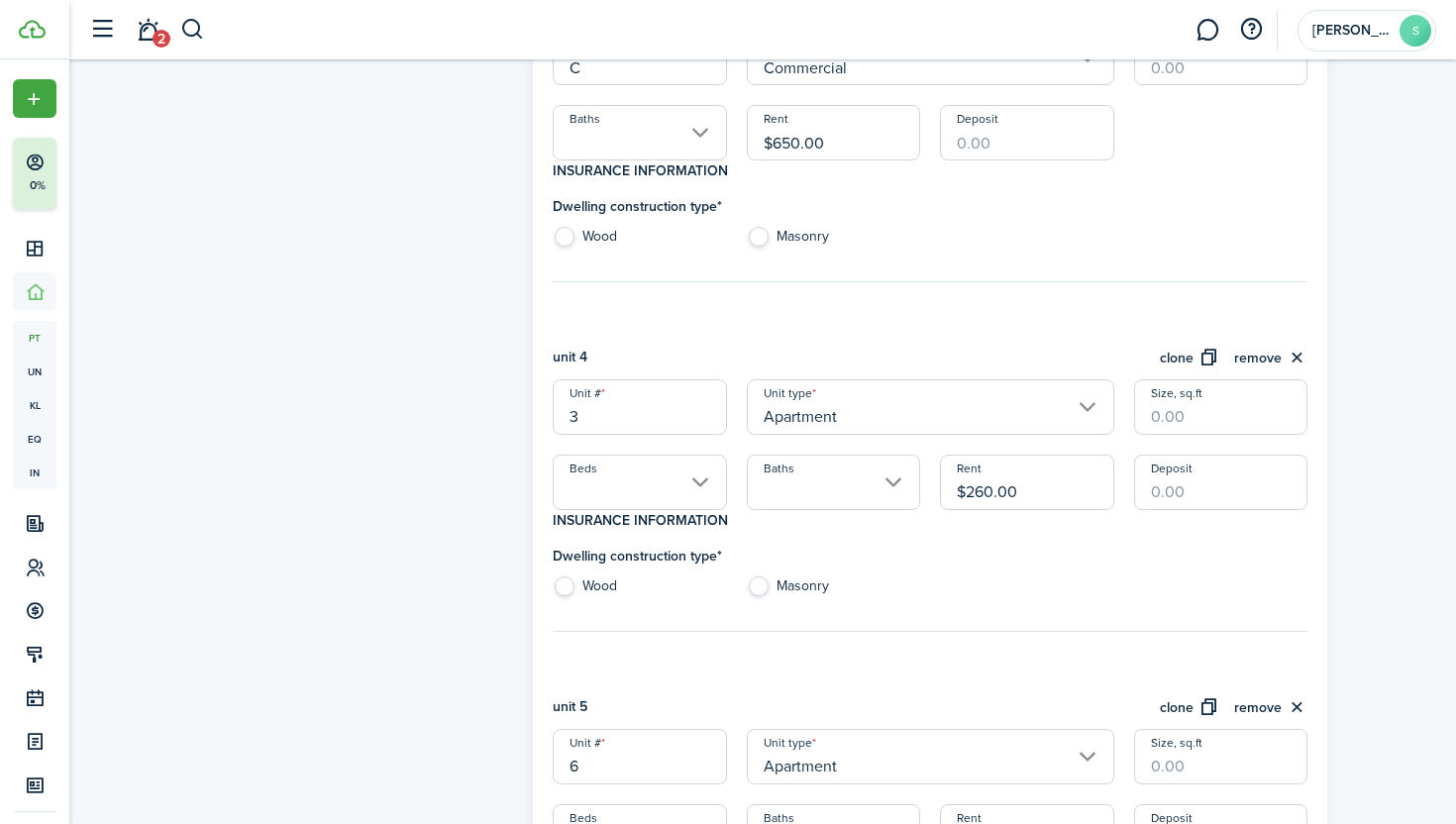 click on "Property photo  Upload photo Gallery  Upload photo" 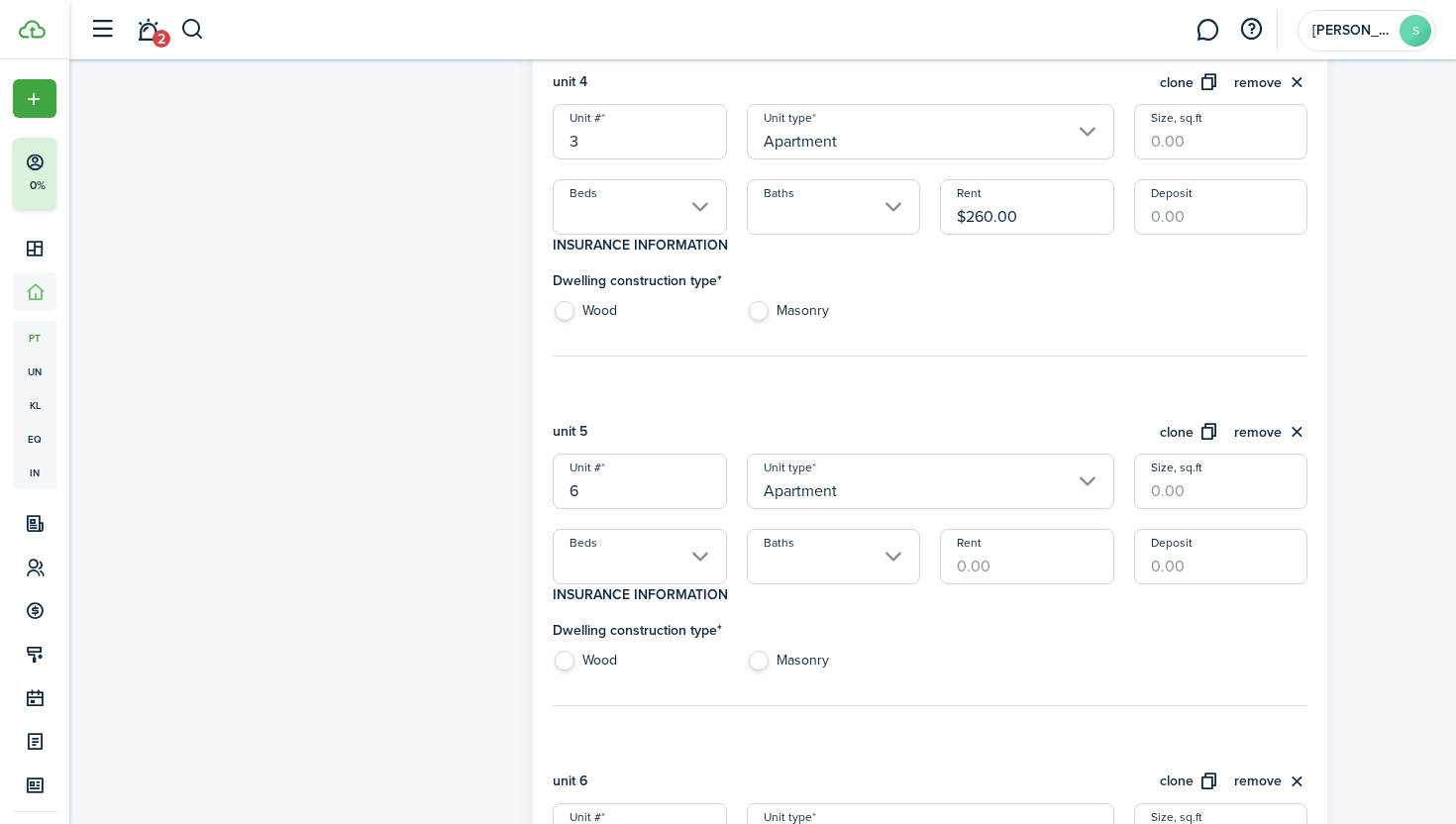scroll, scrollTop: 1693, scrollLeft: 0, axis: vertical 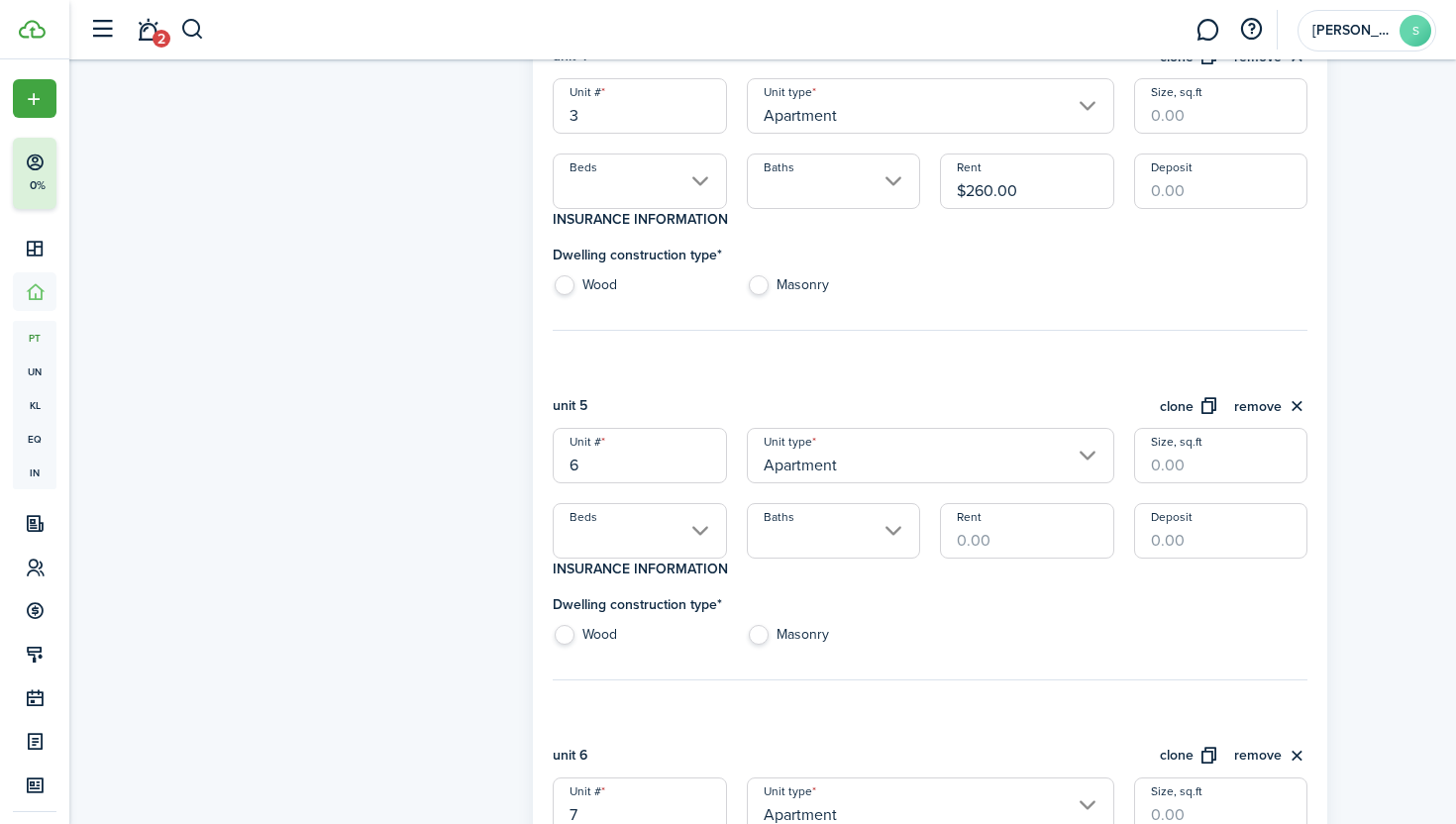 click on "6" at bounding box center [639, 456] 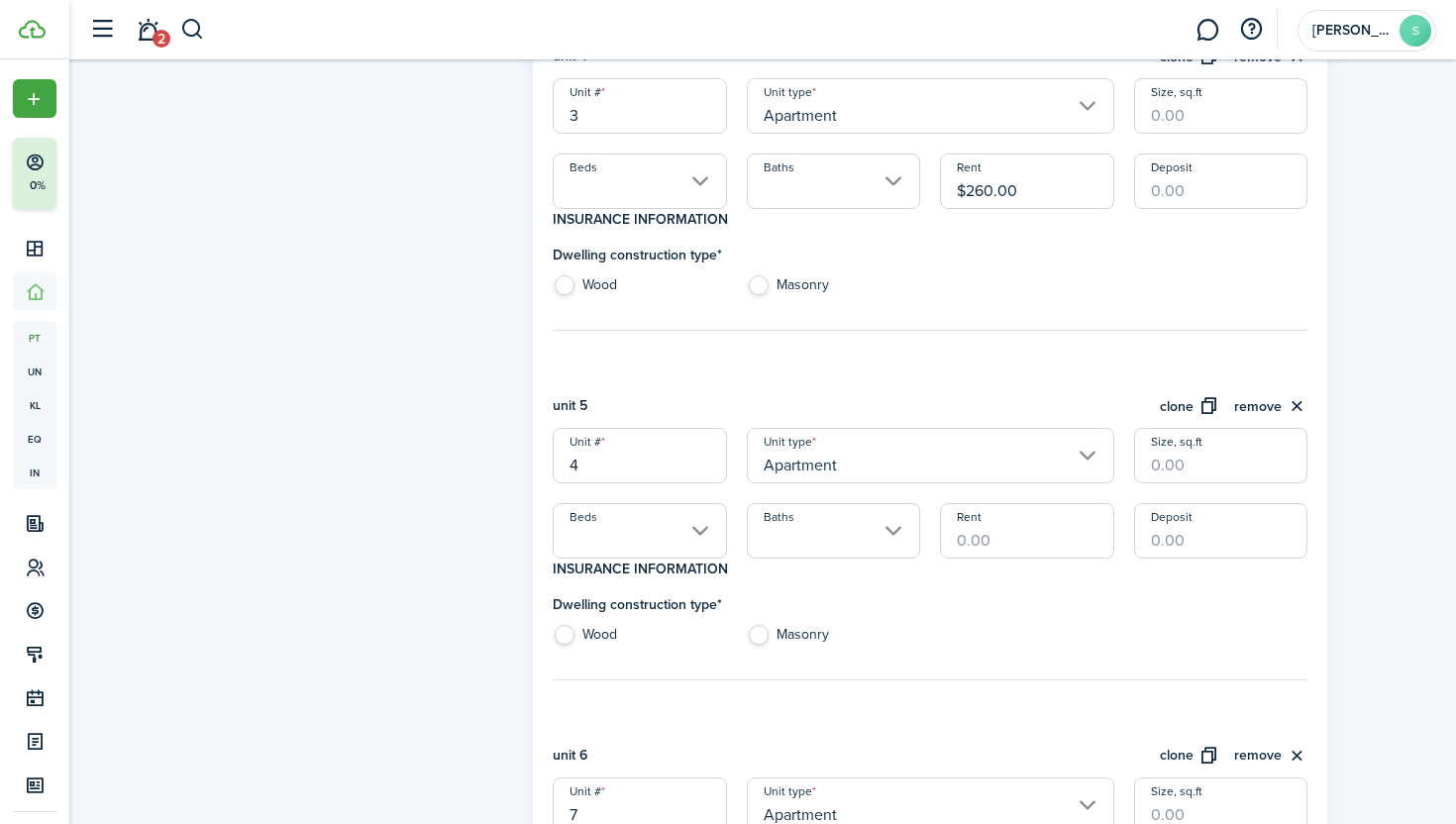 type on "4" 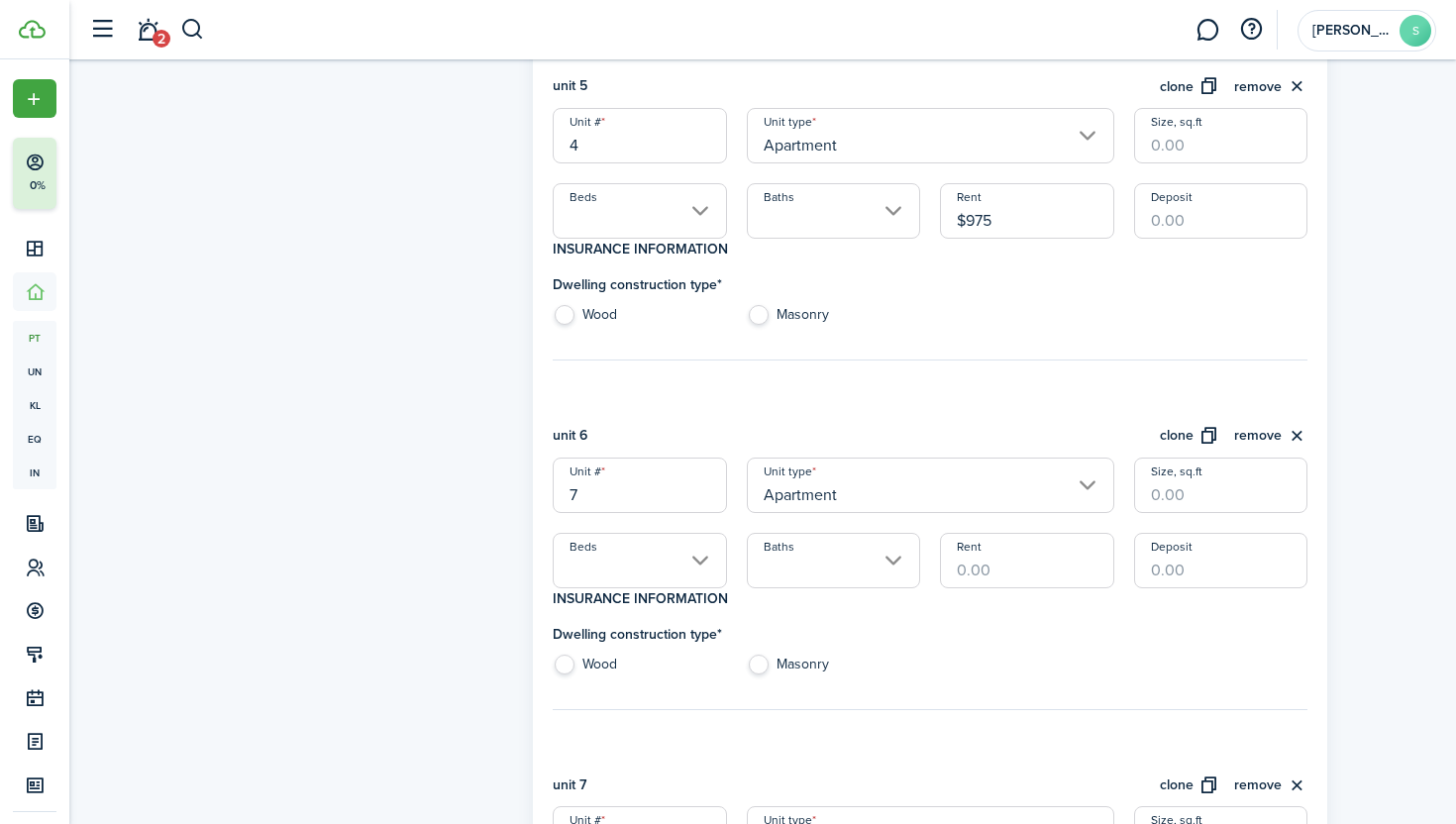 scroll, scrollTop: 2068, scrollLeft: 0, axis: vertical 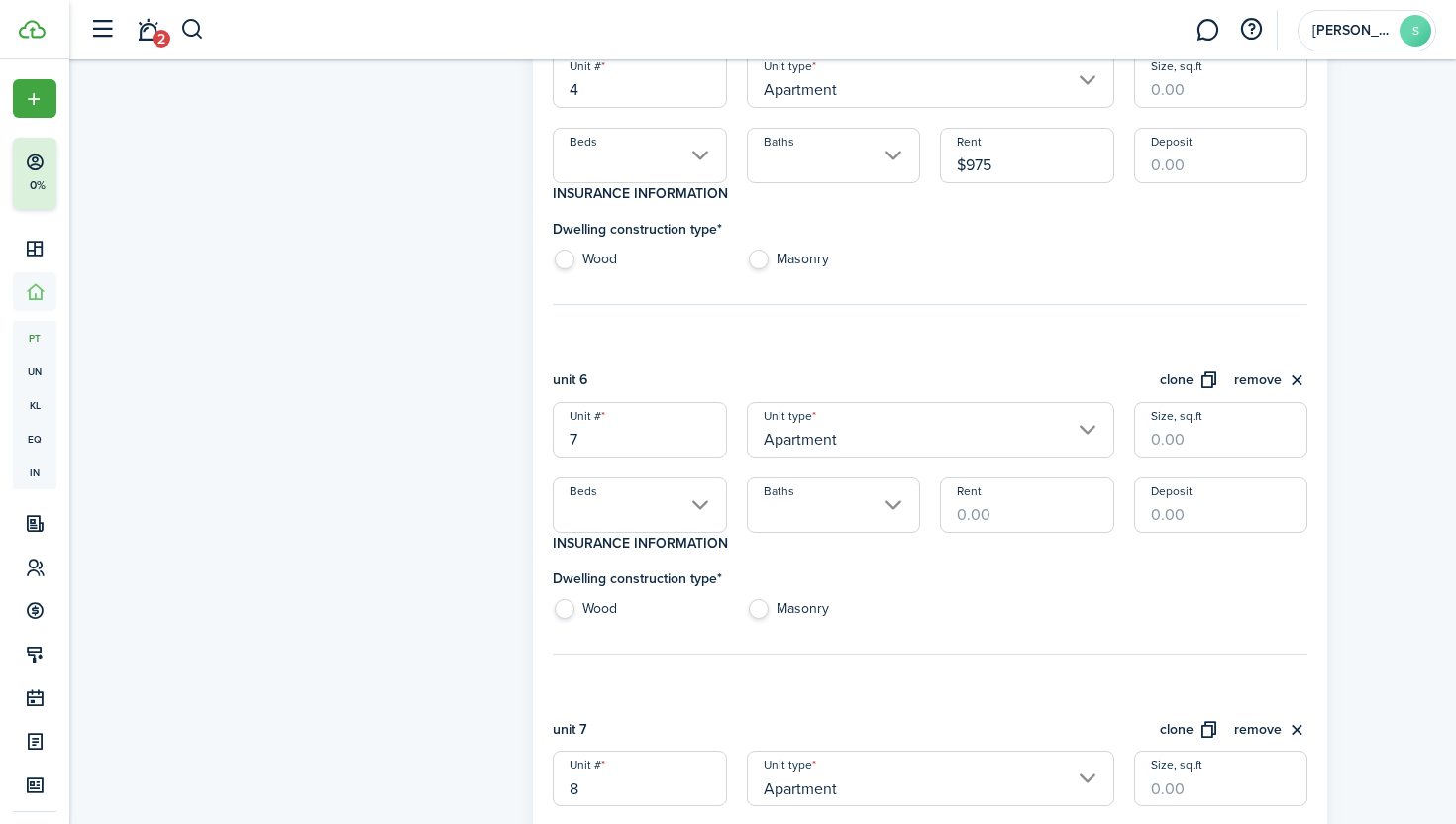 type on "$975.00" 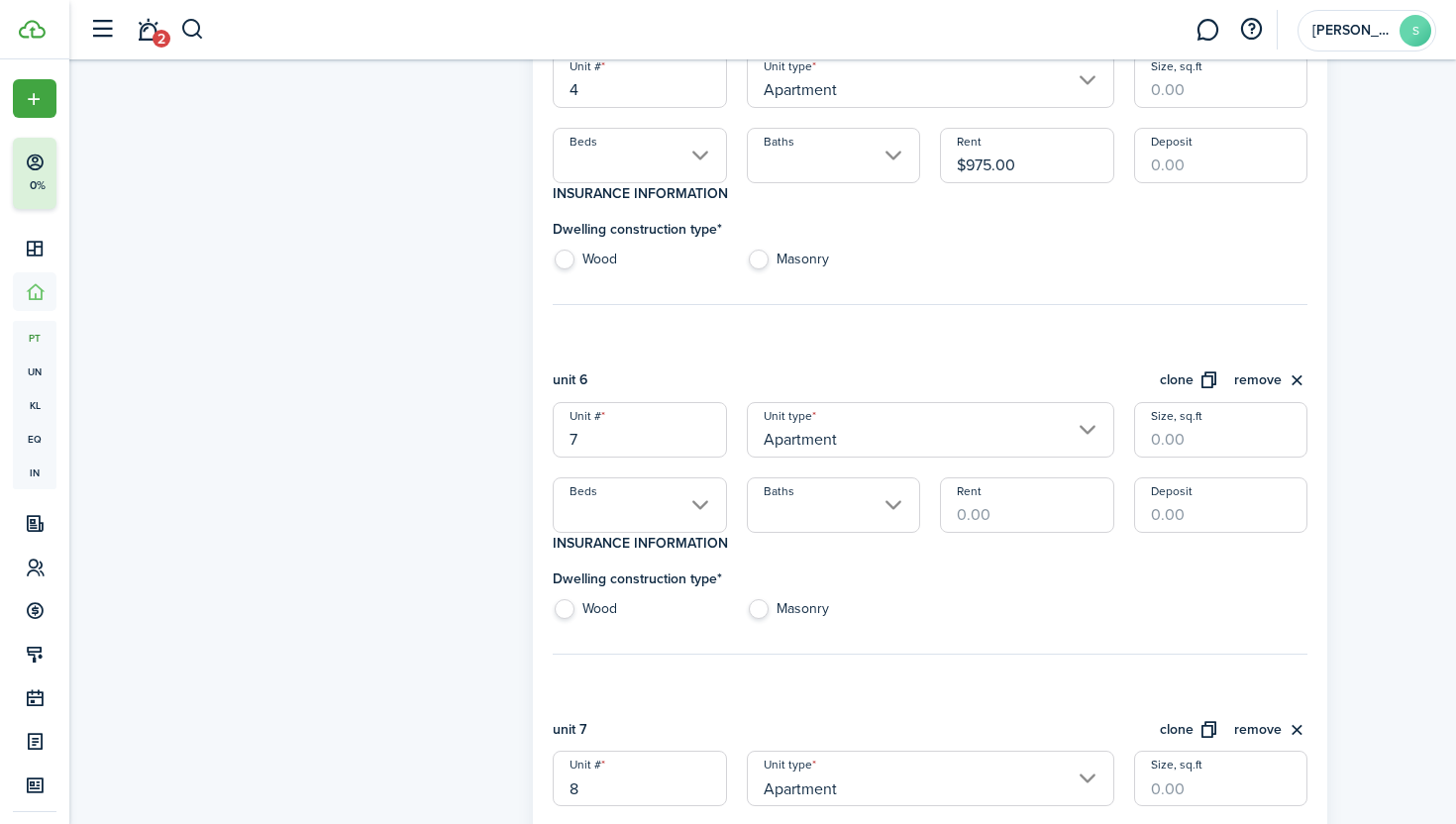 click on "7" at bounding box center [639, 430] 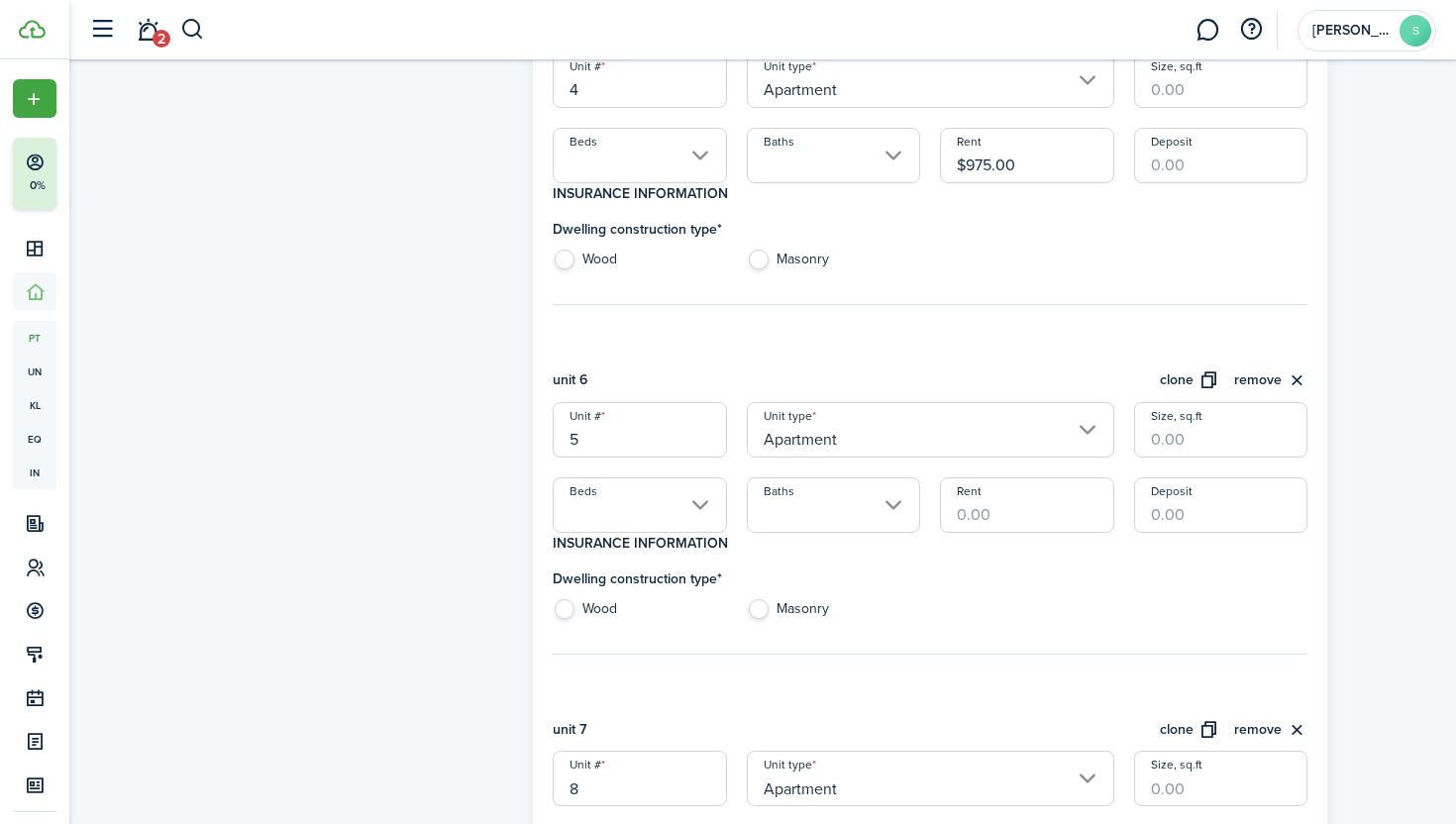 type on "5" 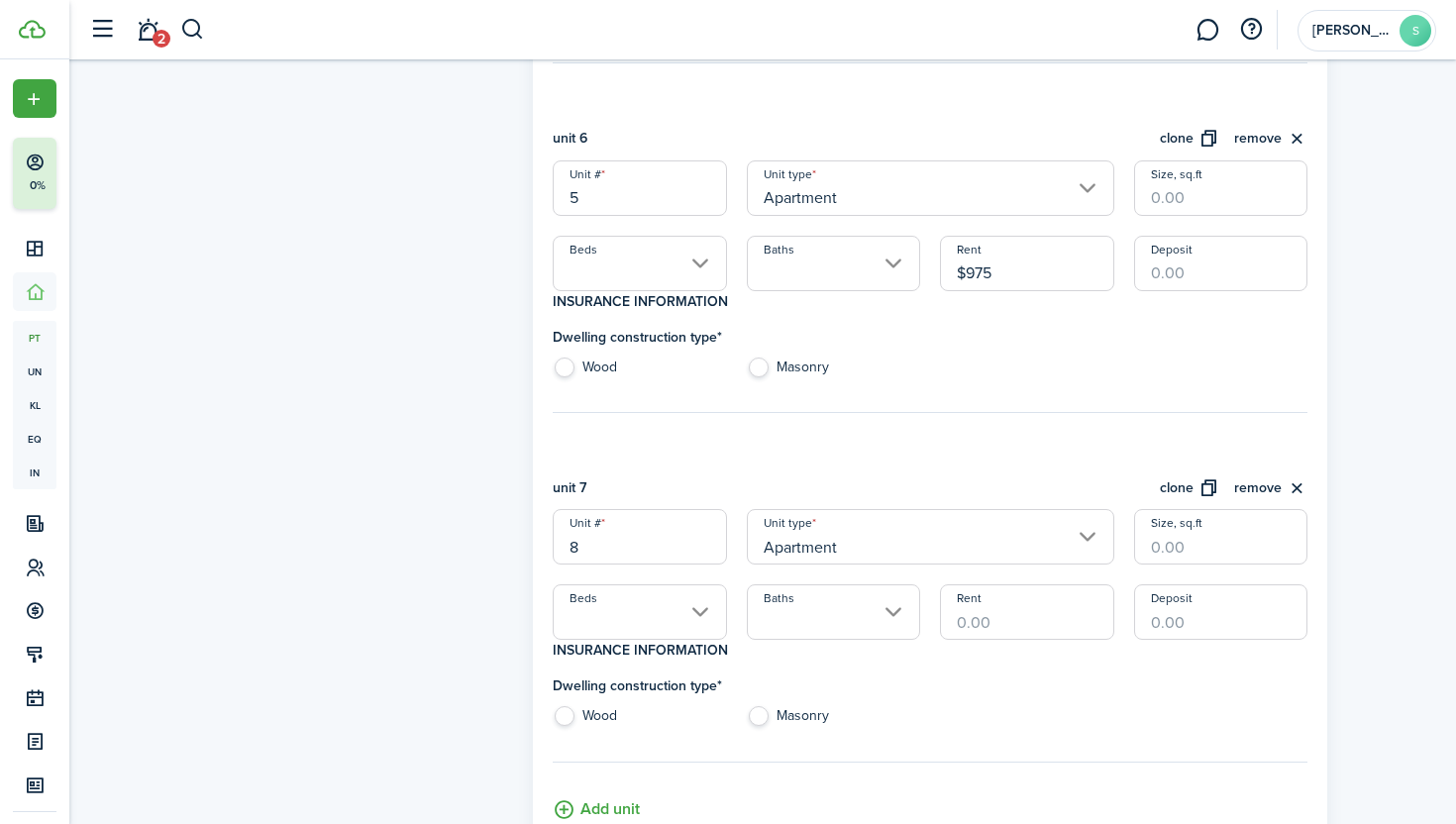scroll, scrollTop: 2402, scrollLeft: 0, axis: vertical 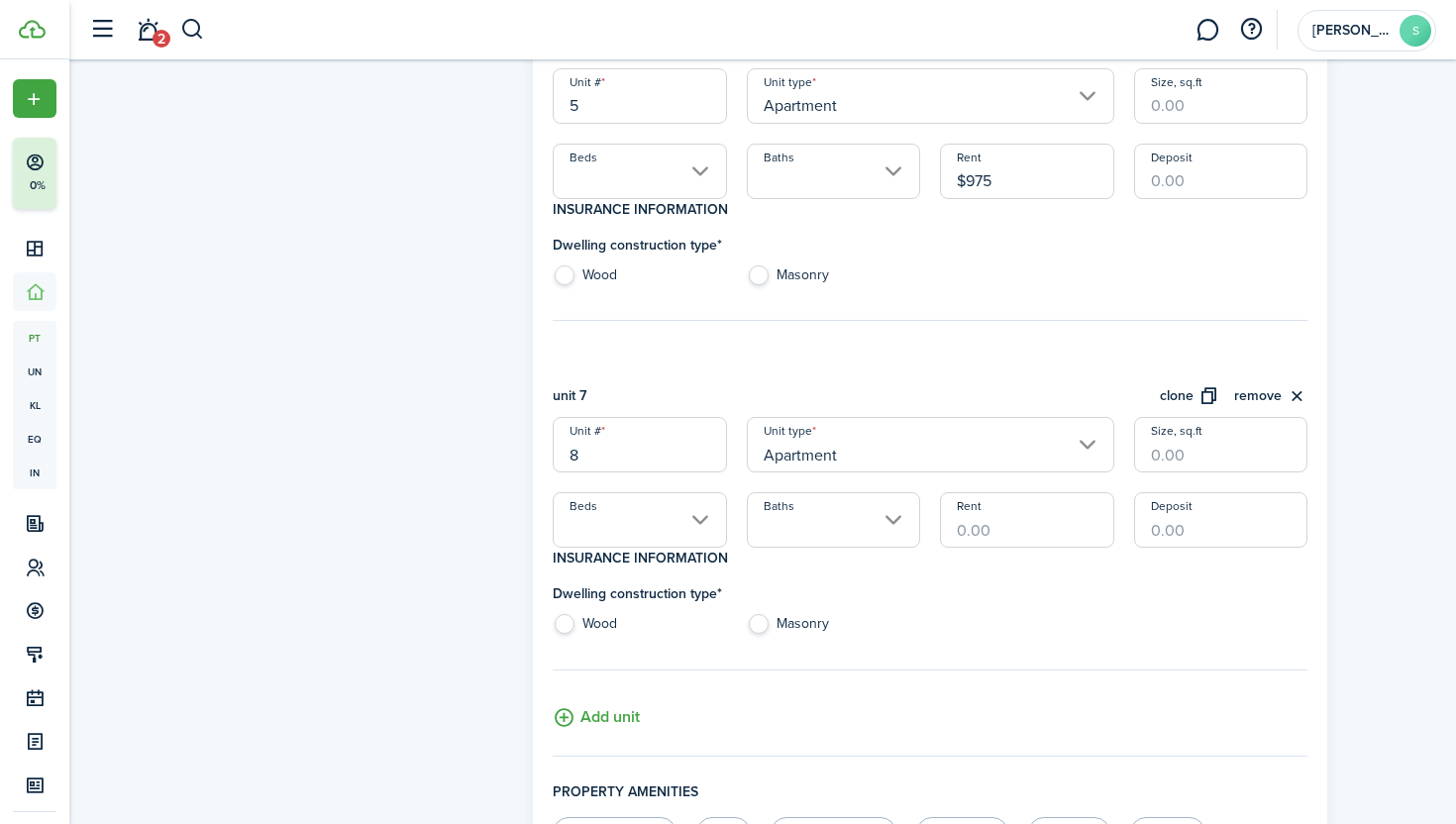 type on "$975.00" 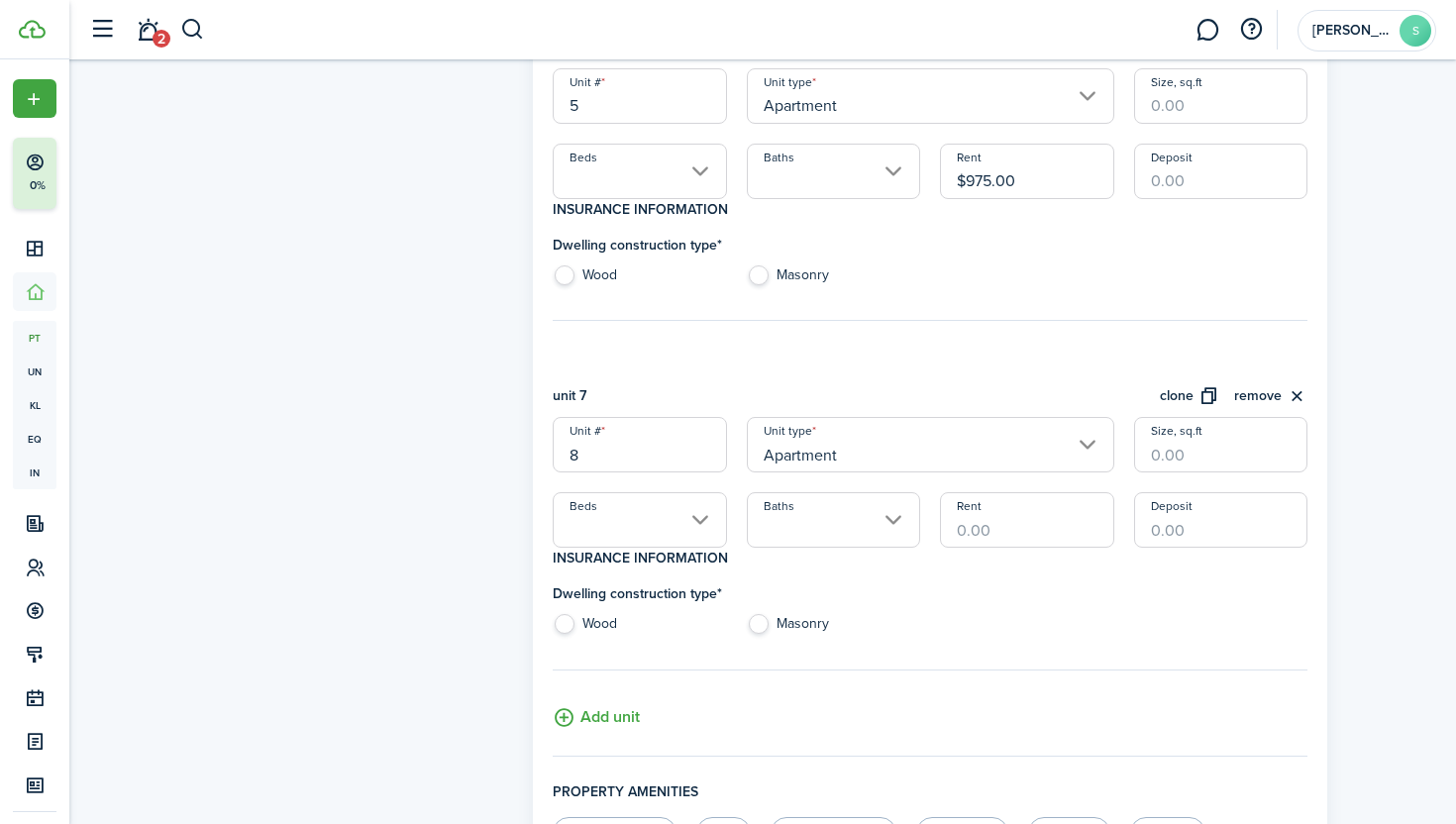 click on "8" at bounding box center (639, 445) 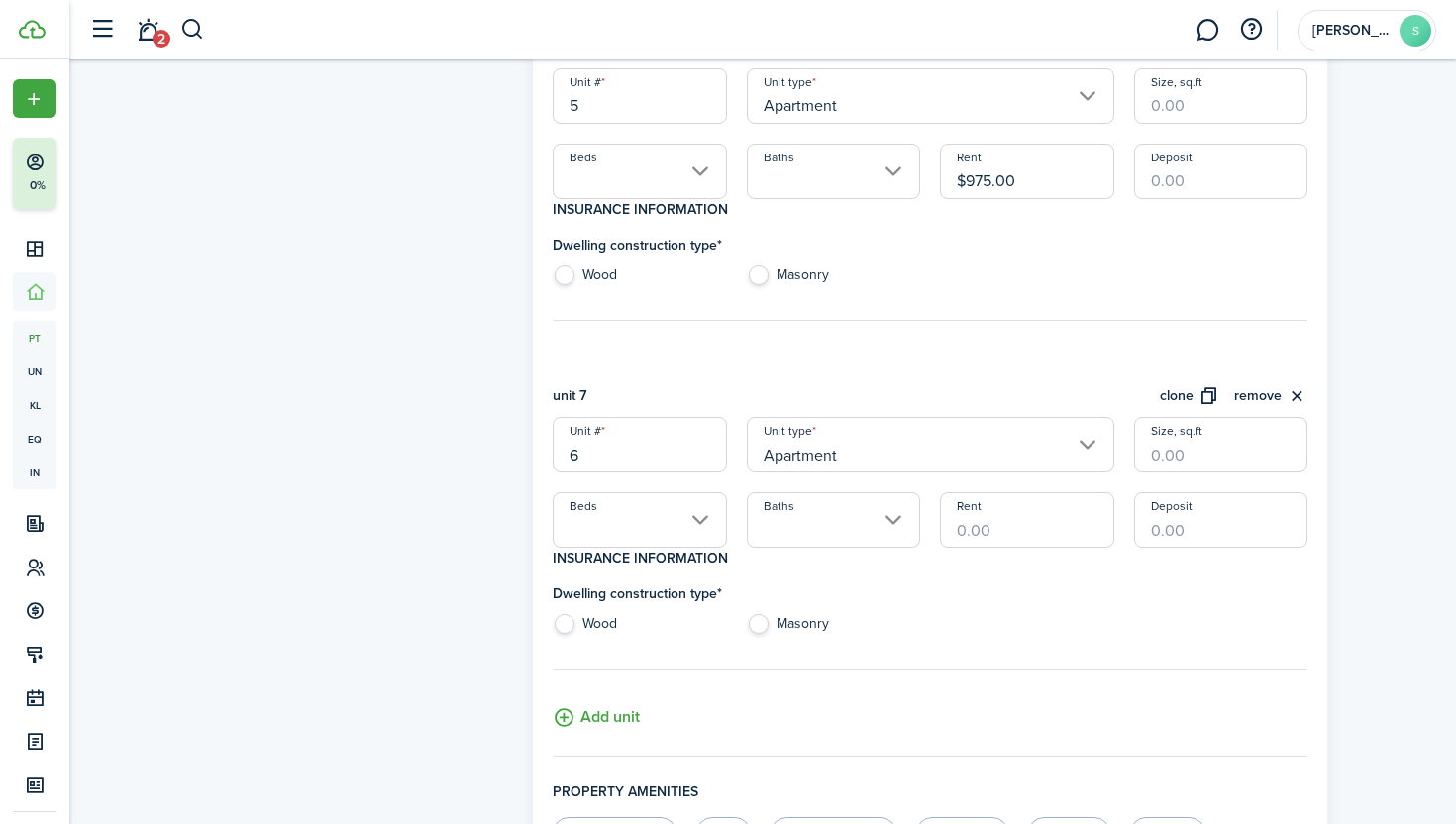 type on "6" 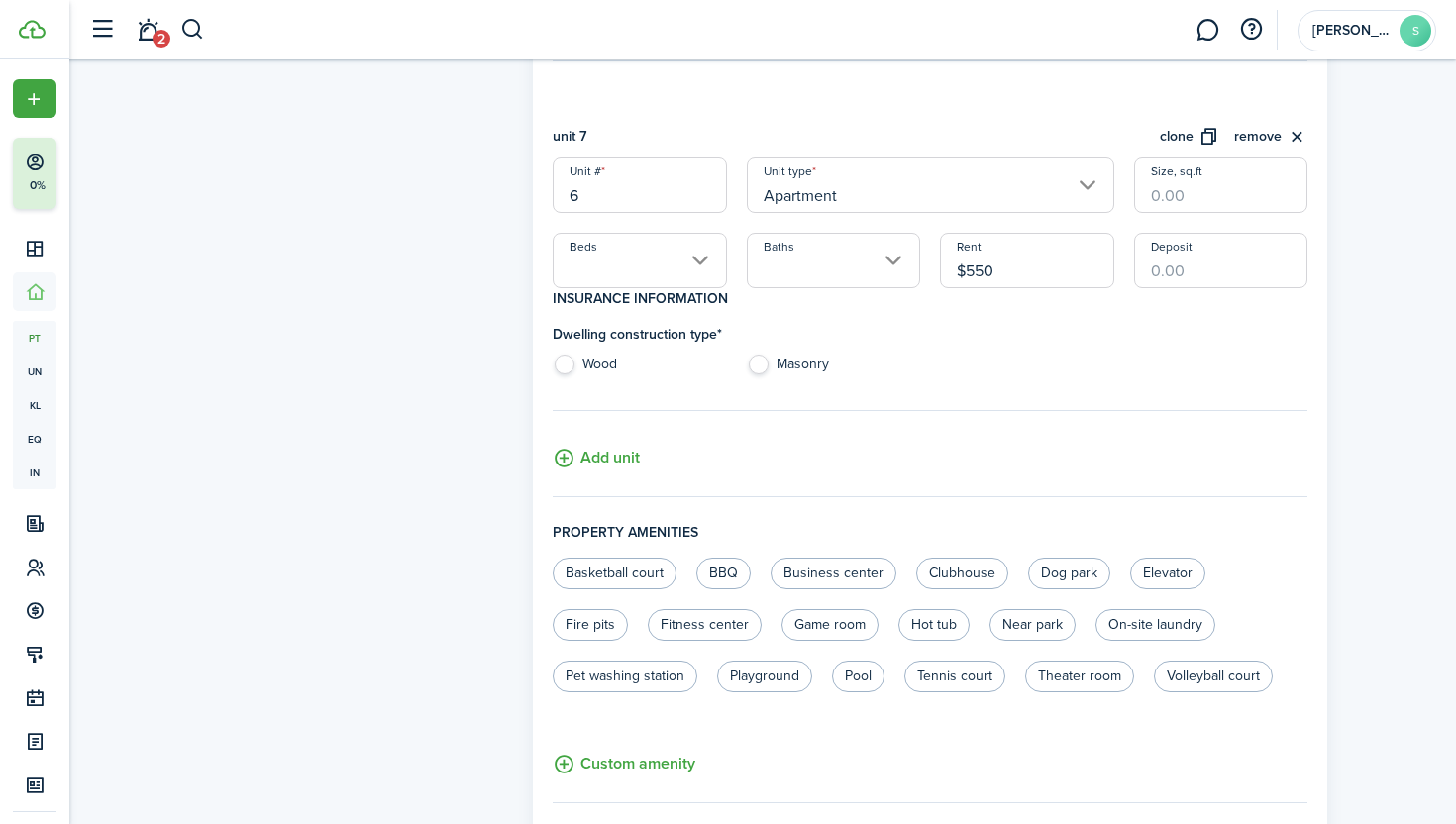 scroll, scrollTop: 2665, scrollLeft: 0, axis: vertical 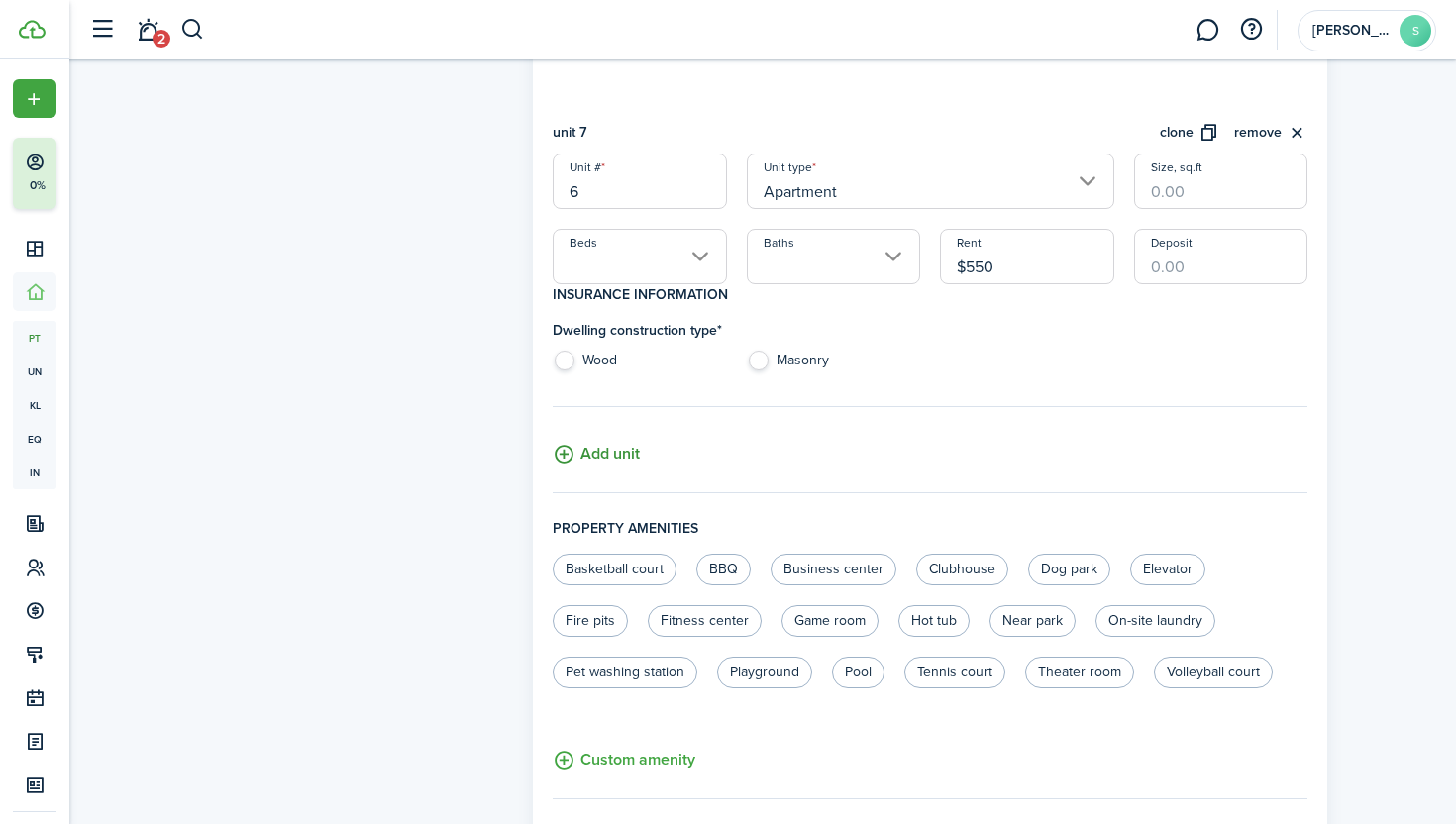 type on "$550.00" 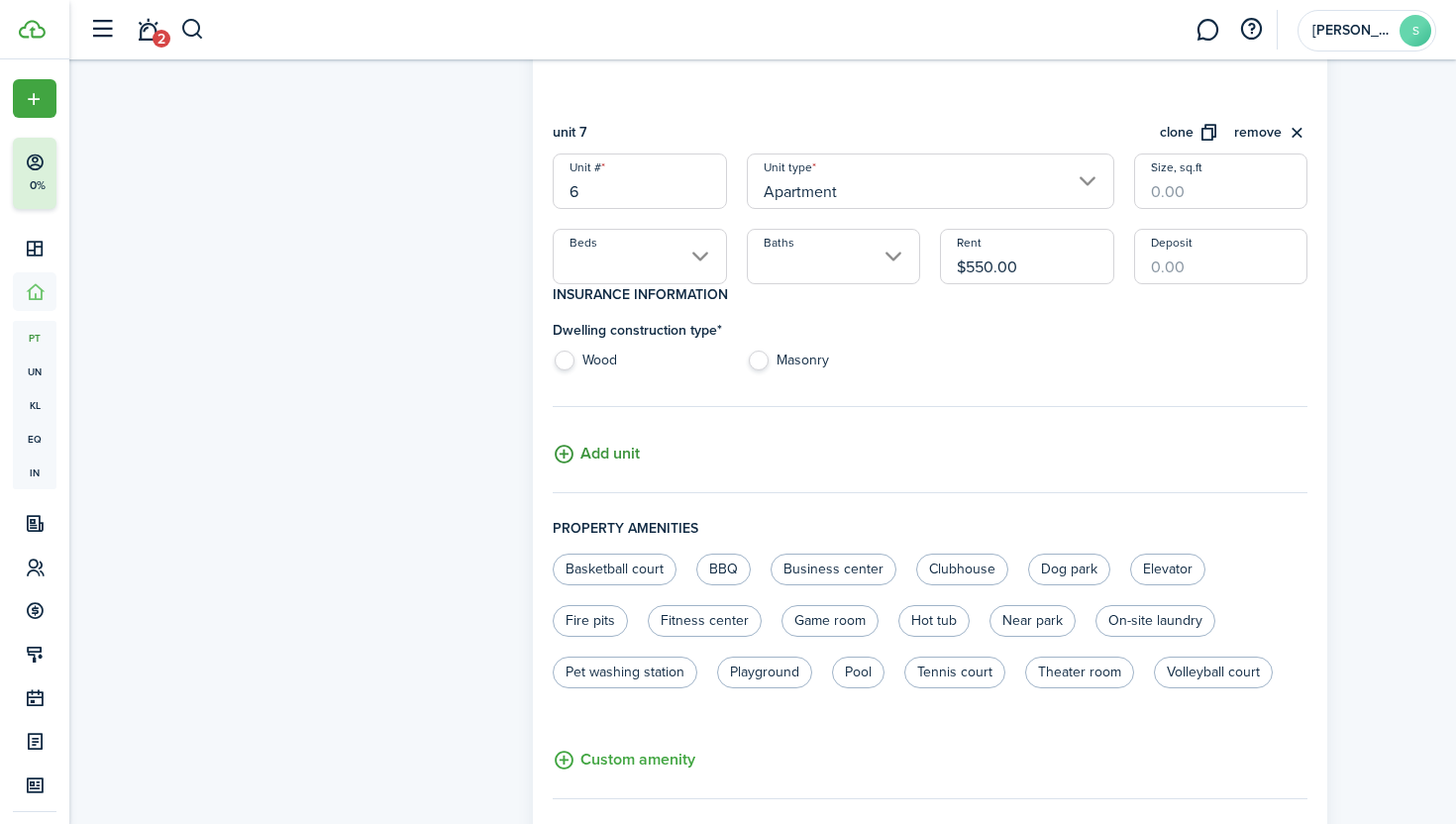 click on "Add unit" 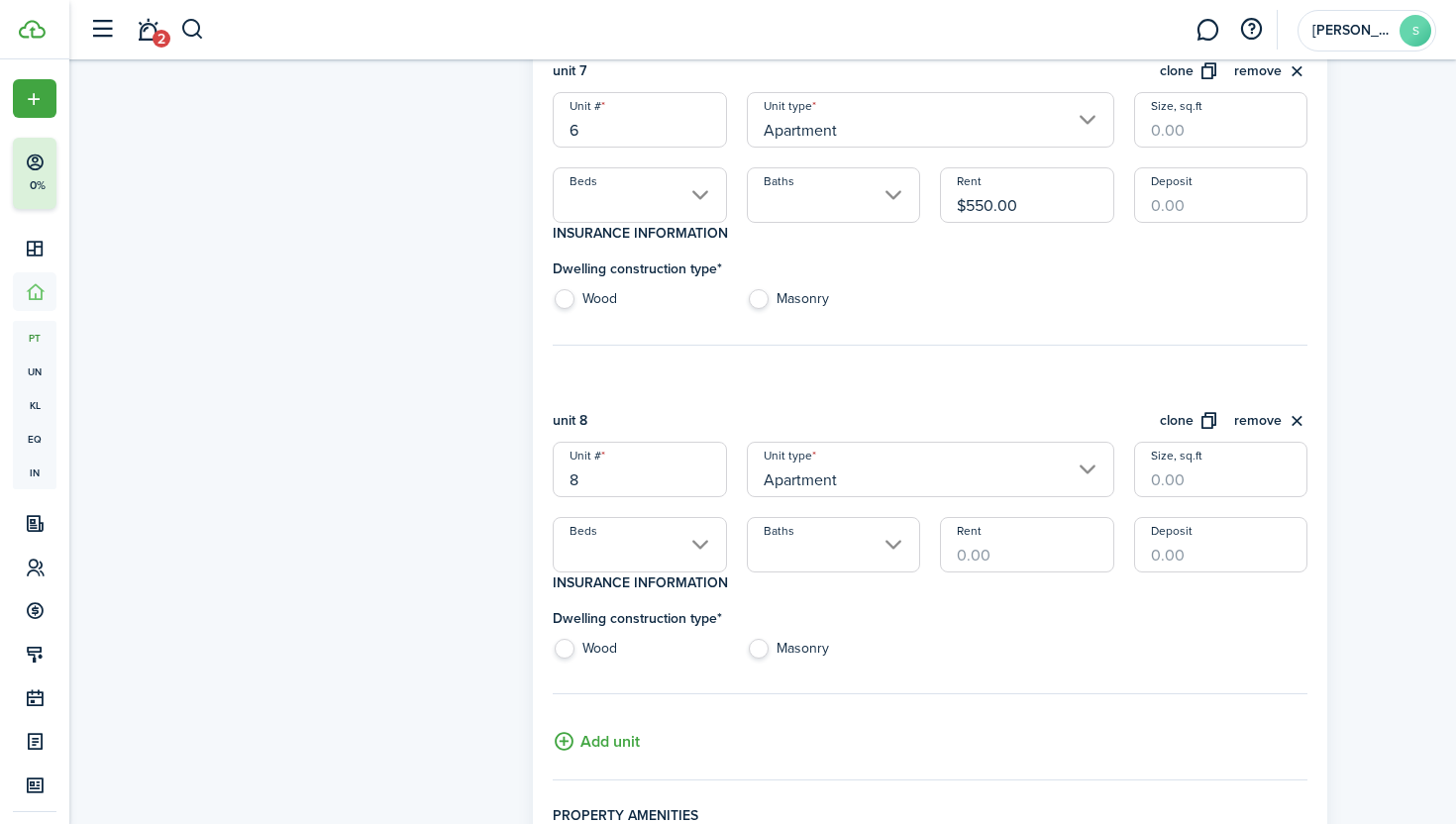 scroll, scrollTop: 2754, scrollLeft: 0, axis: vertical 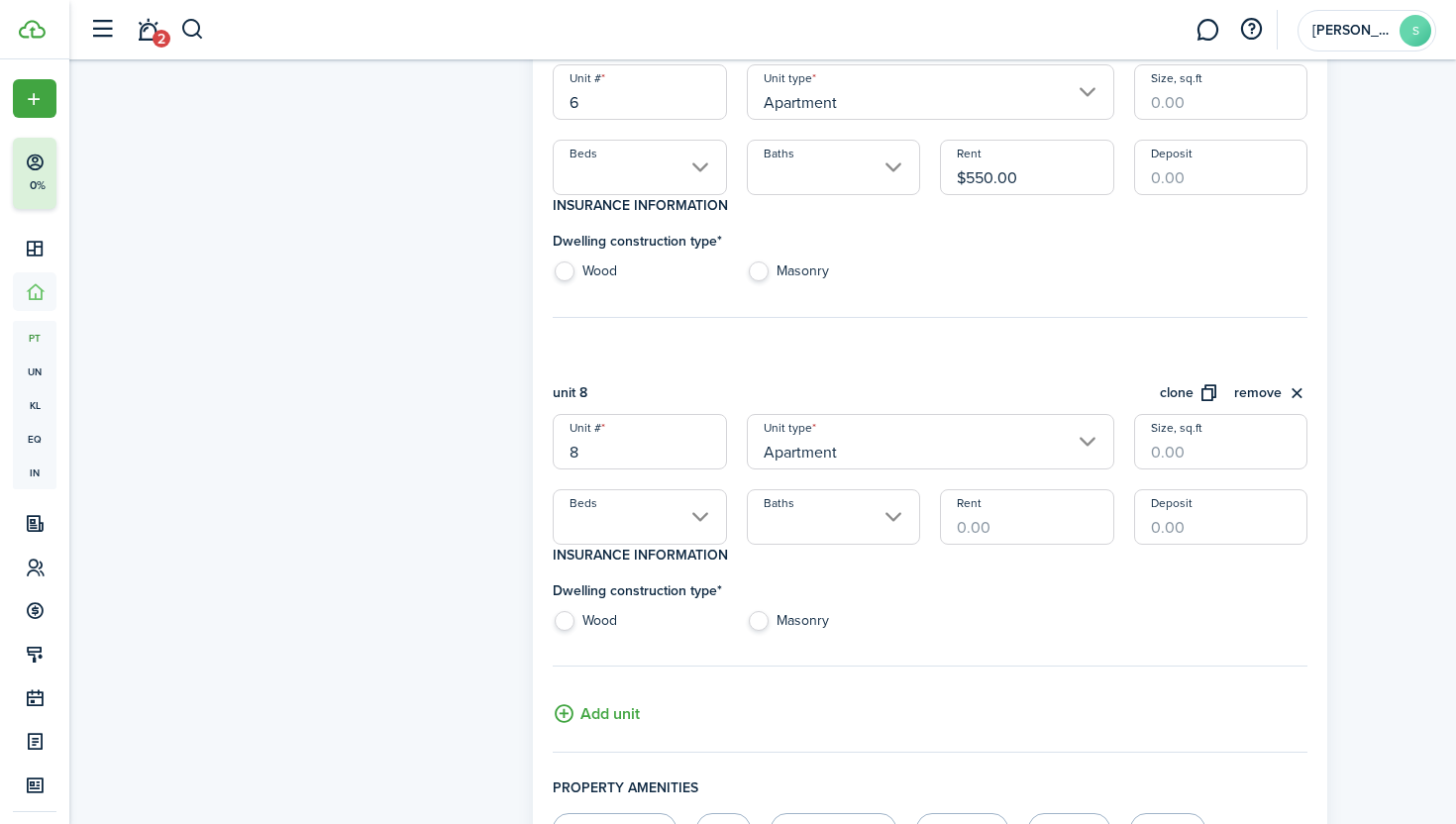 click on "8" at bounding box center (639, 442) 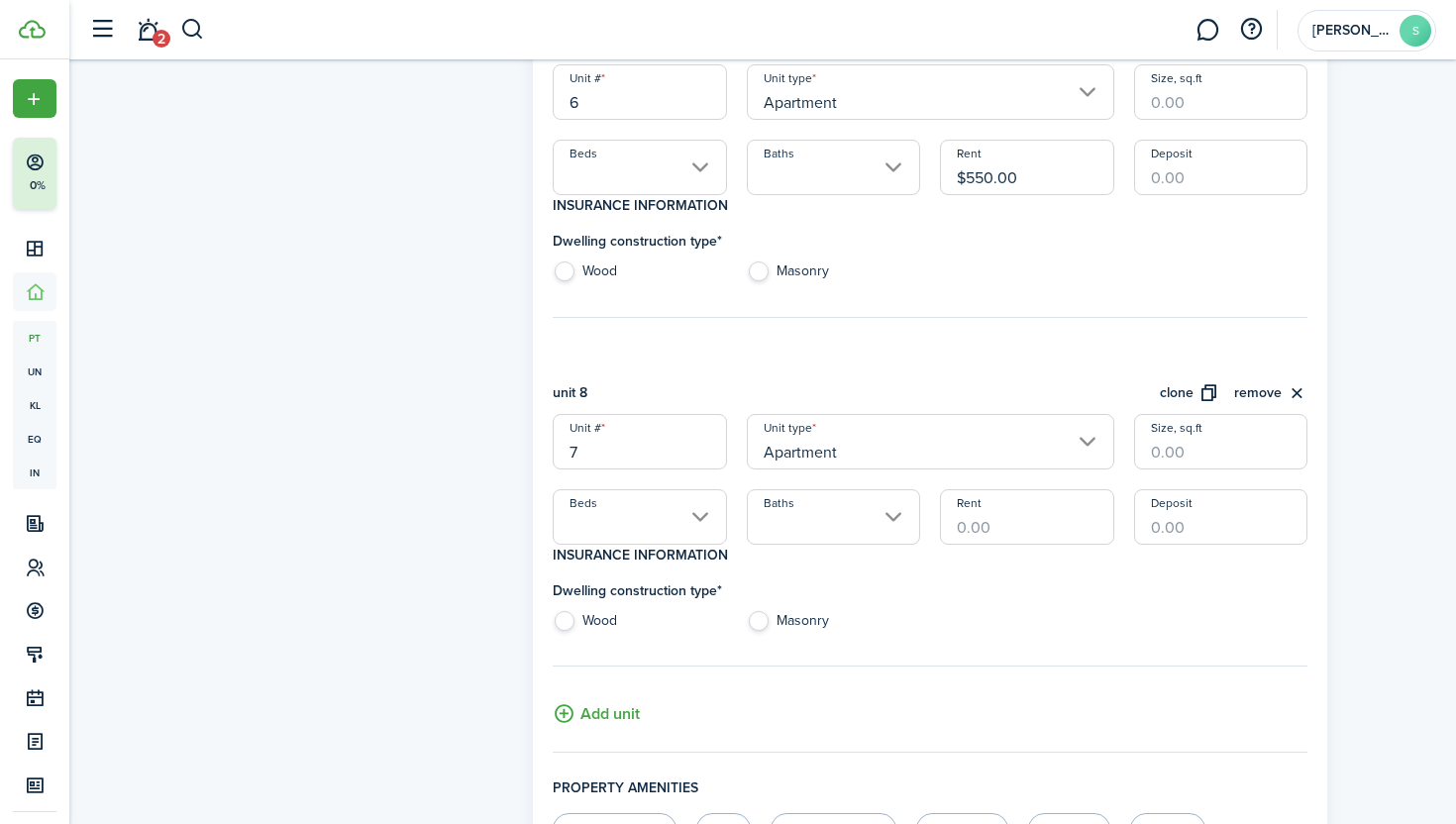 type on "7" 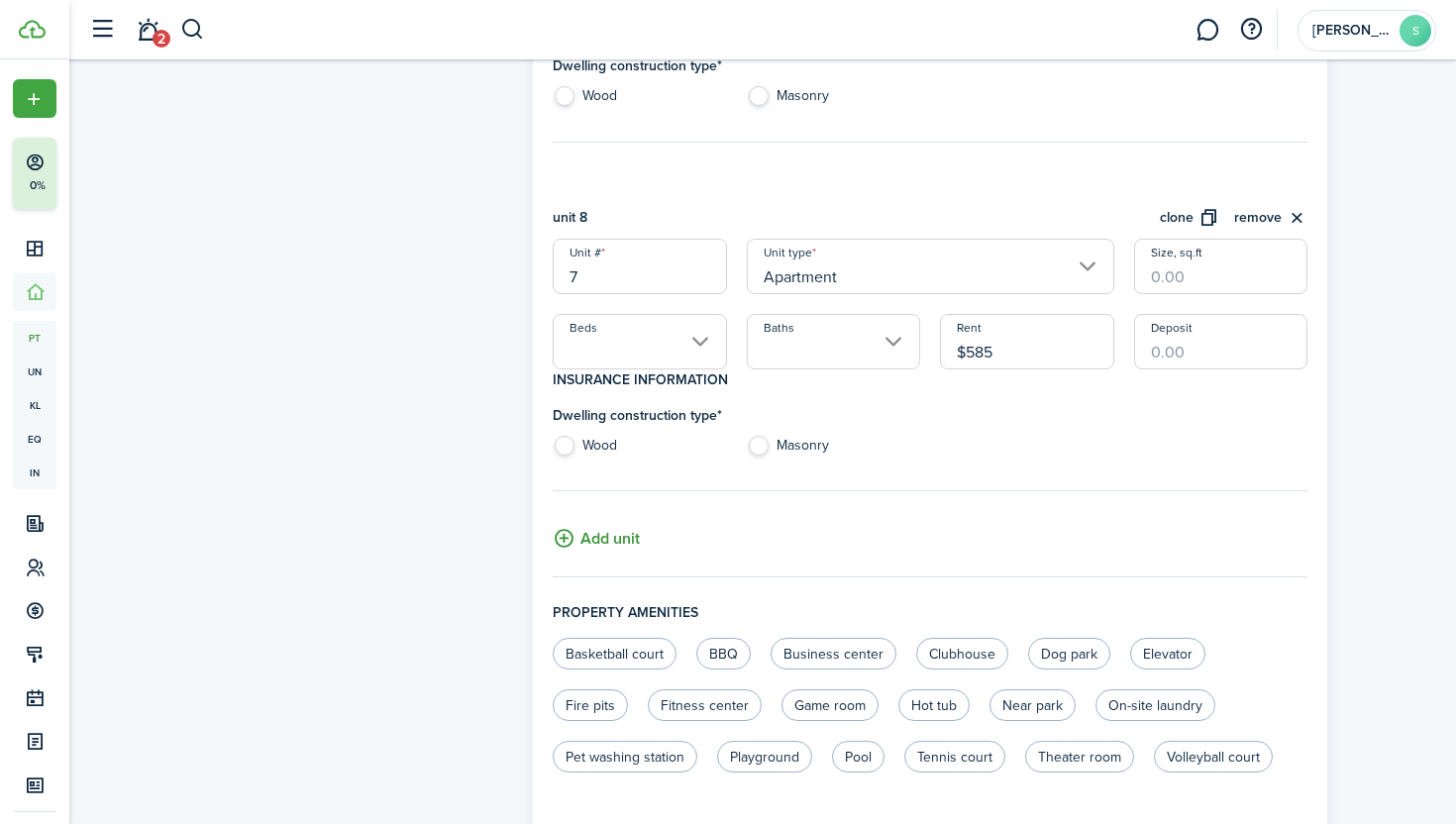 scroll, scrollTop: 2967, scrollLeft: 0, axis: vertical 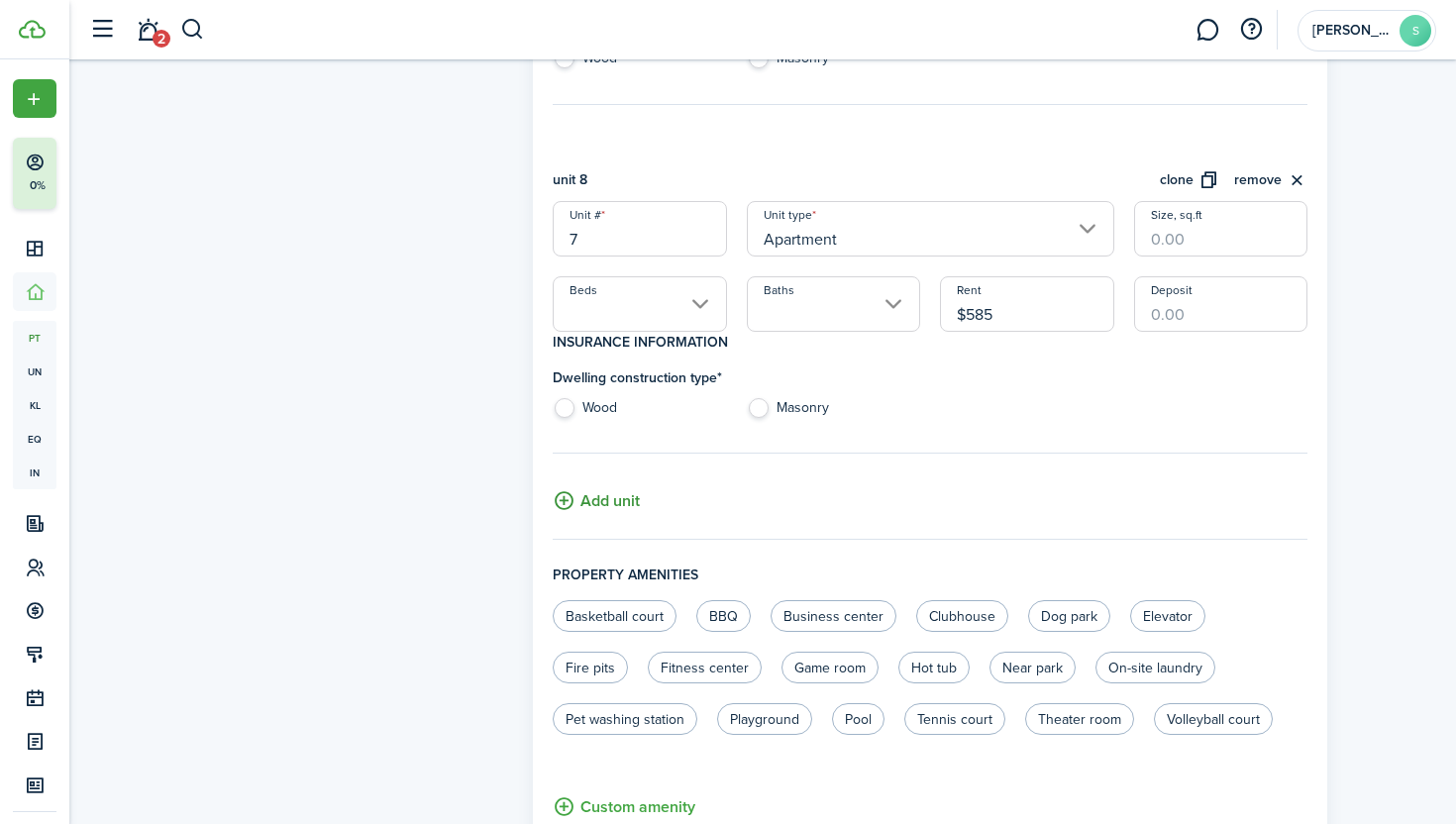 type on "$585.00" 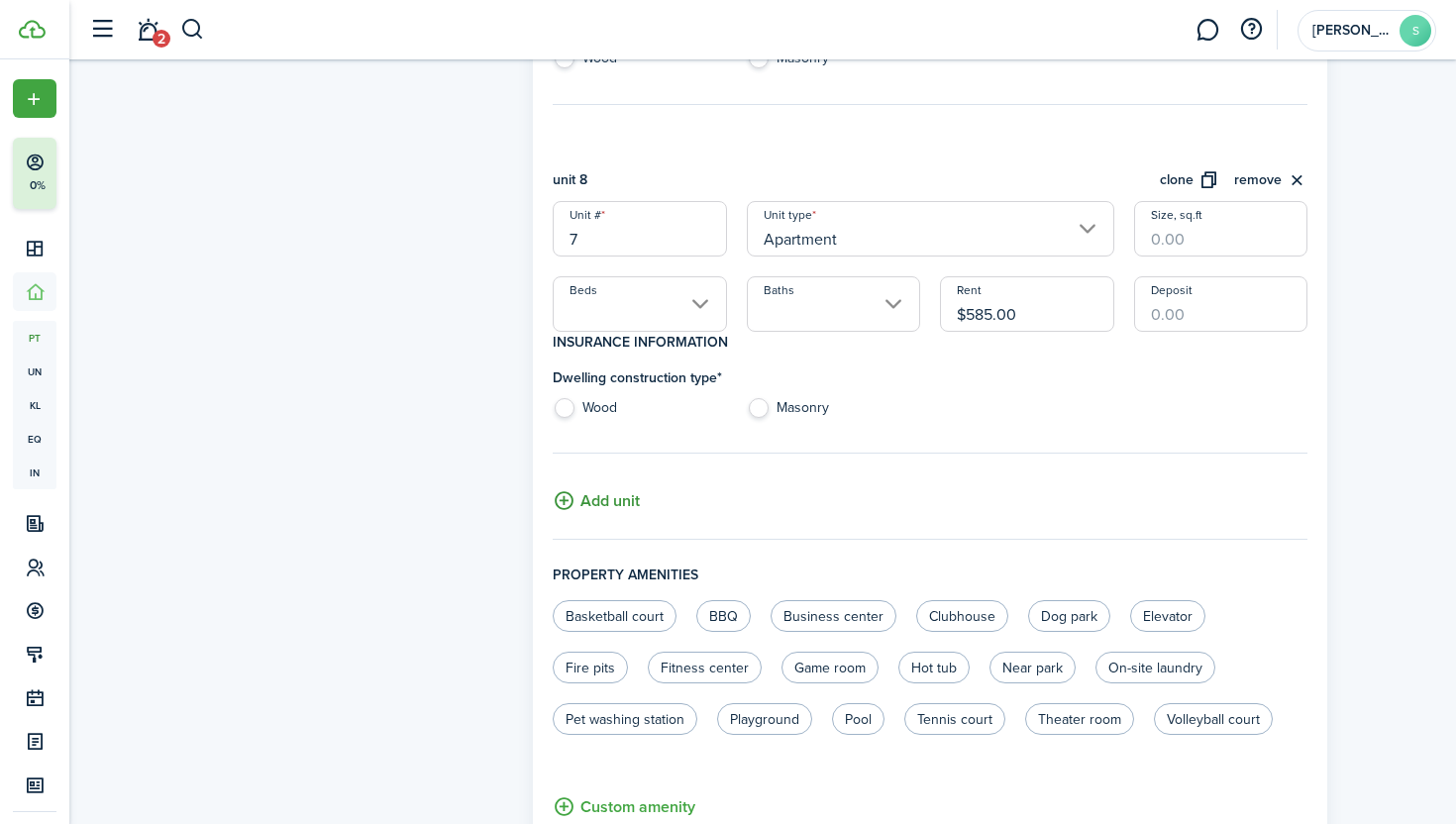 click on "Add unit" 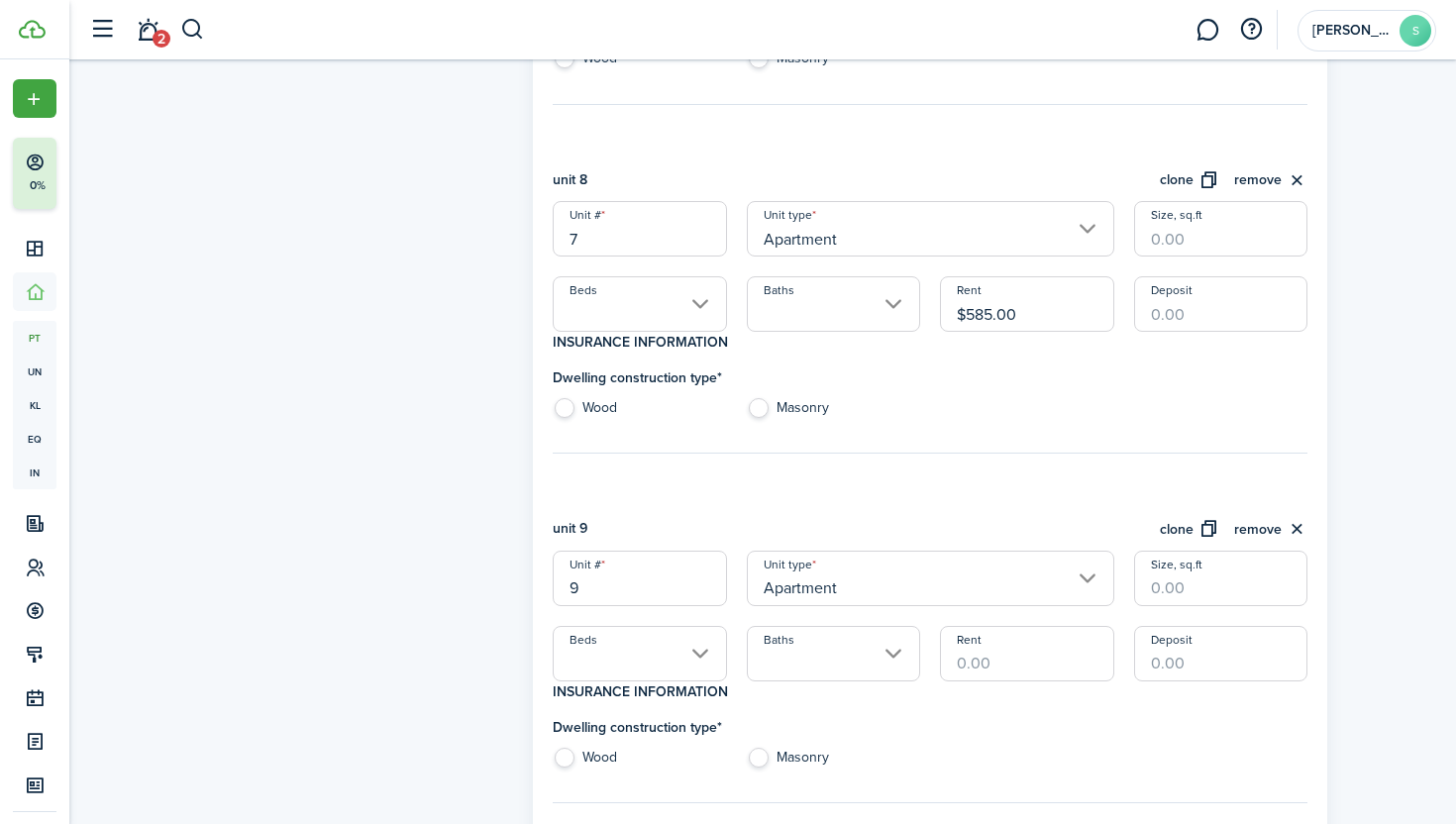 click on "9" at bounding box center [639, 578] 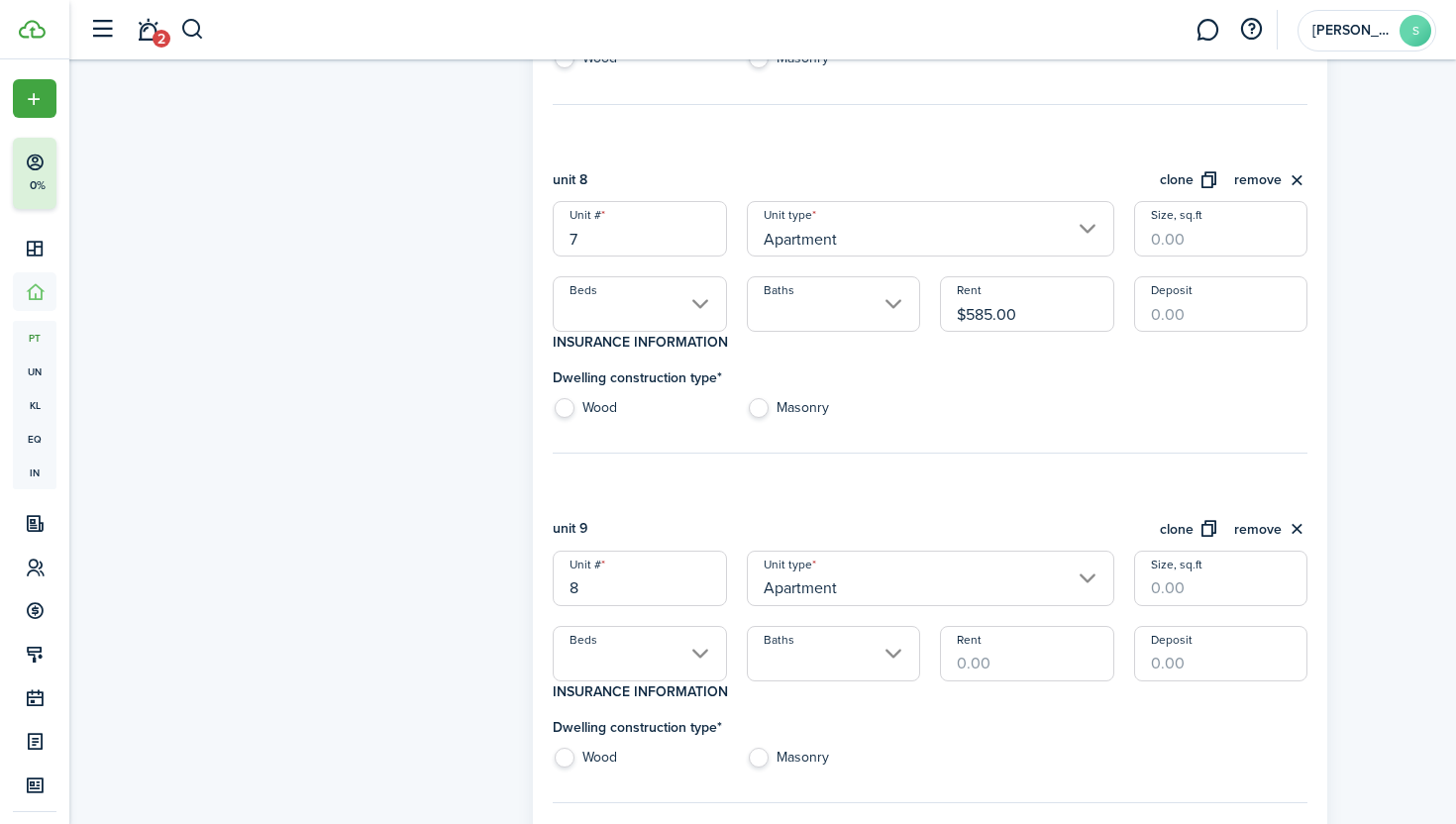 type on "8" 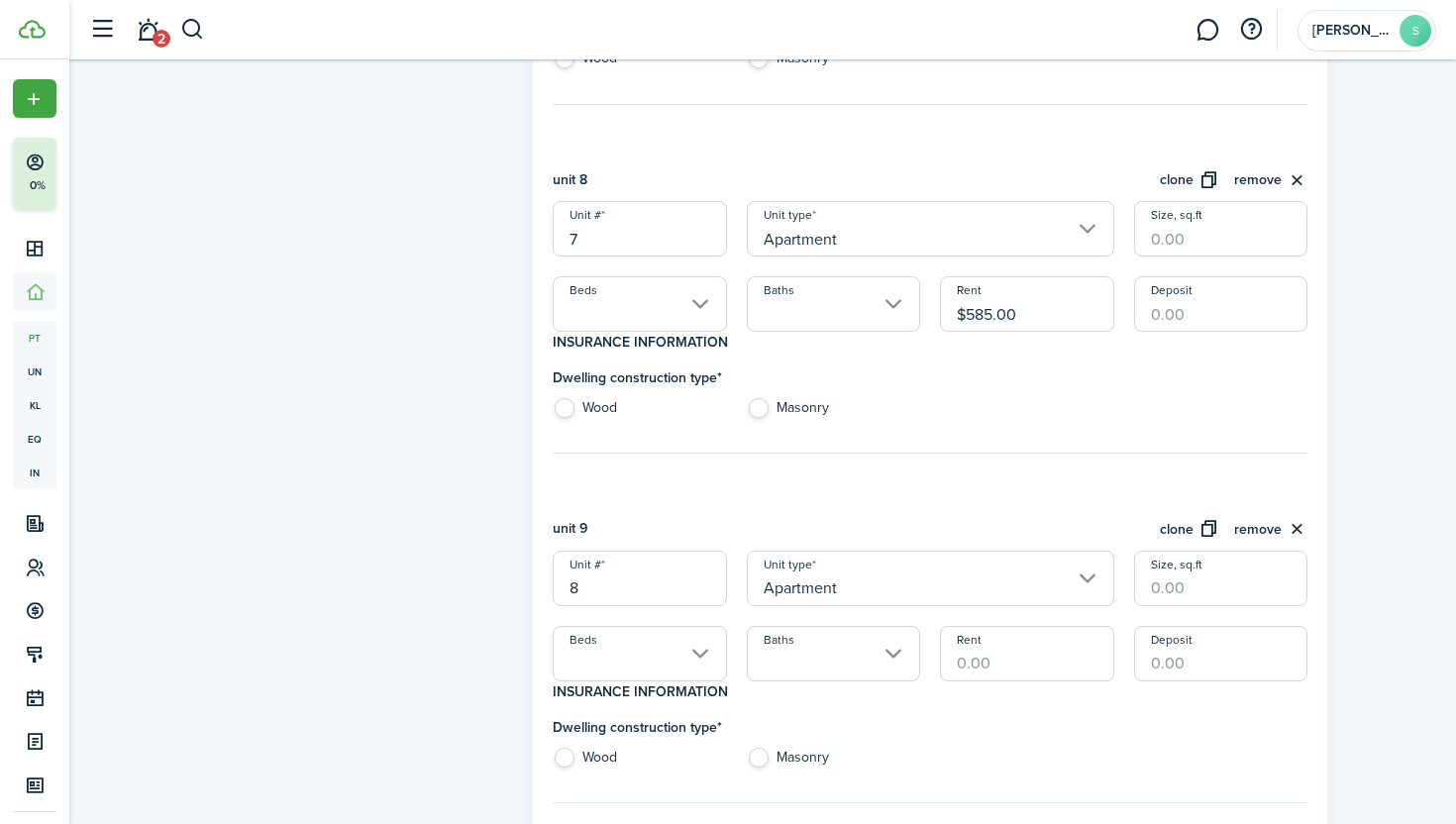 click on "Property photo  Upload photo Gallery  Upload photo" 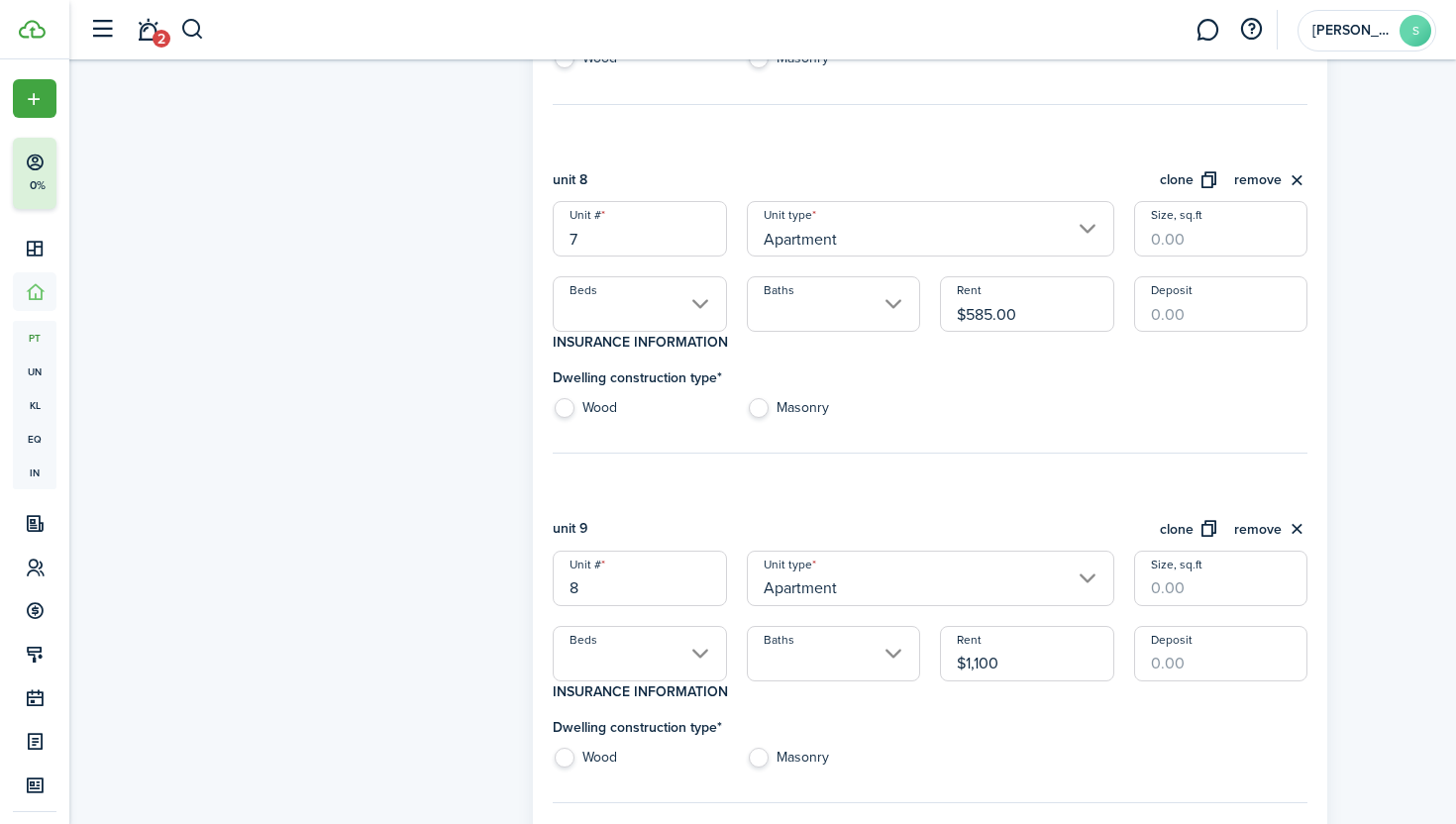 type on "$1,100.00" 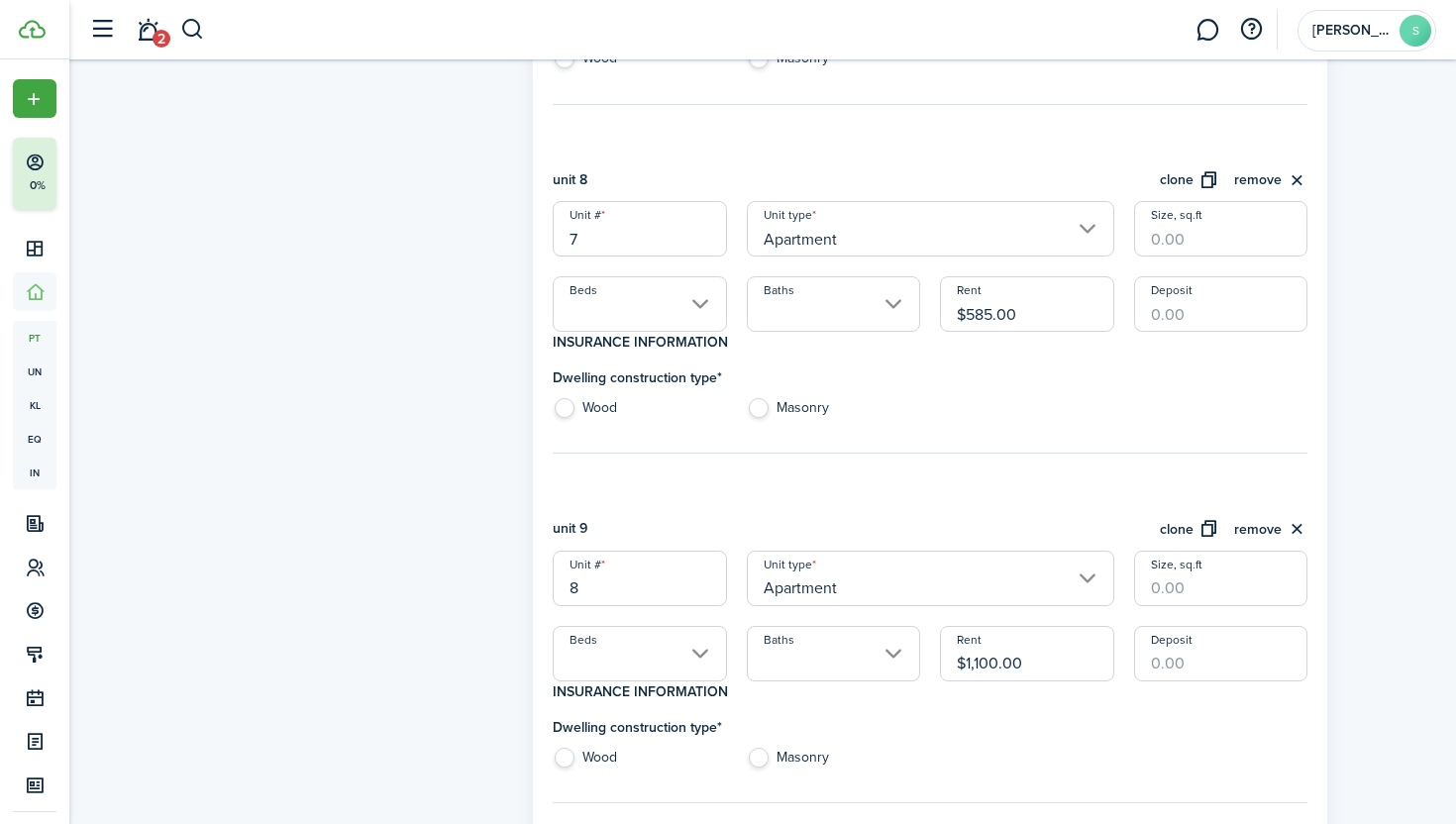 click on "Property photo  Upload photo Gallery  Upload photo" 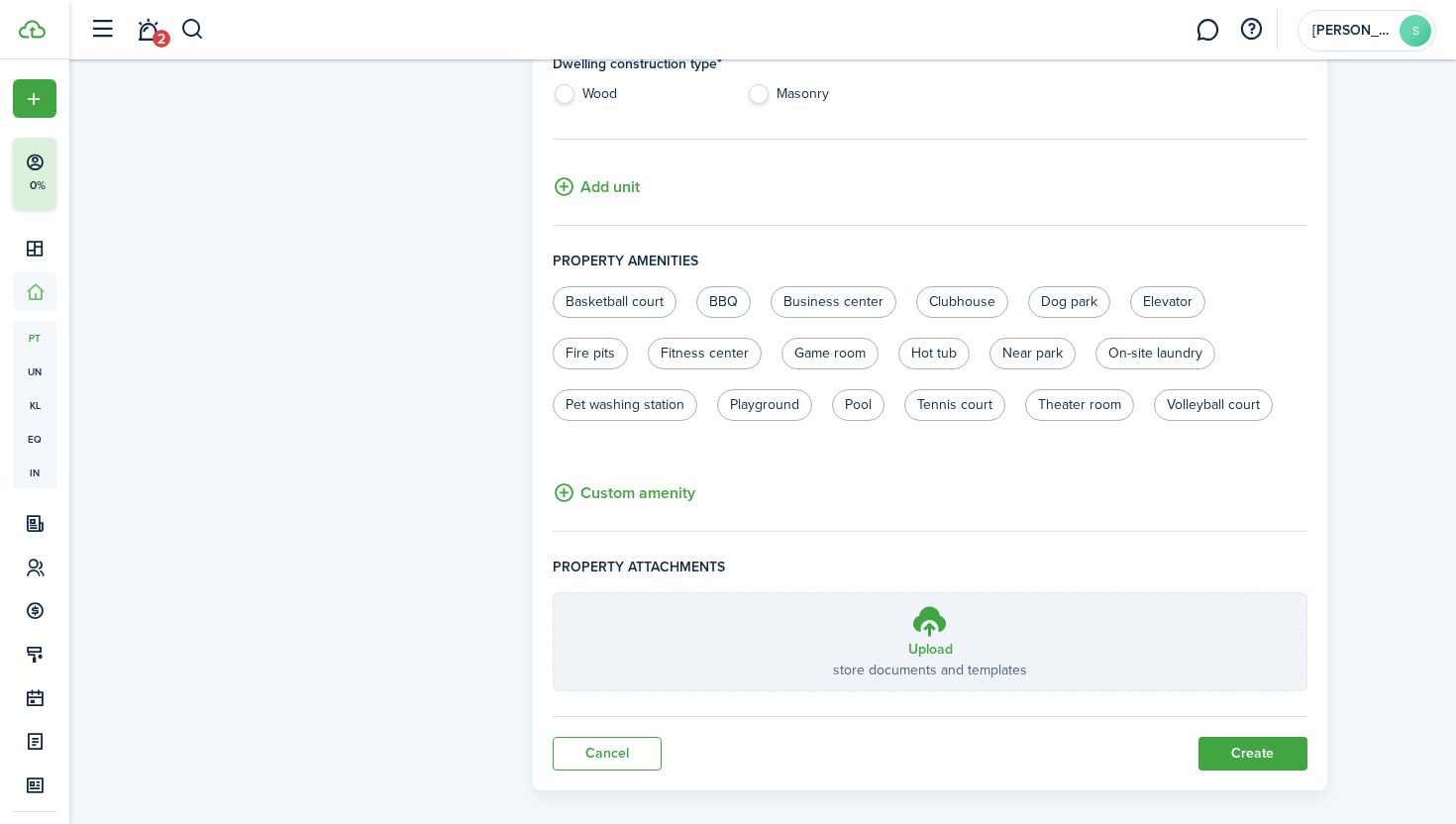 scroll, scrollTop: 3650, scrollLeft: 0, axis: vertical 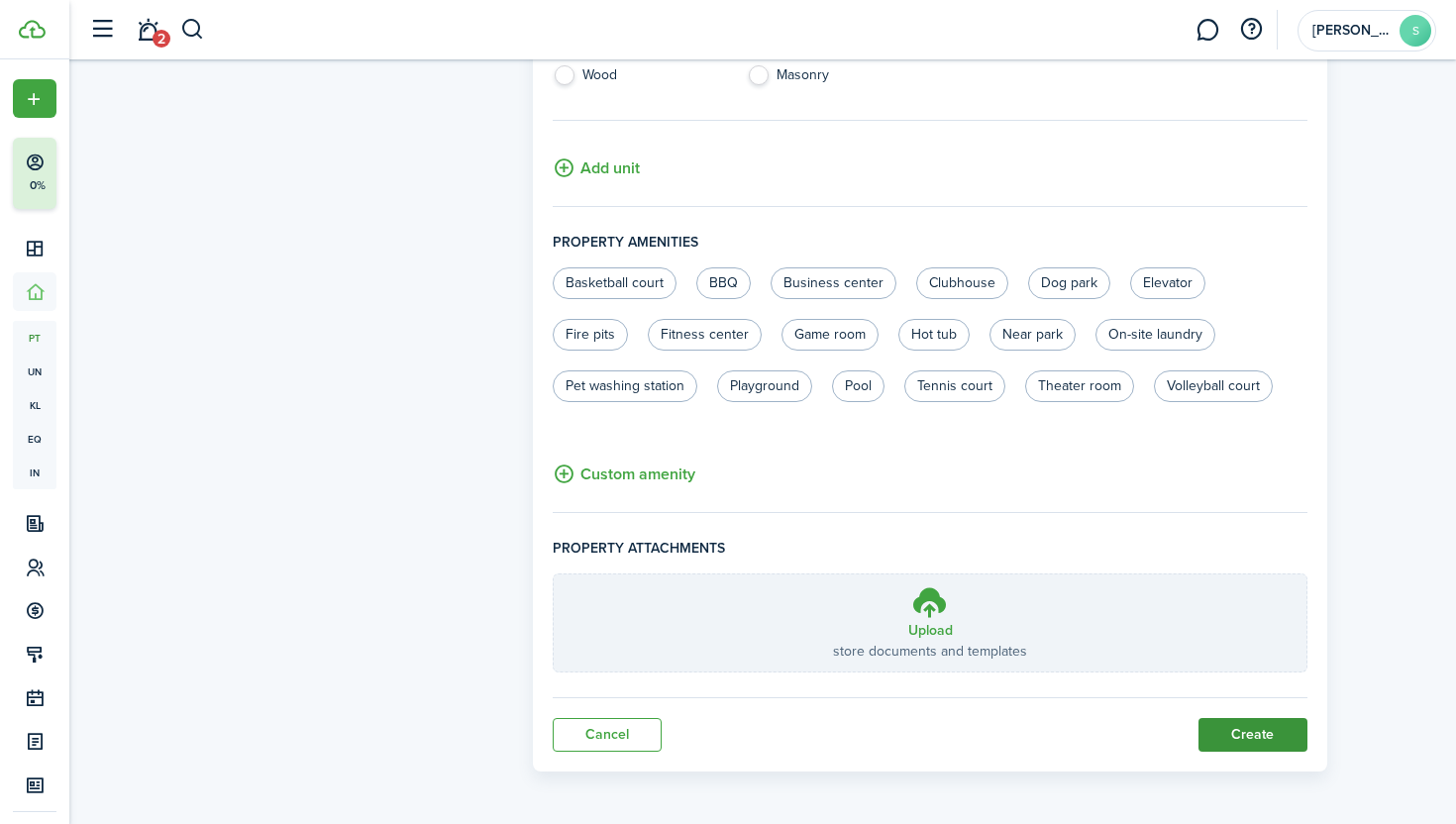 click on "Create" 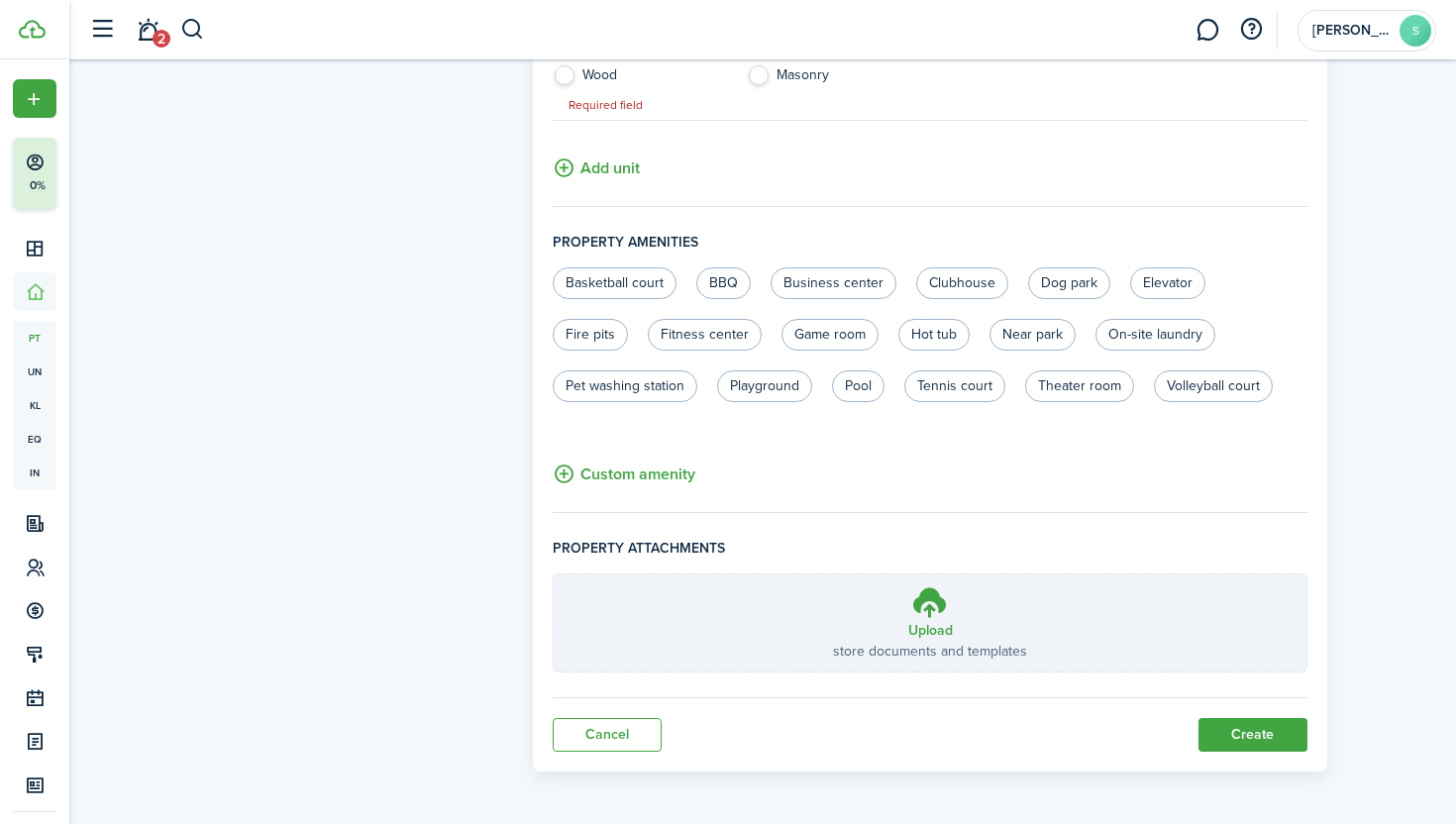 click on "General information  Property name  [STREET_ADDRESS][PERSON_NAME]  Year built   Mls #   Street address  [STREET_ADDRESS][PERSON_NAME] Property type  Single Unit type   Single family rentals (often abbreviated as SFR) are rentals in which there is only one rental associated to a specific address. This type of rental is usually used for a house, single mobile home, or a single condo.   This type of property does not allow to add any units/rooms   Multi Unit type   Multi-unit property are for rentals in which there are multiple rental units per a single address. This type of property is typically used for renting out rooms of a house, apartment units, office units, condos, garages, storage units, mobile home park and etc.  Units information unit 1  clone   remove   Unit #  A  Unit type  Commercial  Size, sq.ft   Baths   Rent  $800.00  Deposit  Insurance information Dwelling construction type  *  Wood Masonry unit 2  clone   remove   Unit #  B  Unit type  Commercial  Baths" 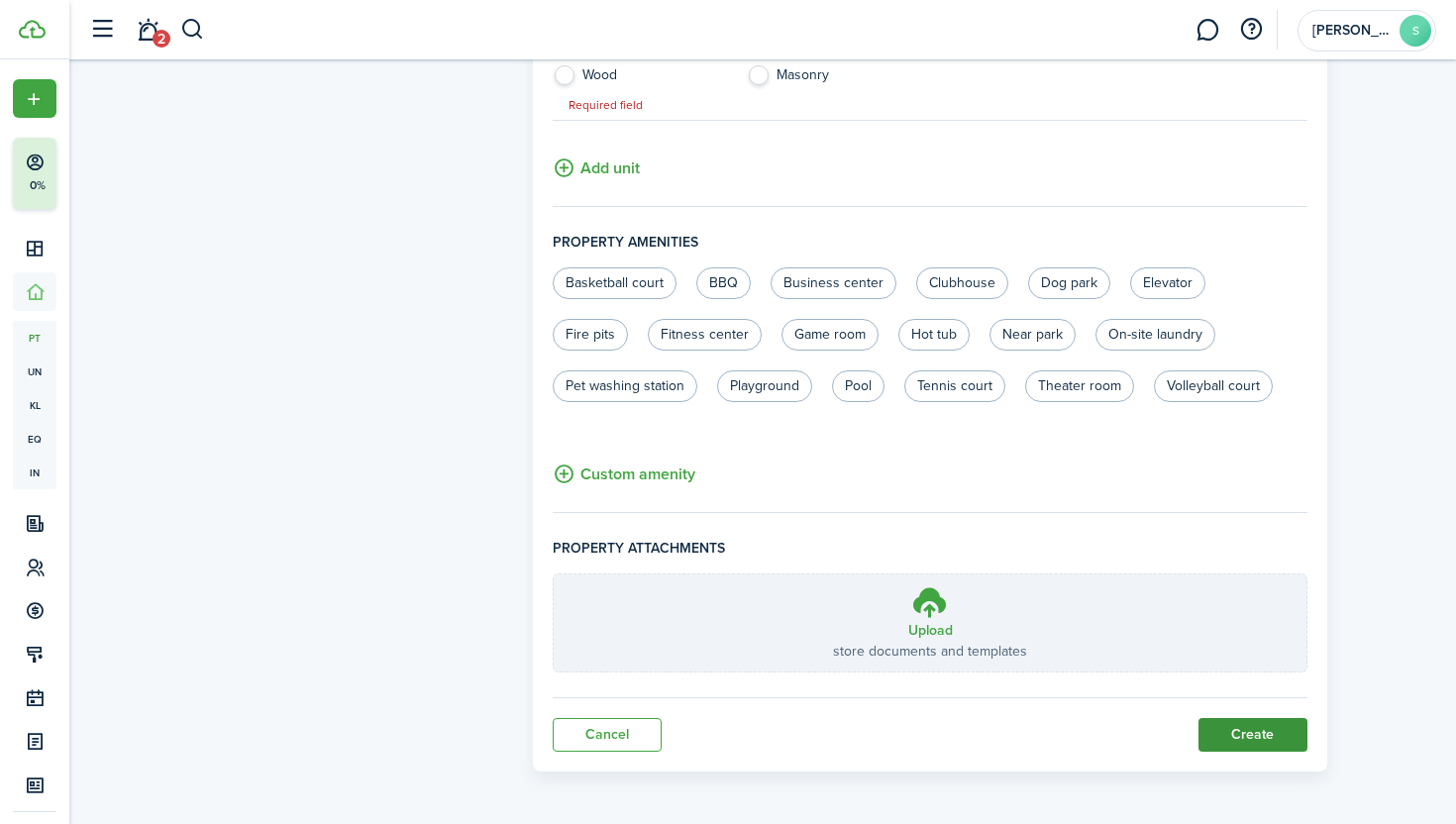 click on "Create" 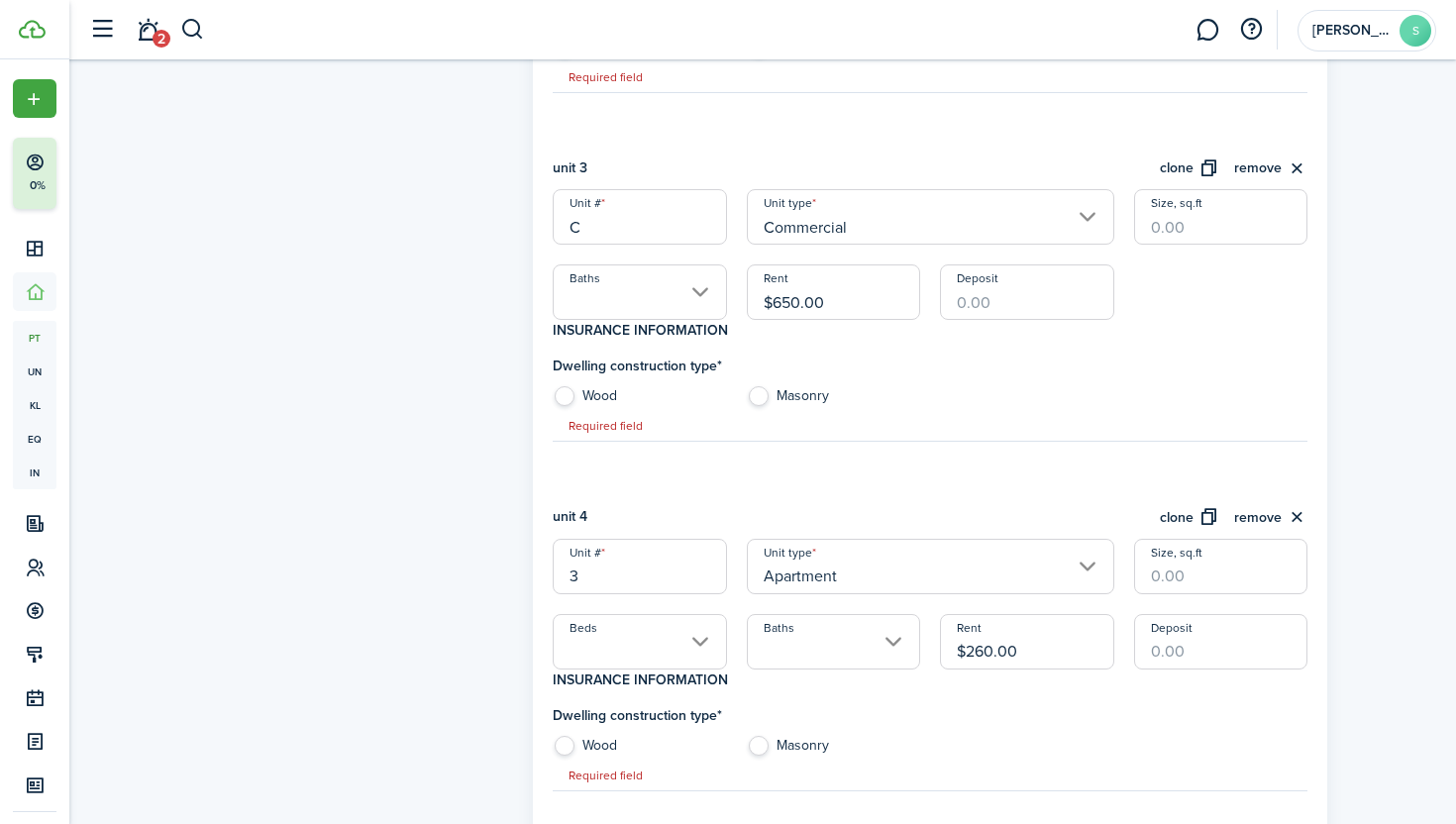 scroll, scrollTop: 1221, scrollLeft: 0, axis: vertical 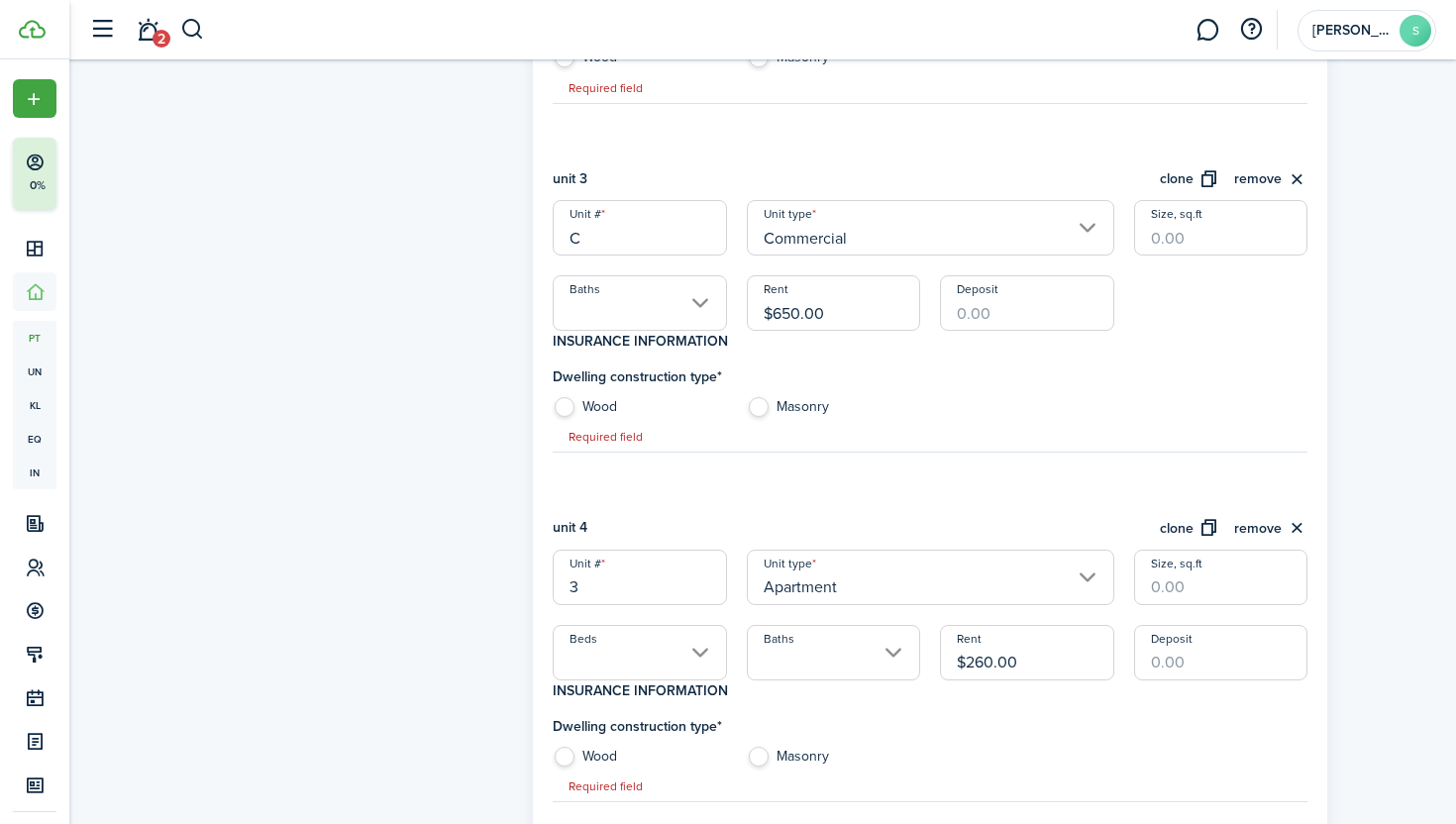 click on "Masonry" 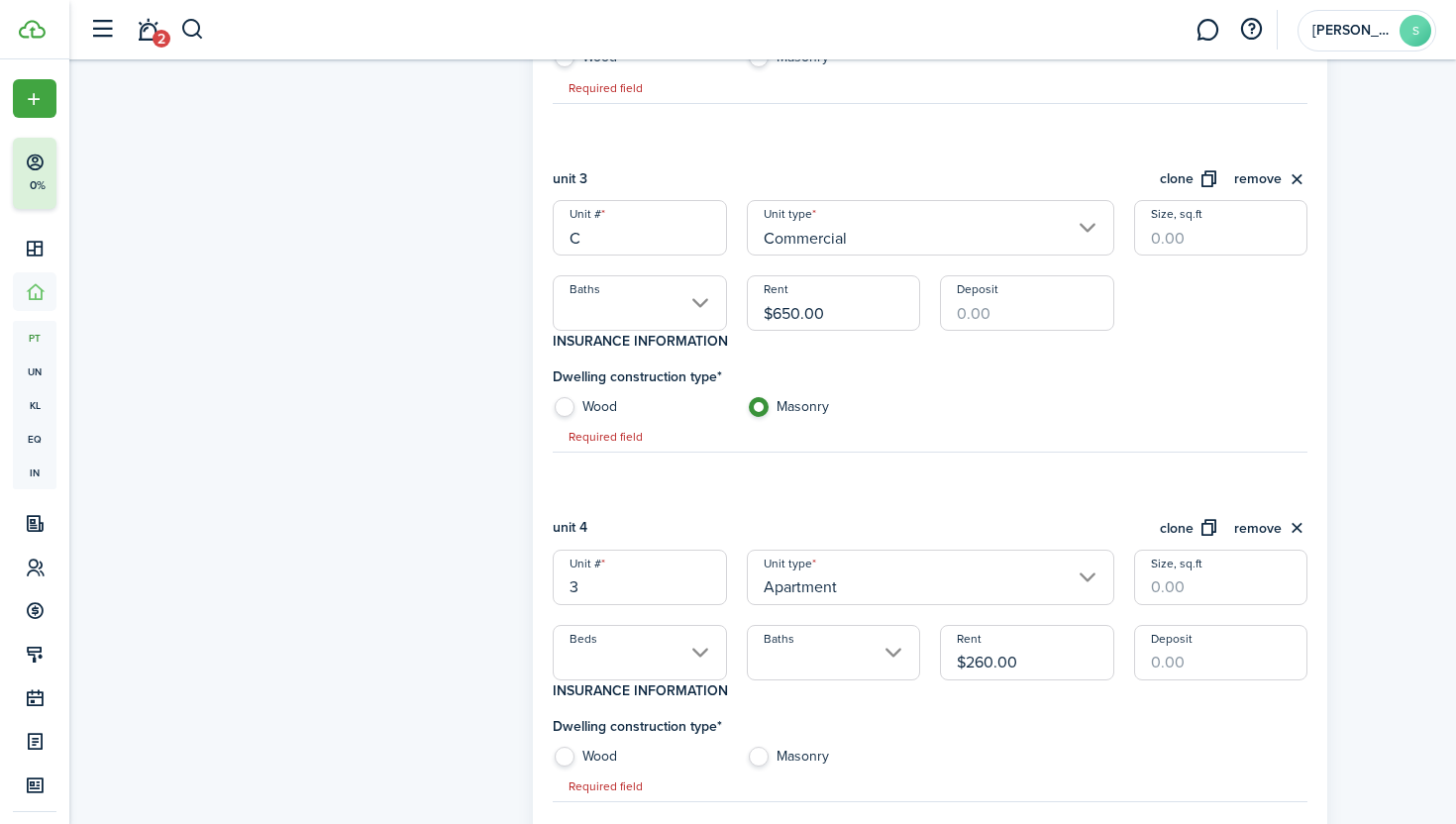 radio on "true" 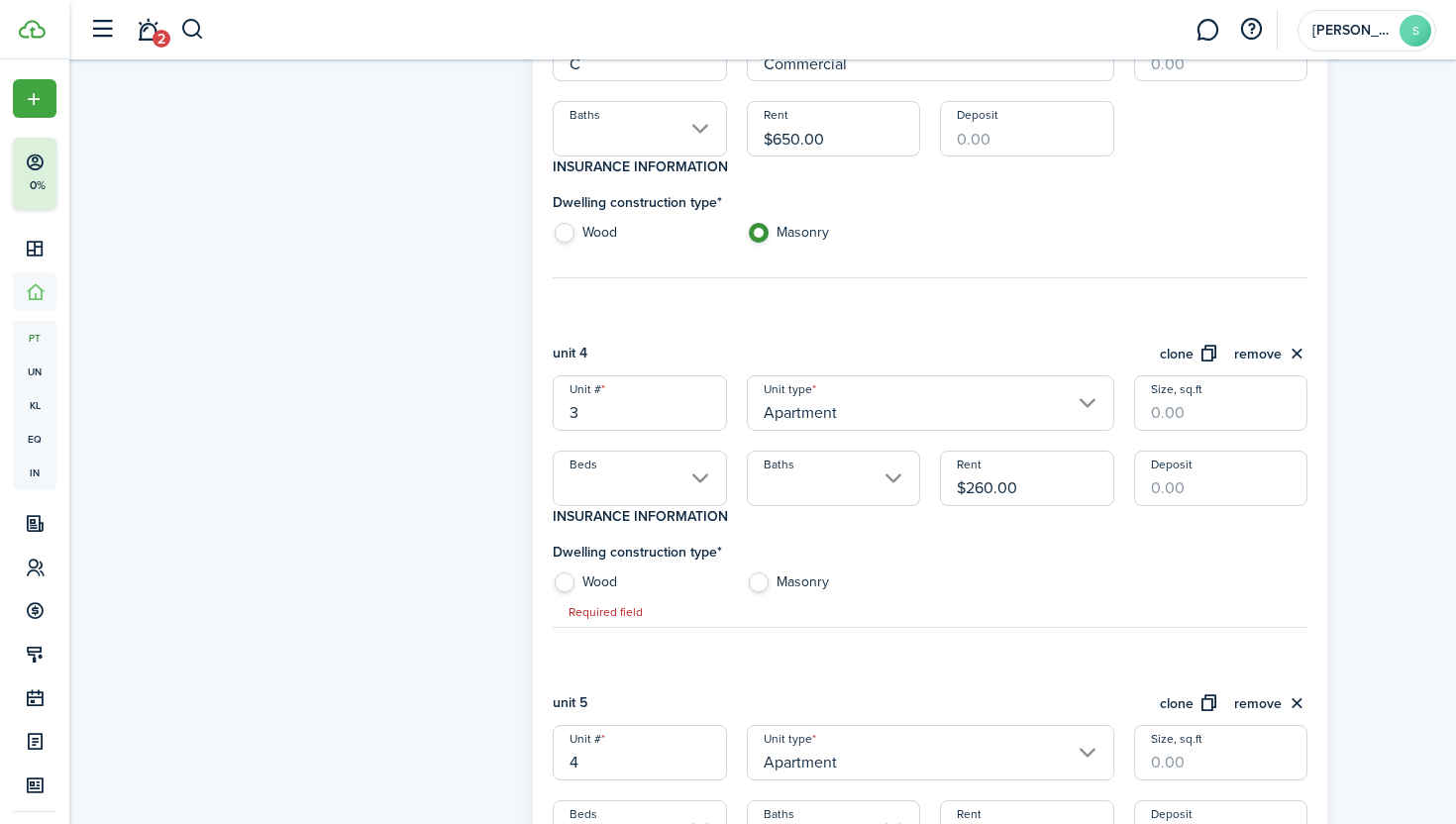 click on "Masonry" 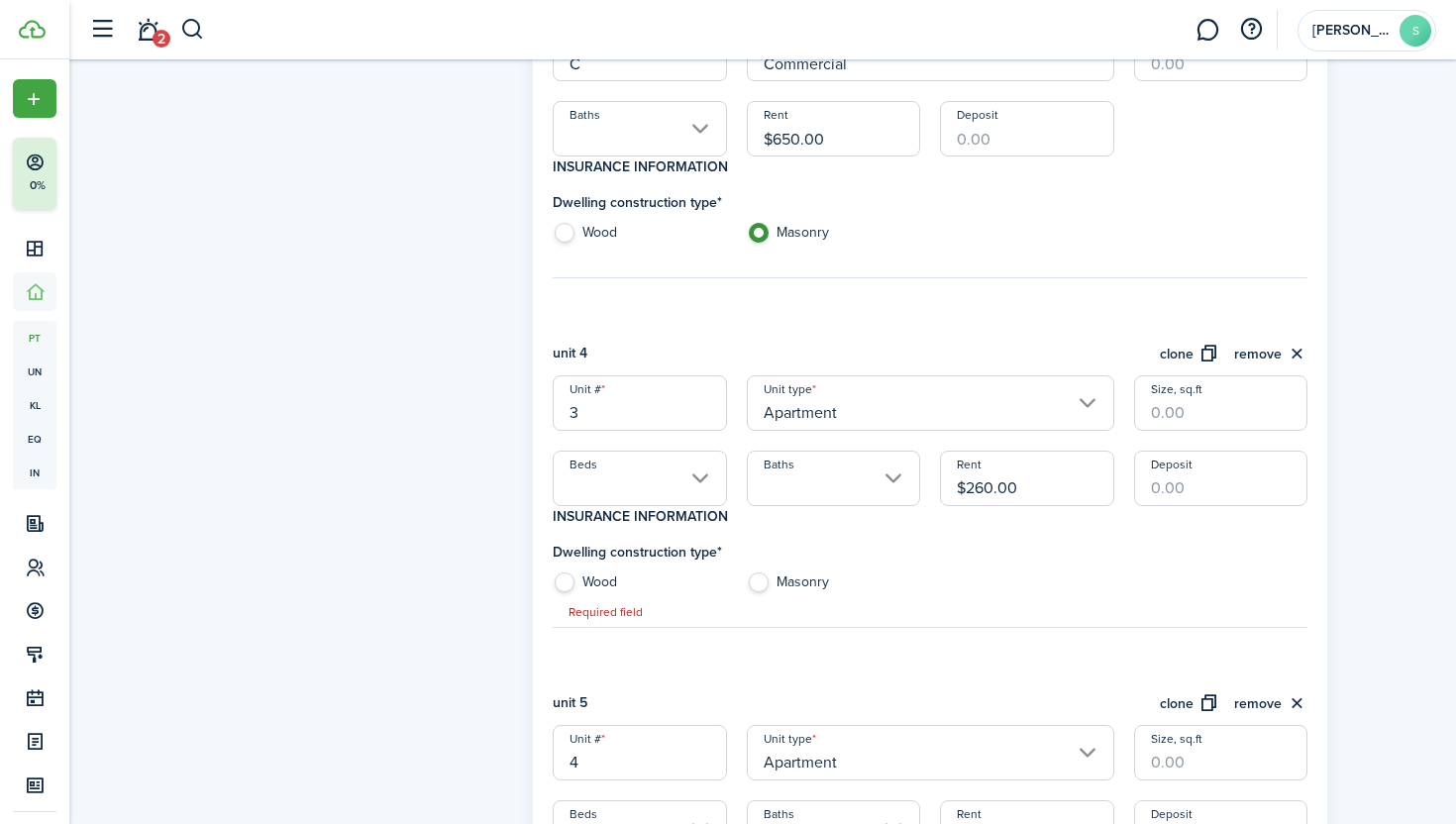radio on "true" 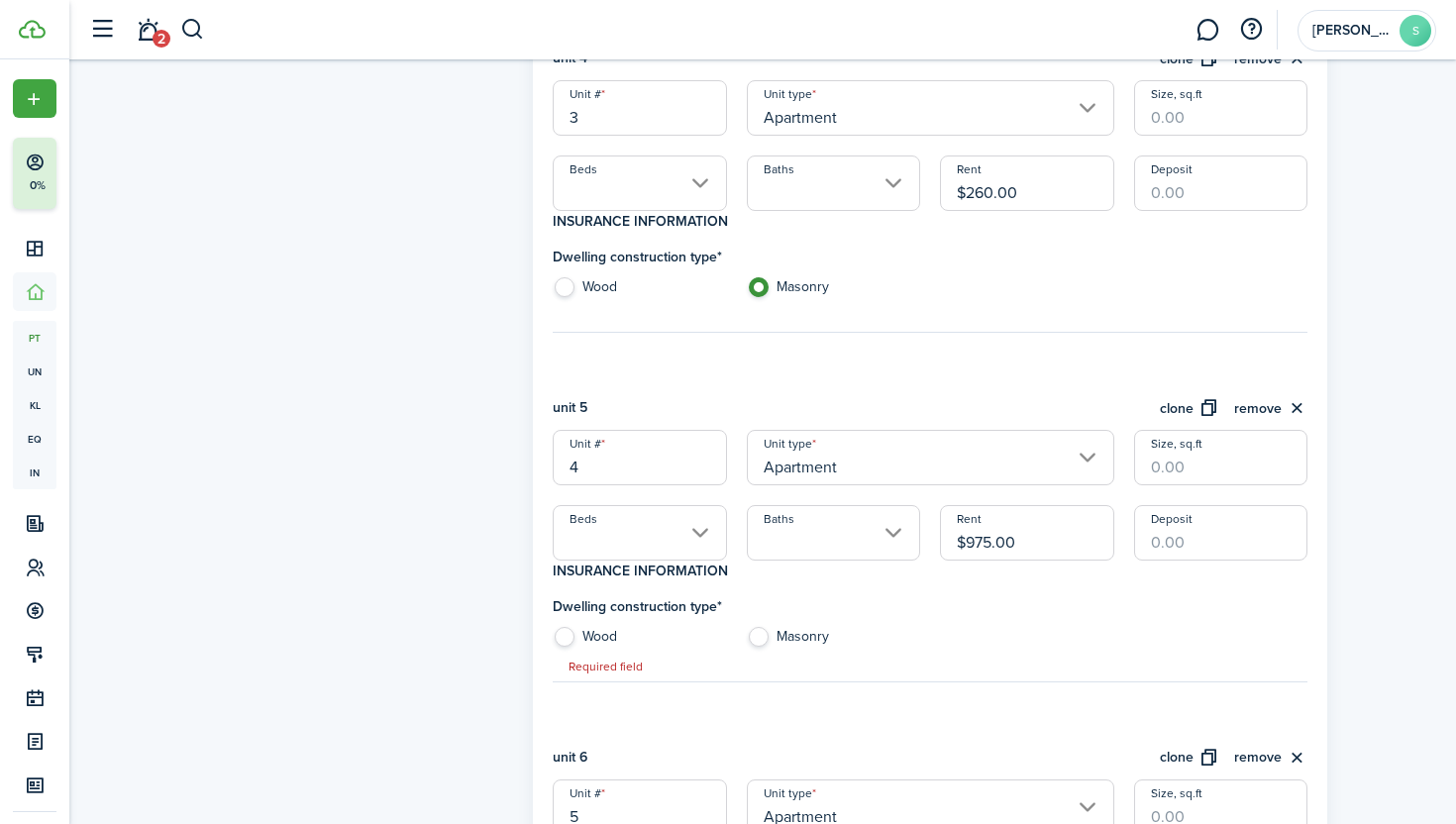 click on "Masonry" 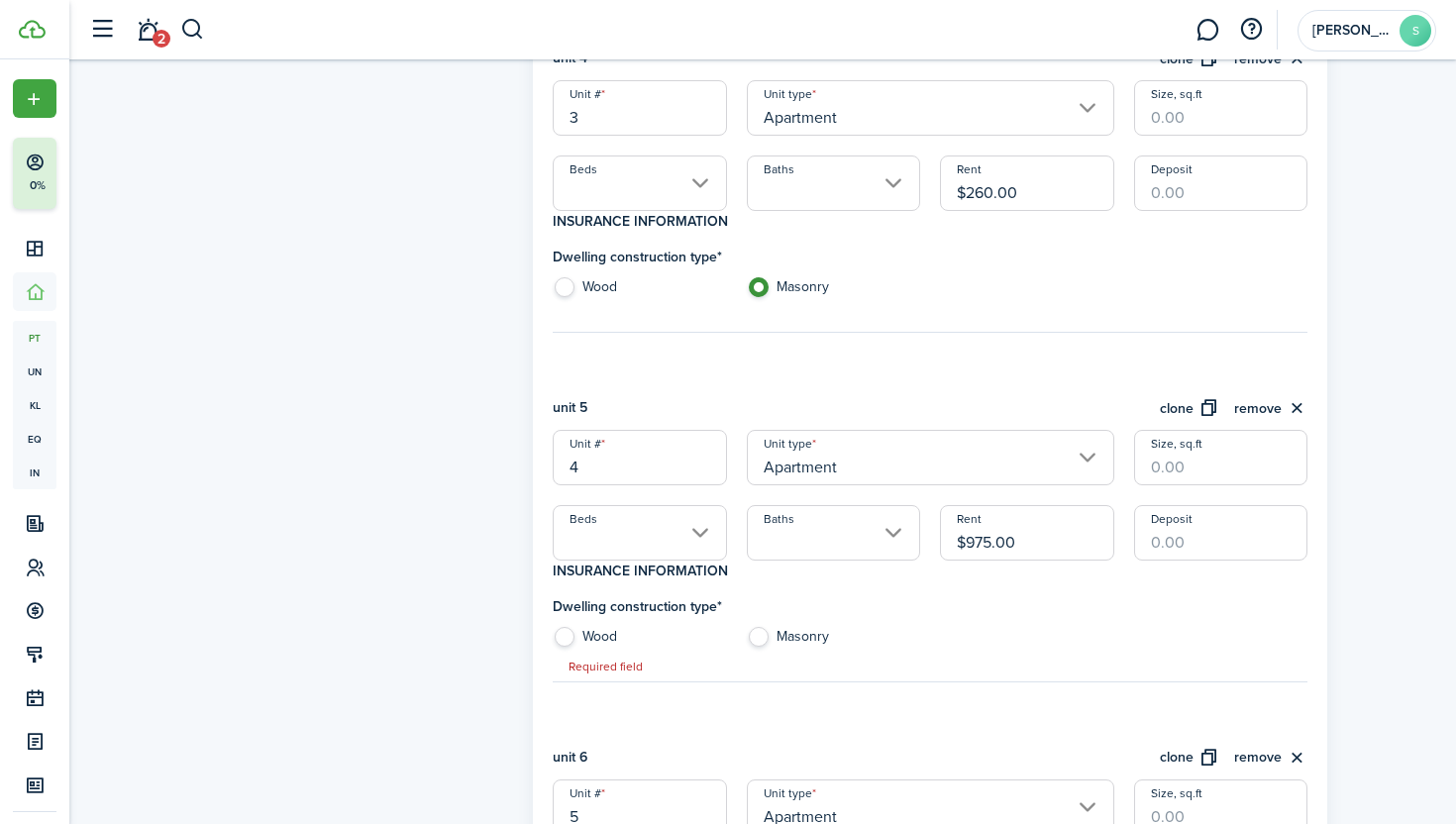 radio on "true" 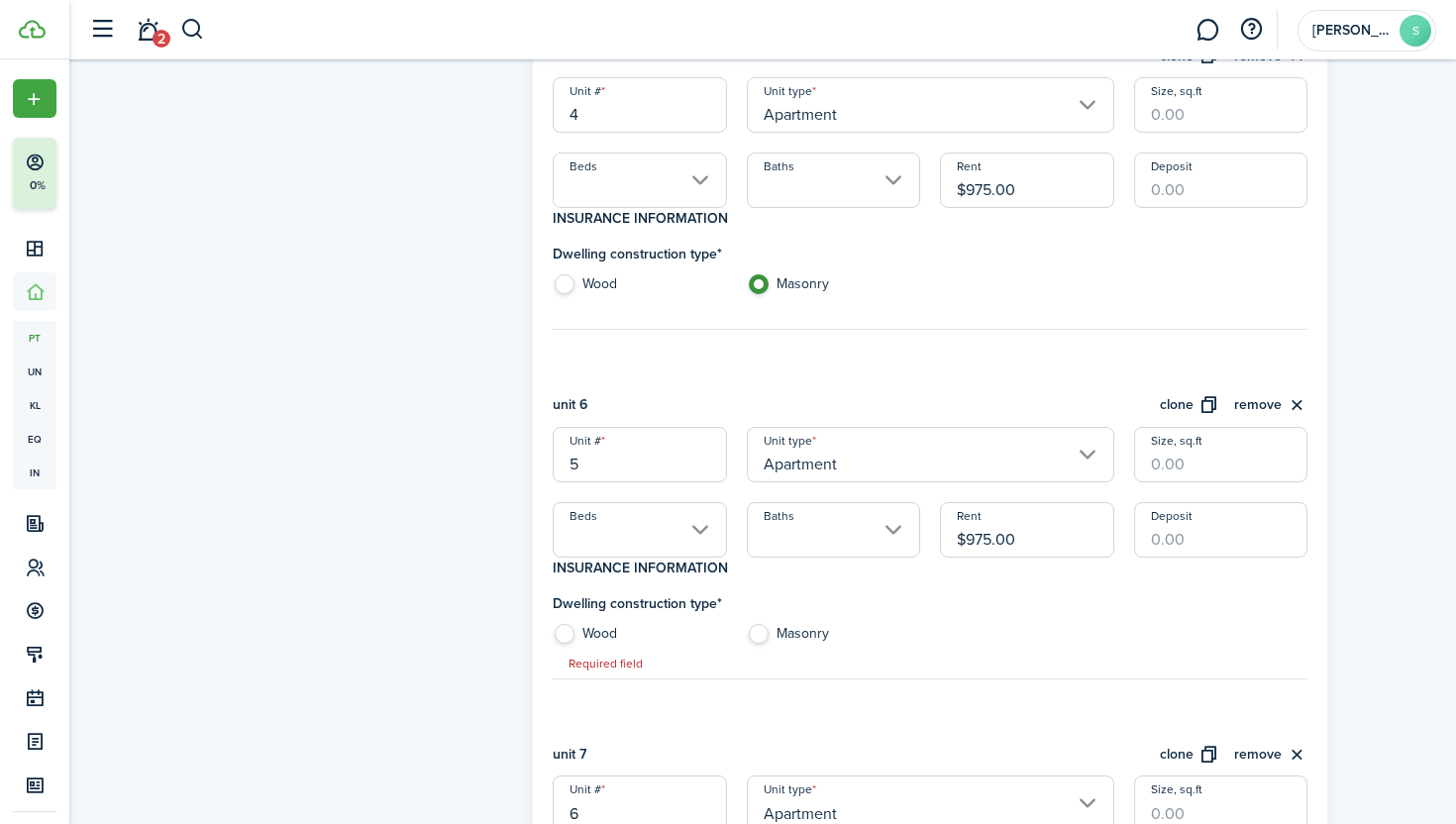click on "Masonry" 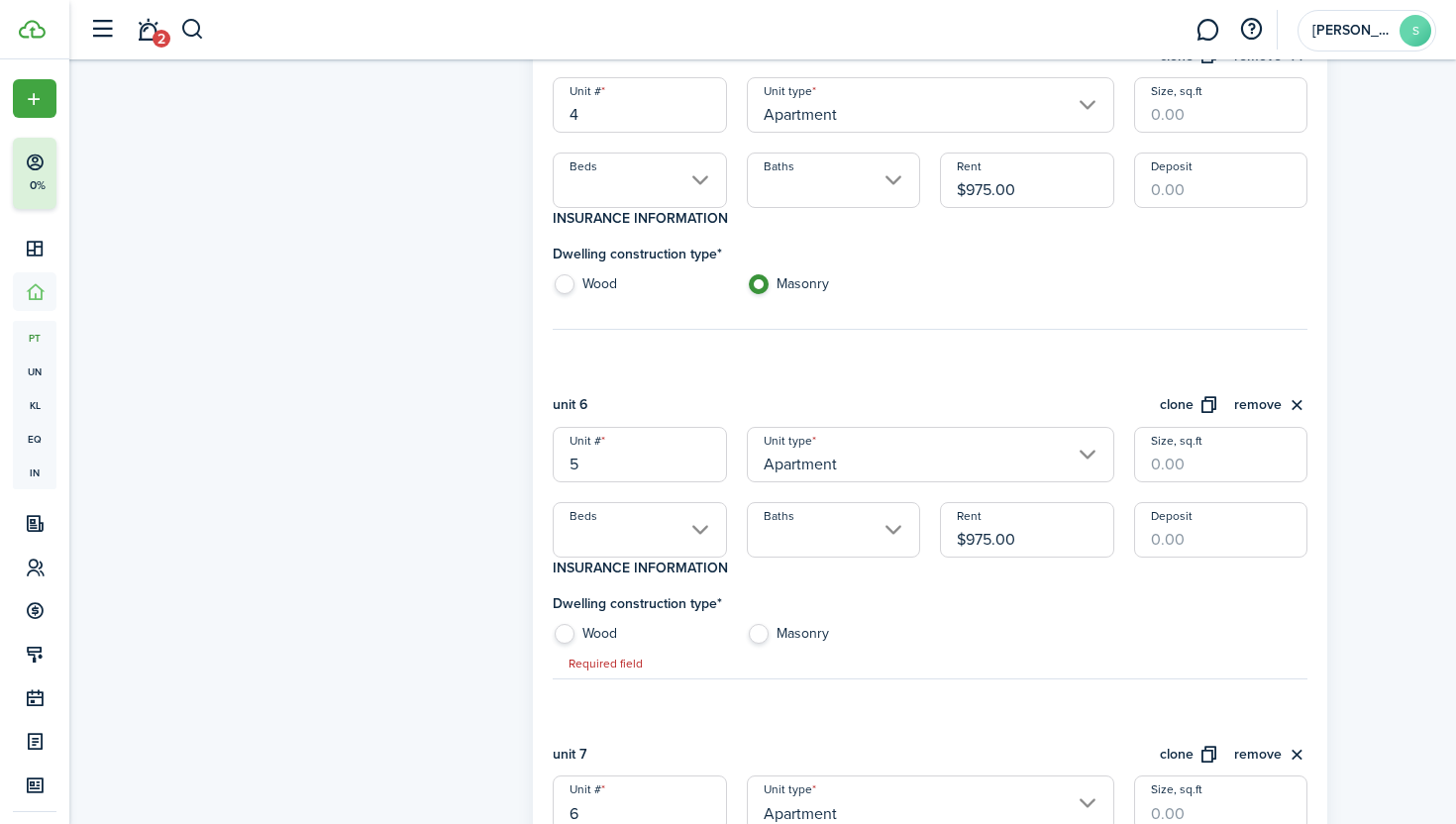 radio on "true" 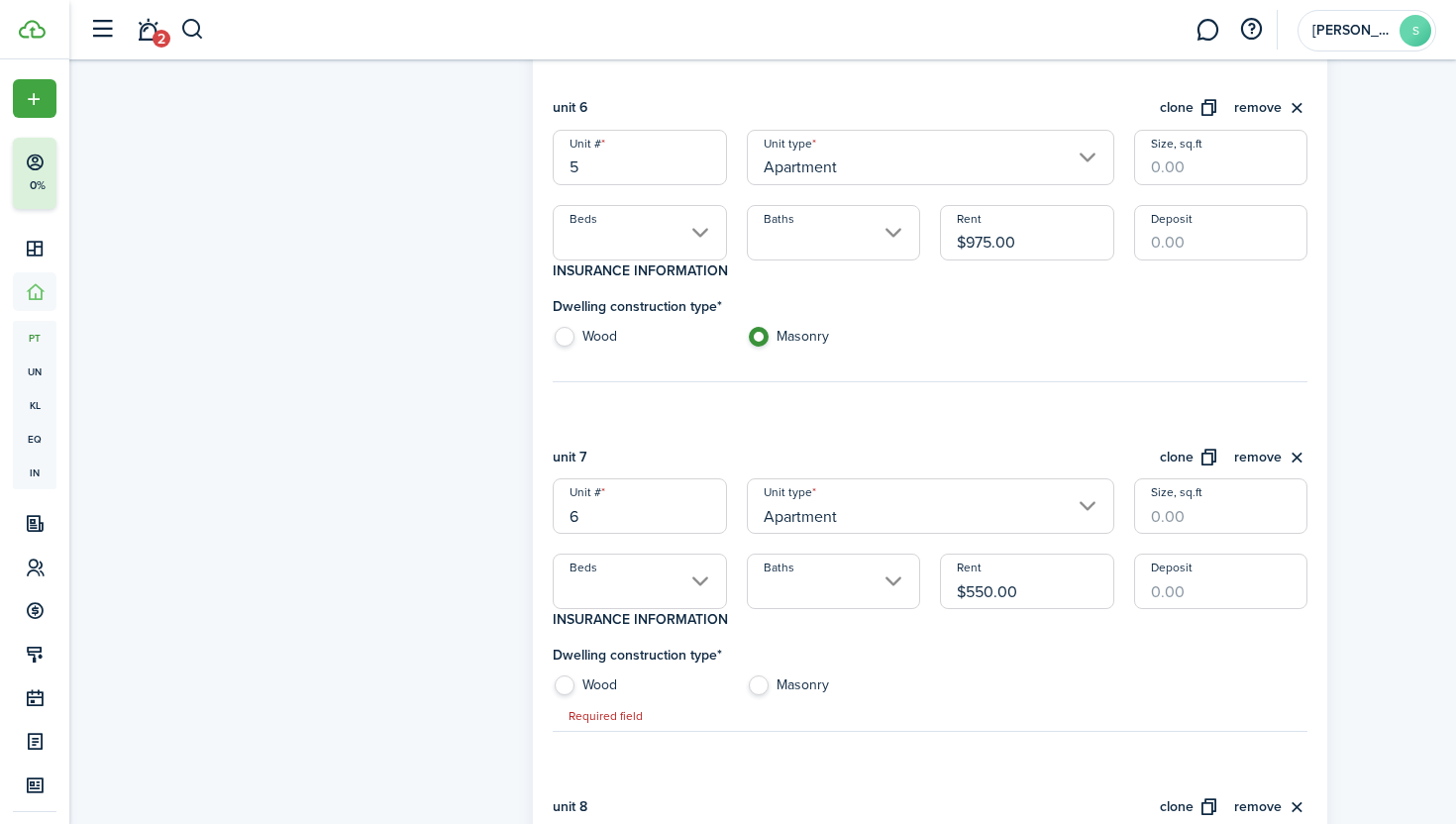 click on "Masonry" 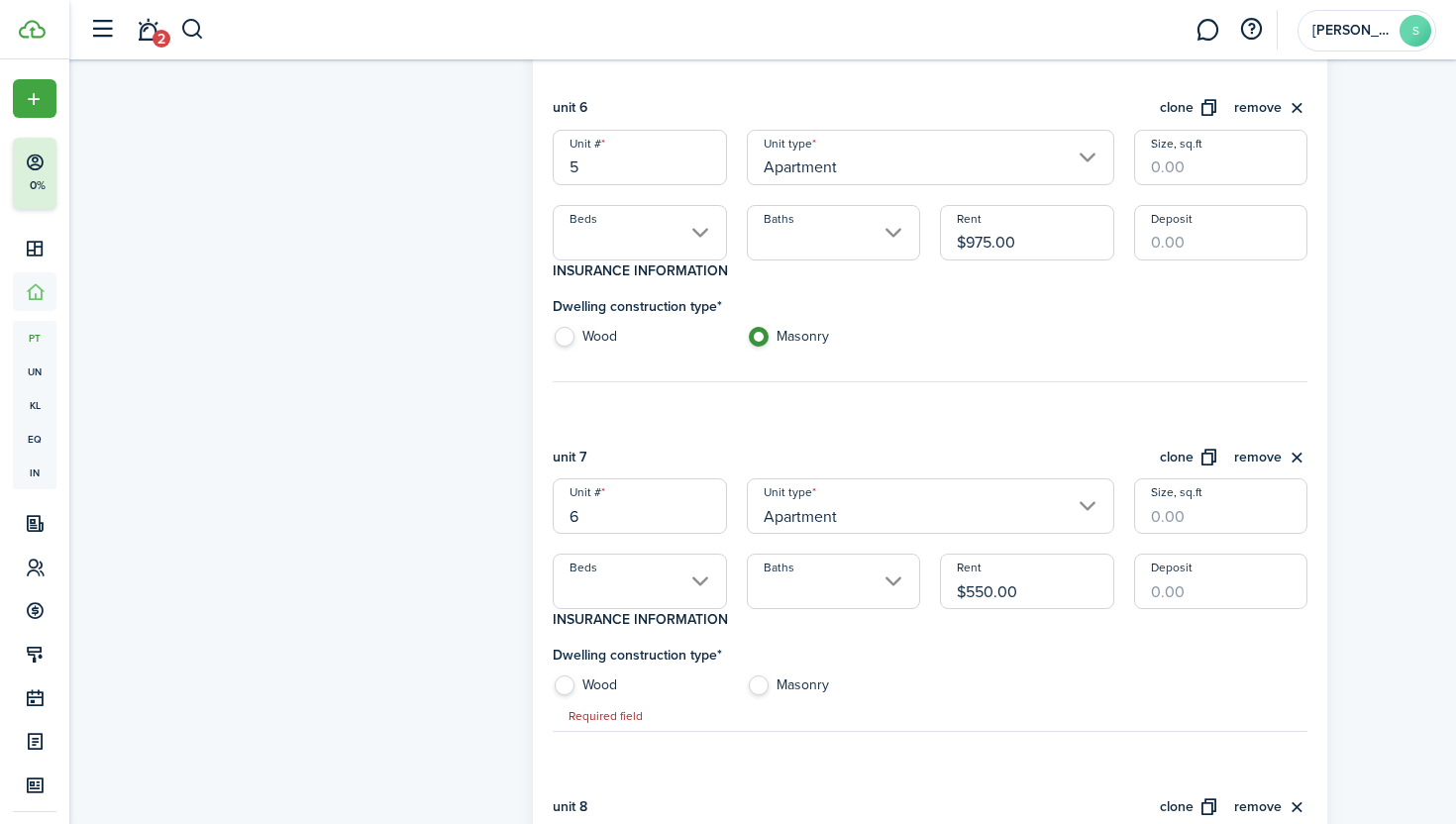 radio on "true" 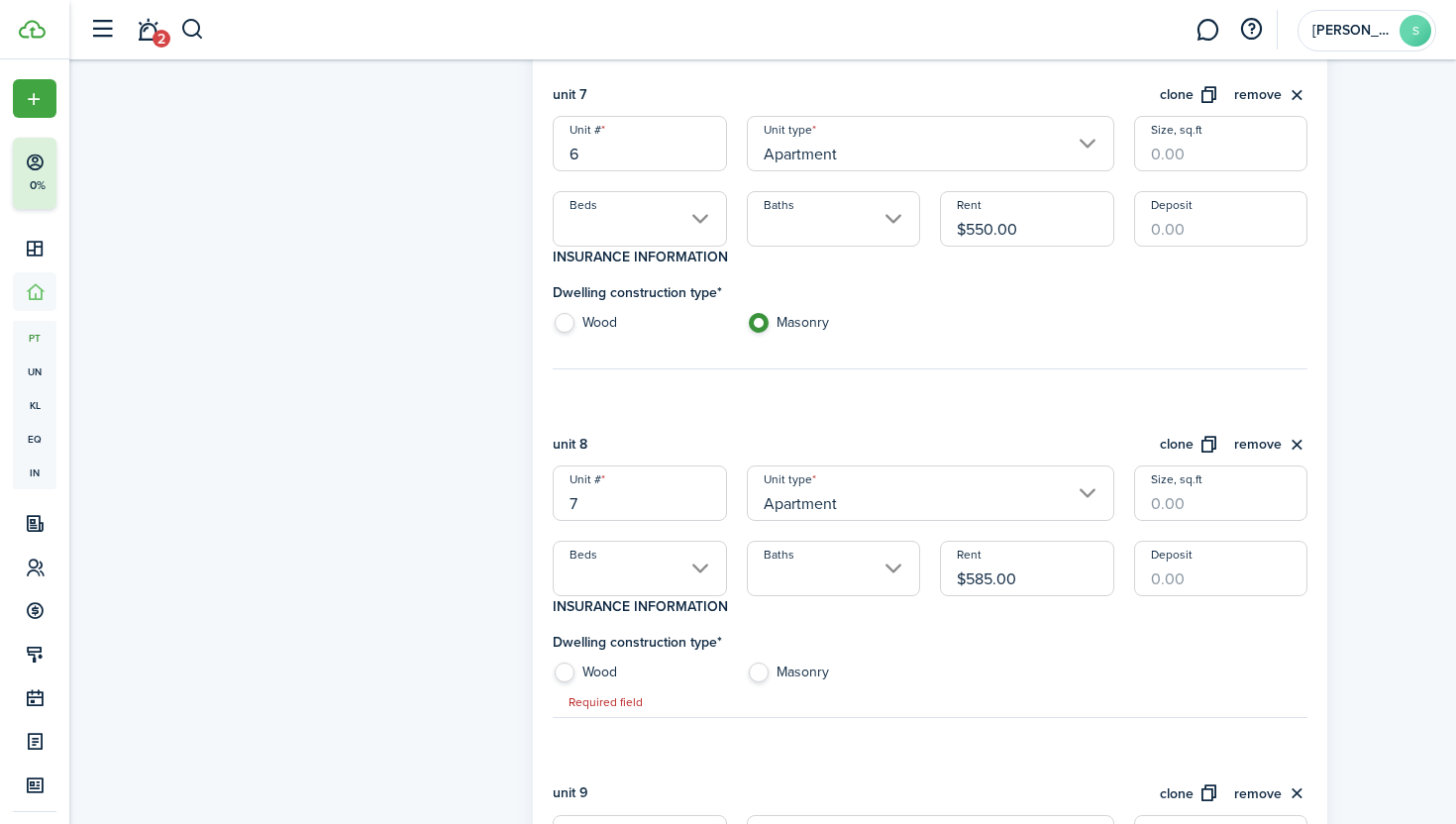 scroll, scrollTop: 2757, scrollLeft: 0, axis: vertical 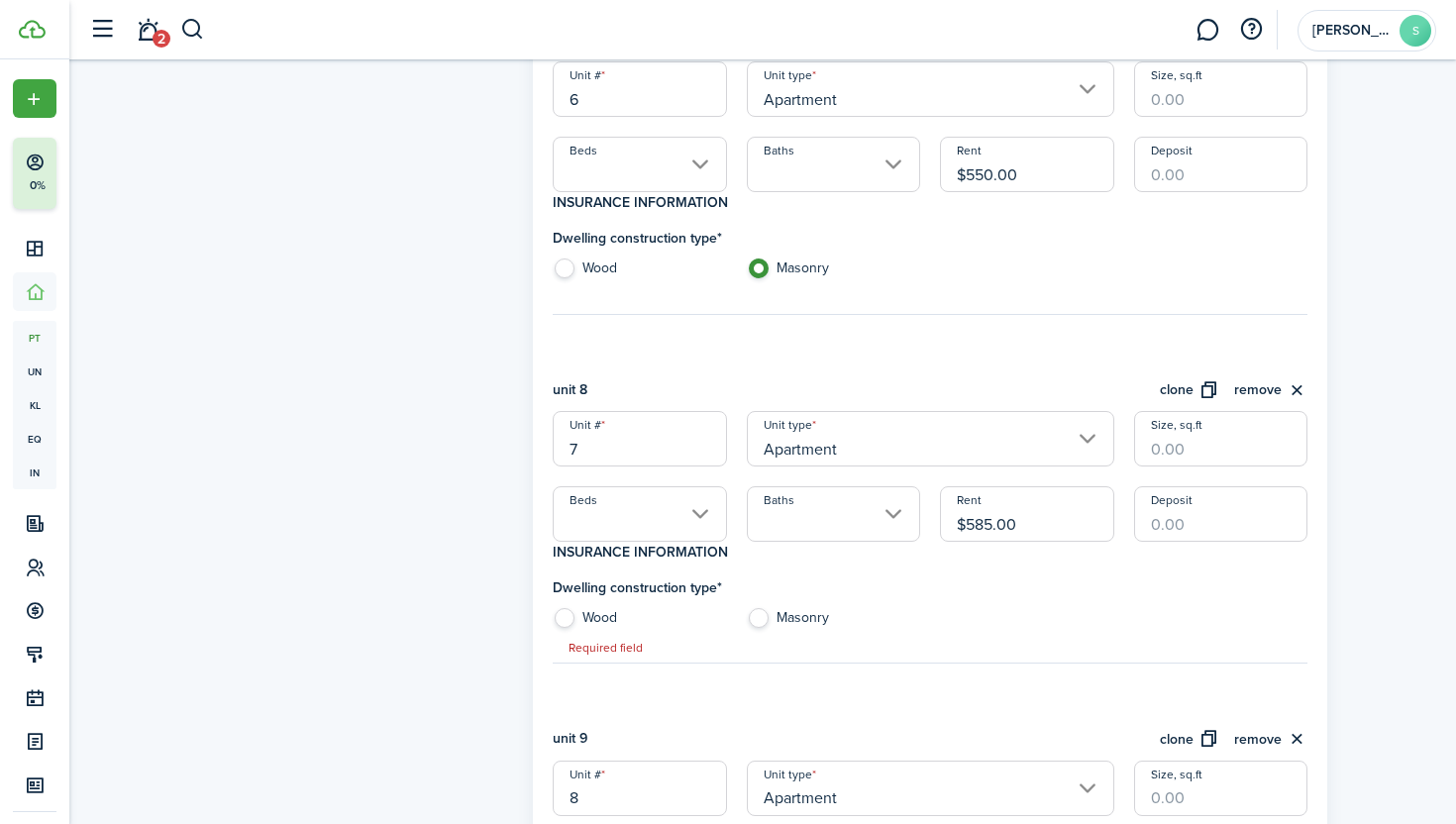 click on "Dwelling construction type  *  Wood Masonry  Required field" 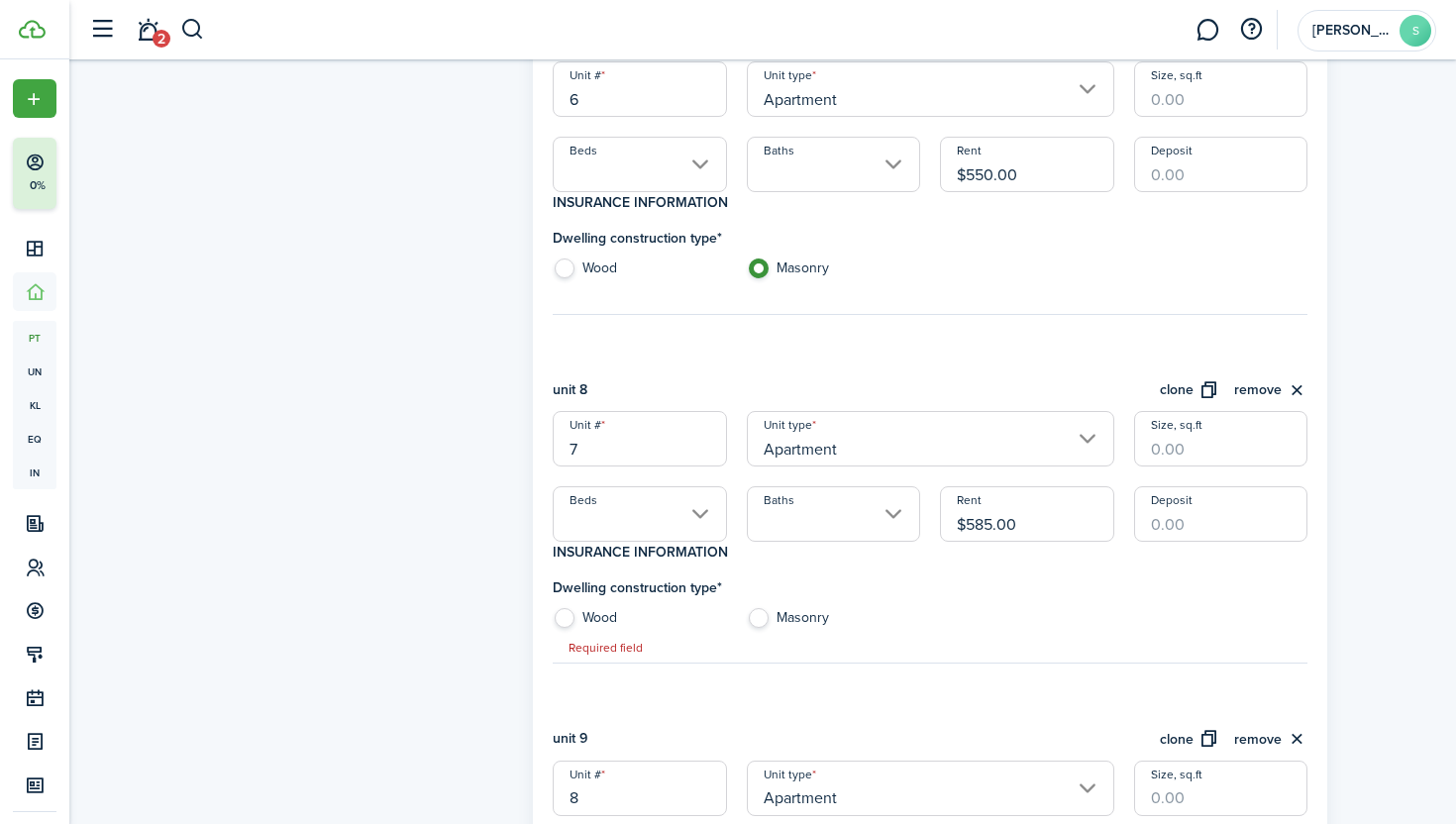 radio on "true" 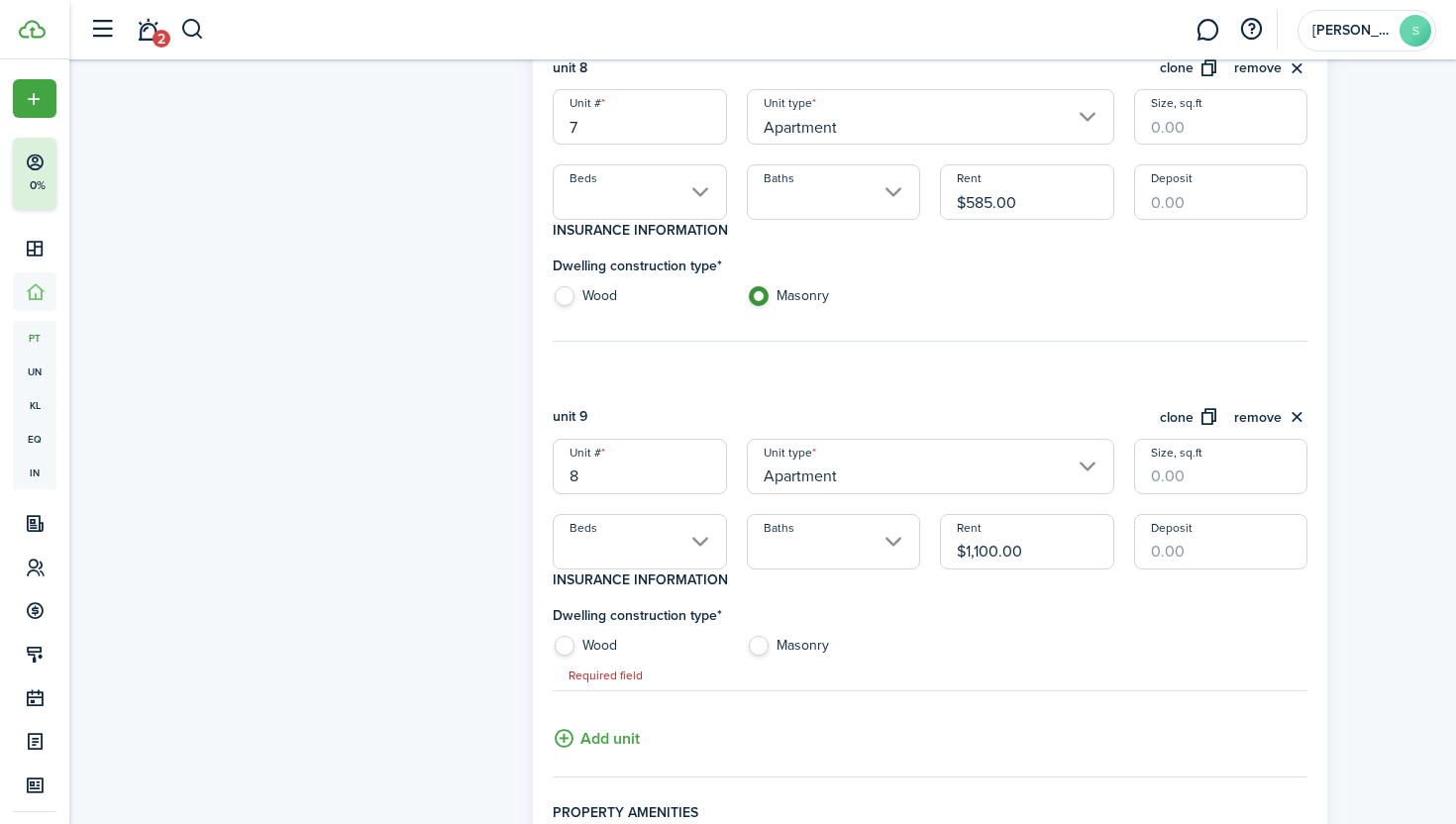 click on "Masonry" 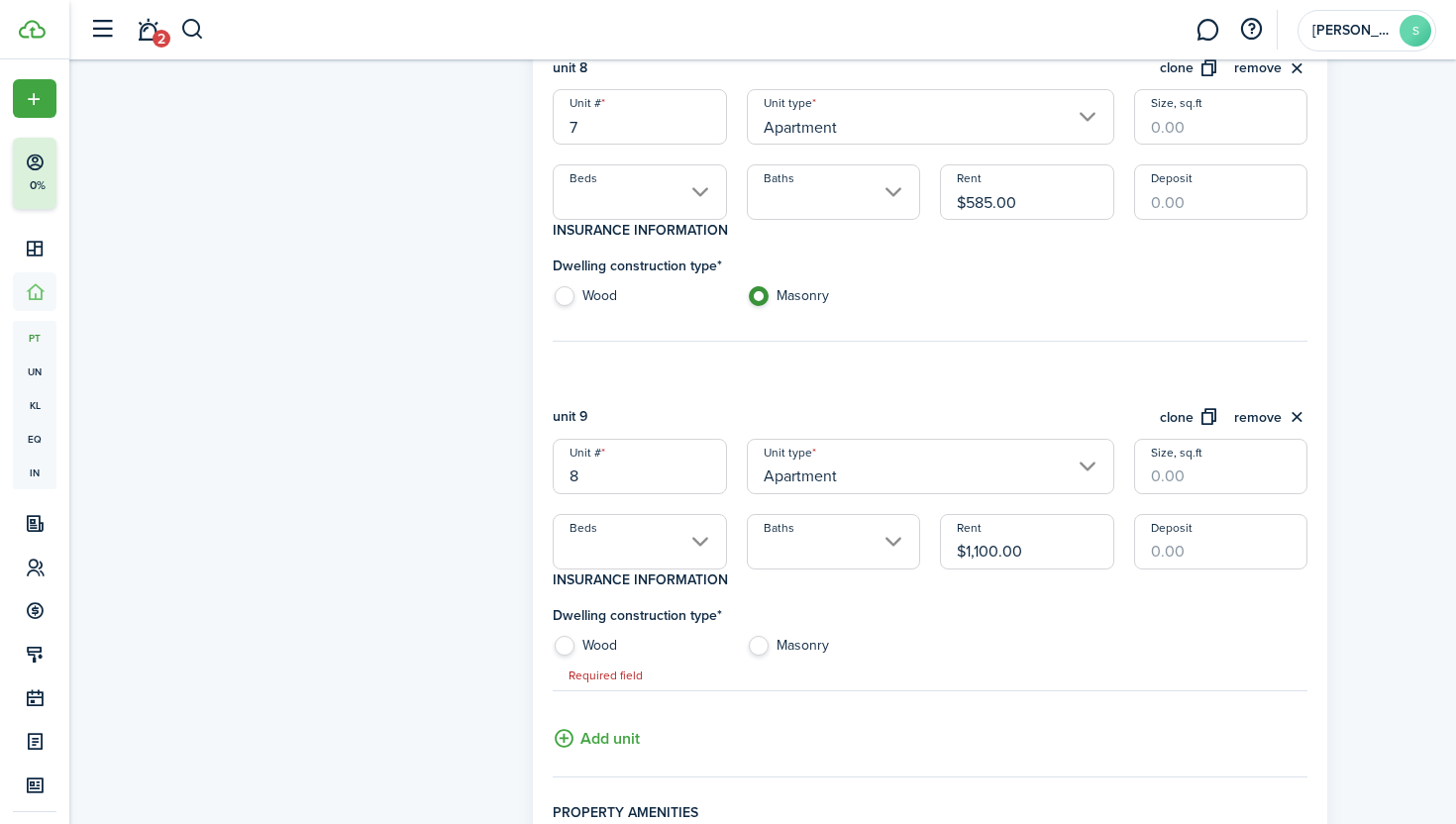 radio on "true" 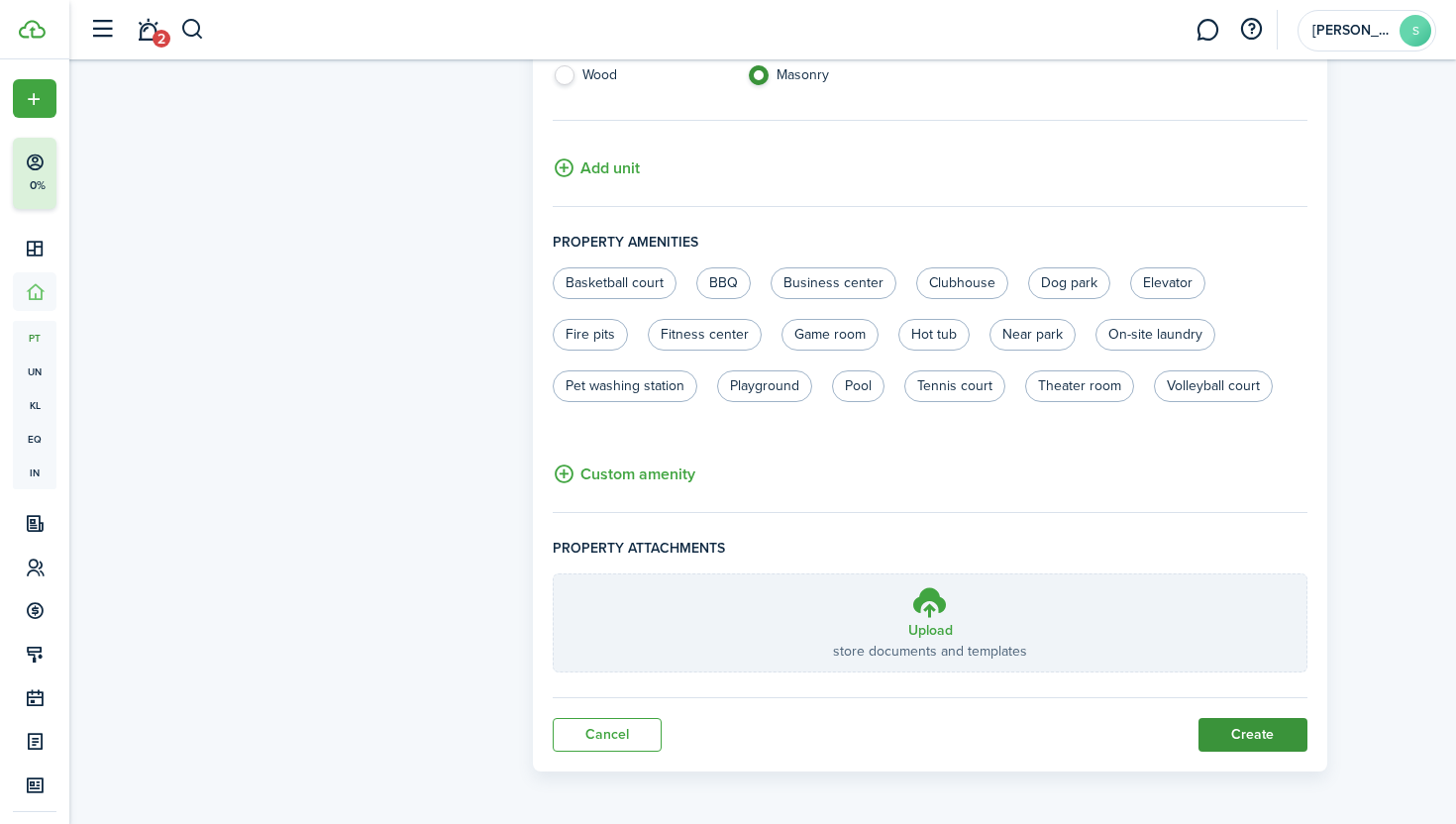click on "Create" 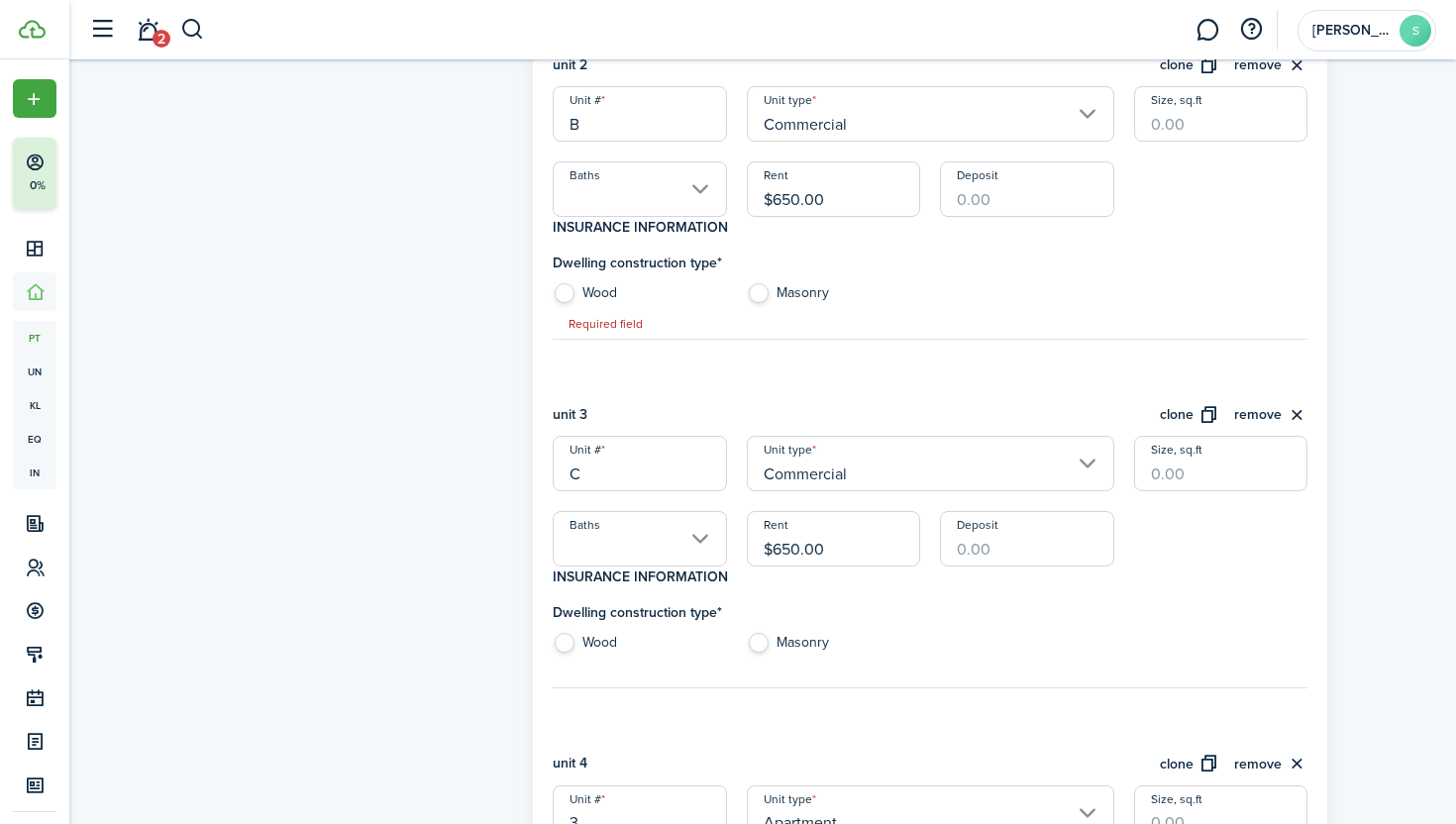 scroll, scrollTop: 872, scrollLeft: 0, axis: vertical 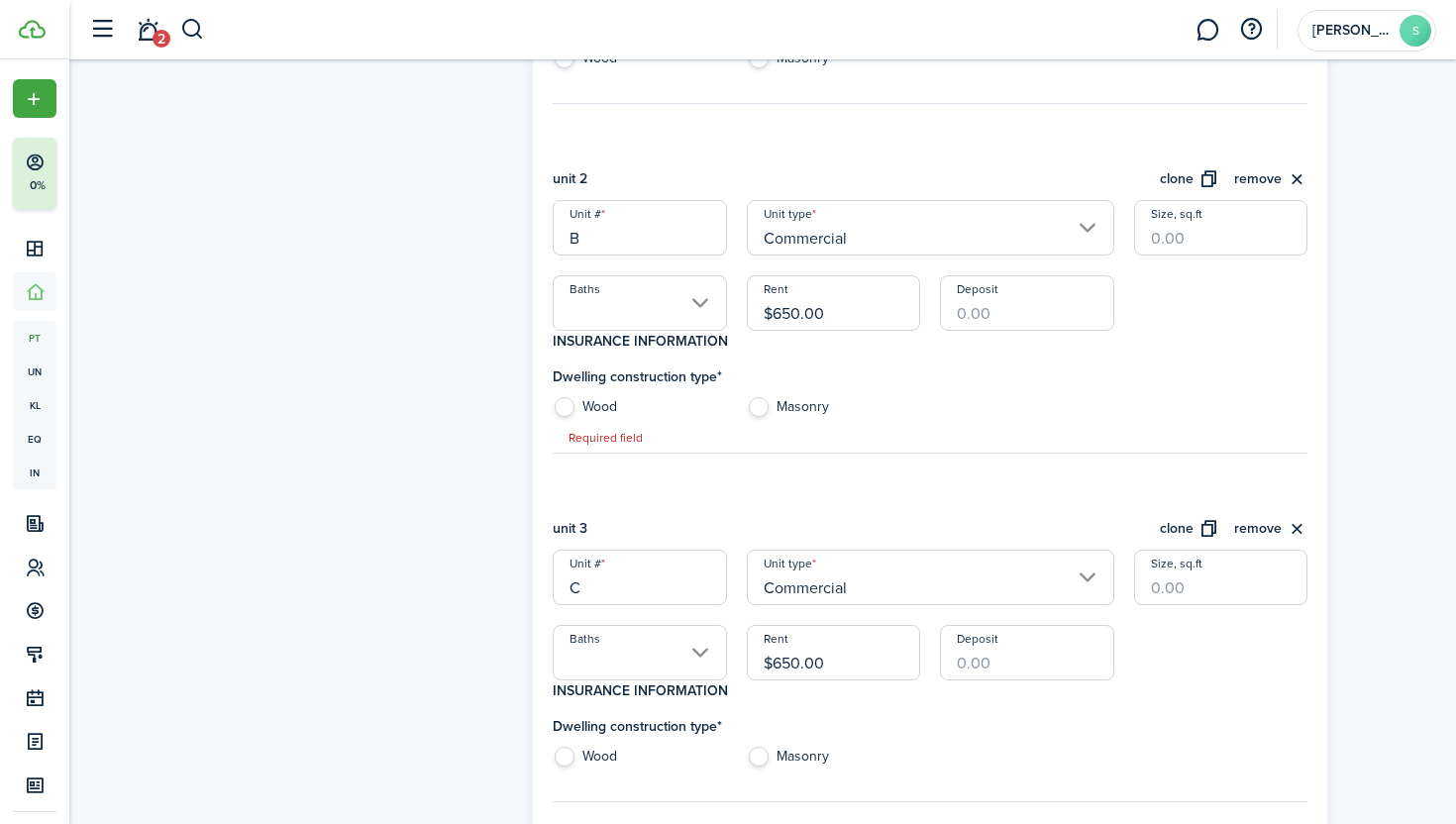 click on "Masonry" 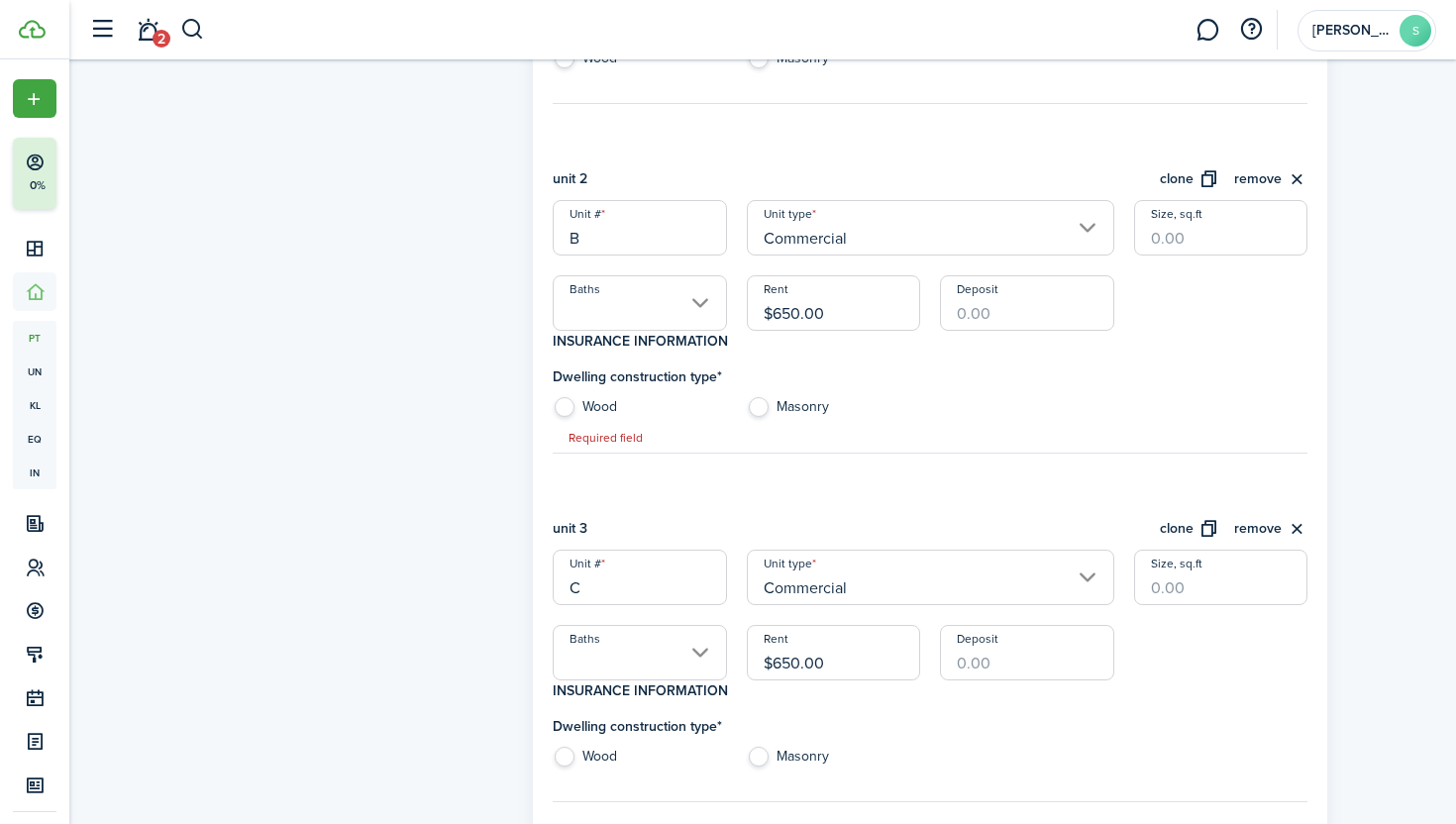 radio on "true" 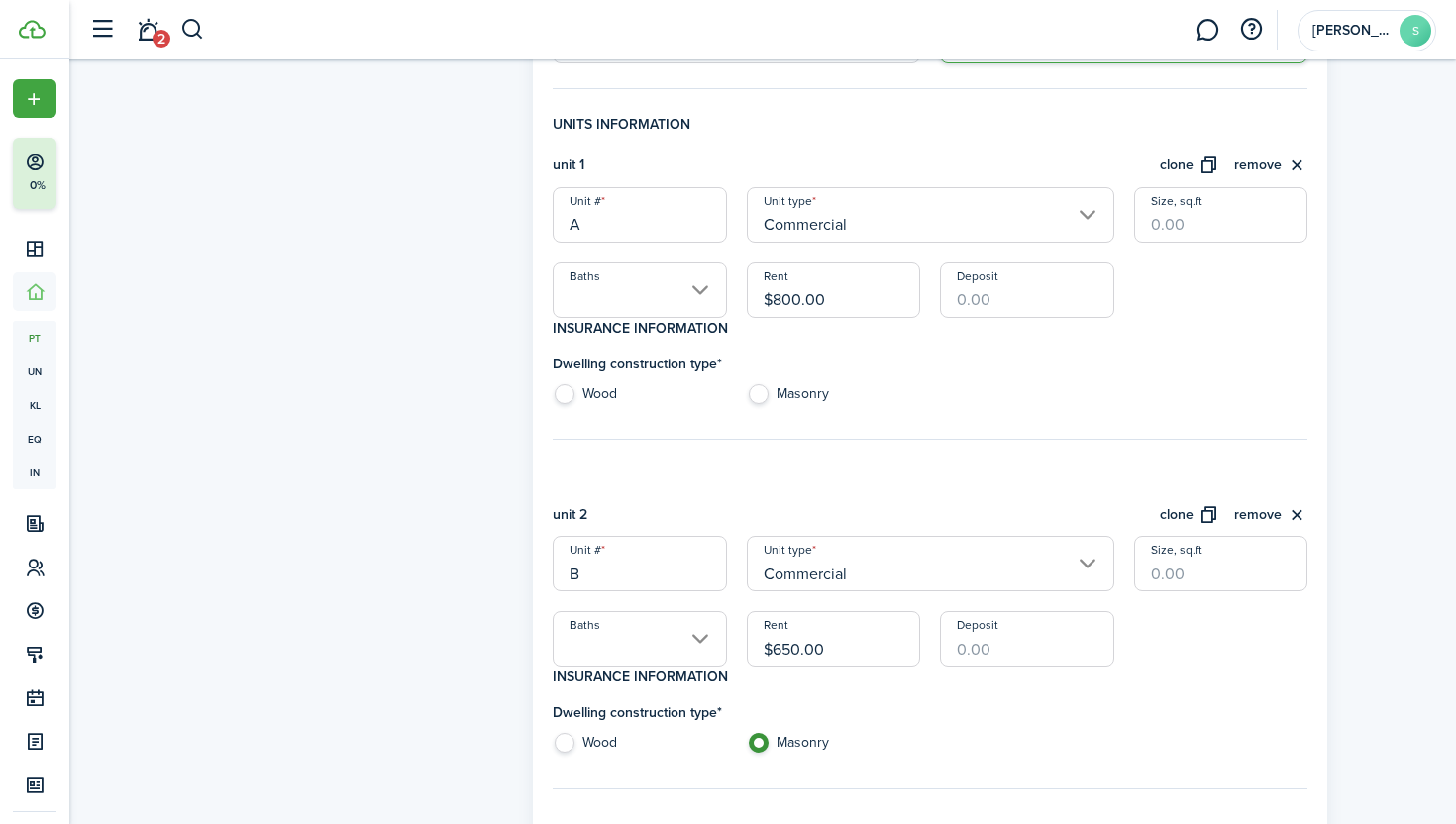 click on "Masonry" 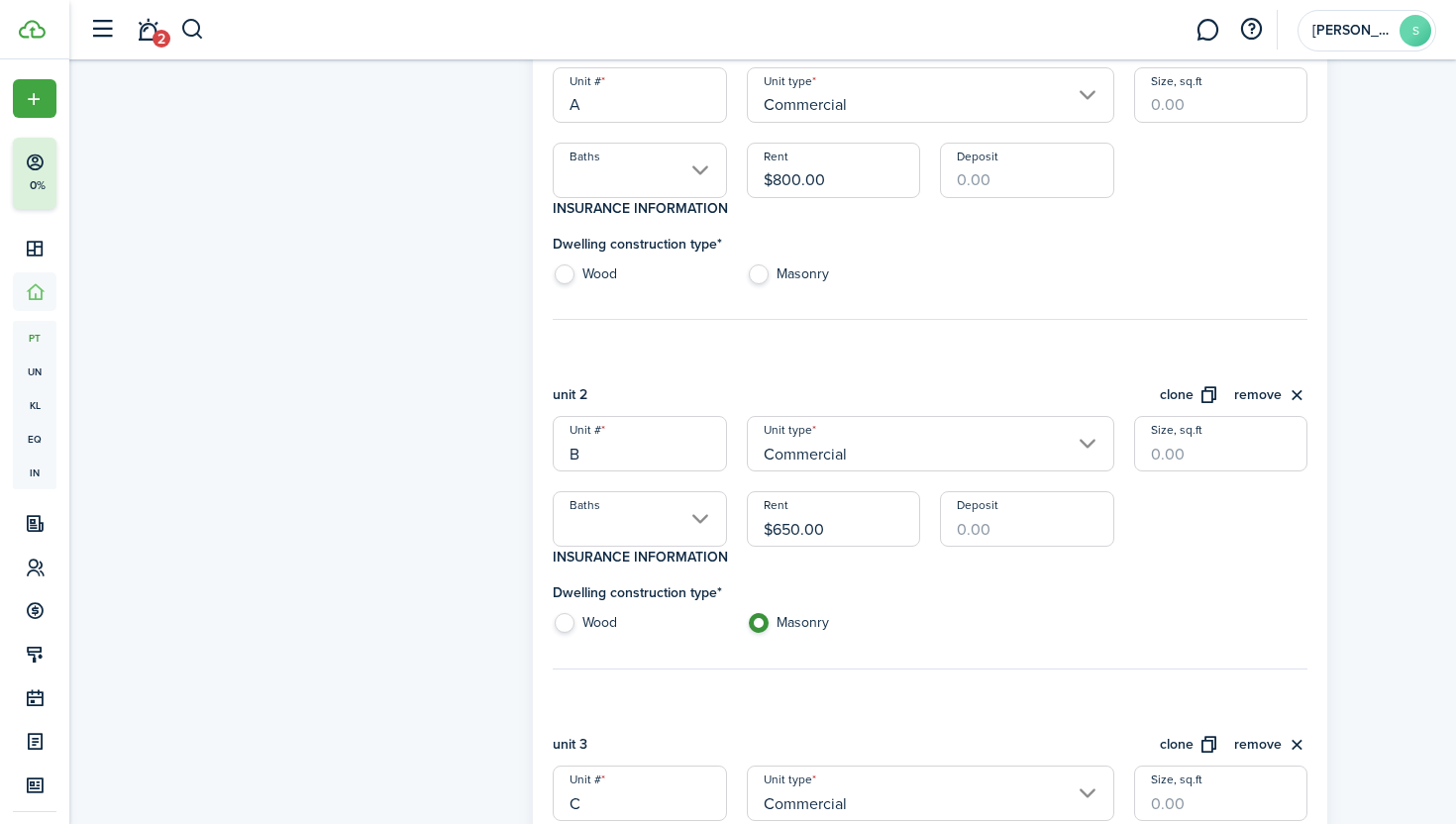 click on "Masonry" 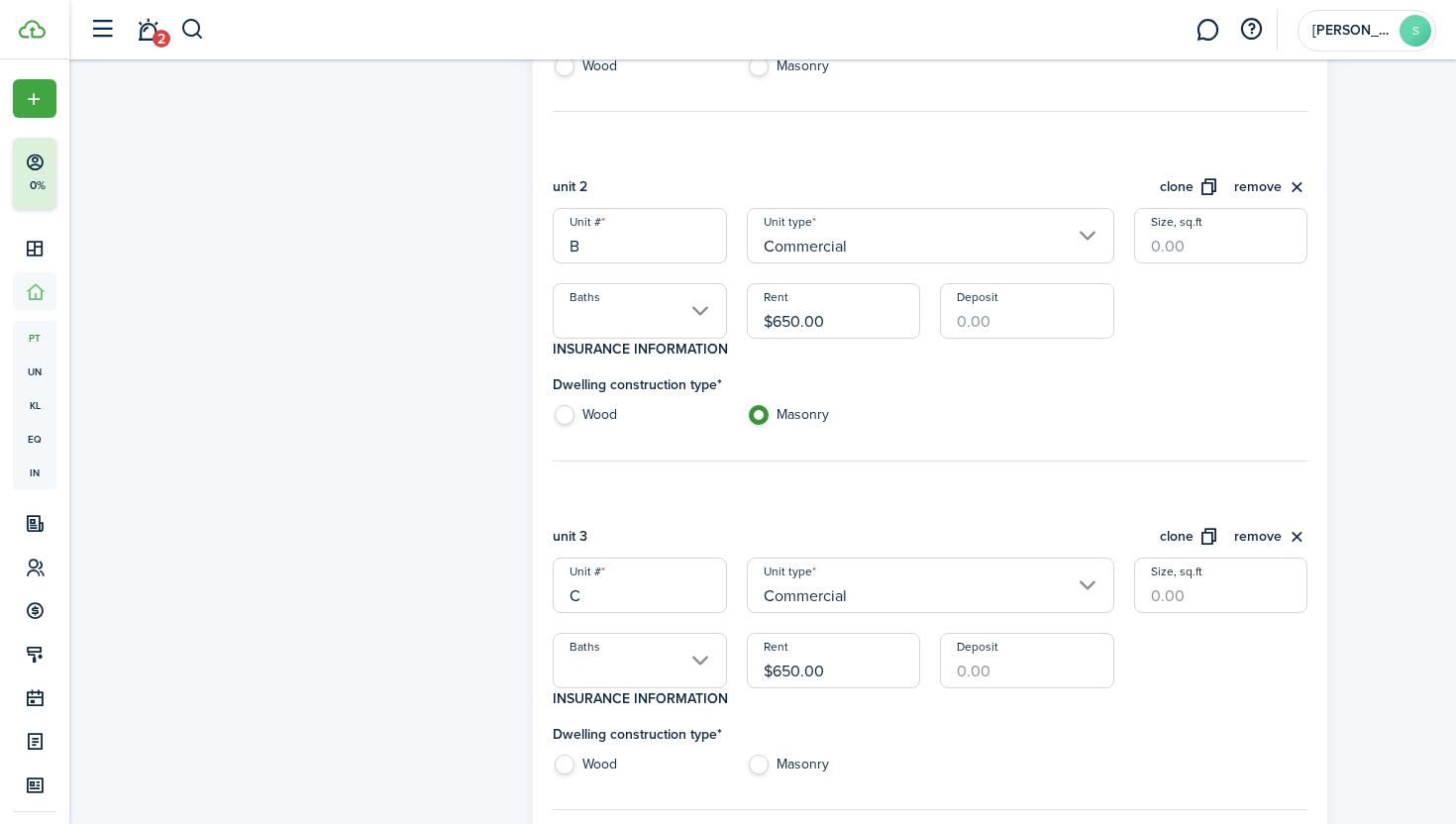 scroll, scrollTop: 573, scrollLeft: 0, axis: vertical 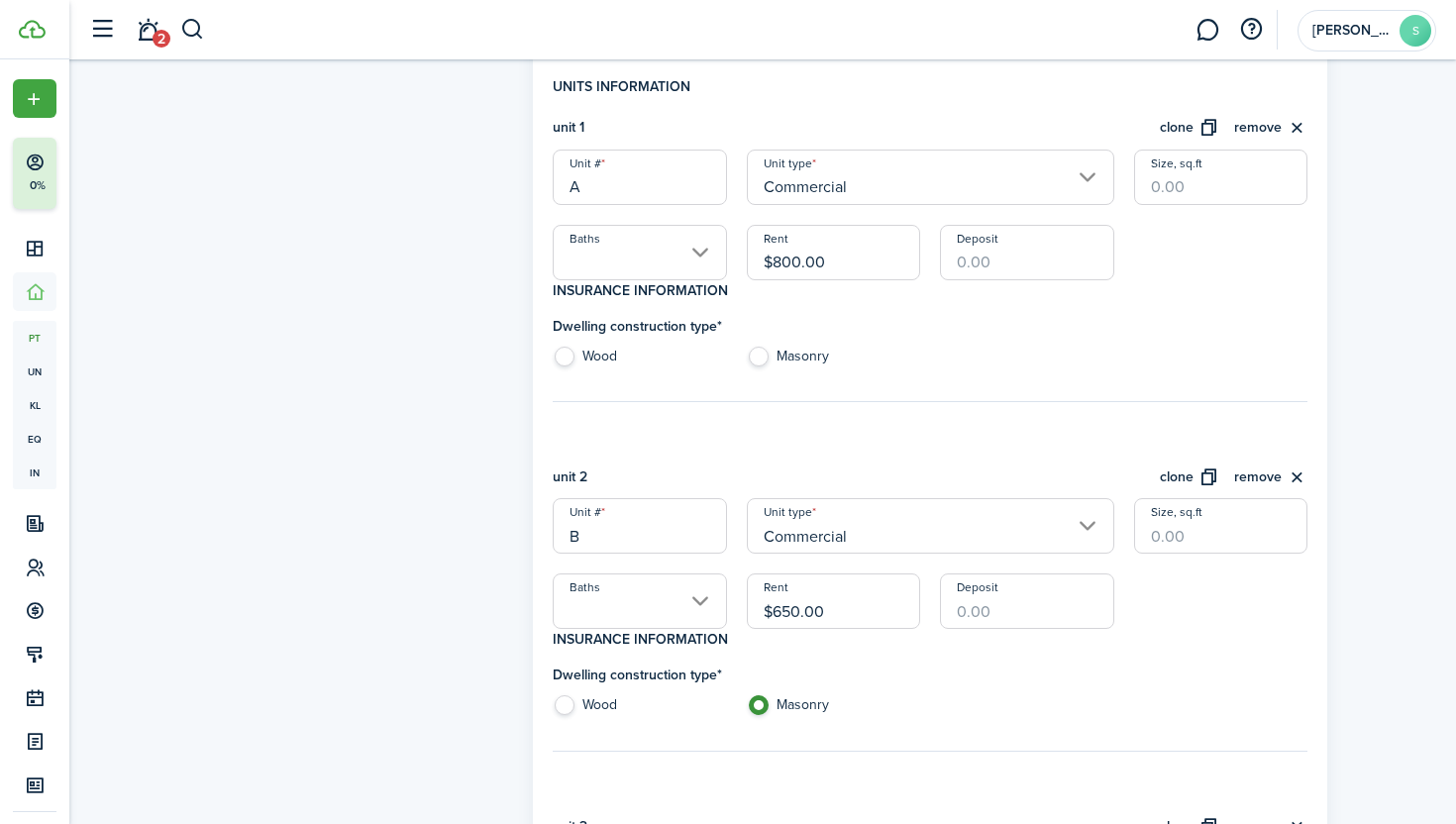 click on "Masonry" 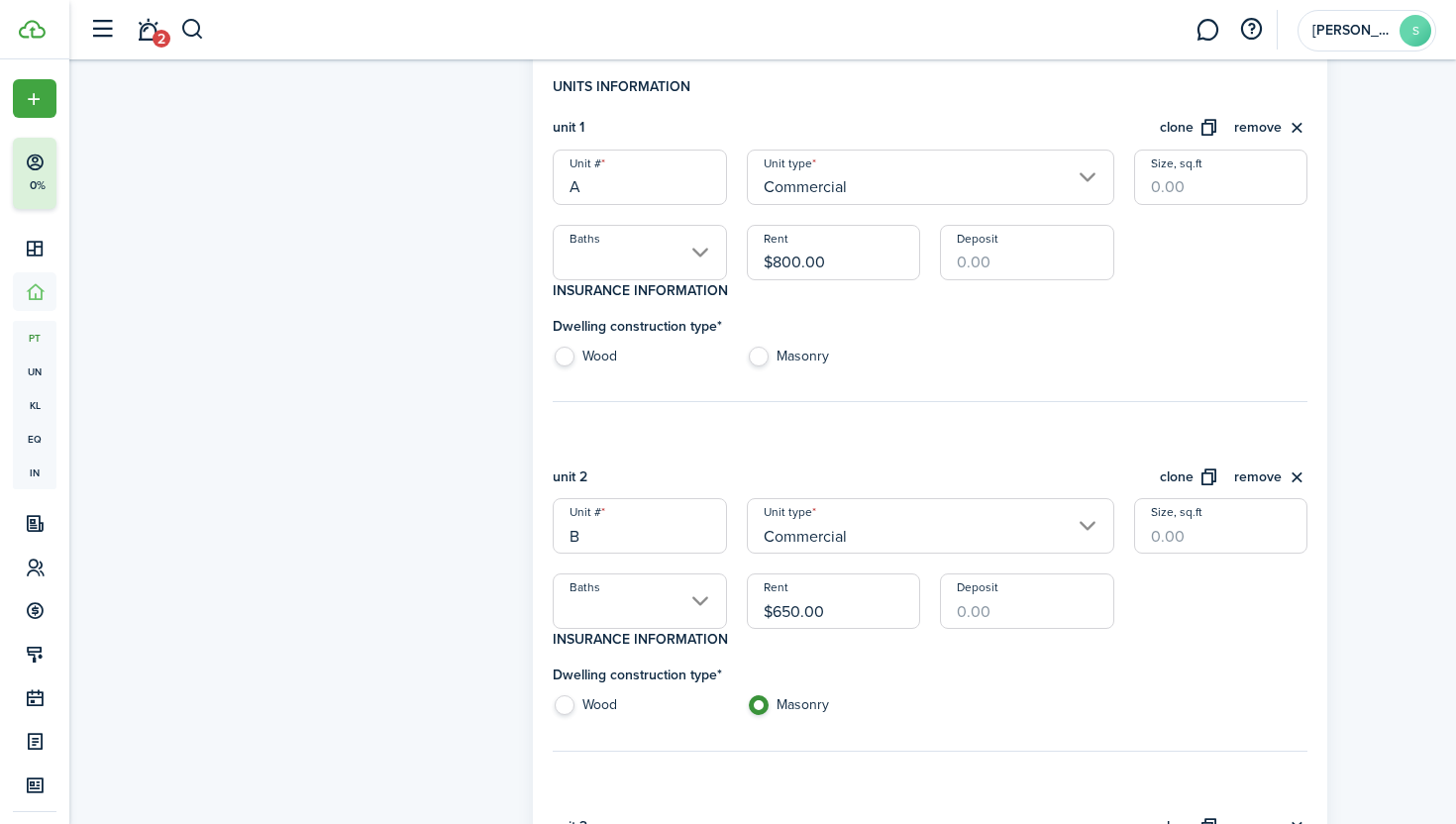 click on "Wood" 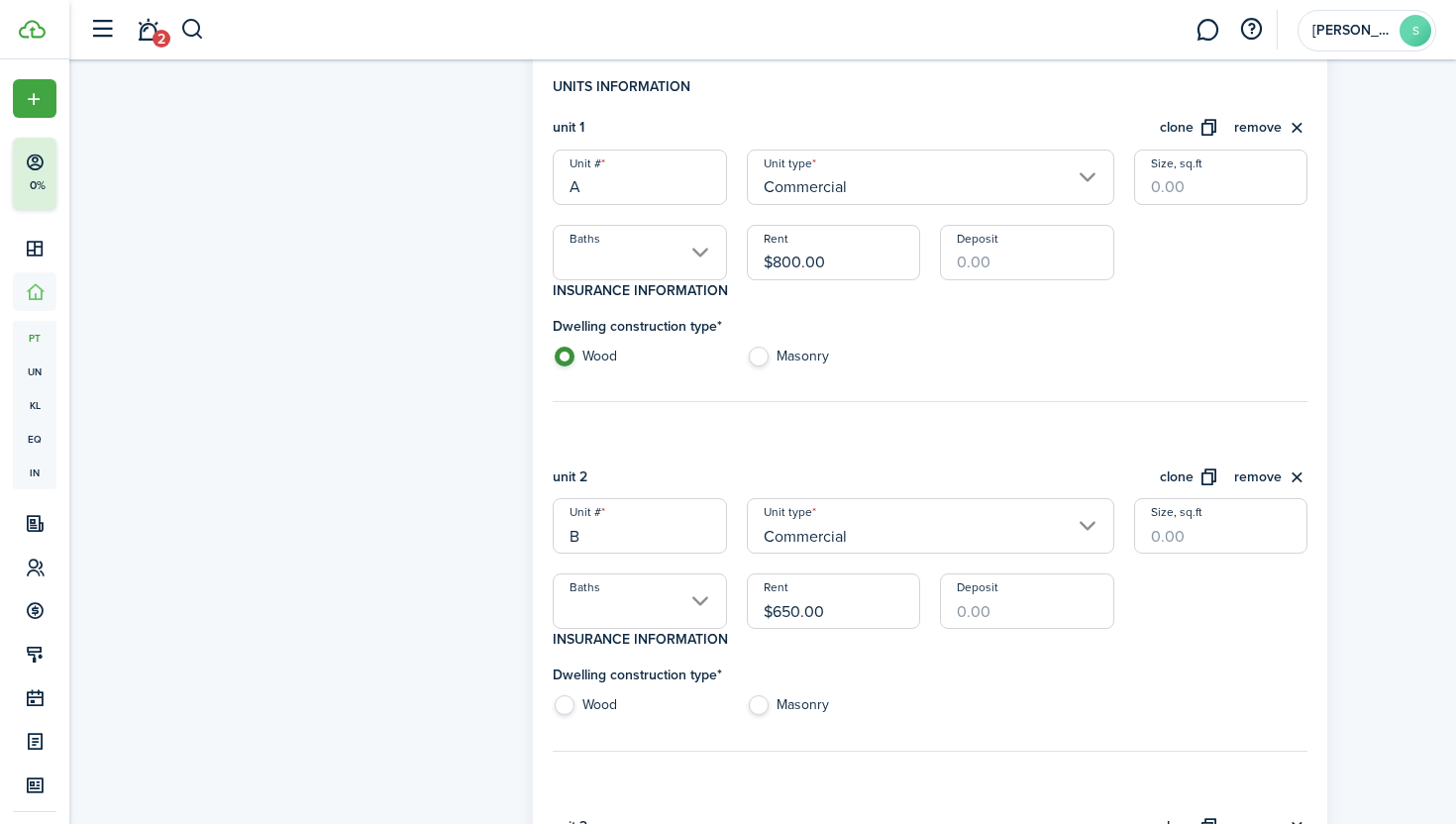 click on "Wood" 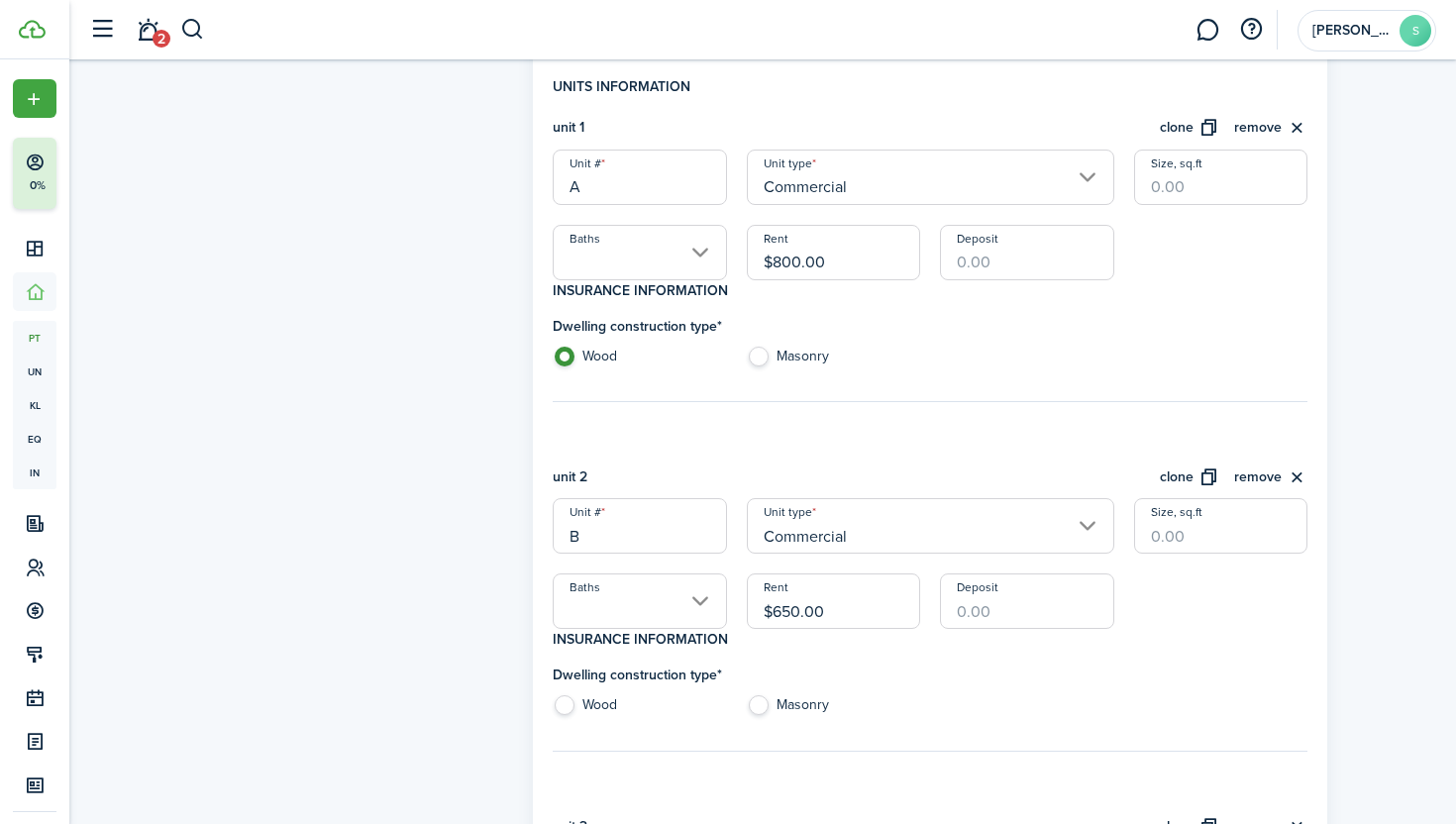 click on "Masonry" 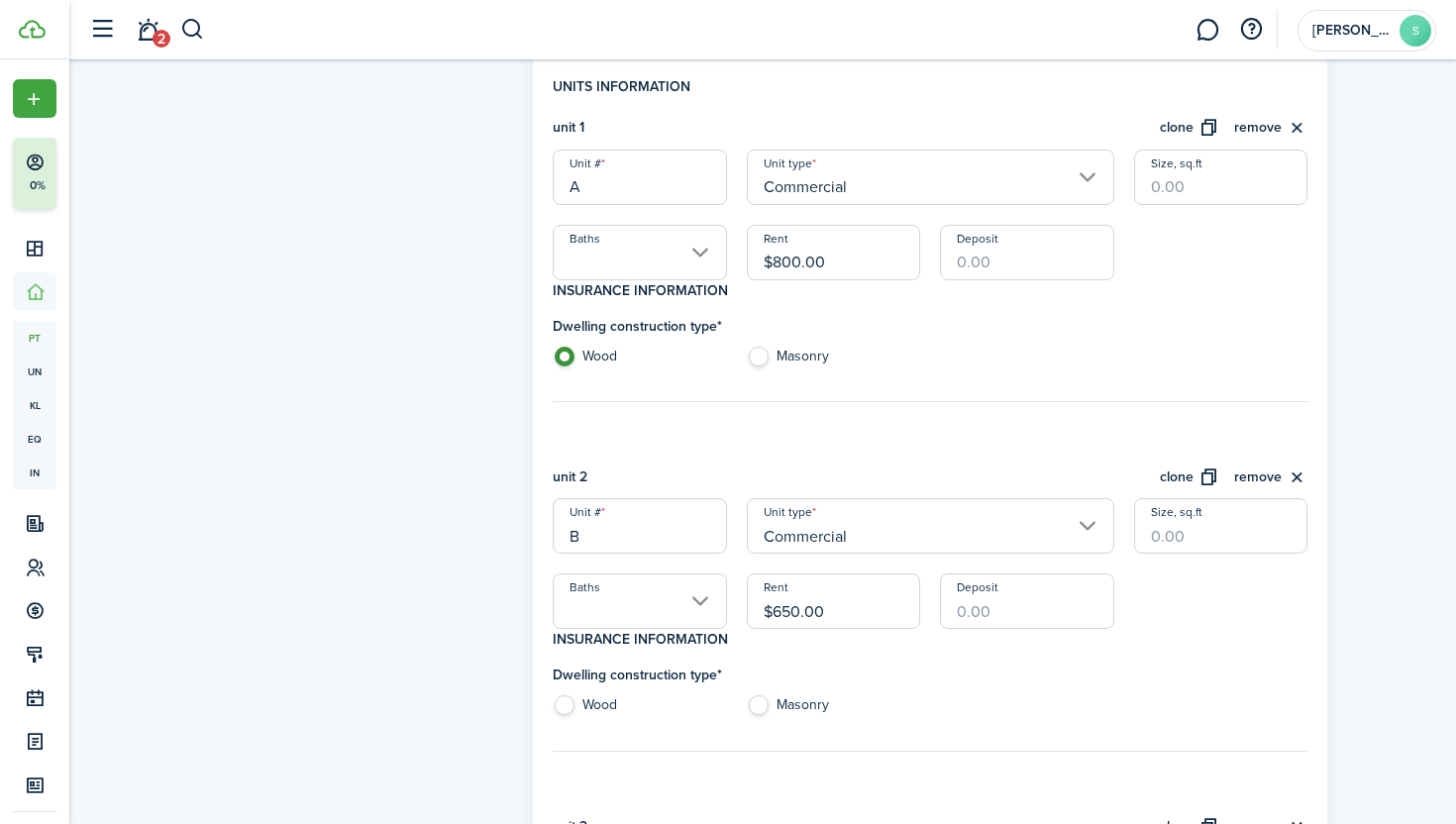 radio on "false" 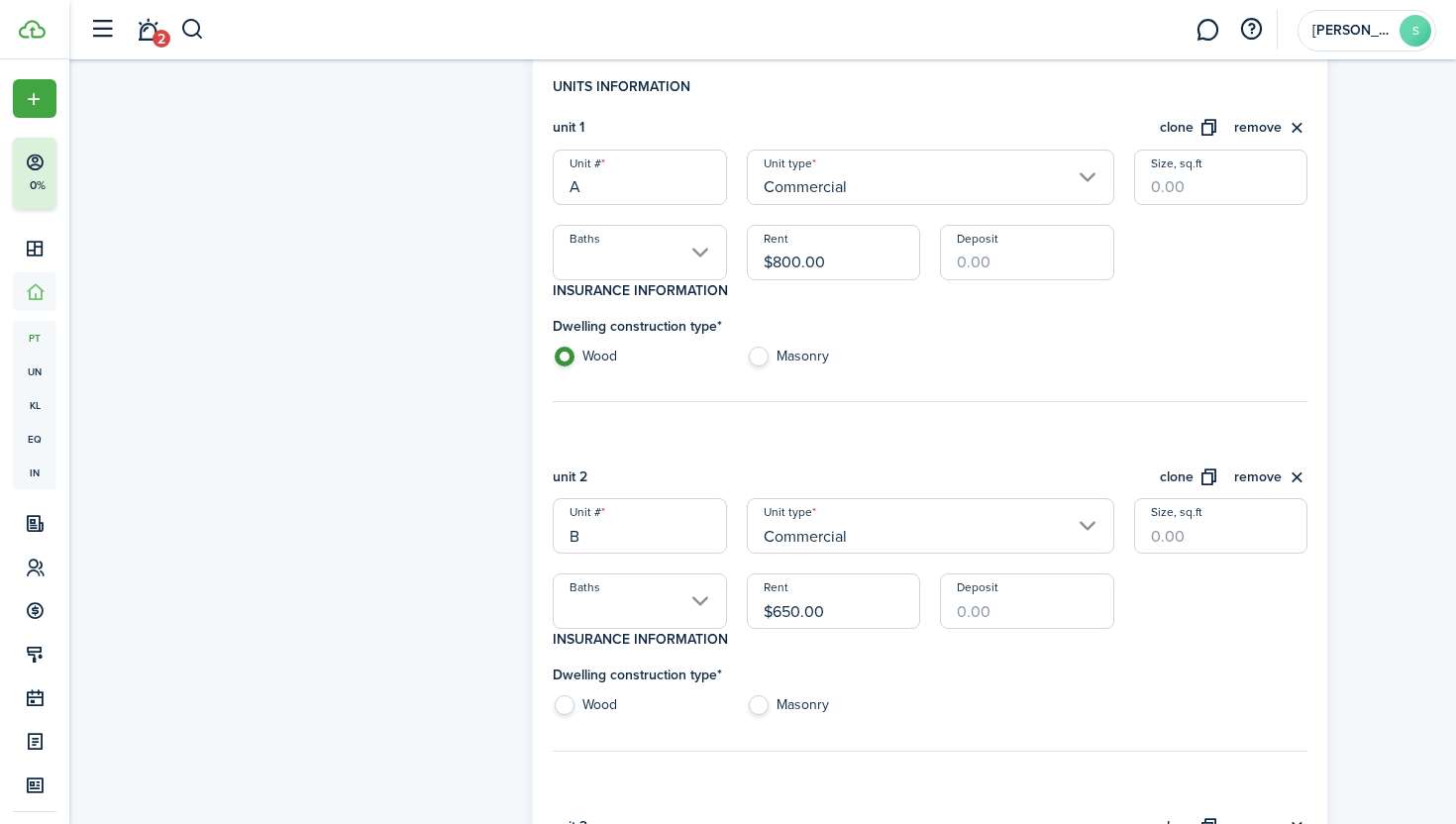 radio on "true" 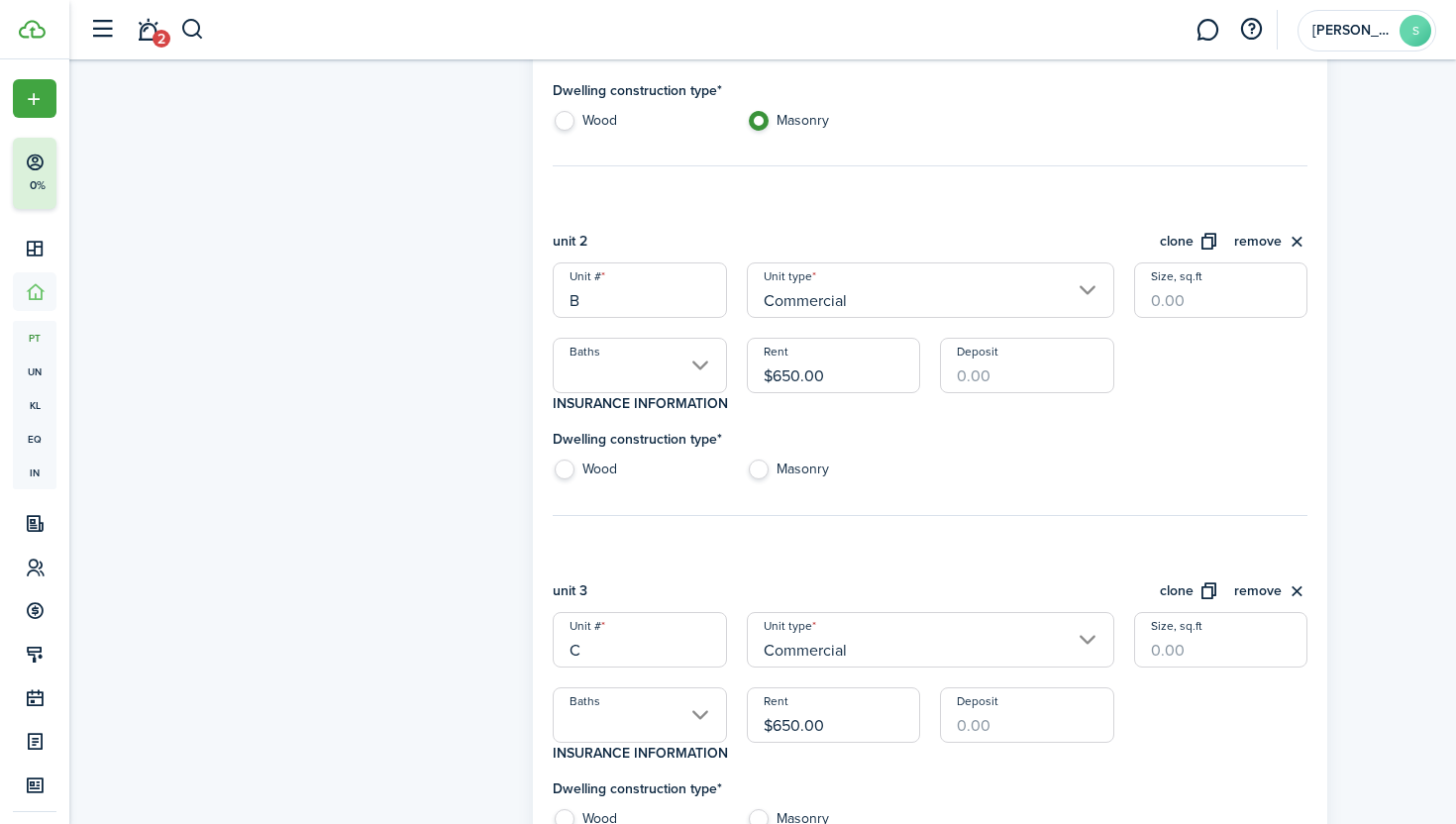 scroll, scrollTop: 978, scrollLeft: 0, axis: vertical 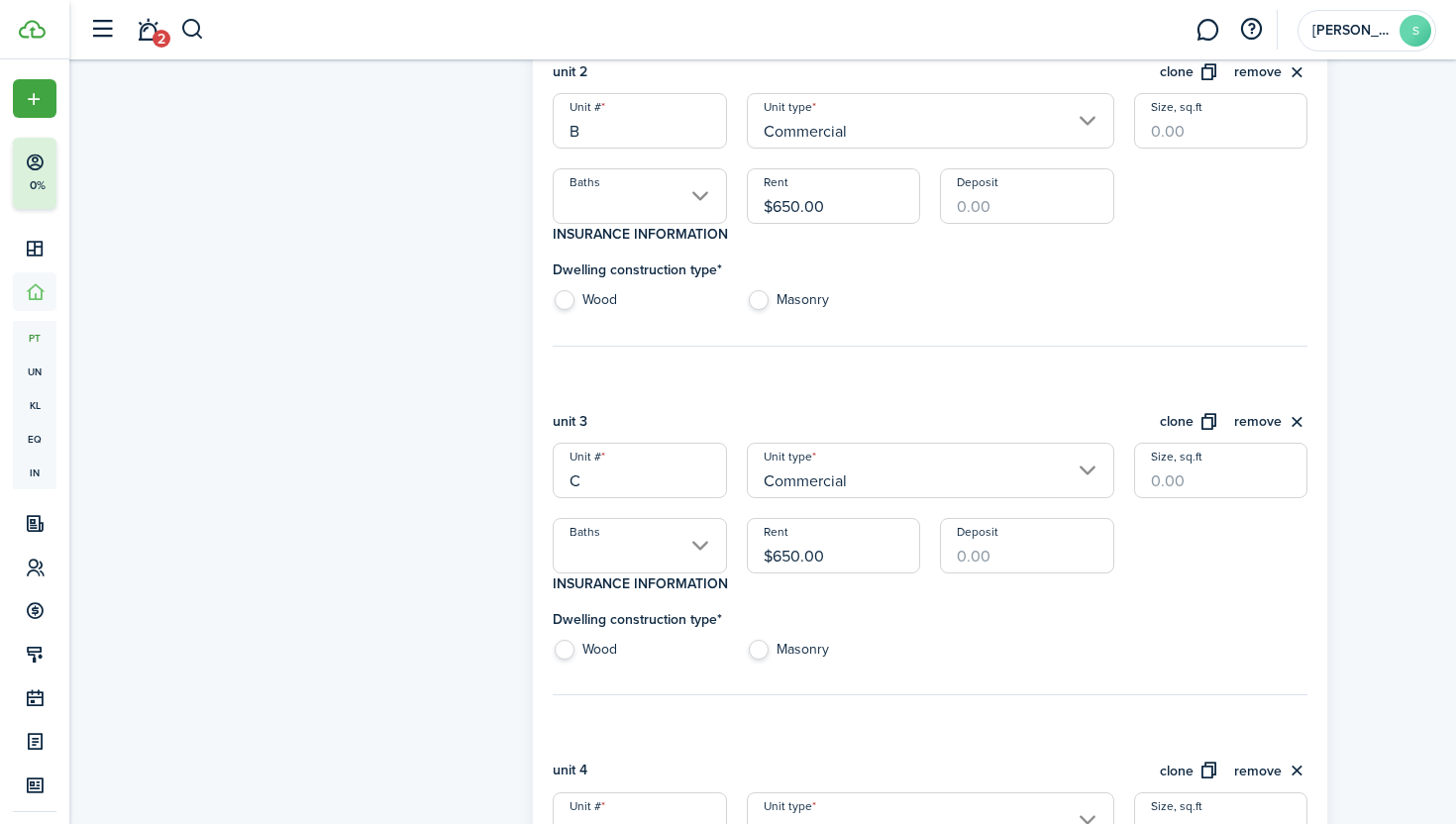 click on "Masonry" 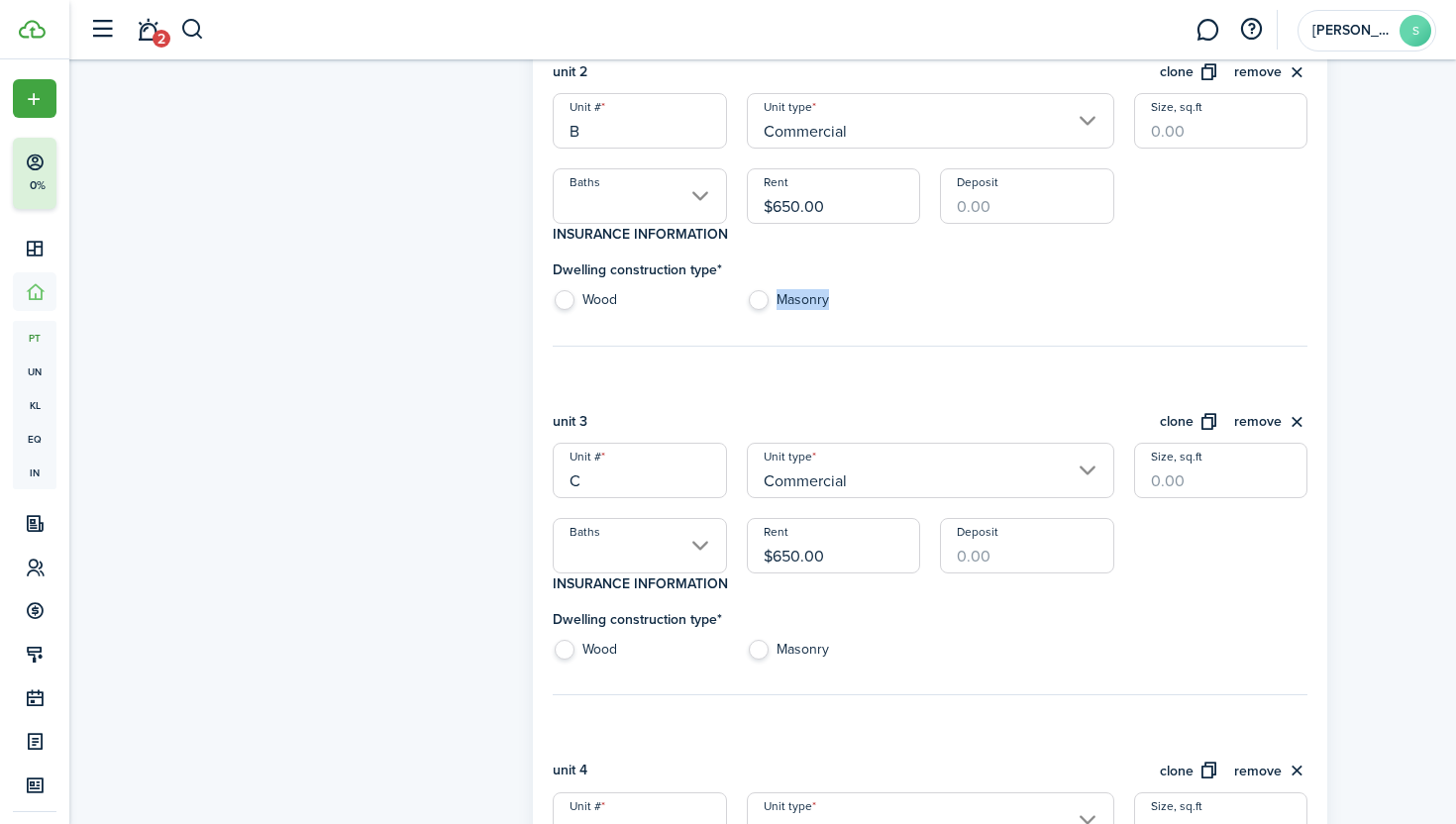 click on "Masonry" 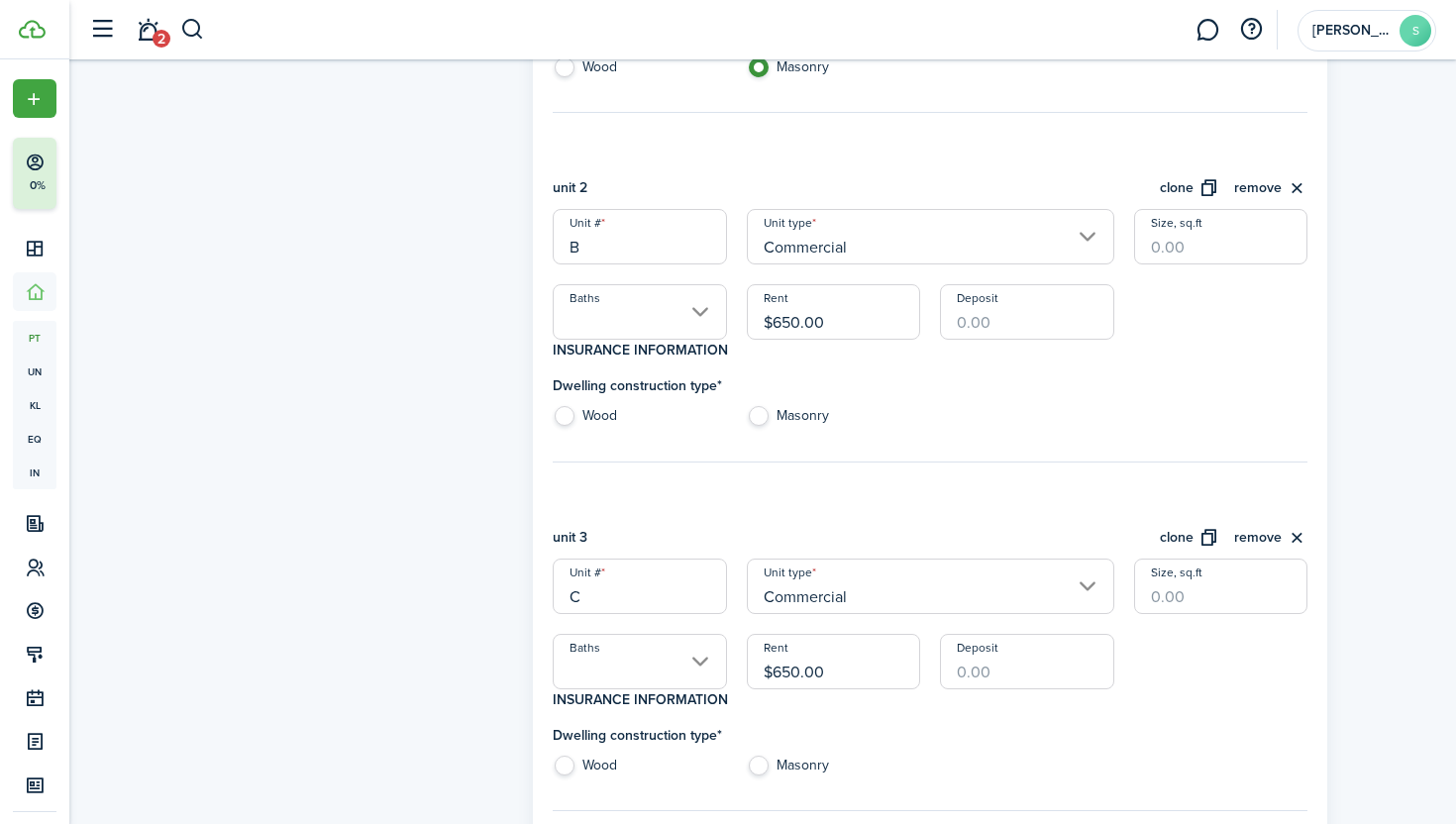 click on "Property photo  Upload photo Gallery  Upload photo" 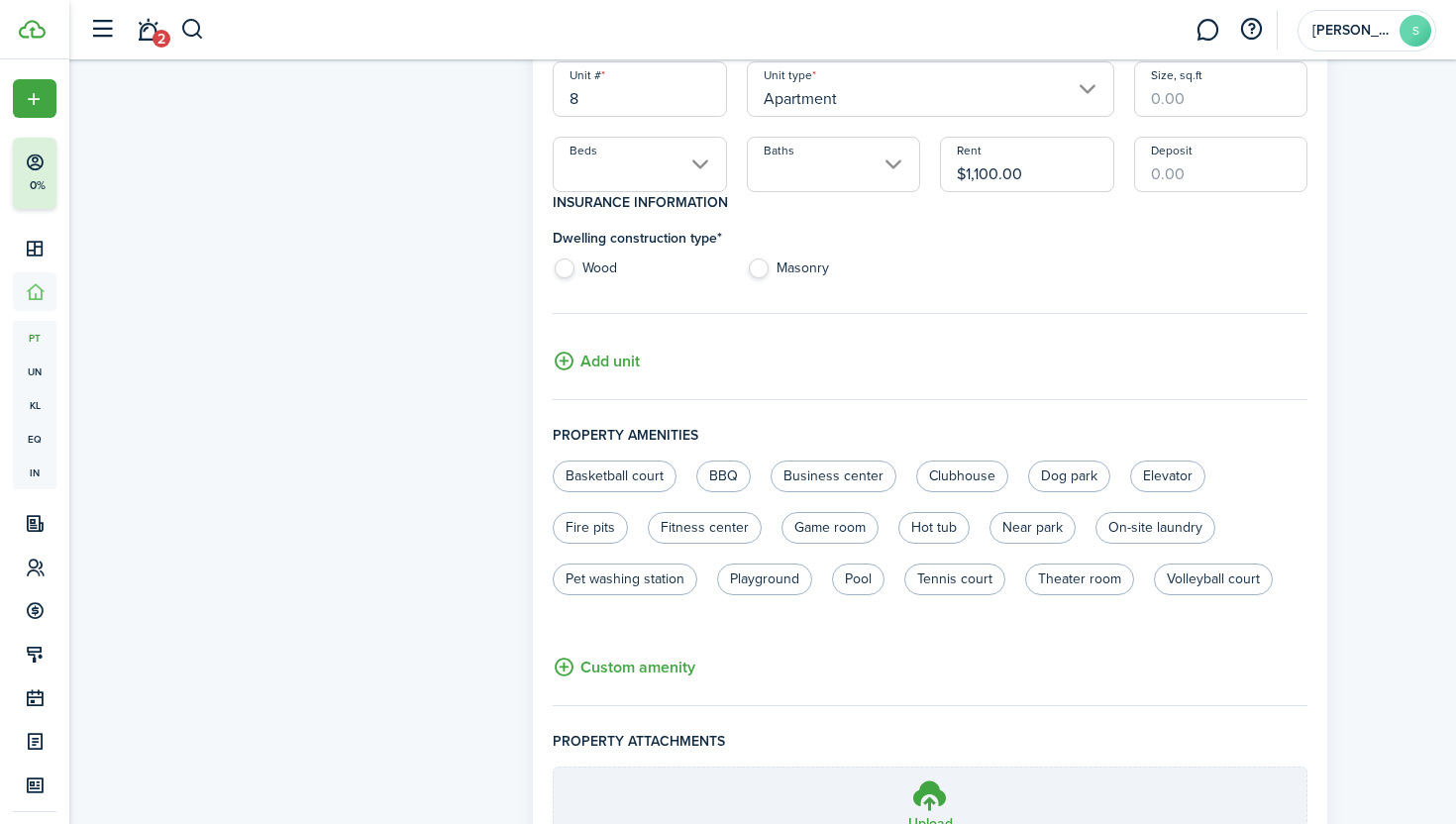 scroll, scrollTop: 3650, scrollLeft: 0, axis: vertical 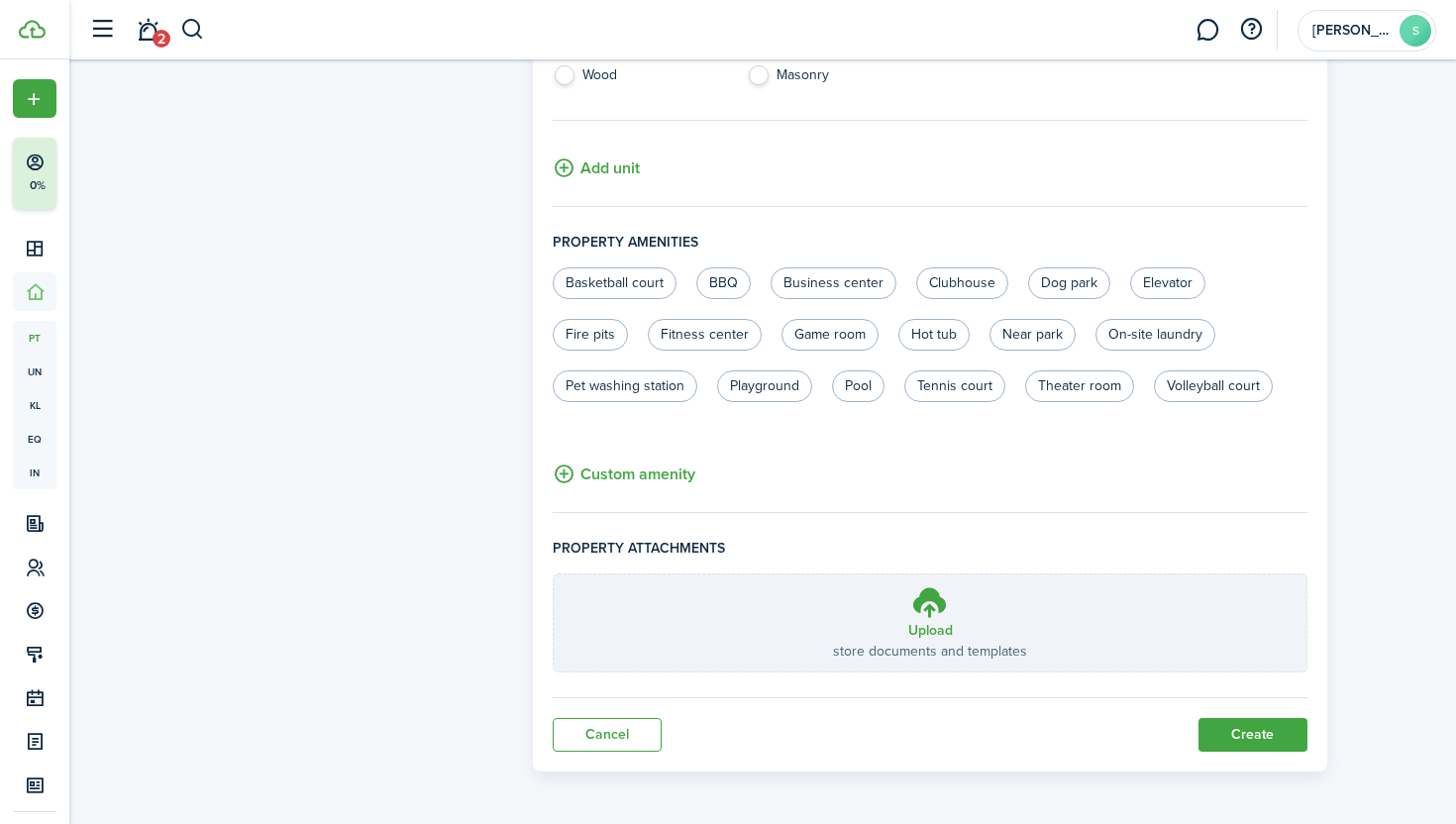 click on "General information  Property name  [STREET_ADDRESS][PERSON_NAME]  Year built   Mls #   Street address  [STREET_ADDRESS][PERSON_NAME] Property type  Single Unit type   Single family rentals (often abbreviated as SFR) are rentals in which there is only one rental associated to a specific address. This type of rental is usually used for a house, single mobile home, or a single condo.   This type of property does not allow to add any units/rooms   Multi Unit type   Multi-unit property are for rentals in which there are multiple rental units per a single address. This type of property is typically used for renting out rooms of a house, apartment units, office units, condos, garages, storage units, mobile home park and etc.  Units information unit 1  clone   remove   Unit #  A  Unit type  Commercial  Size, sq.ft   Baths   Rent  $800.00  Deposit  Insurance information Dwelling construction type  *  Wood Masonry unit 2  clone   remove   Unit #  B  Unit type  Commercial  Baths" 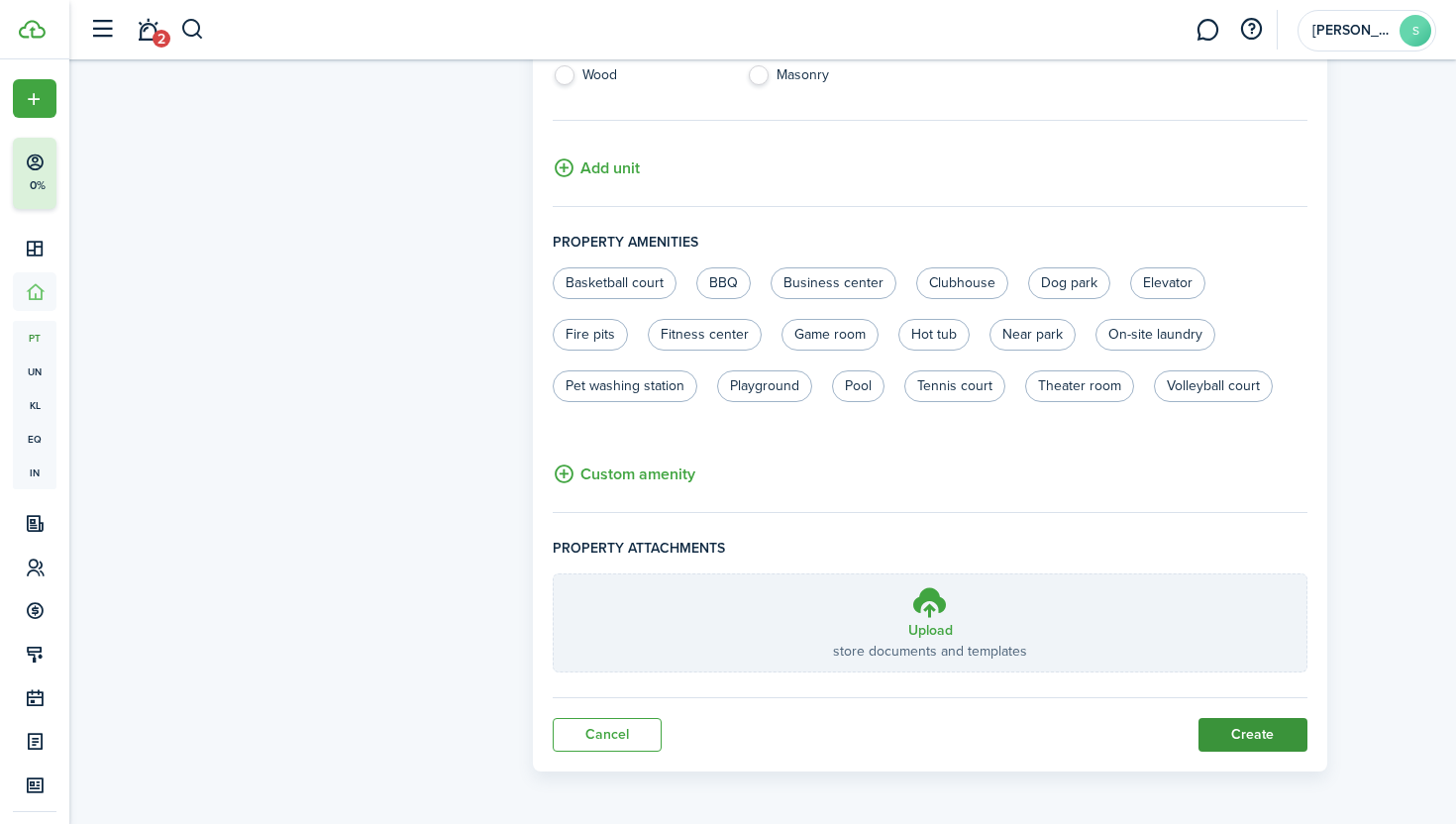 click on "Create" 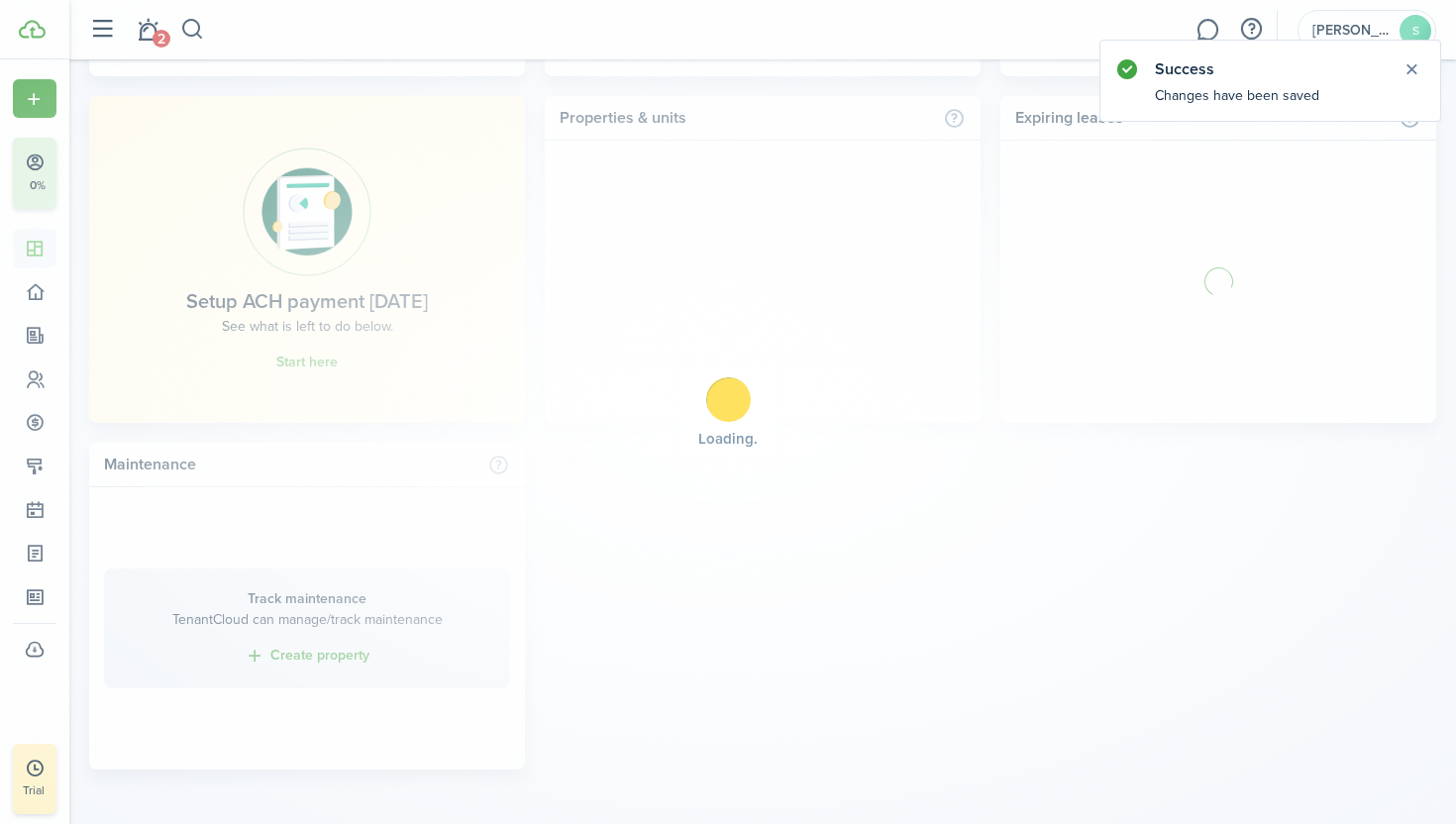 scroll, scrollTop: 0, scrollLeft: 0, axis: both 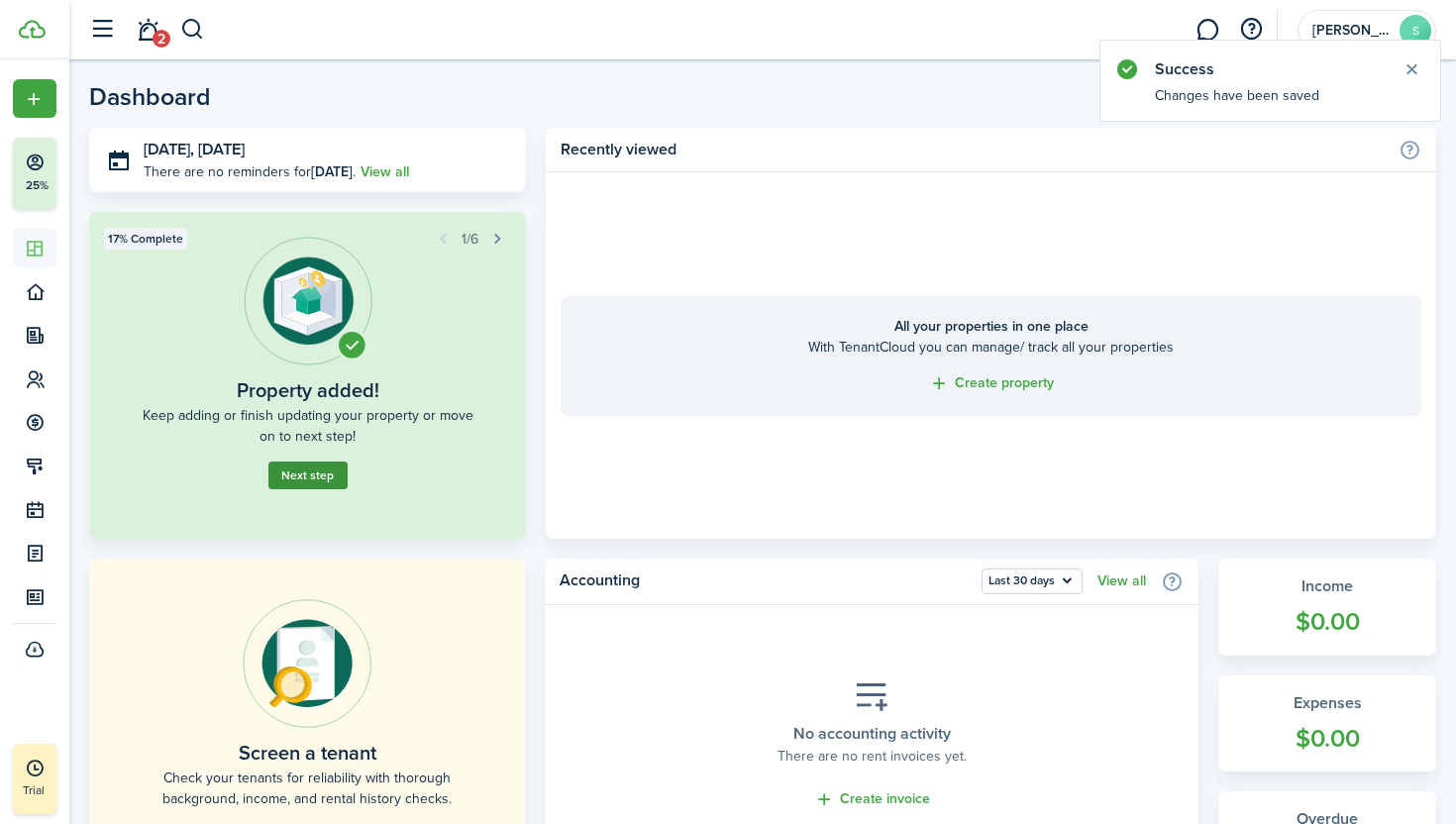 click on "Next step" 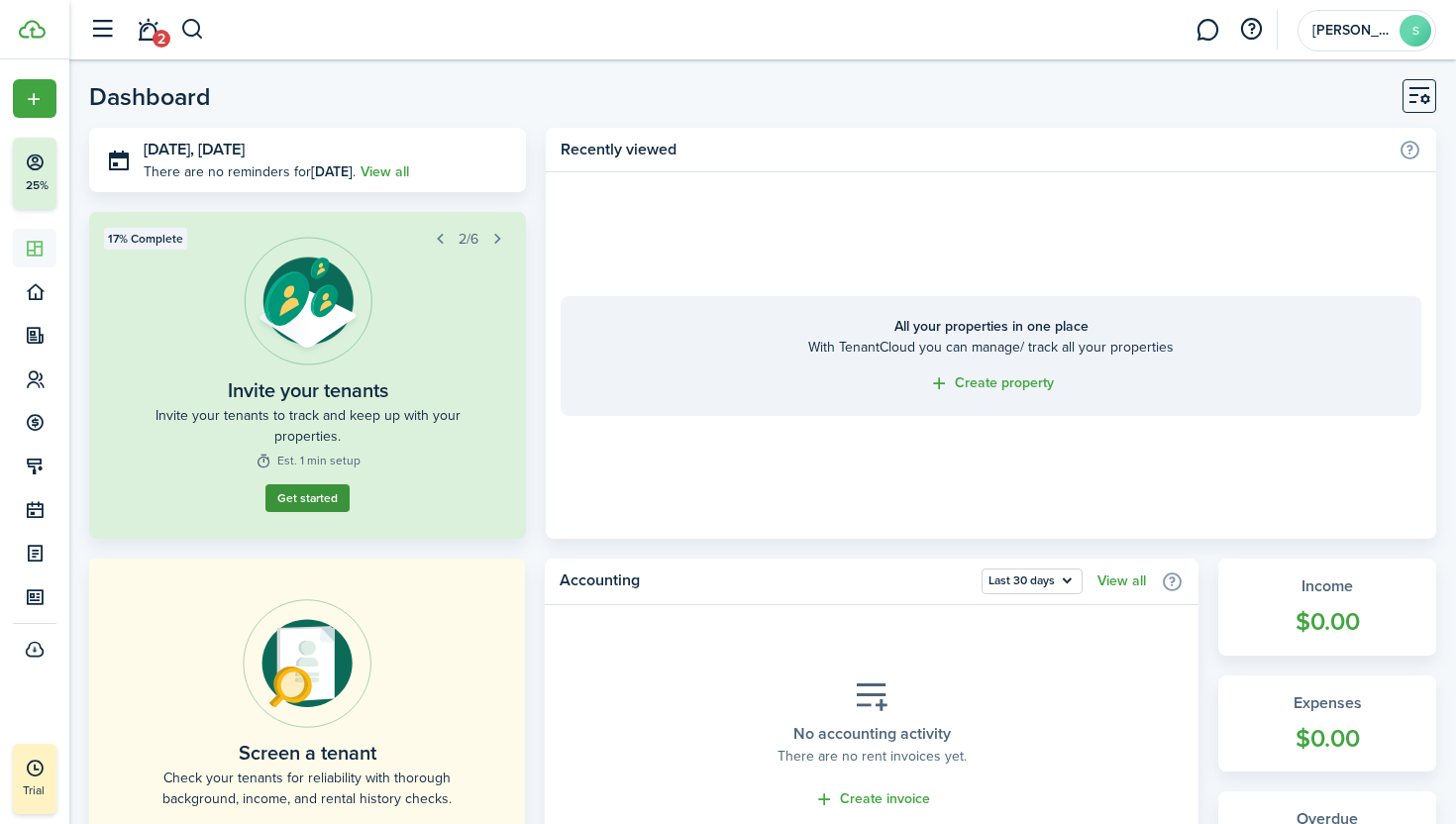 click on "Get started" 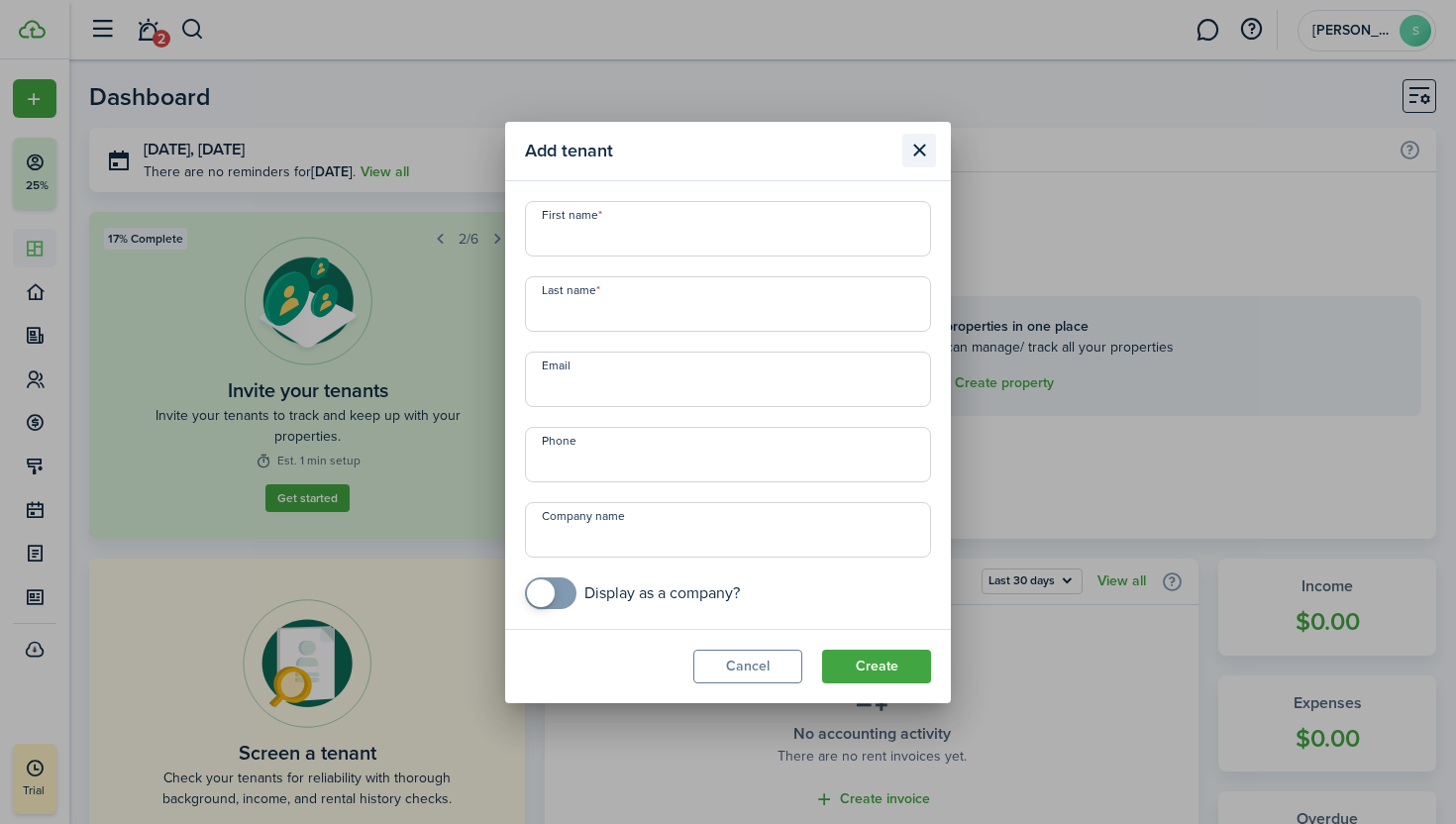 click at bounding box center (919, 151) 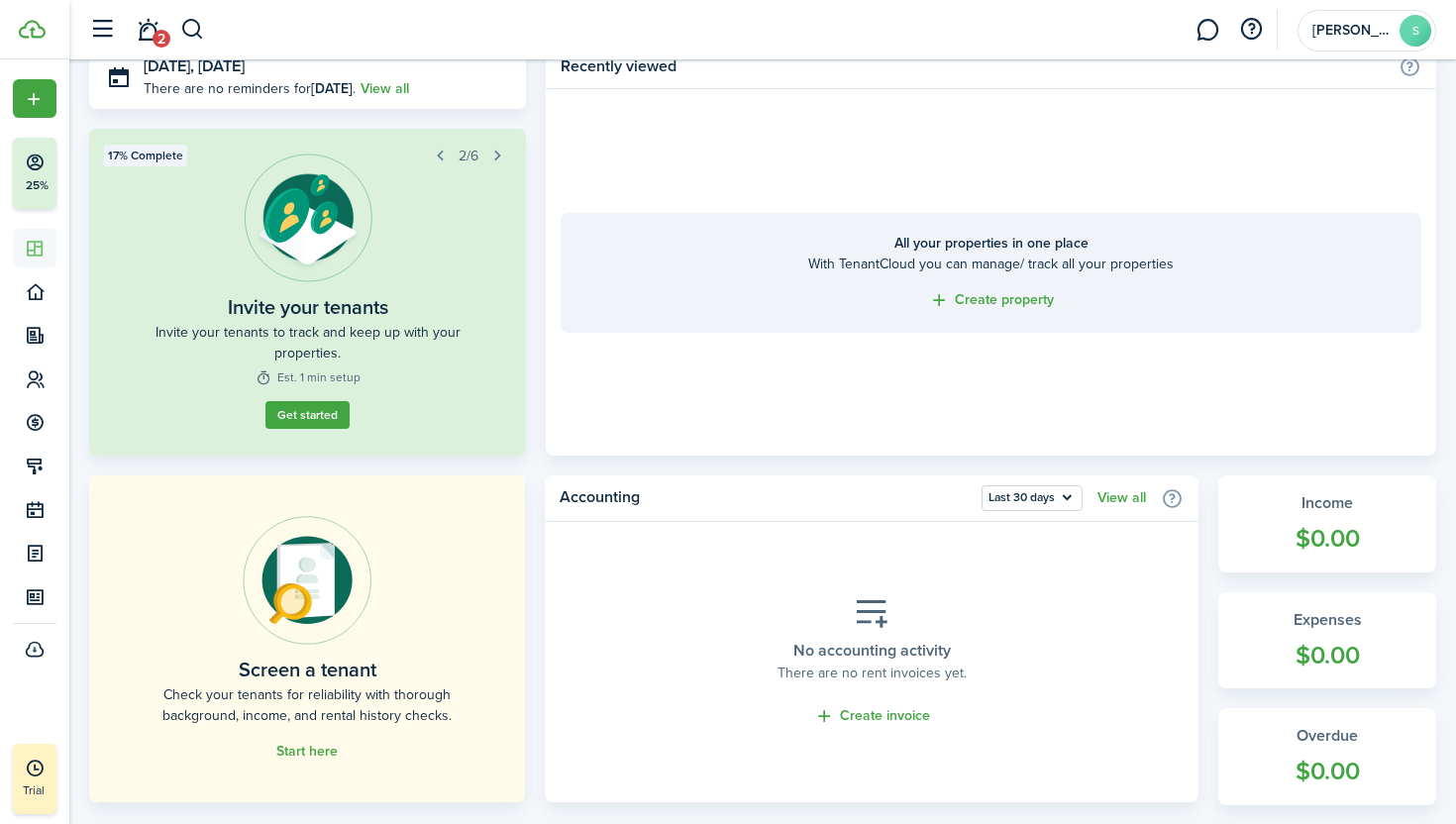 scroll, scrollTop: 0, scrollLeft: 0, axis: both 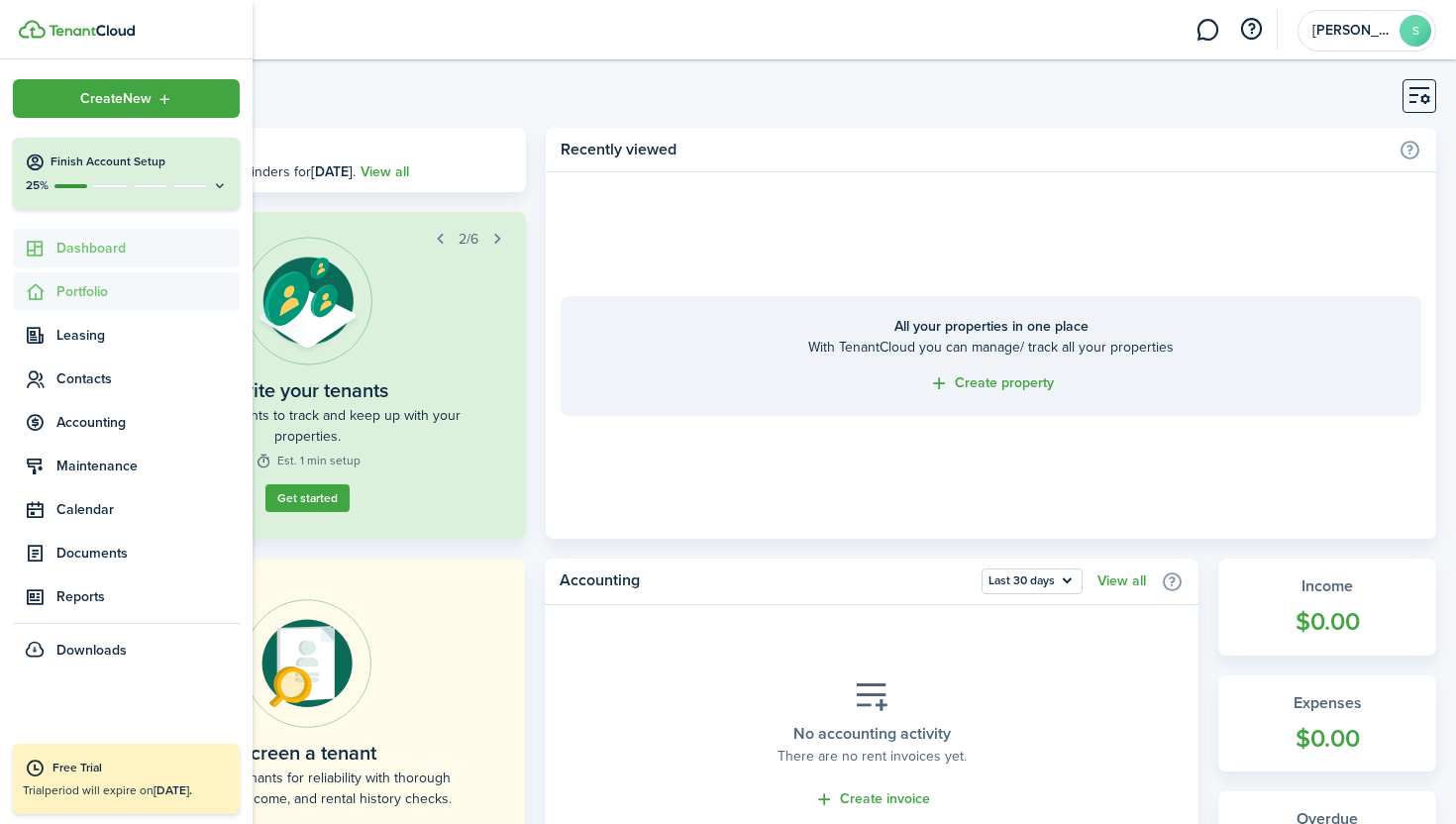 click on "Portfolio" 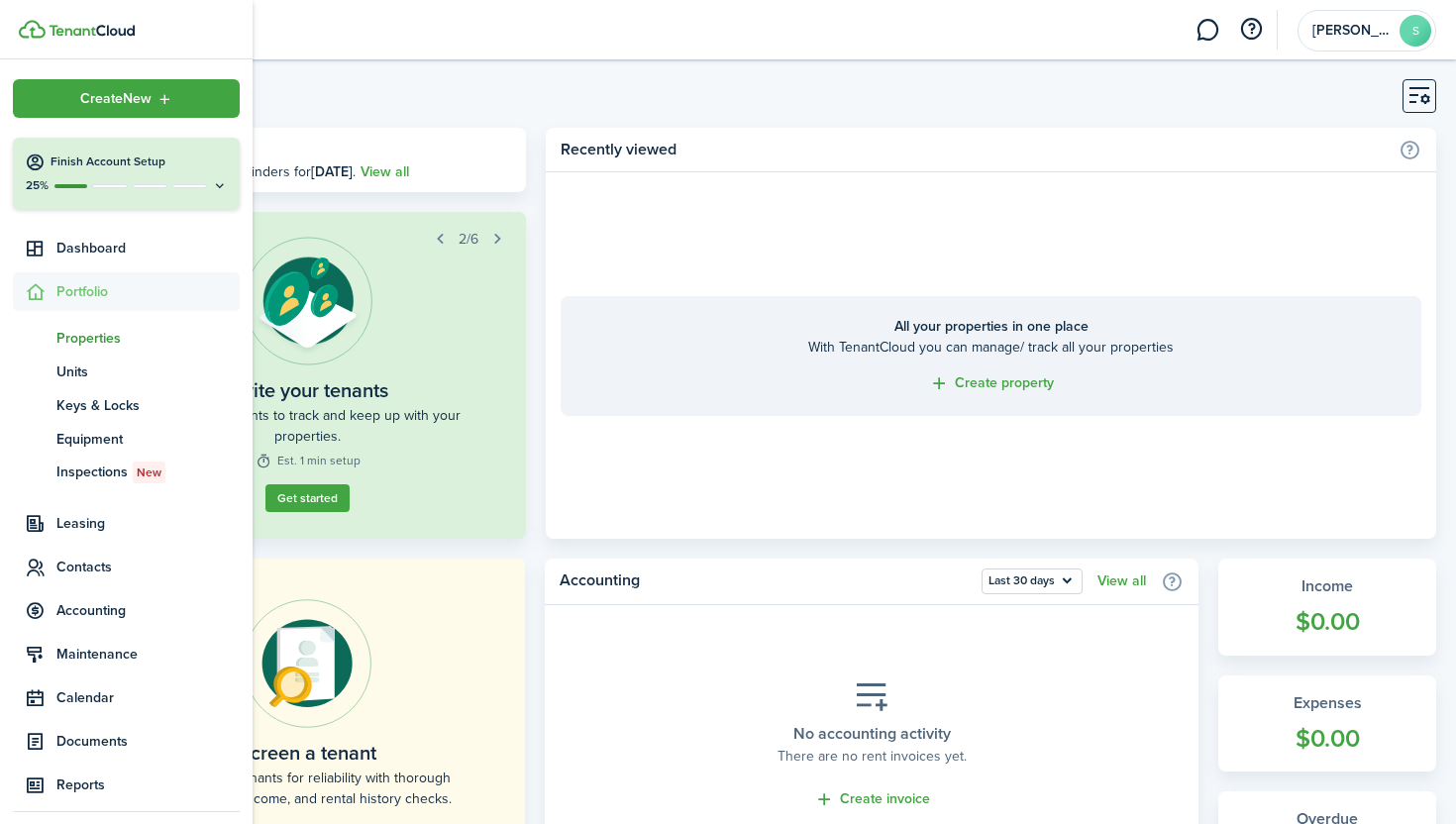 click on "Properties" 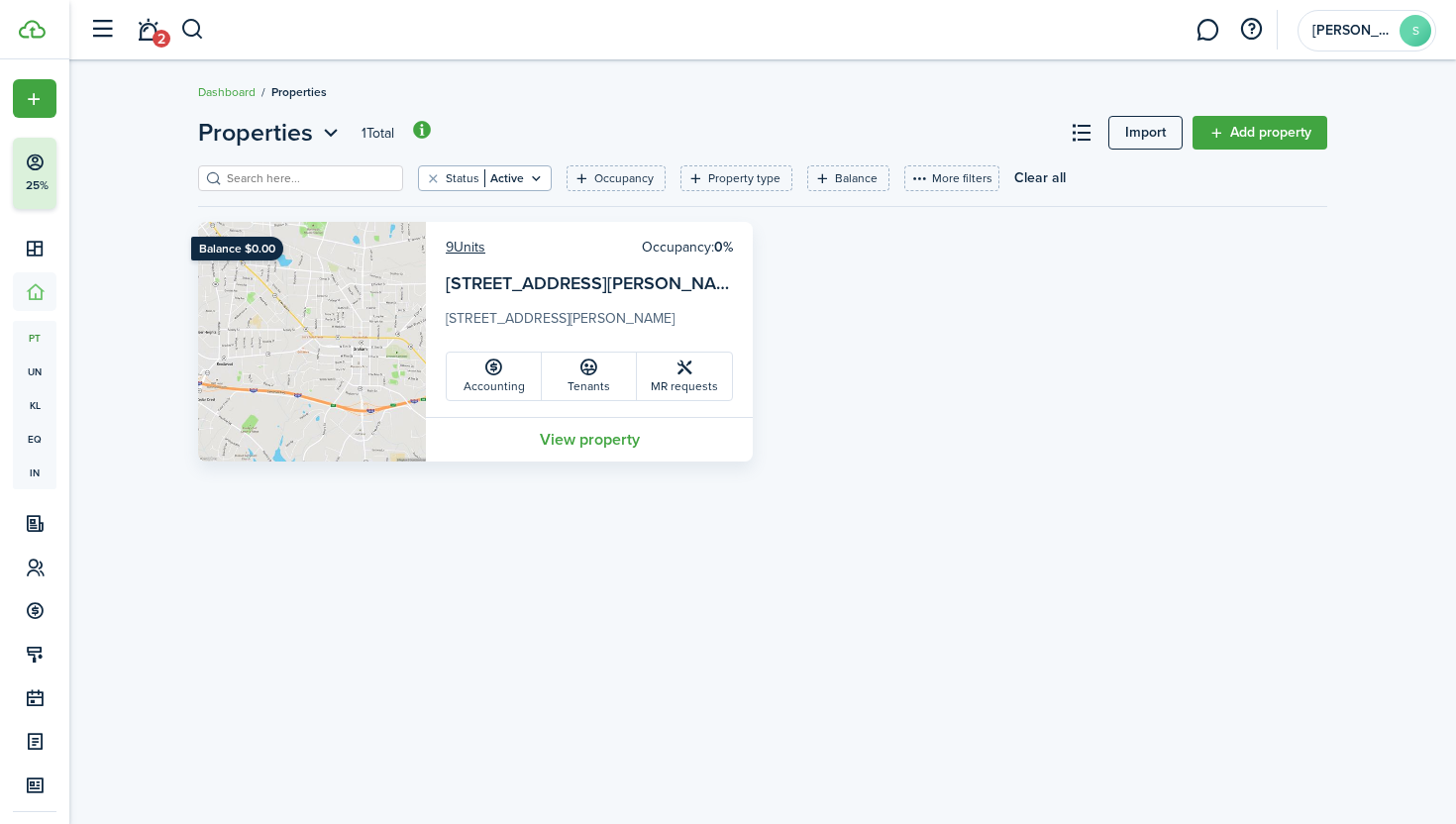 click on "9  Units    Occupancy:  0%  [STREET_ADDRESS][PERSON_NAME][PERSON_NAME][DEMOGRAPHIC_DATA]  Accounting Tenants MR requests" 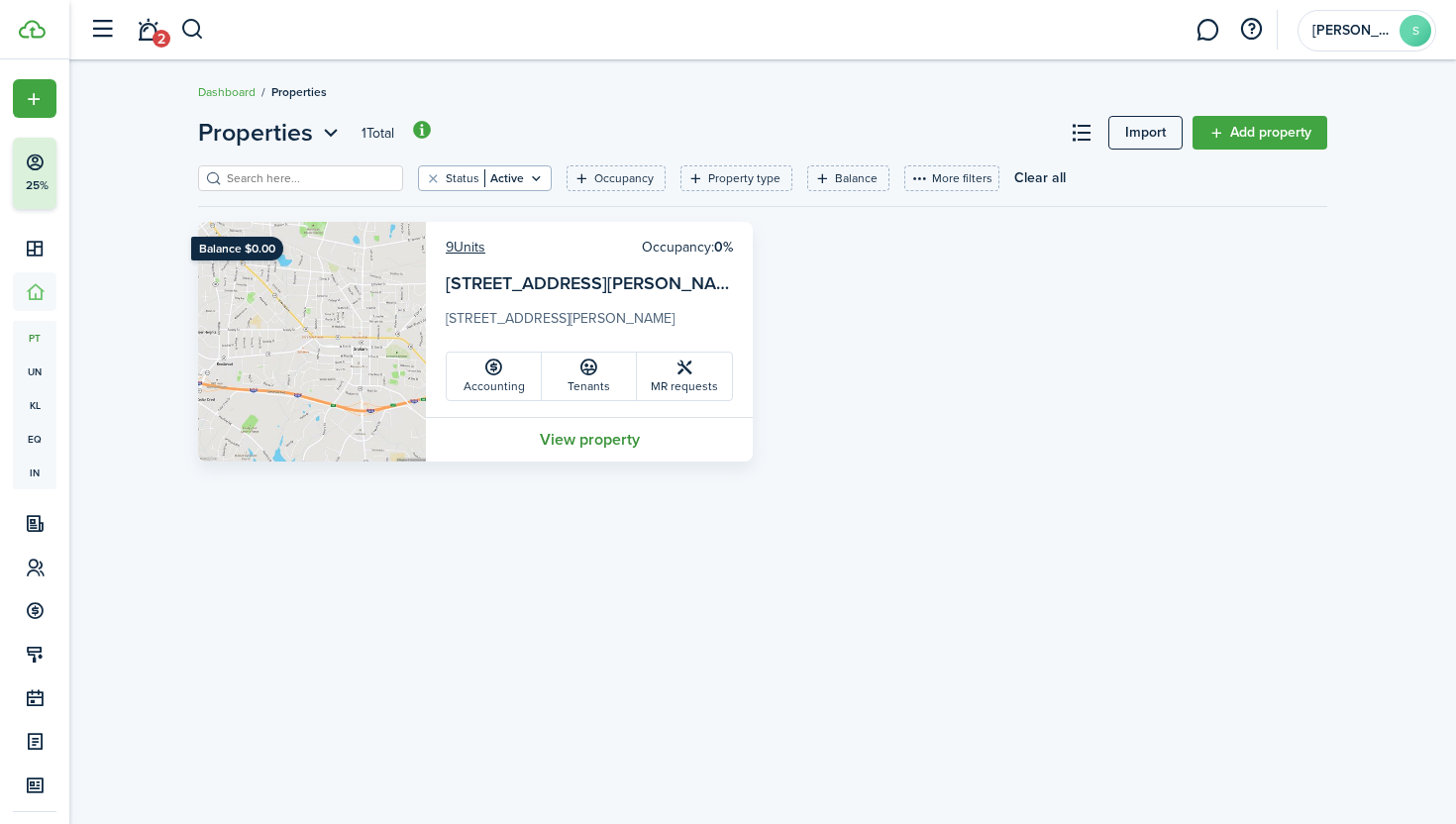 click on "View property" 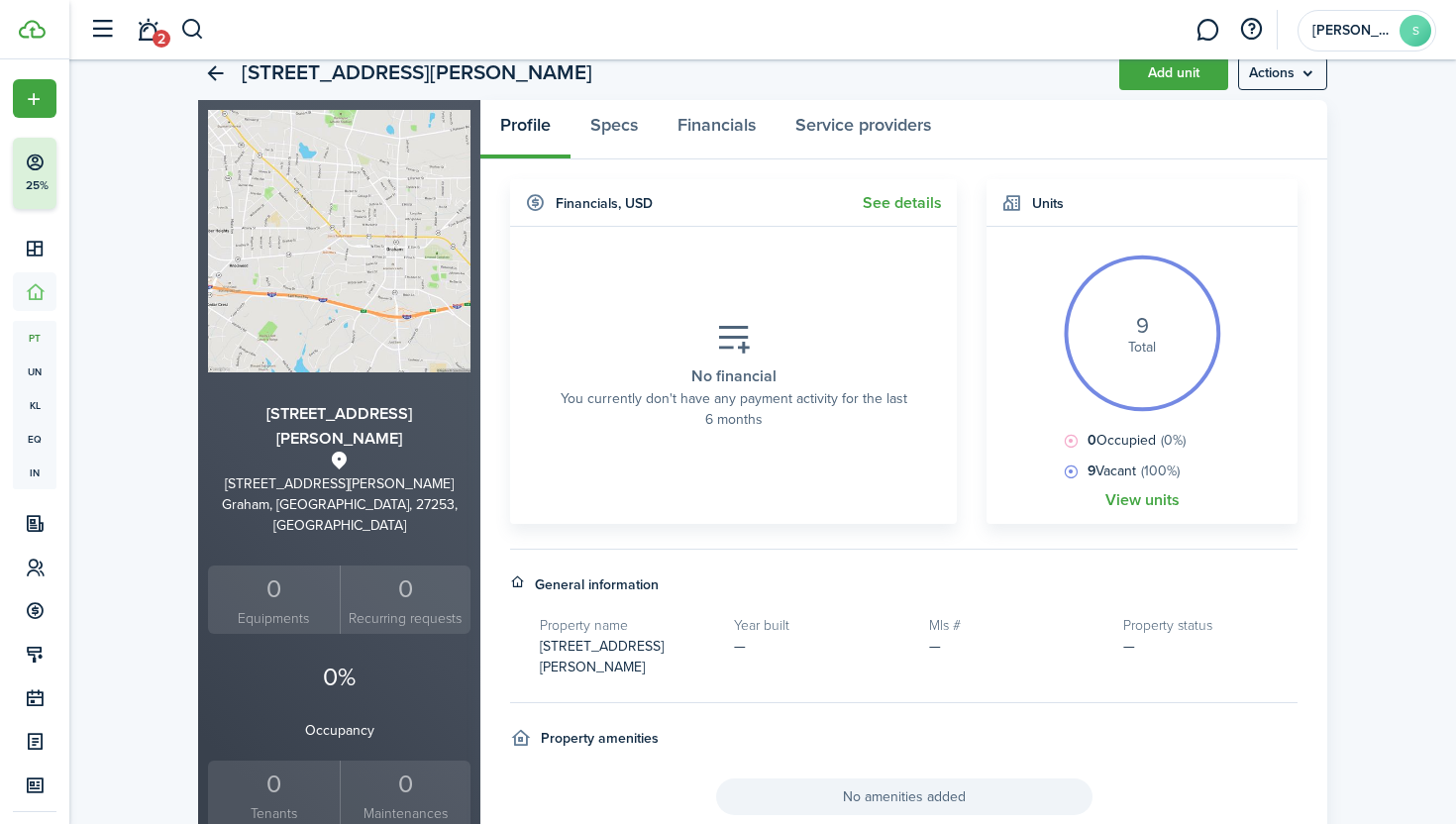 scroll, scrollTop: 0, scrollLeft: 0, axis: both 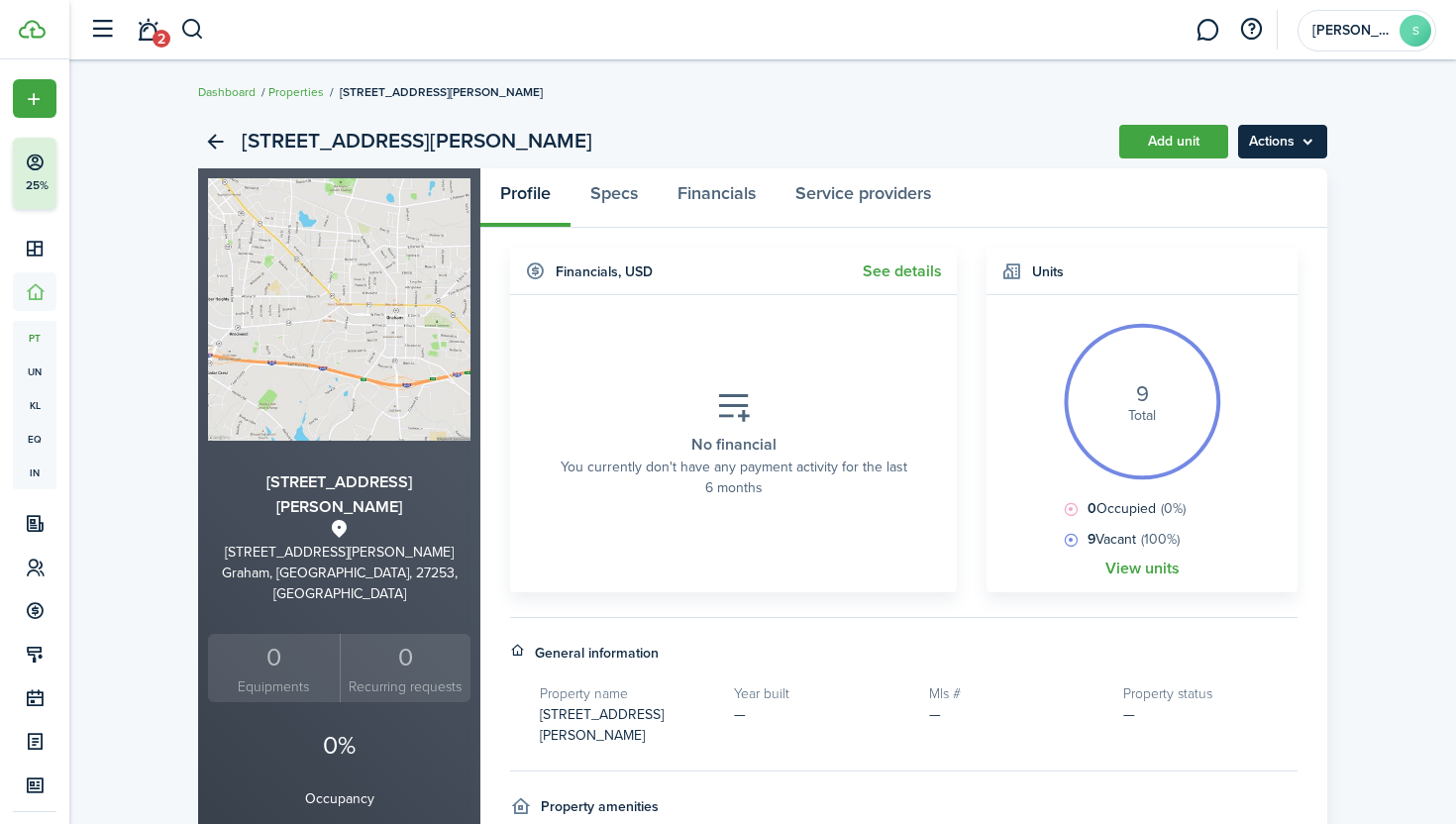 click on "Actions" 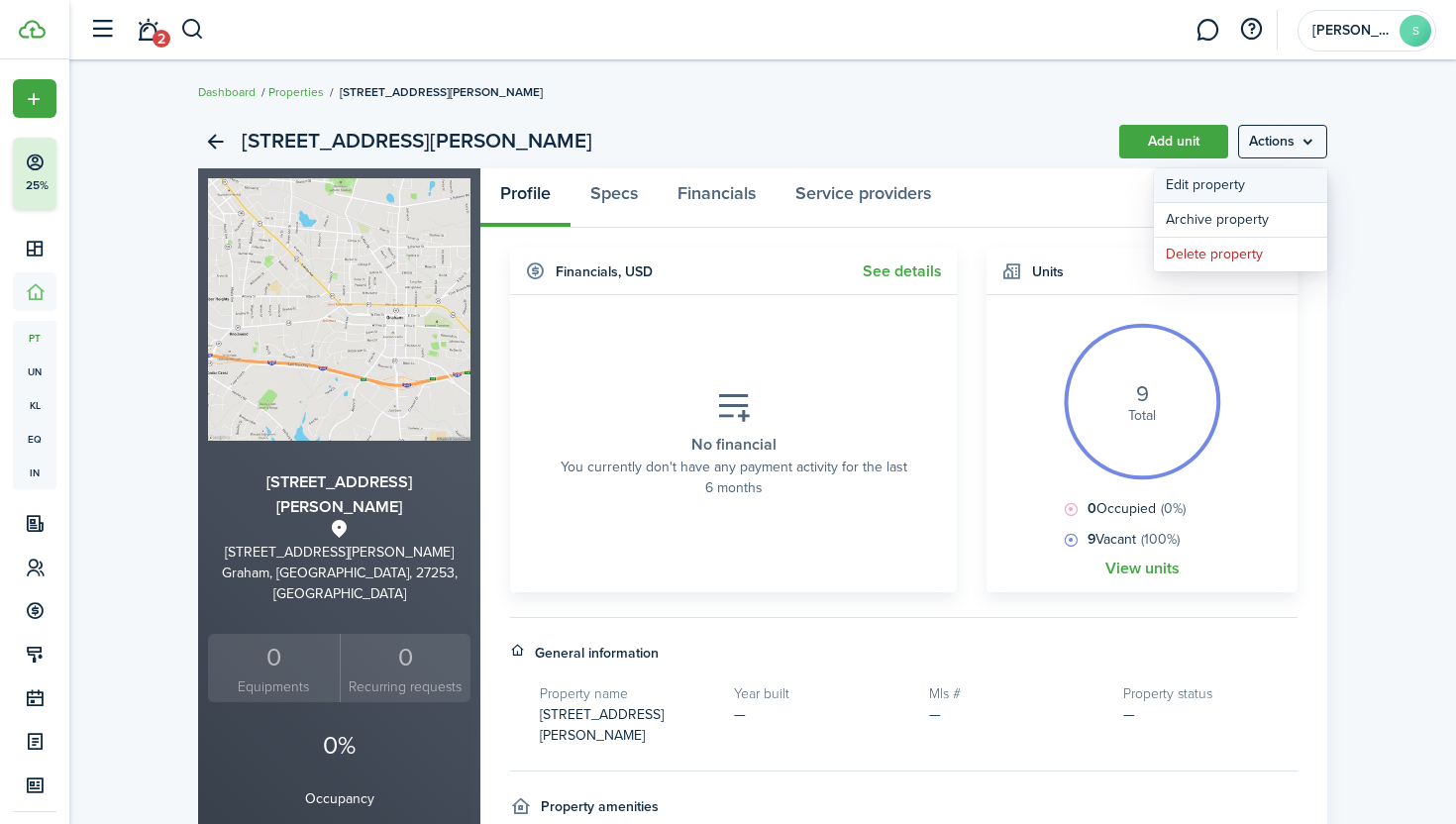 click on "Edit property" at bounding box center [1240, 185] 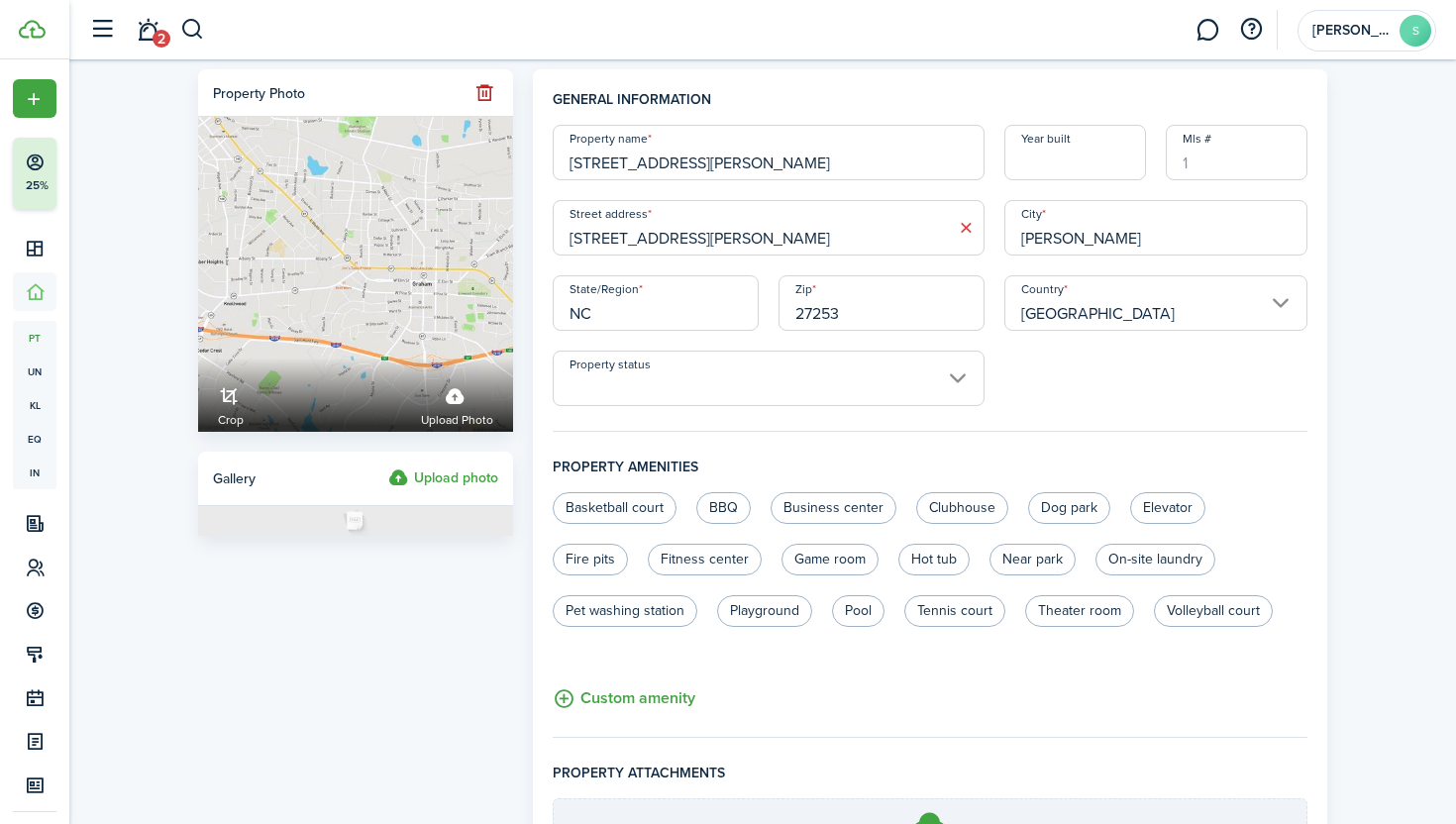 scroll, scrollTop: 226, scrollLeft: 0, axis: vertical 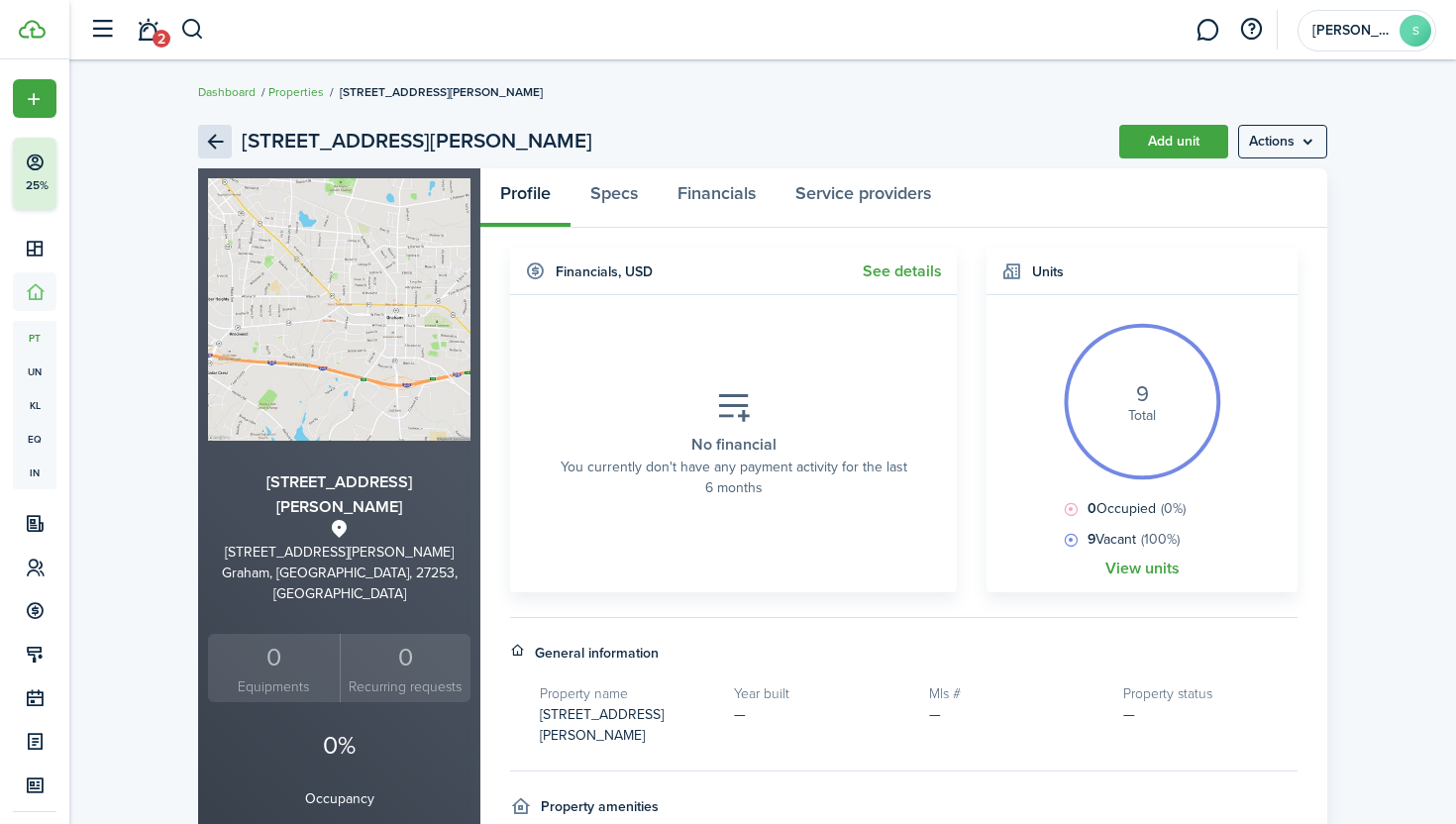 click 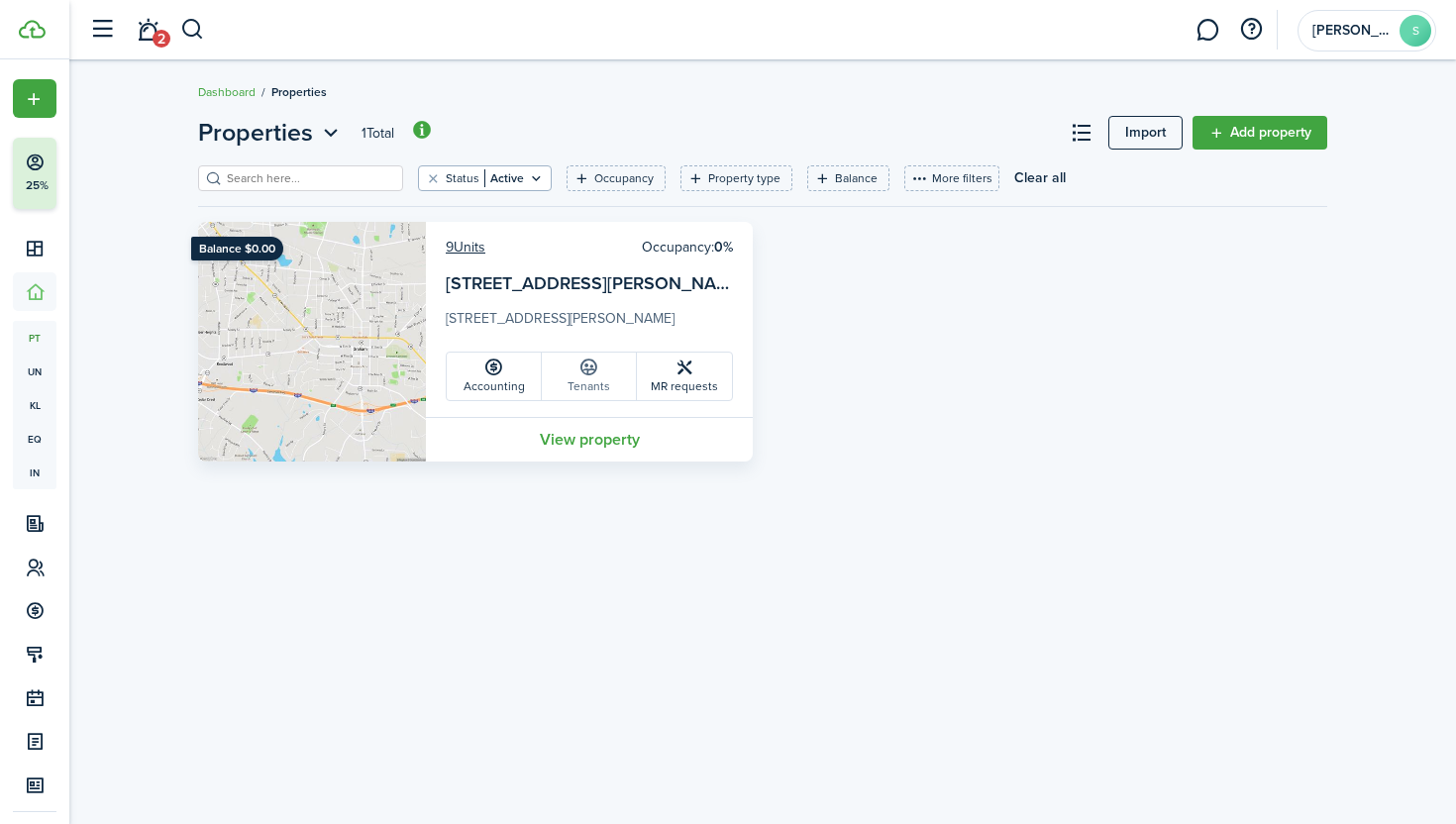 click on "Tenants" 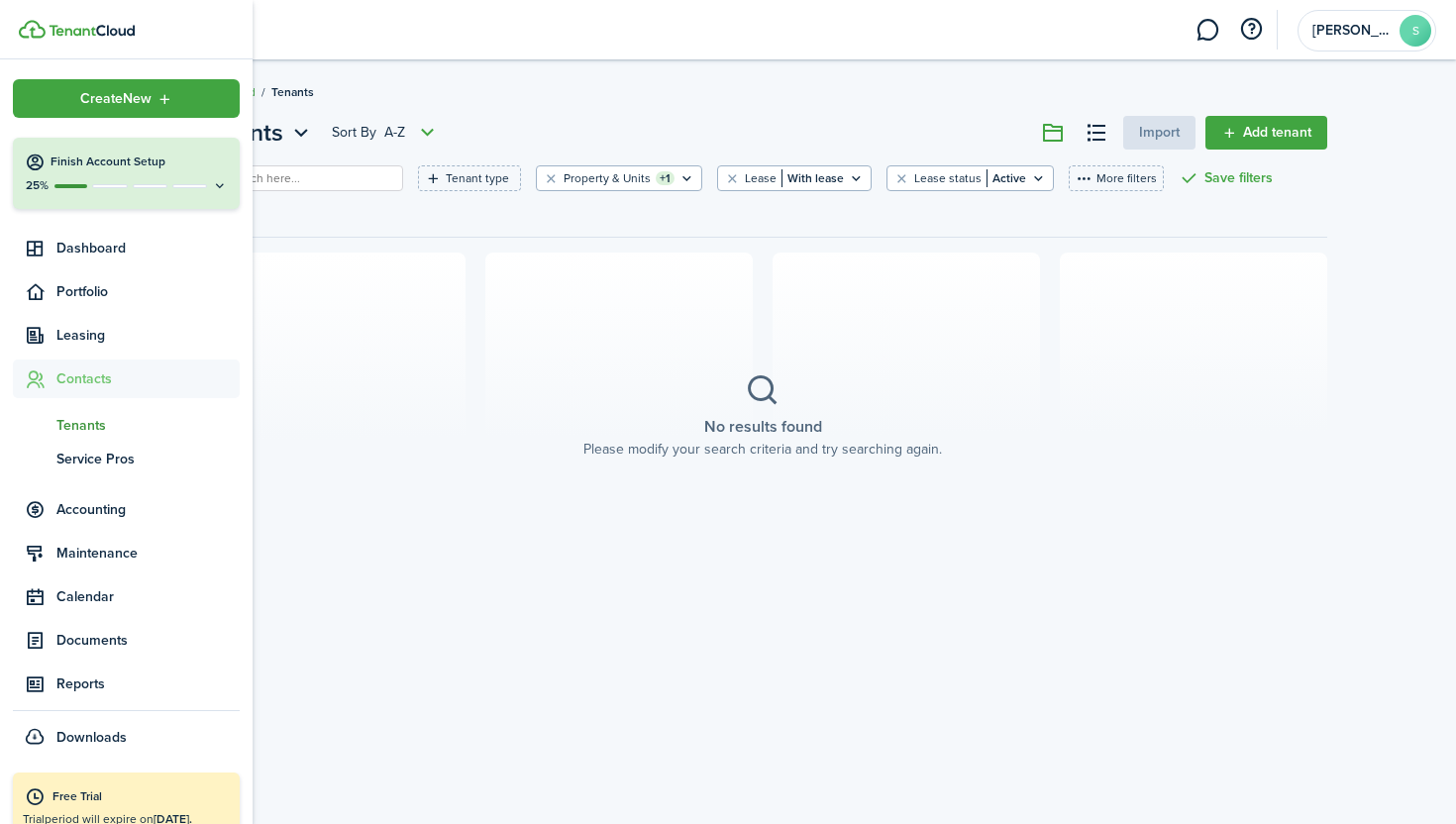 click on "Finish Account Setup" at bounding box center (139, 161) 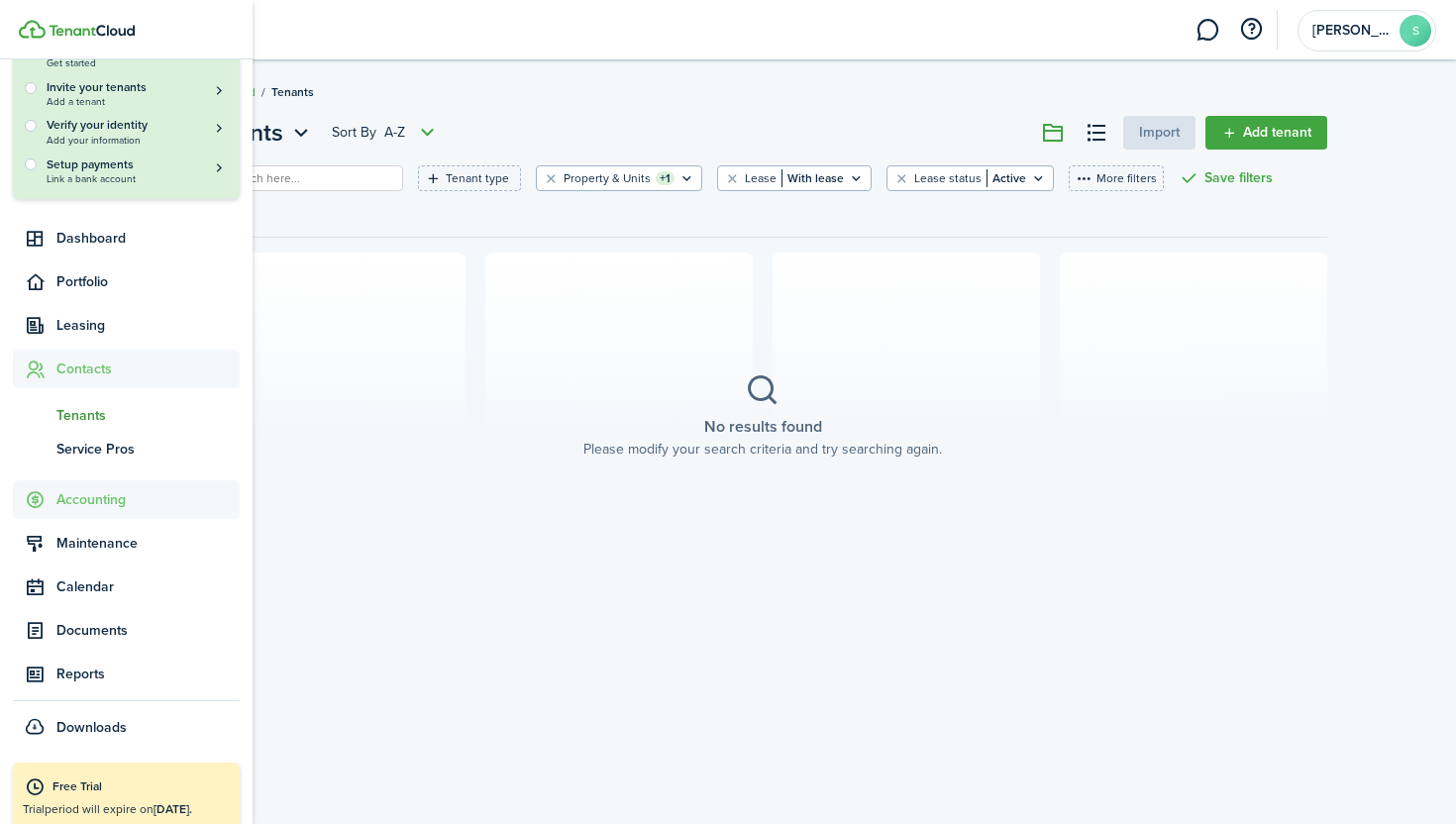 scroll, scrollTop: 0, scrollLeft: 0, axis: both 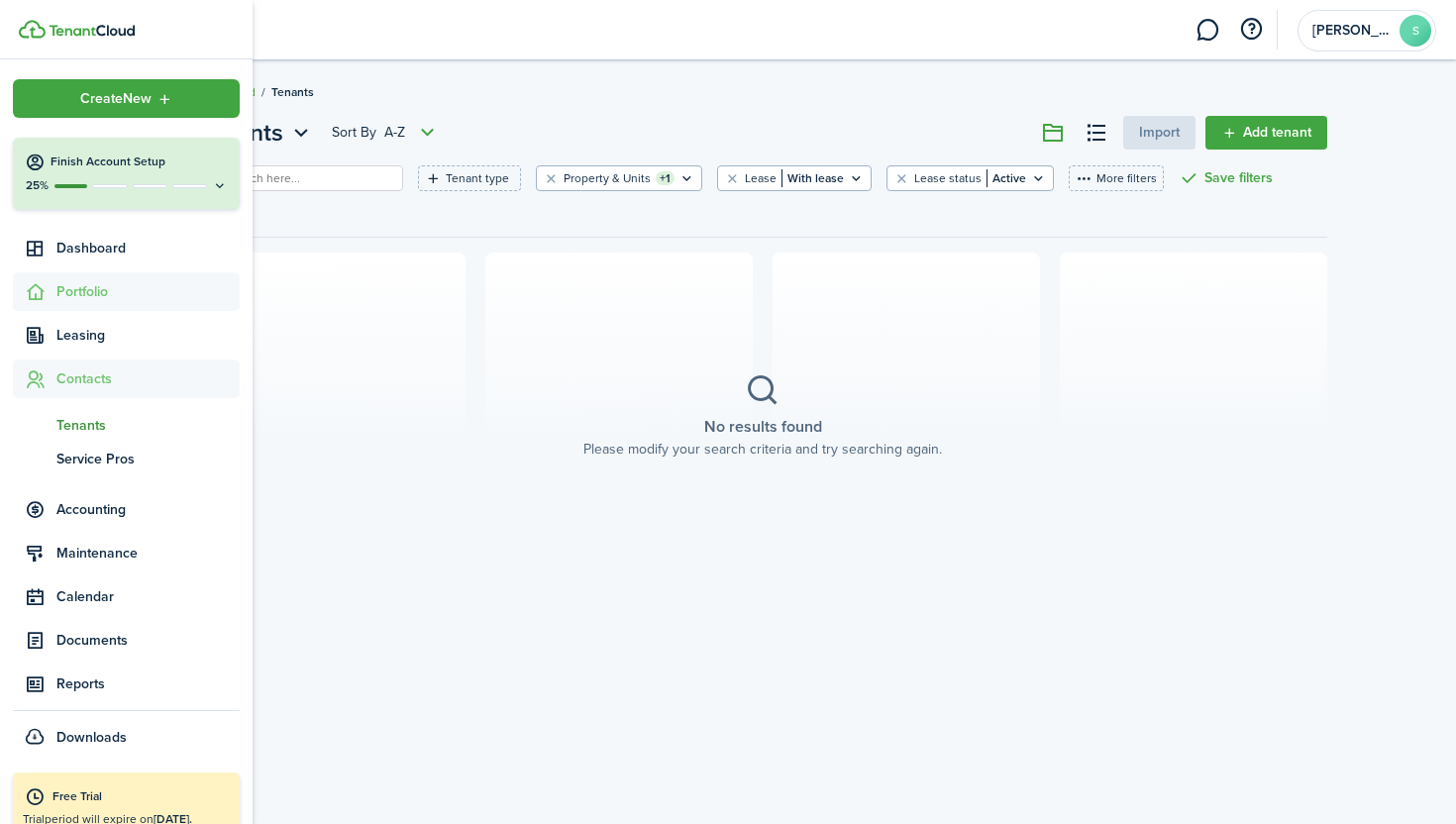 click on "Portfolio" 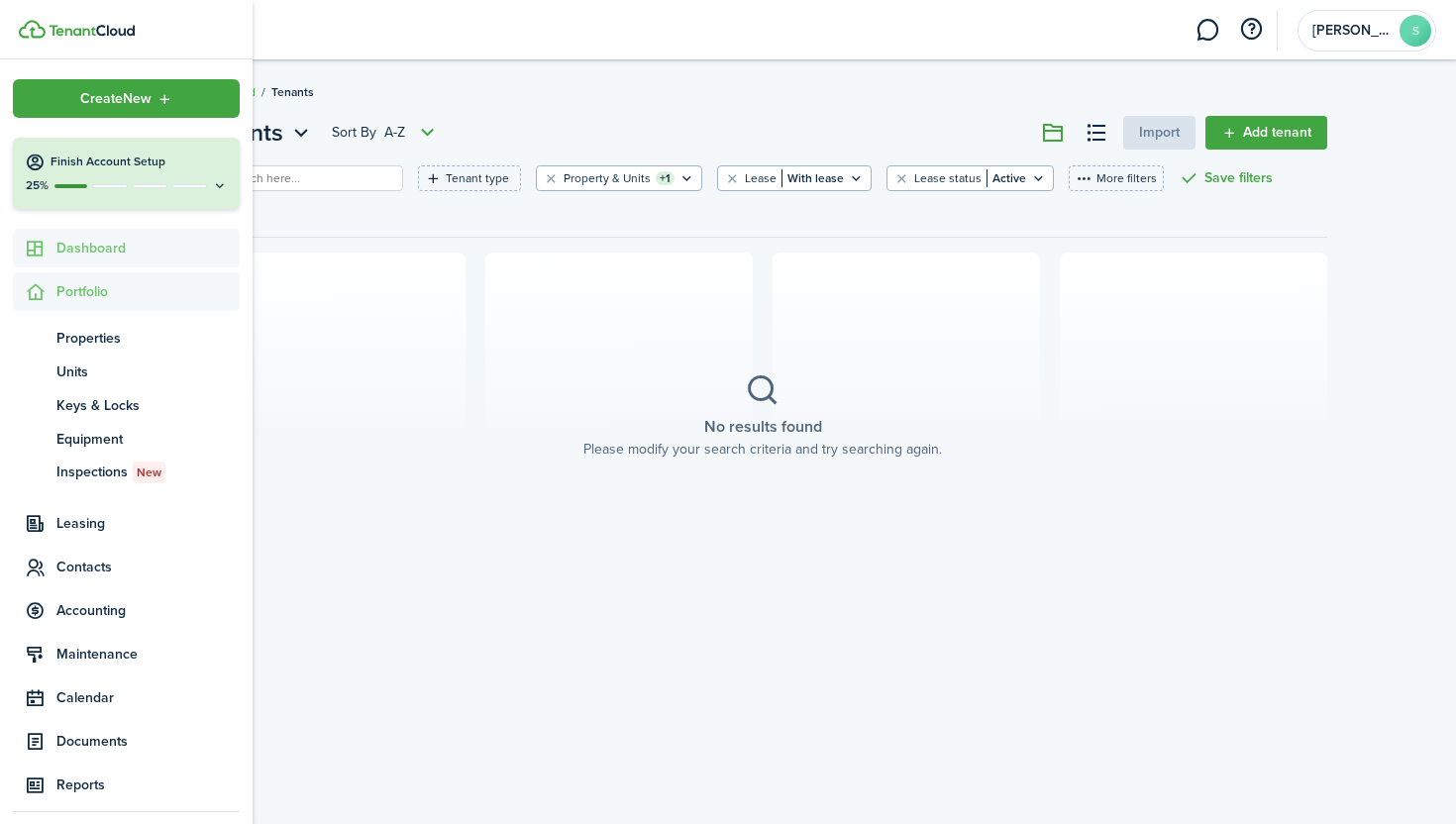 click on "Dashboard" 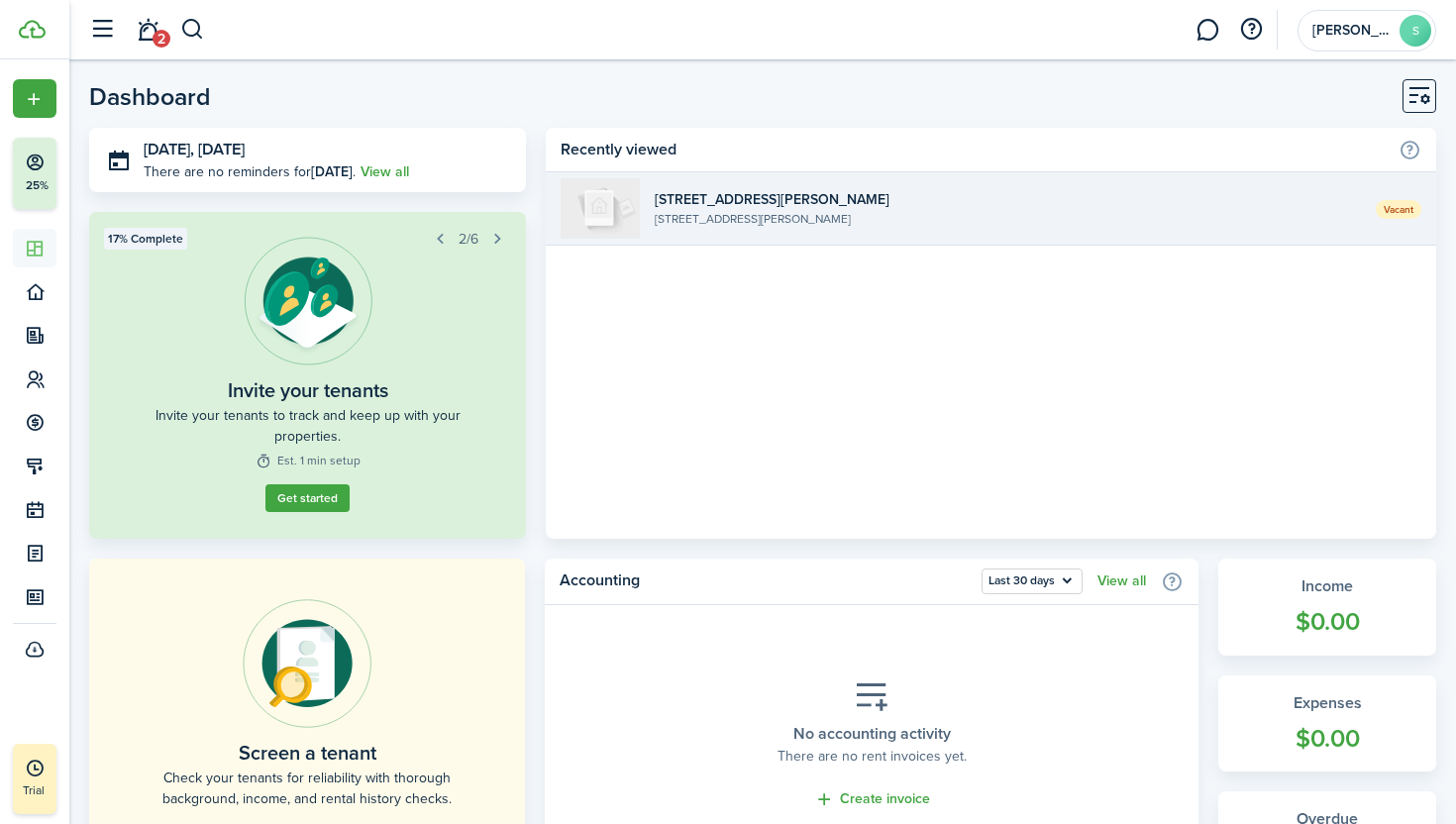 click on "[STREET_ADDRESS][PERSON_NAME]" 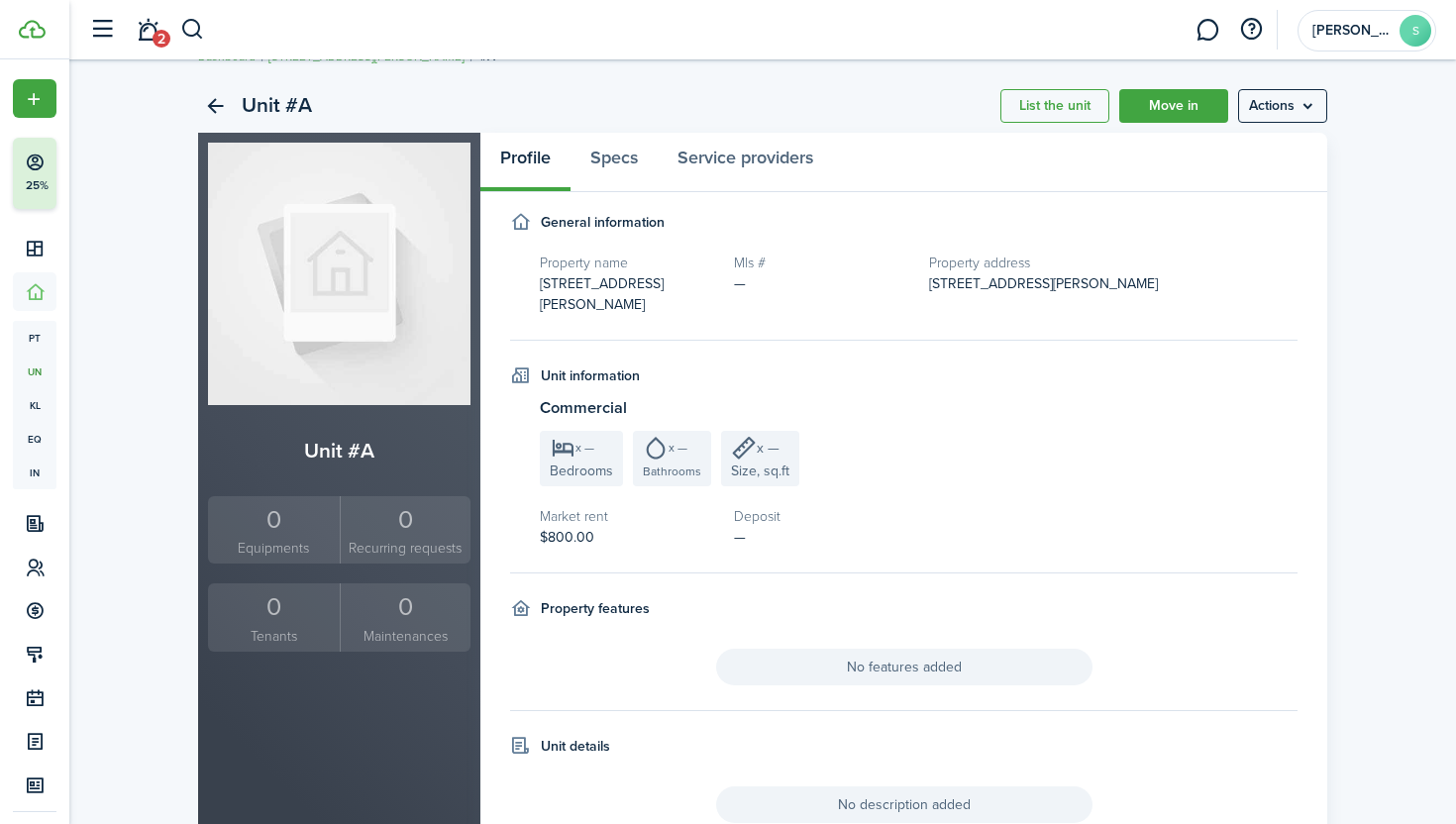 scroll, scrollTop: 0, scrollLeft: 0, axis: both 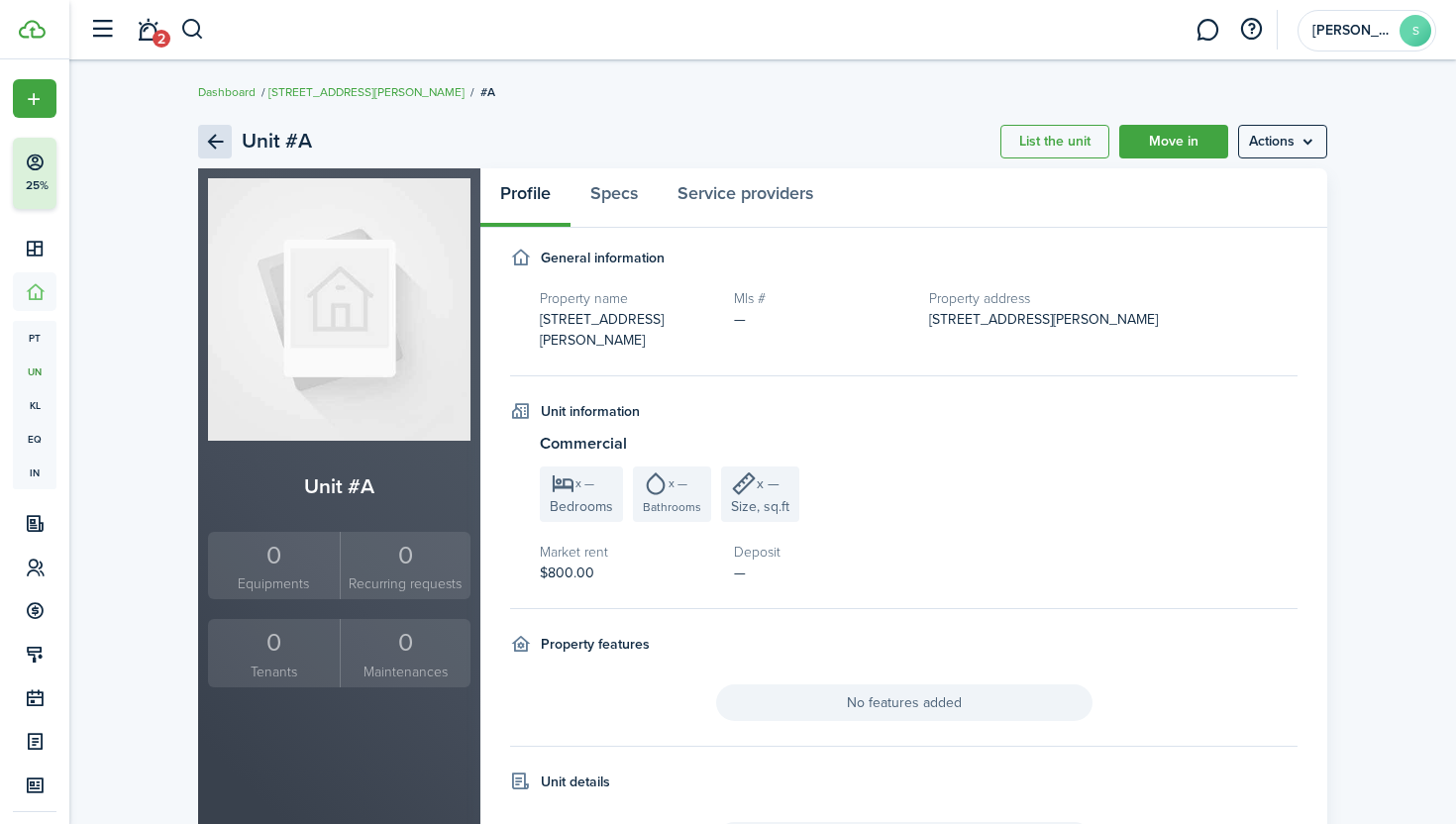 click 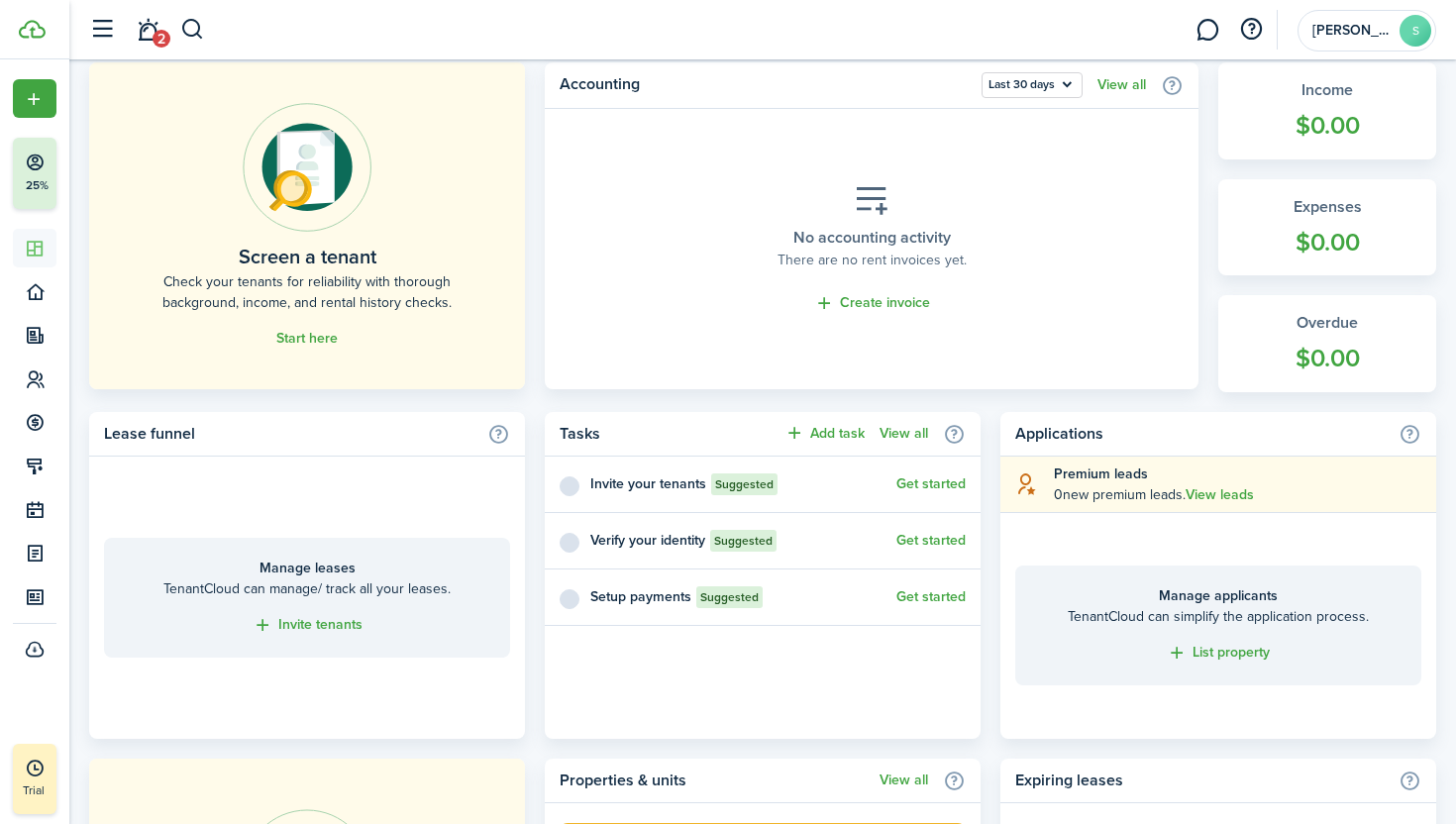 scroll, scrollTop: 489, scrollLeft: 0, axis: vertical 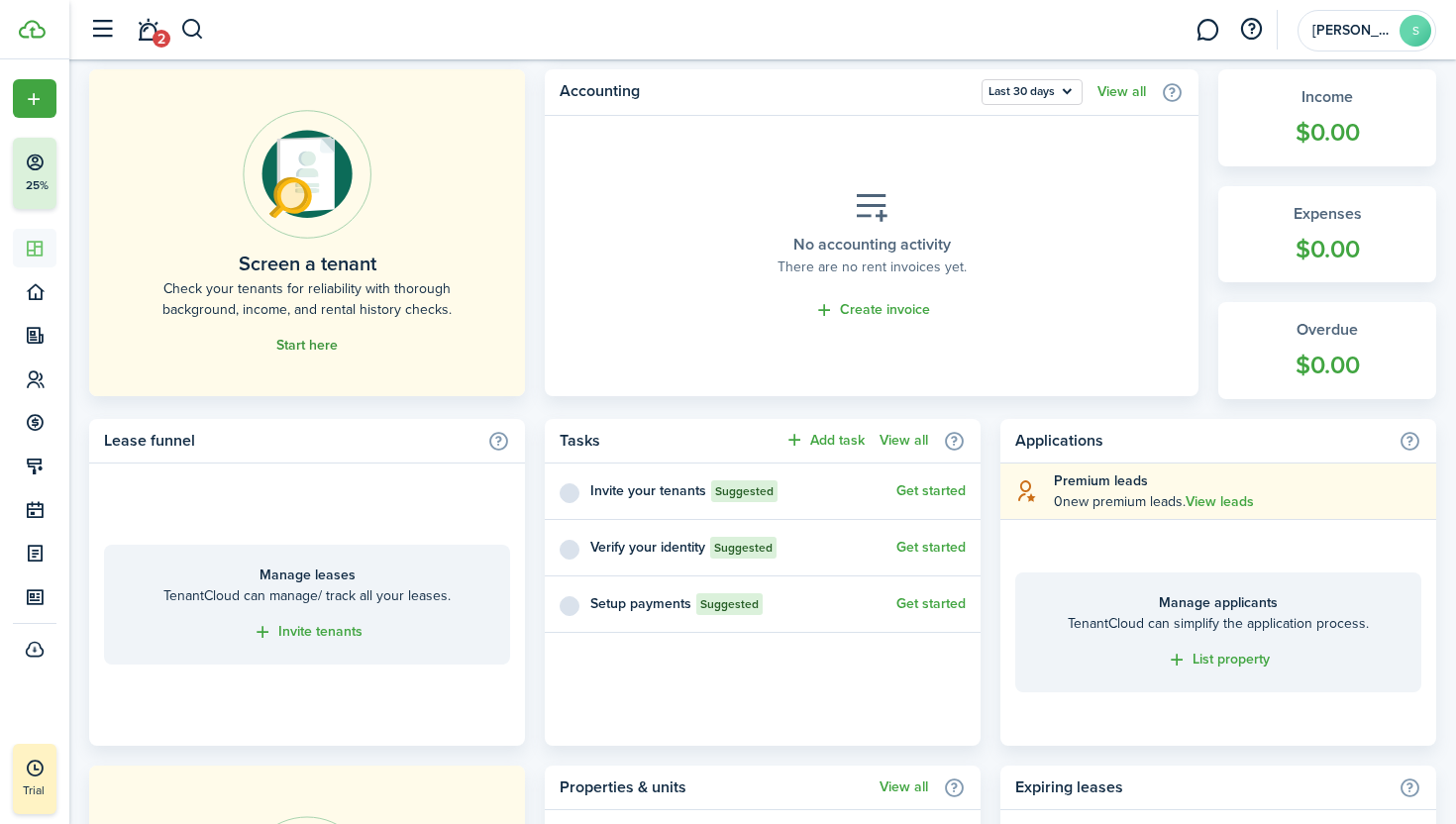 click on "Start here" 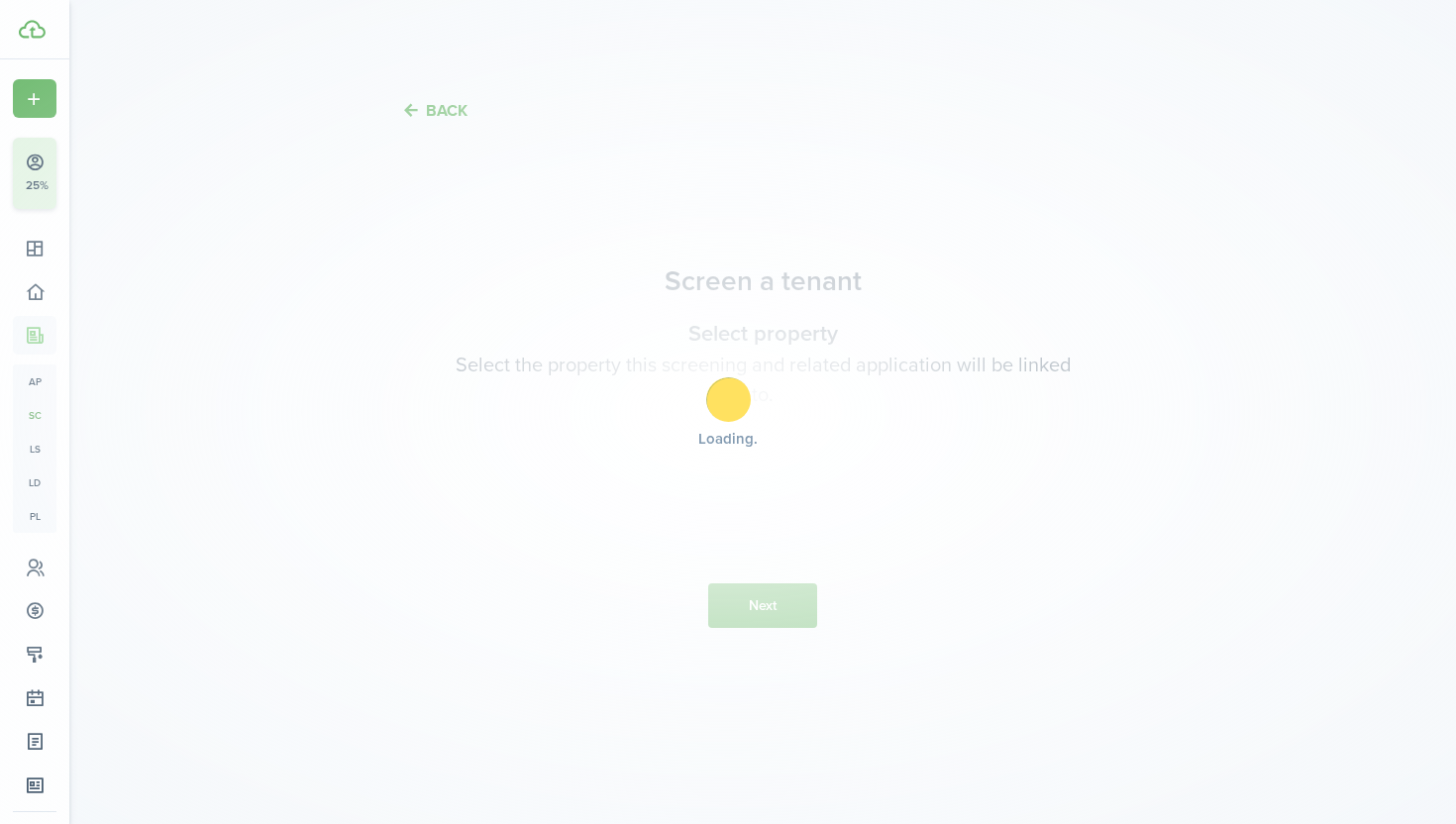 scroll, scrollTop: 0, scrollLeft: 0, axis: both 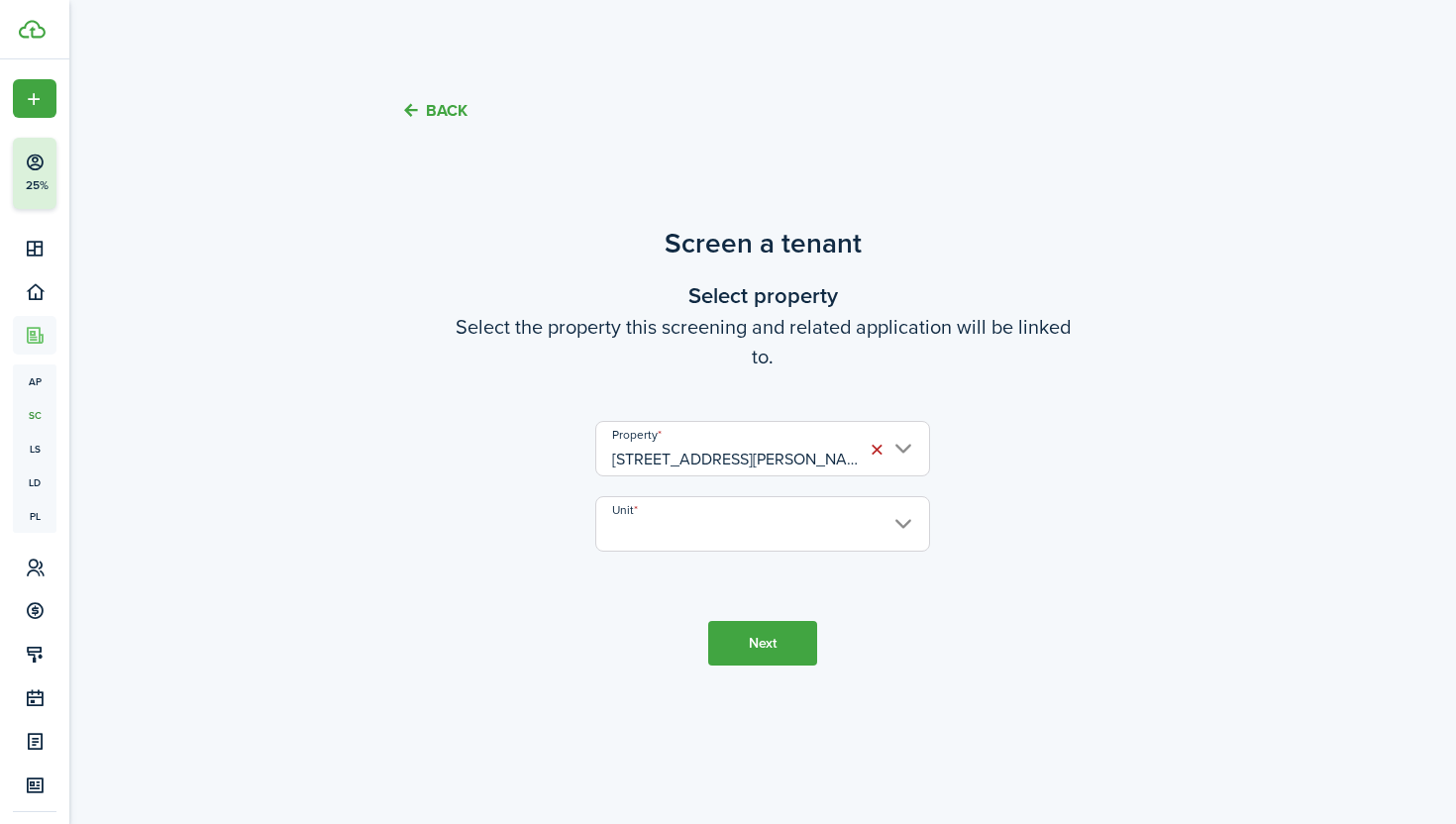click on "Unit" at bounding box center [763, 524] 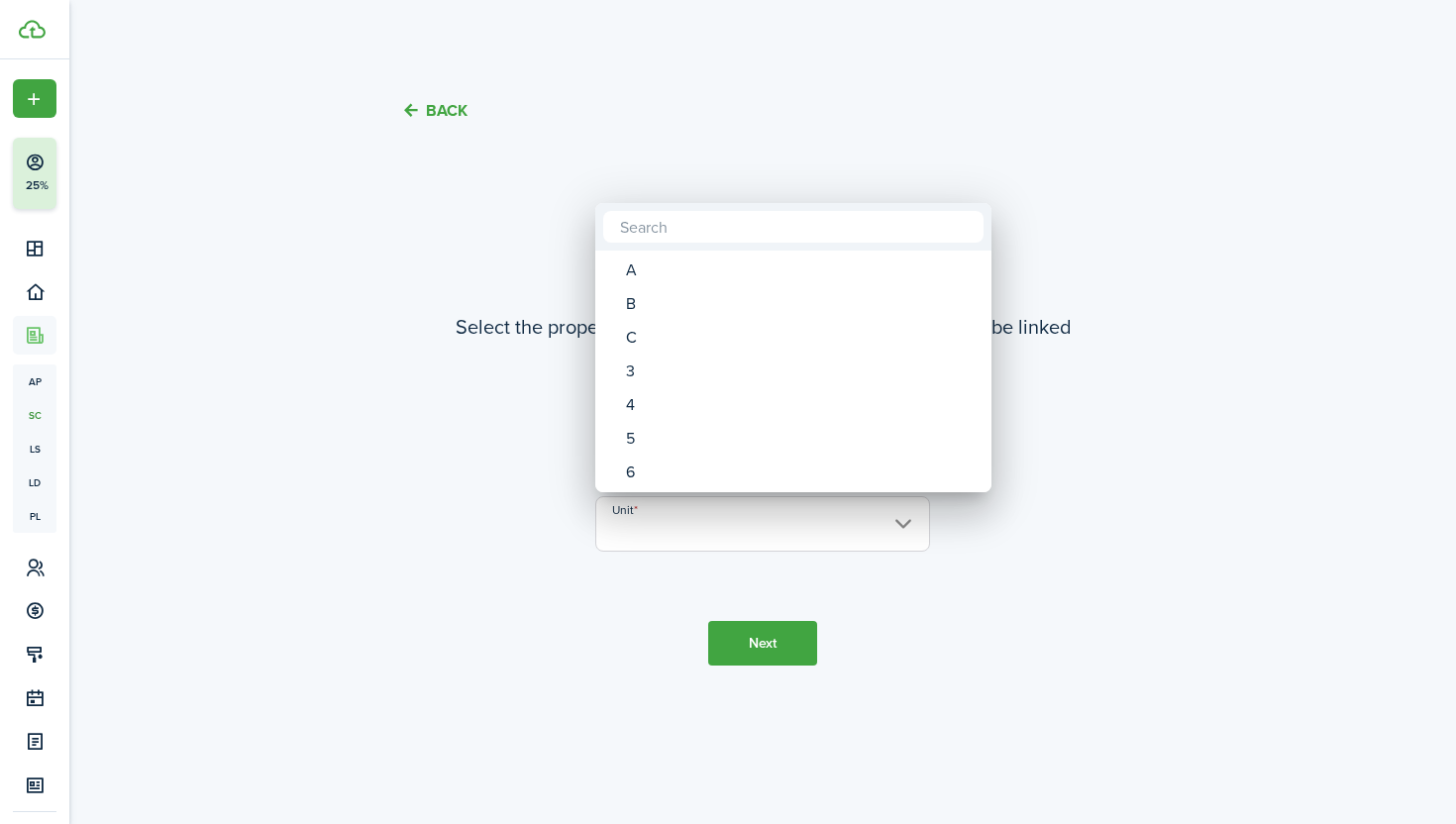 click at bounding box center [728, 412] 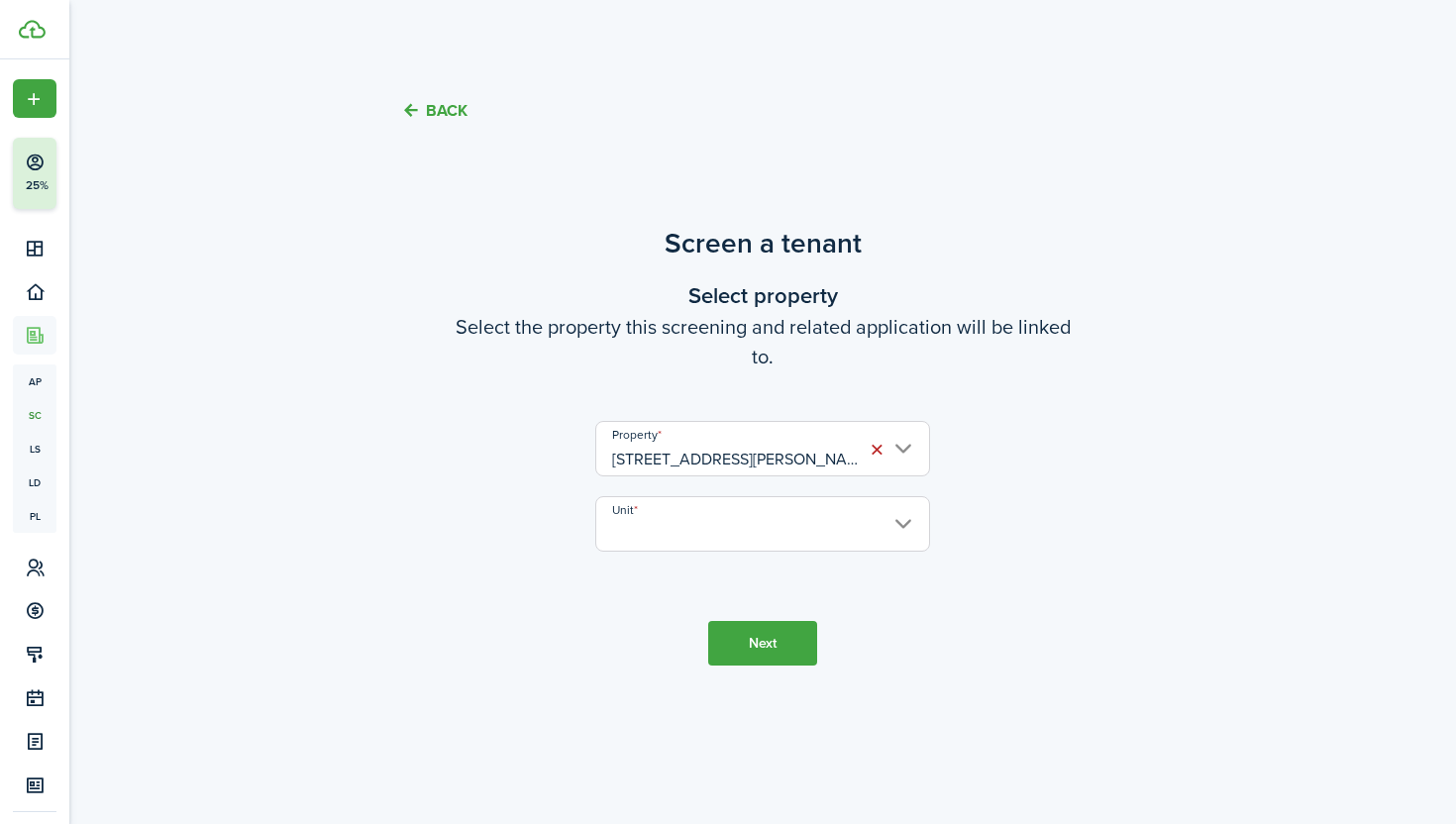 click on "Back" at bounding box center (434, 110) 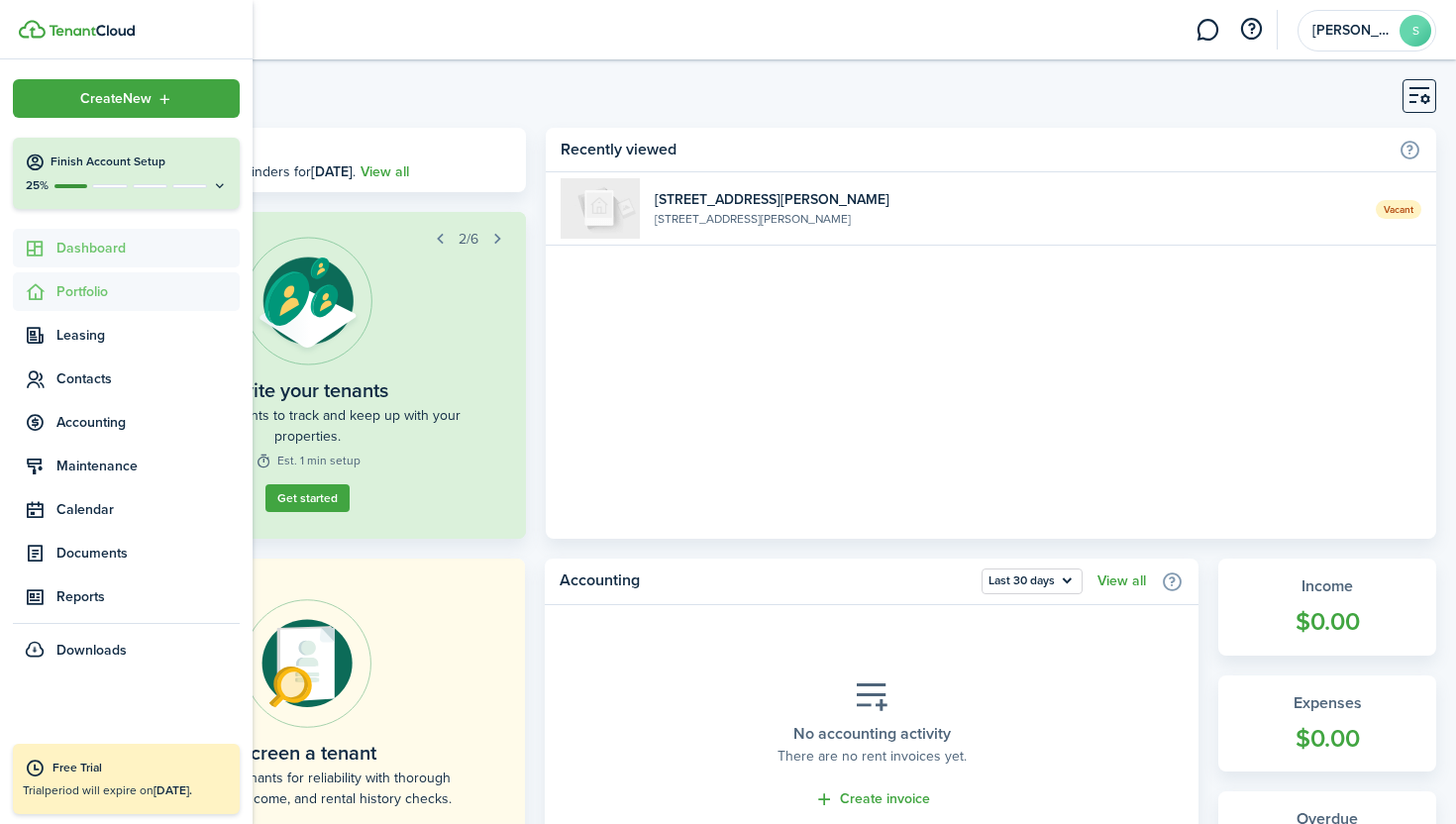 click on "Portfolio" 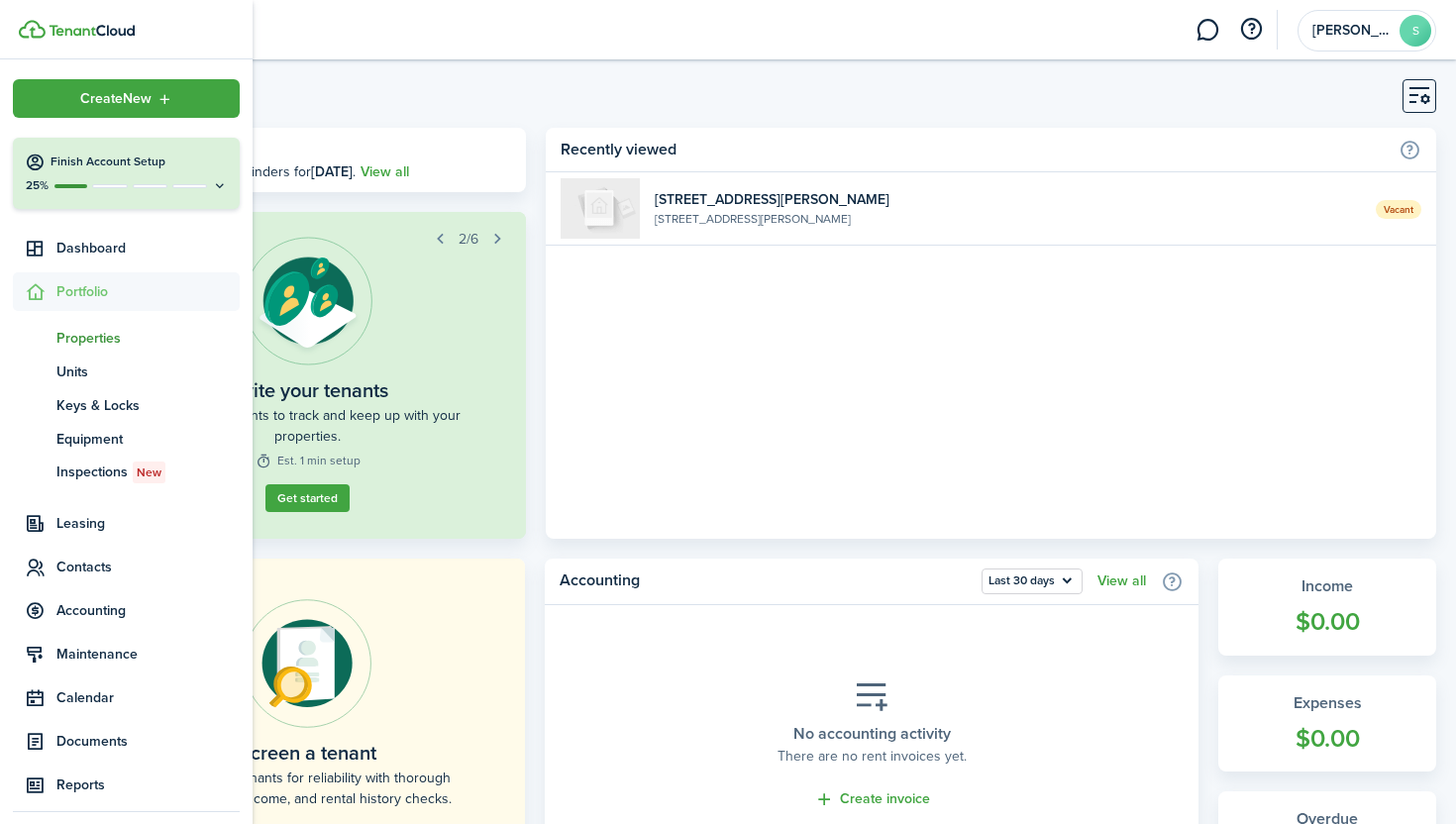 click on "Properties" 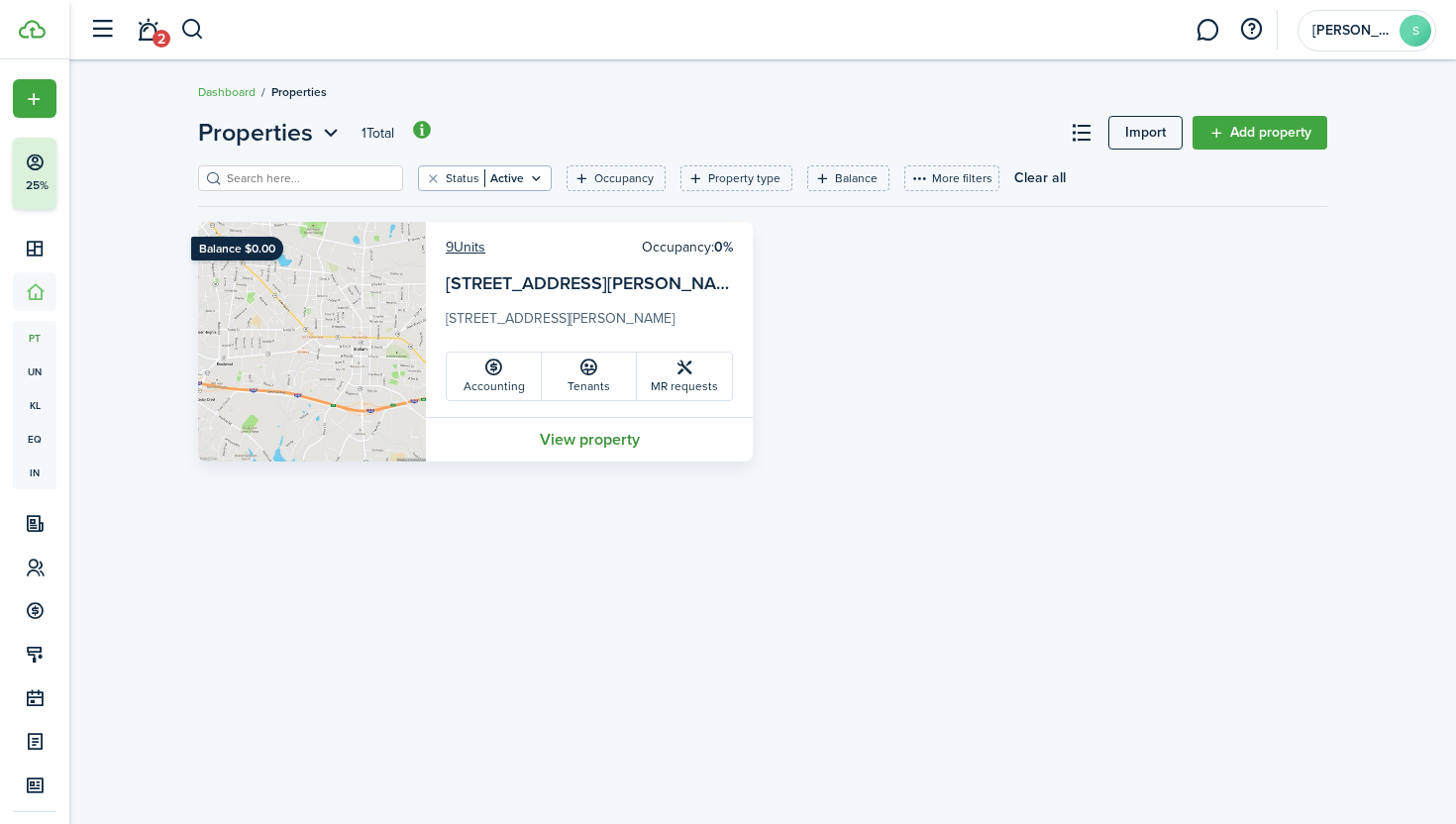 click on "View property" 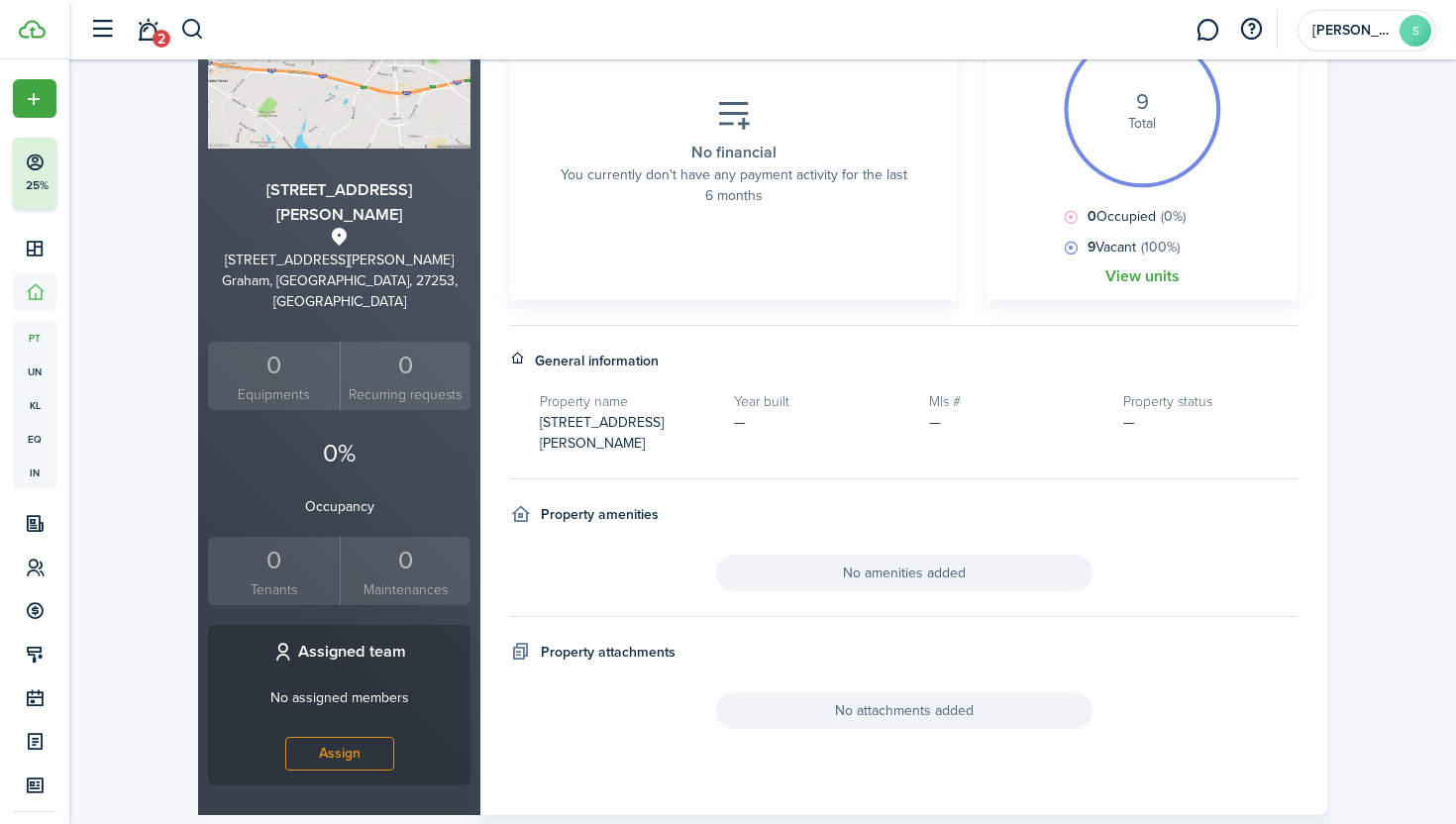 scroll, scrollTop: 0, scrollLeft: 0, axis: both 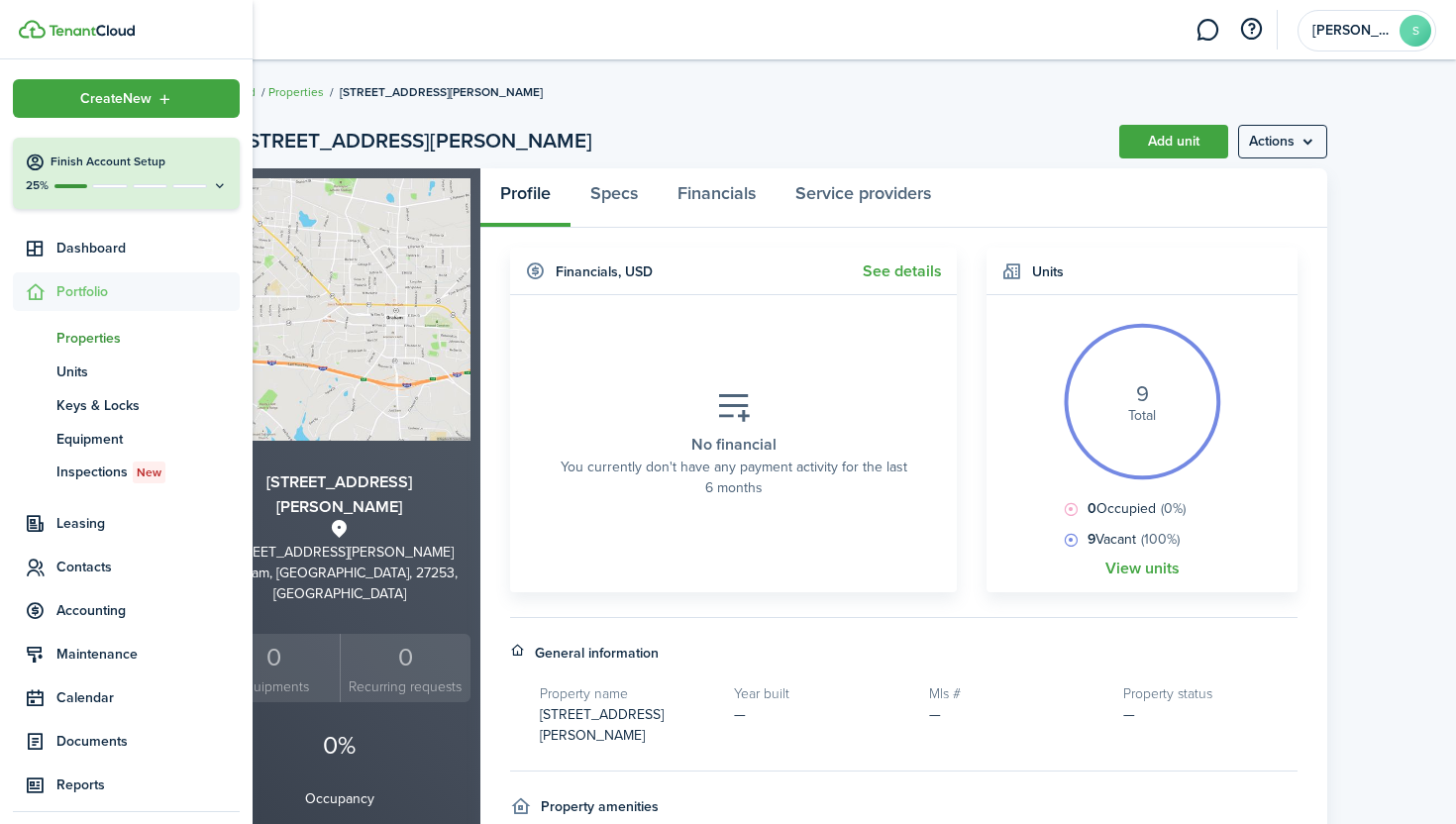 click on "Properties" 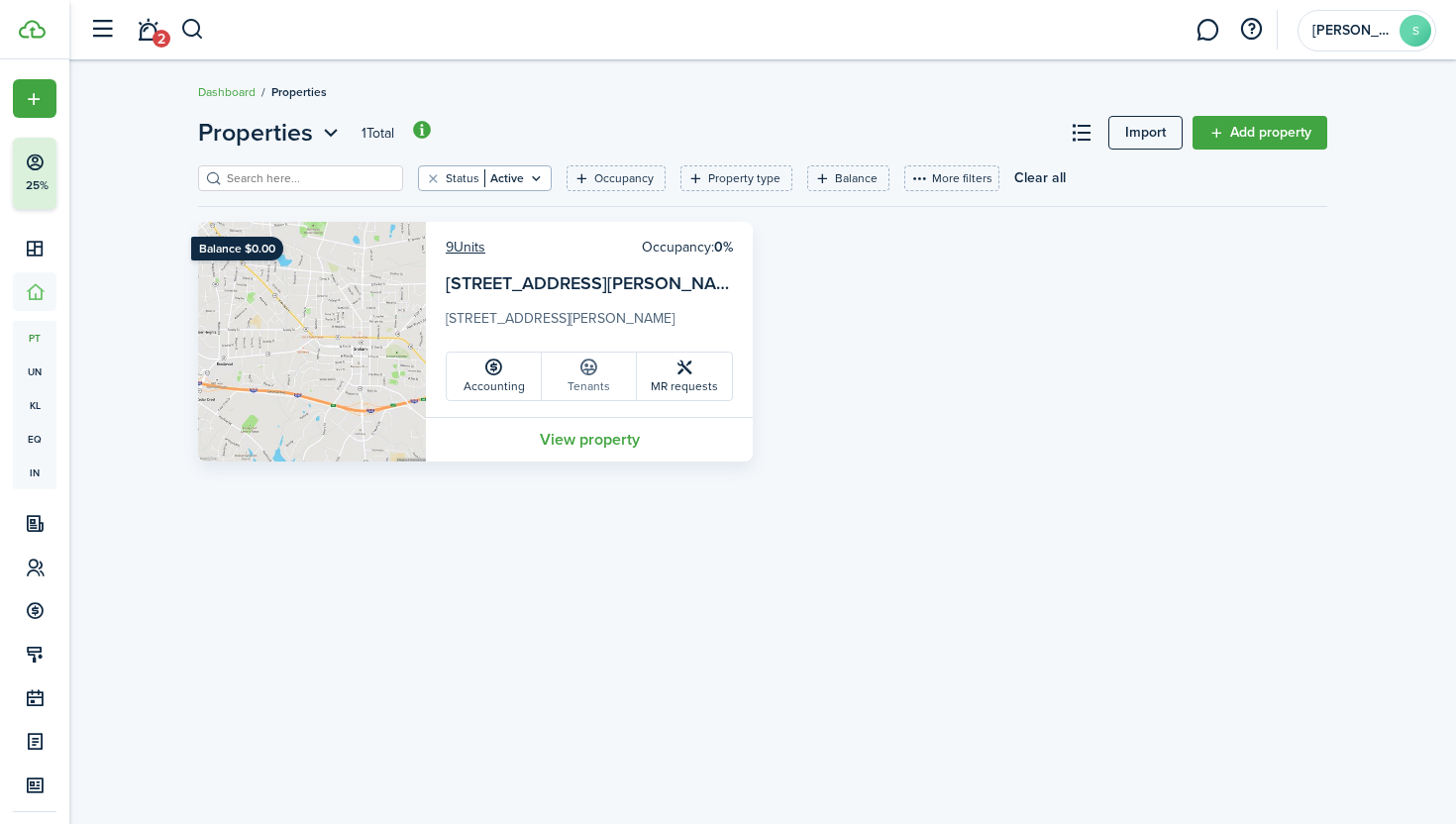 click on "Tenants" 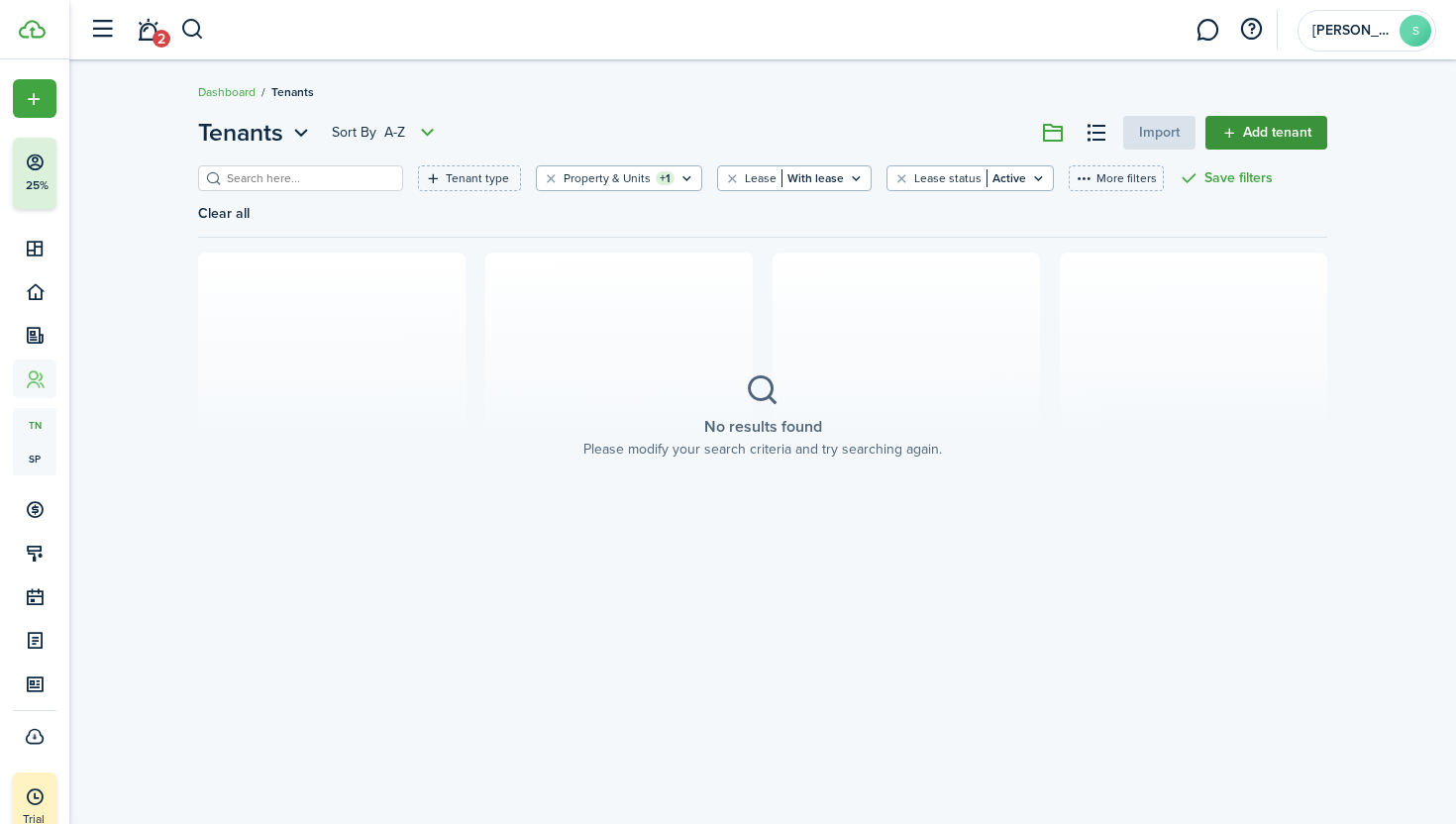 click on "Add tenant" 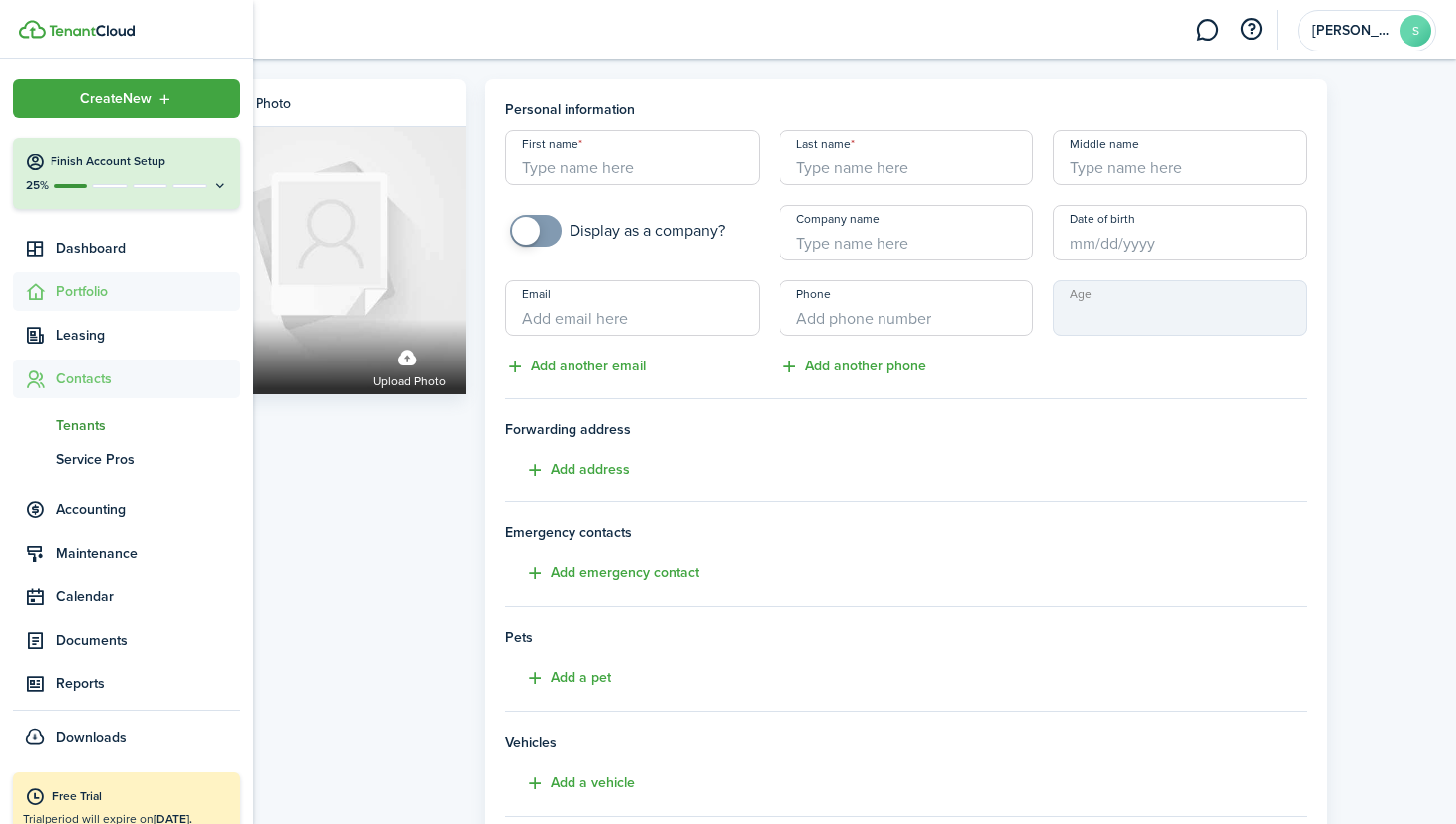 click on "Portfolio" 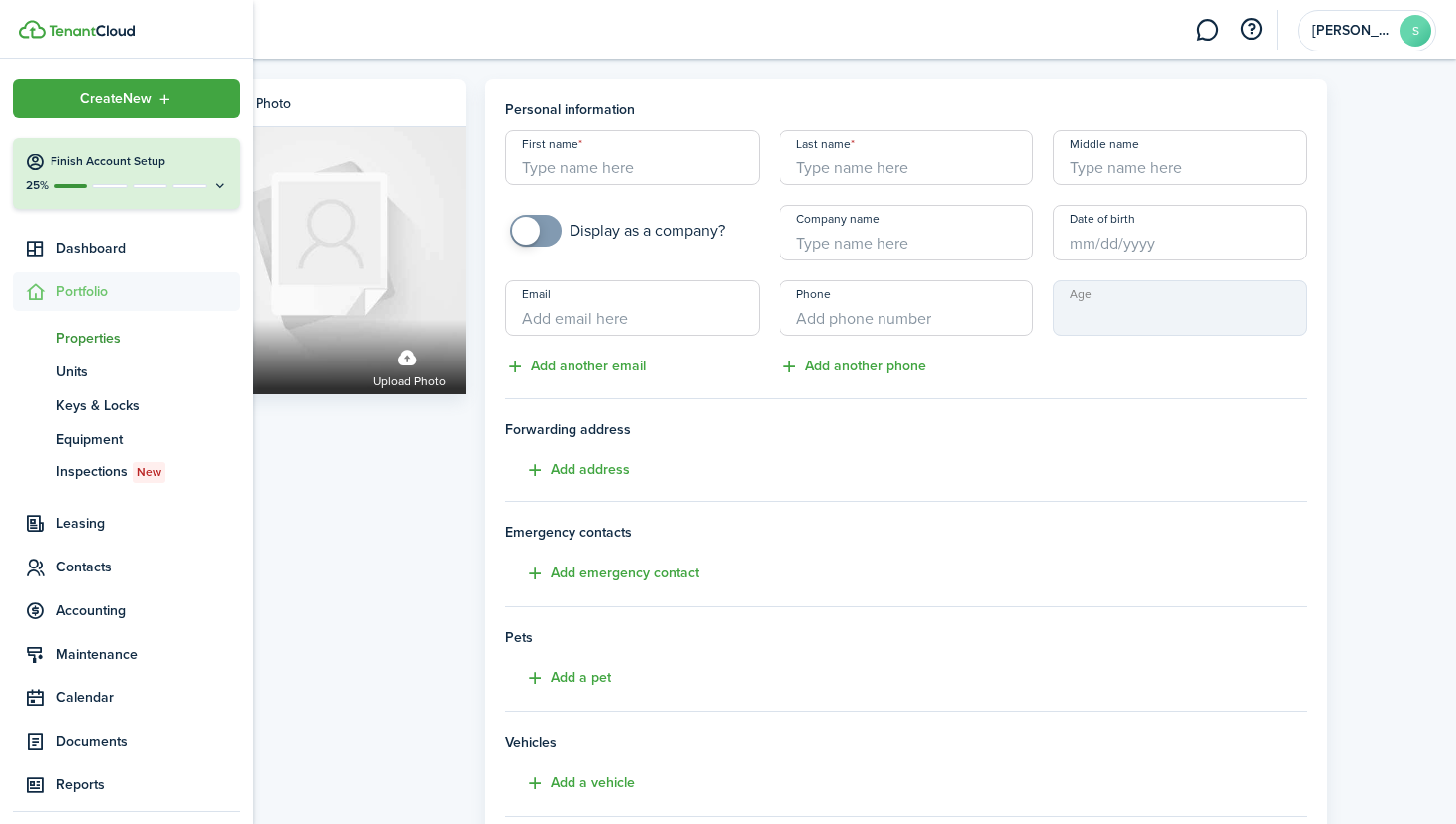 click on "pt  Properties" 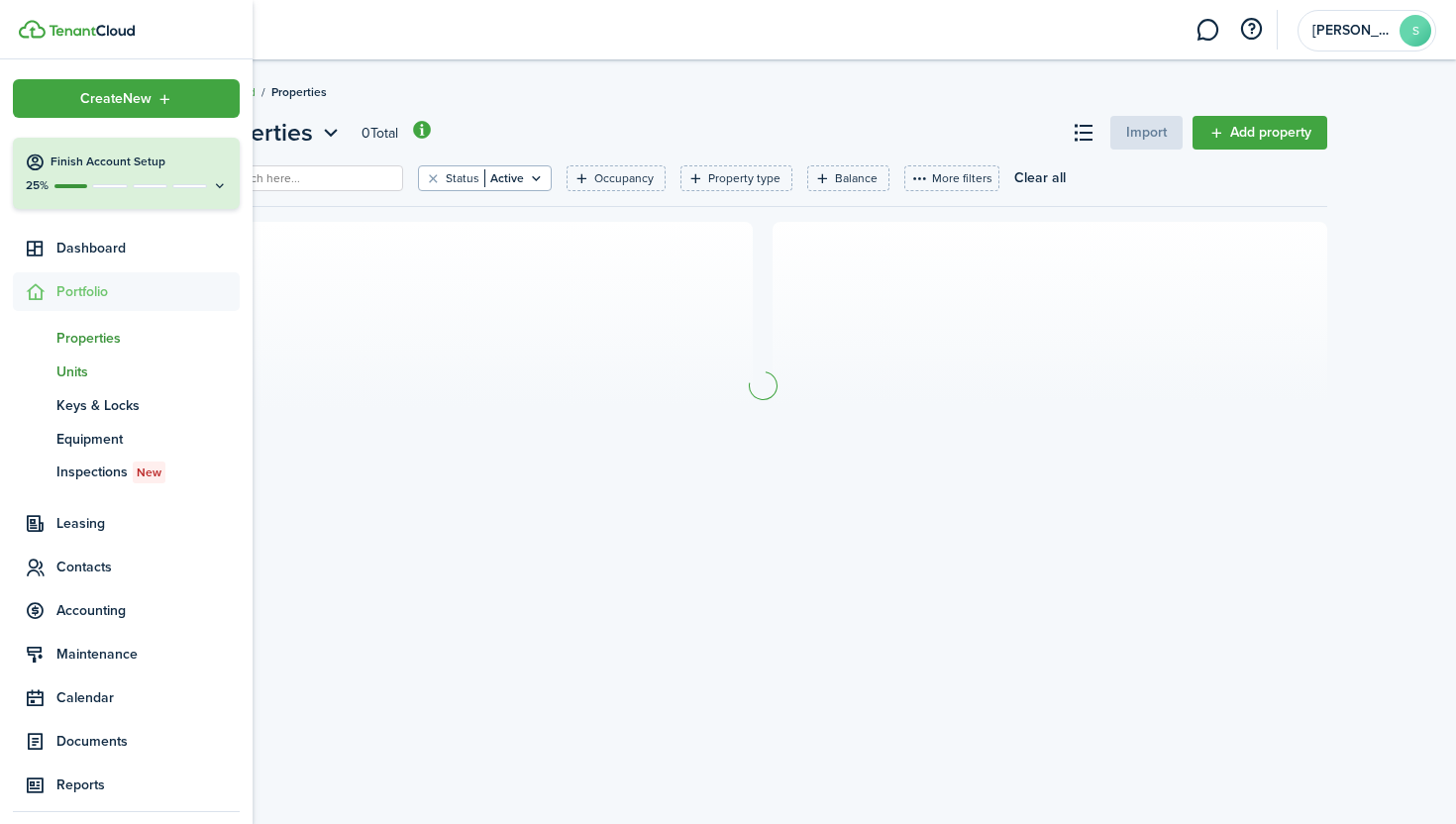 click on "Units" 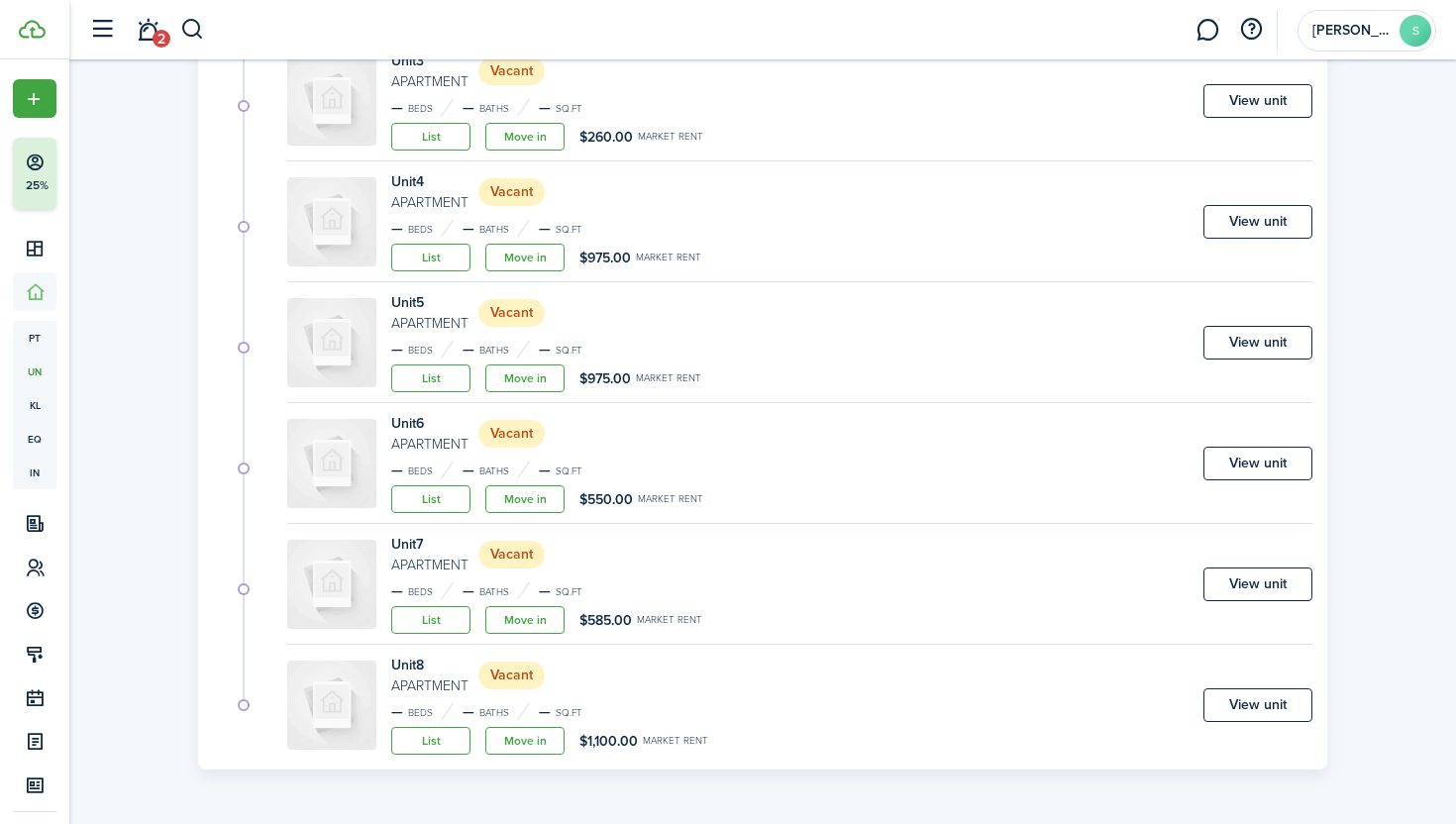 scroll, scrollTop: 0, scrollLeft: 0, axis: both 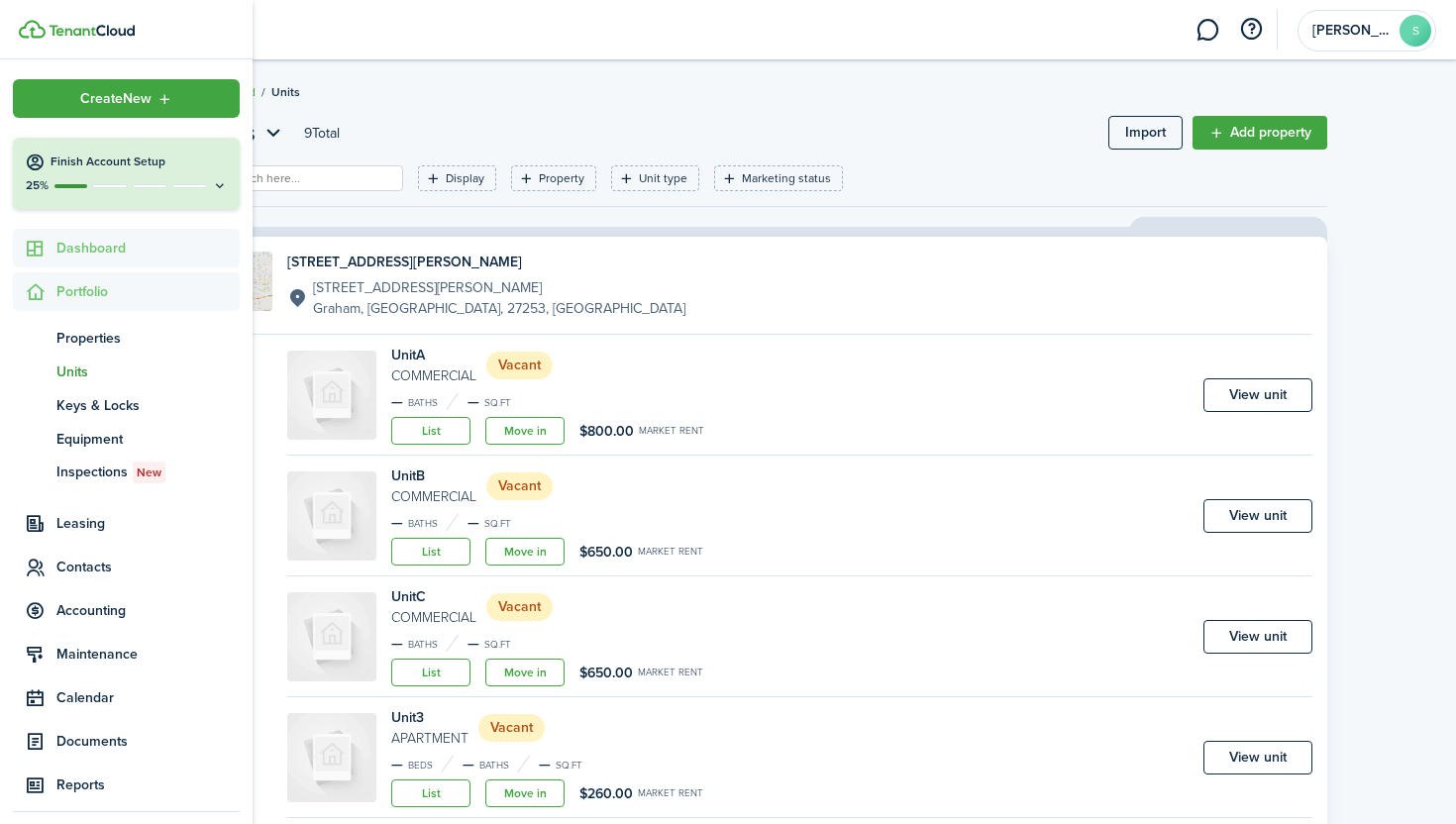 click on "Dashboard" 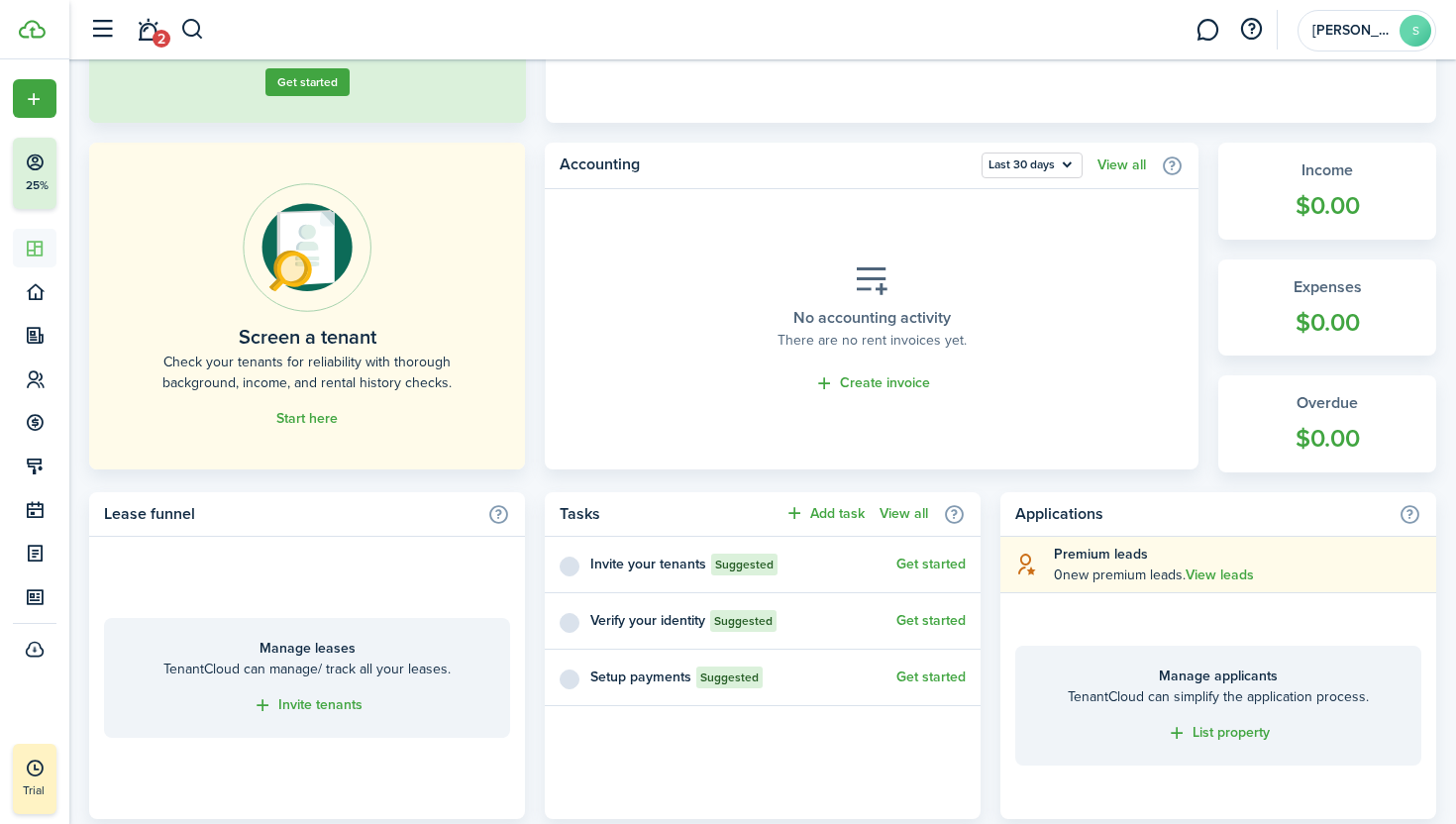 scroll, scrollTop: 418, scrollLeft: 0, axis: vertical 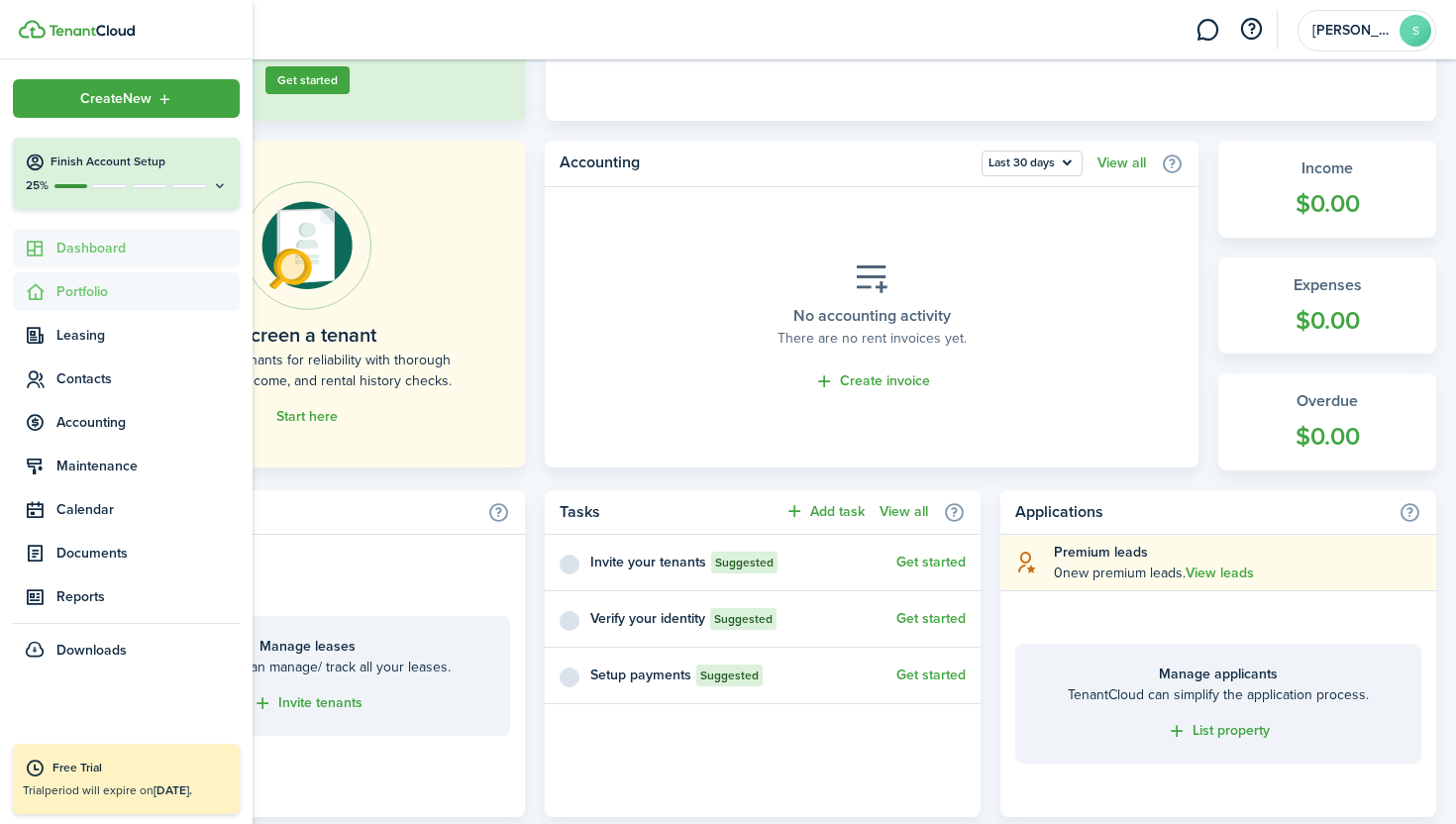click on "Portfolio" 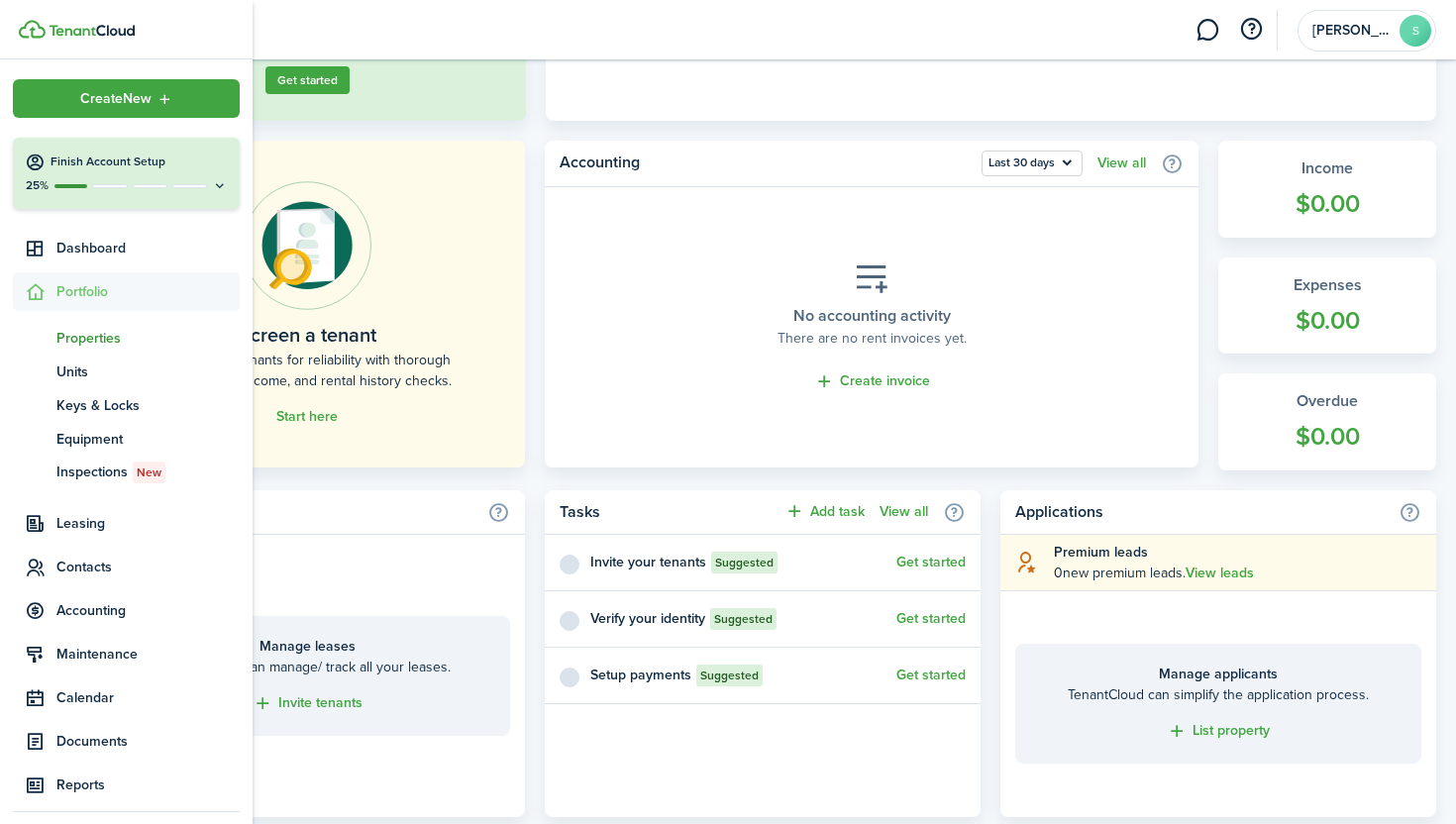 click on "pt  Properties" 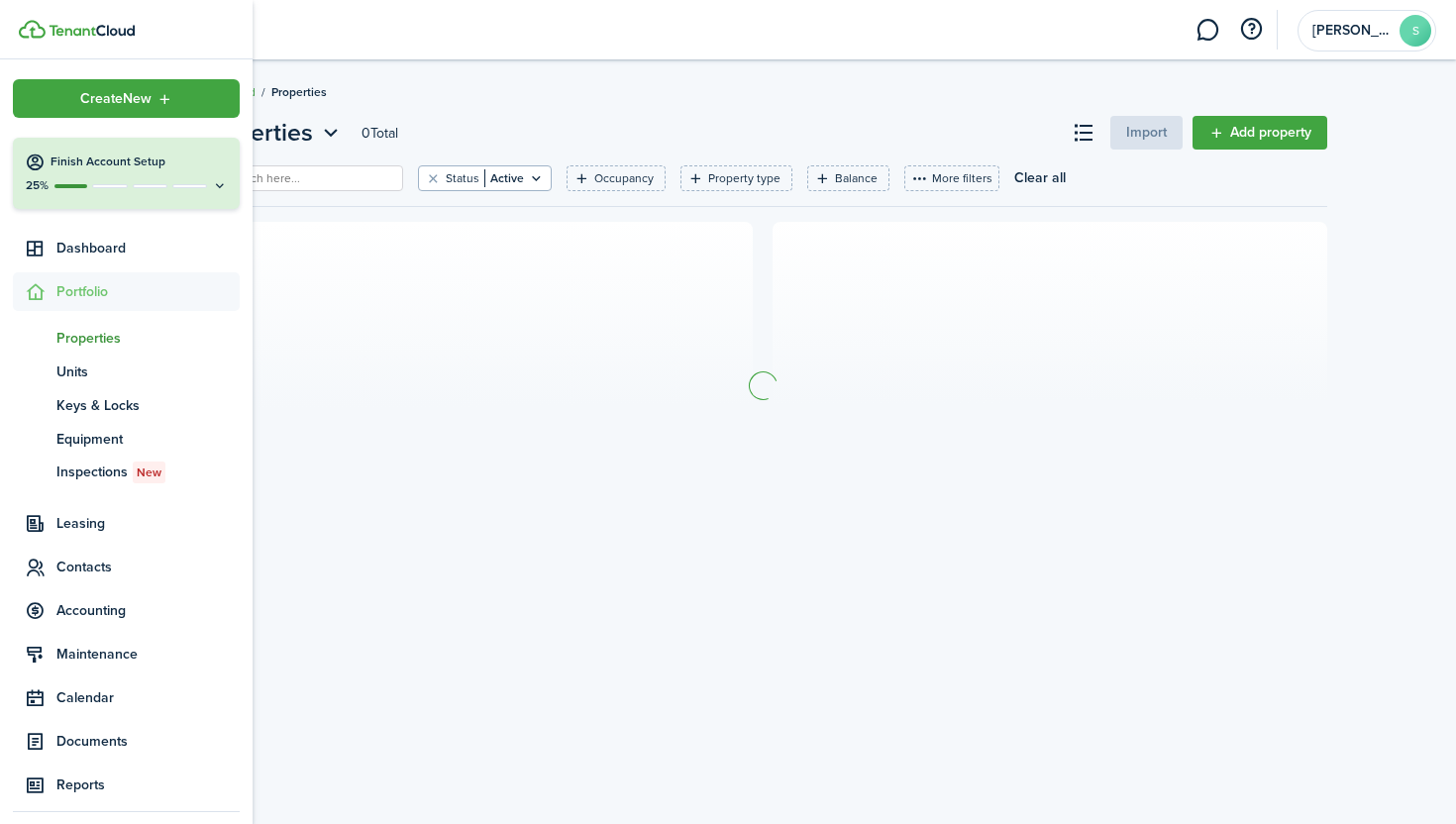 scroll, scrollTop: 0, scrollLeft: 0, axis: both 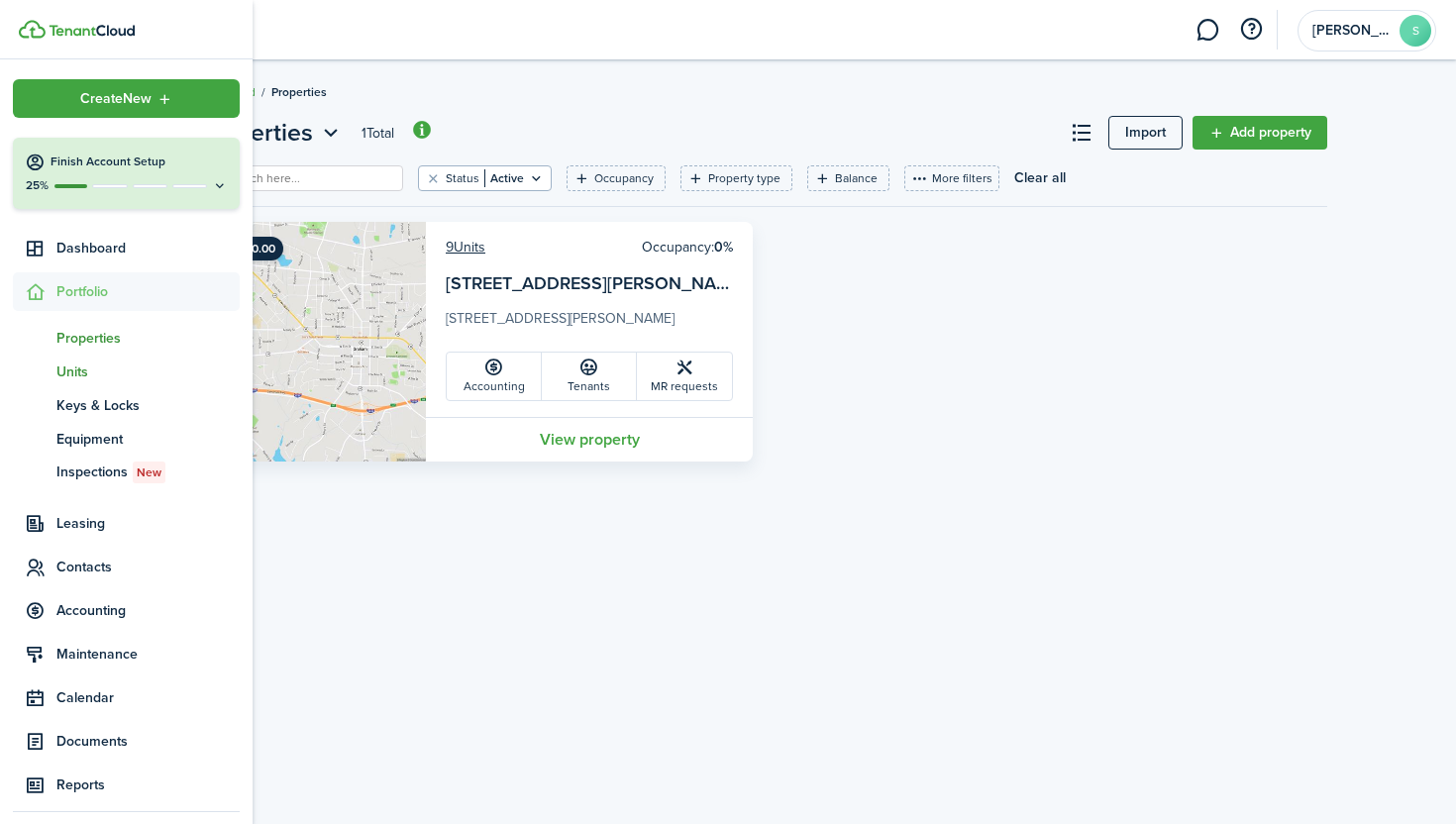 click on "Units" 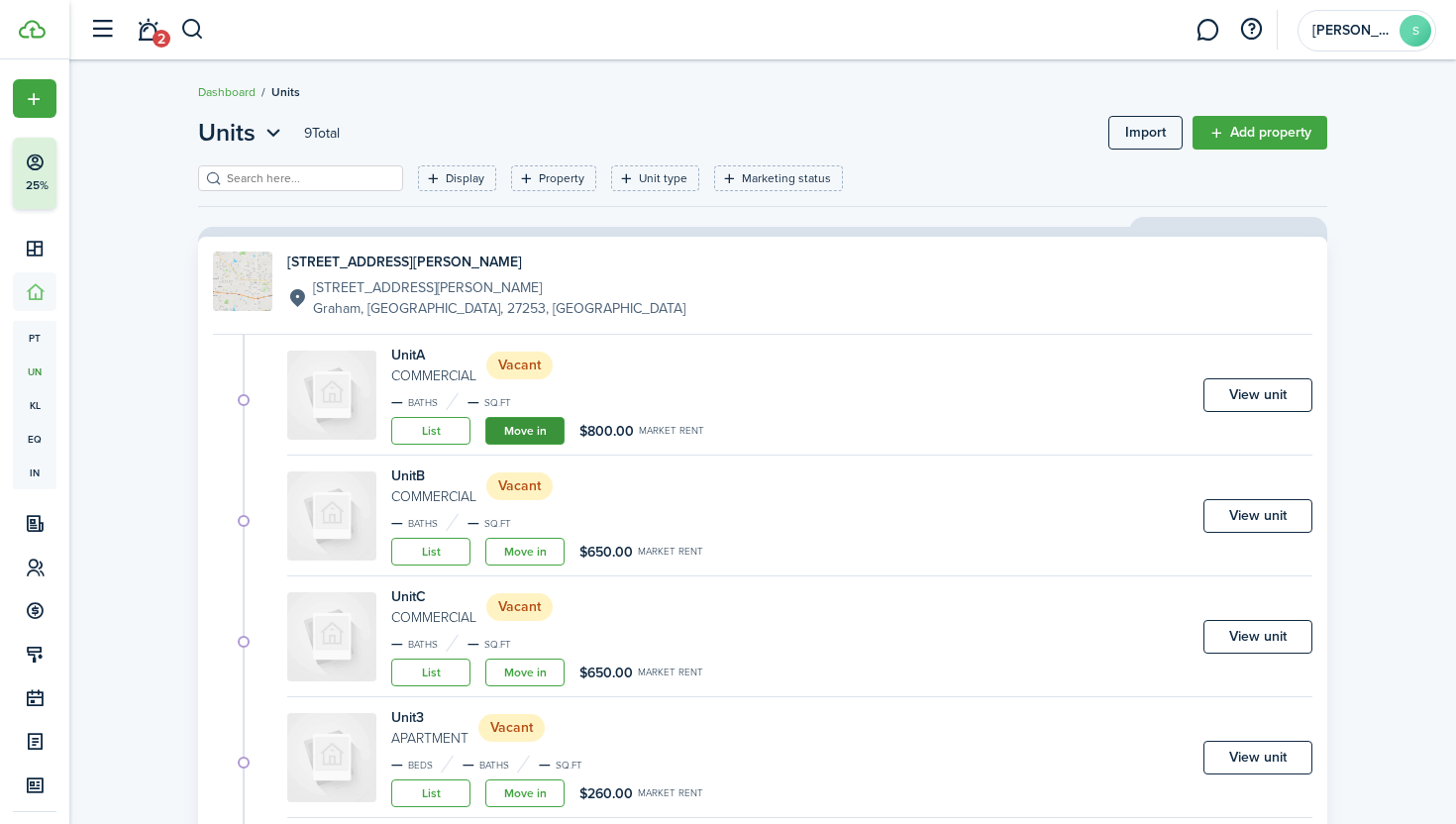 click on "Move in" 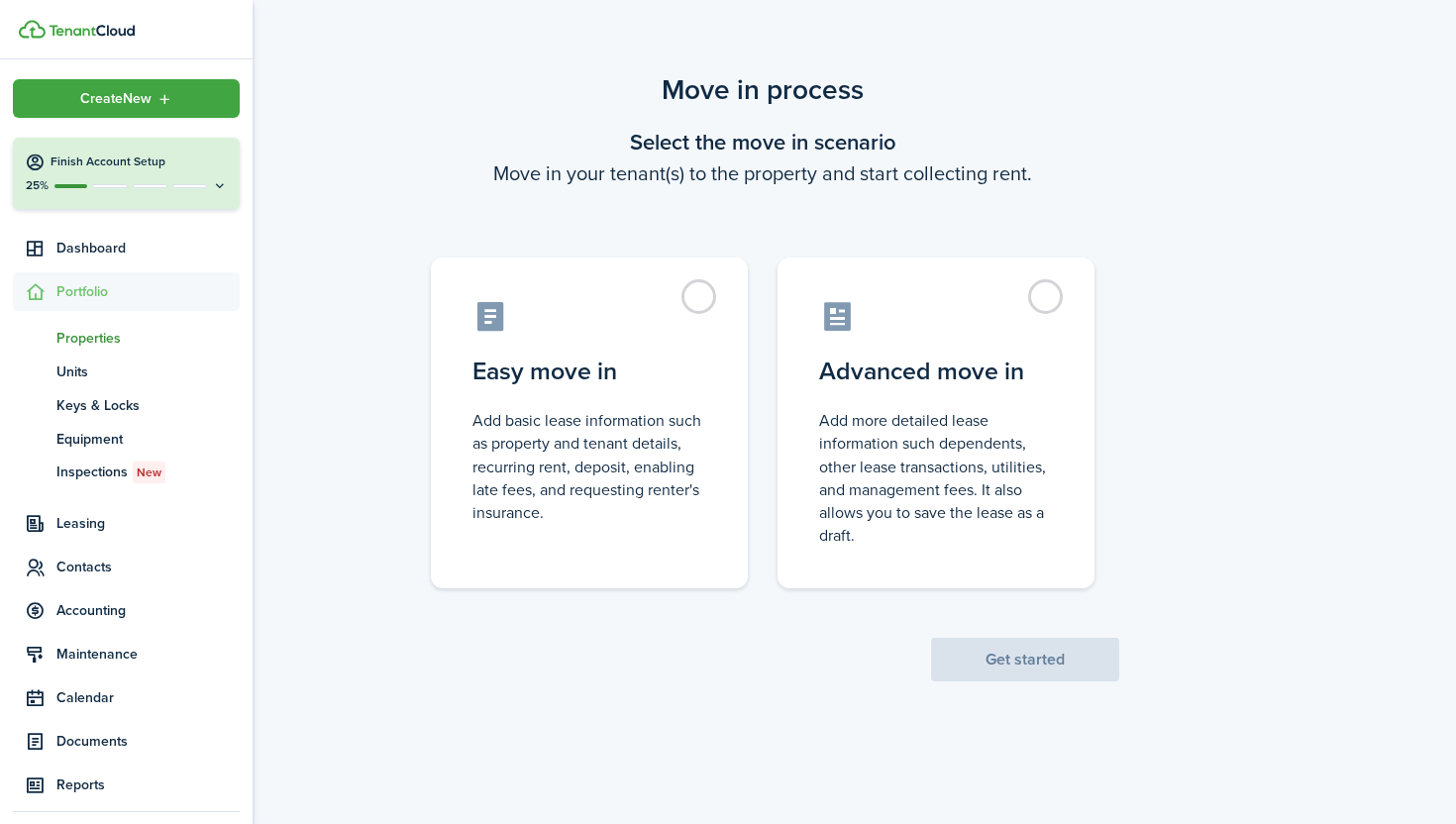 click on "Properties" 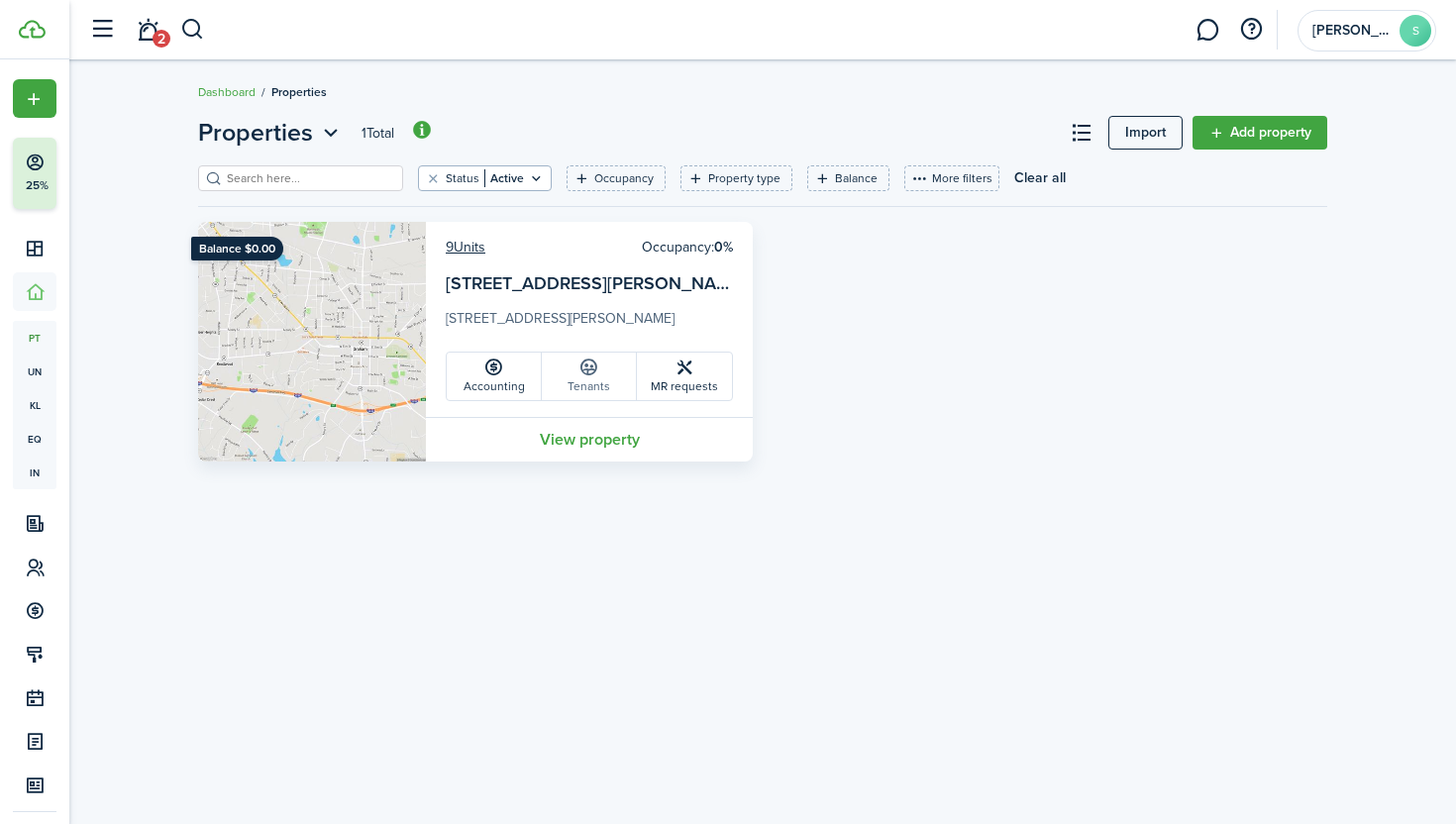 click on "Tenants" 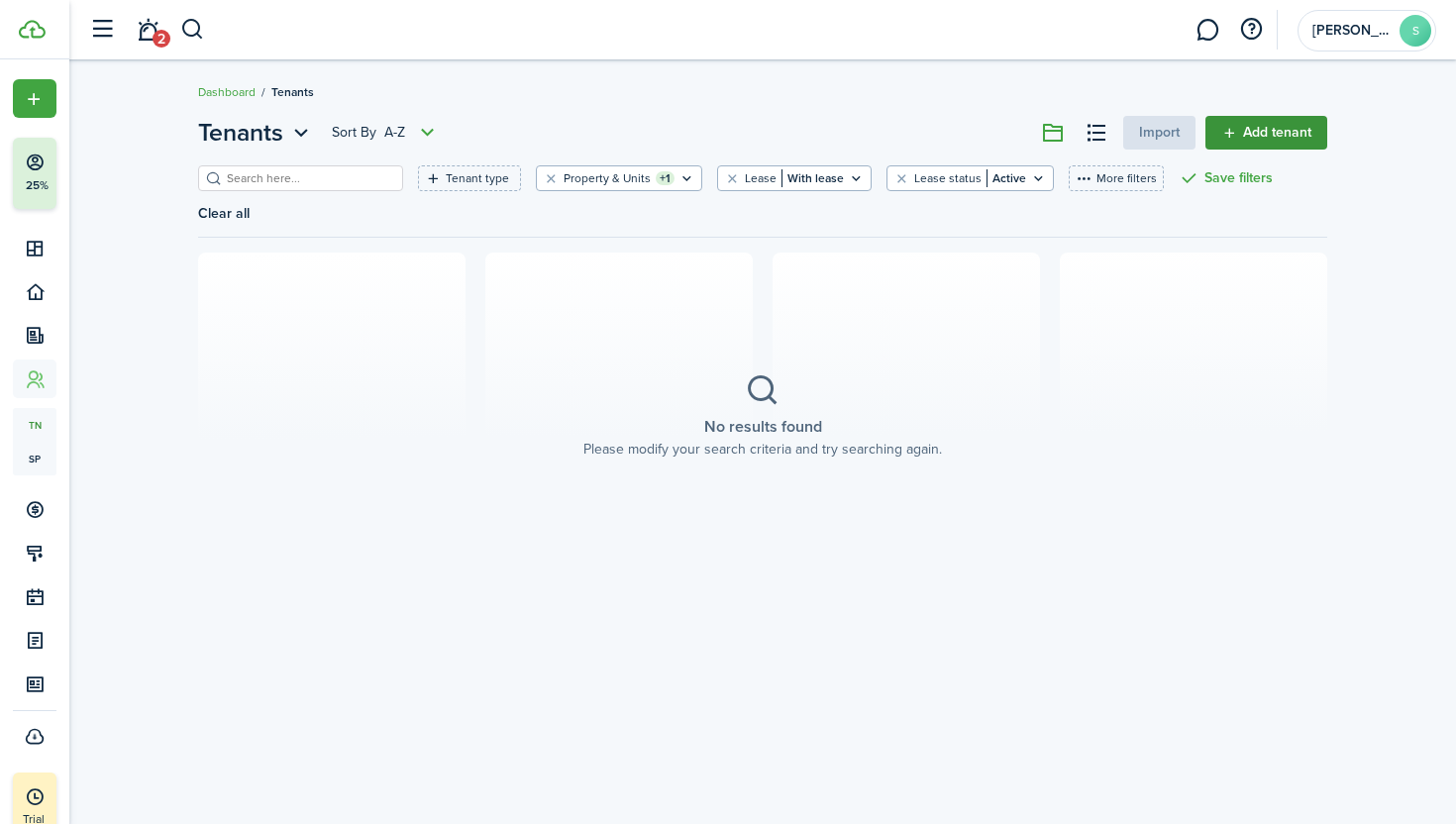 click on "Add tenant" 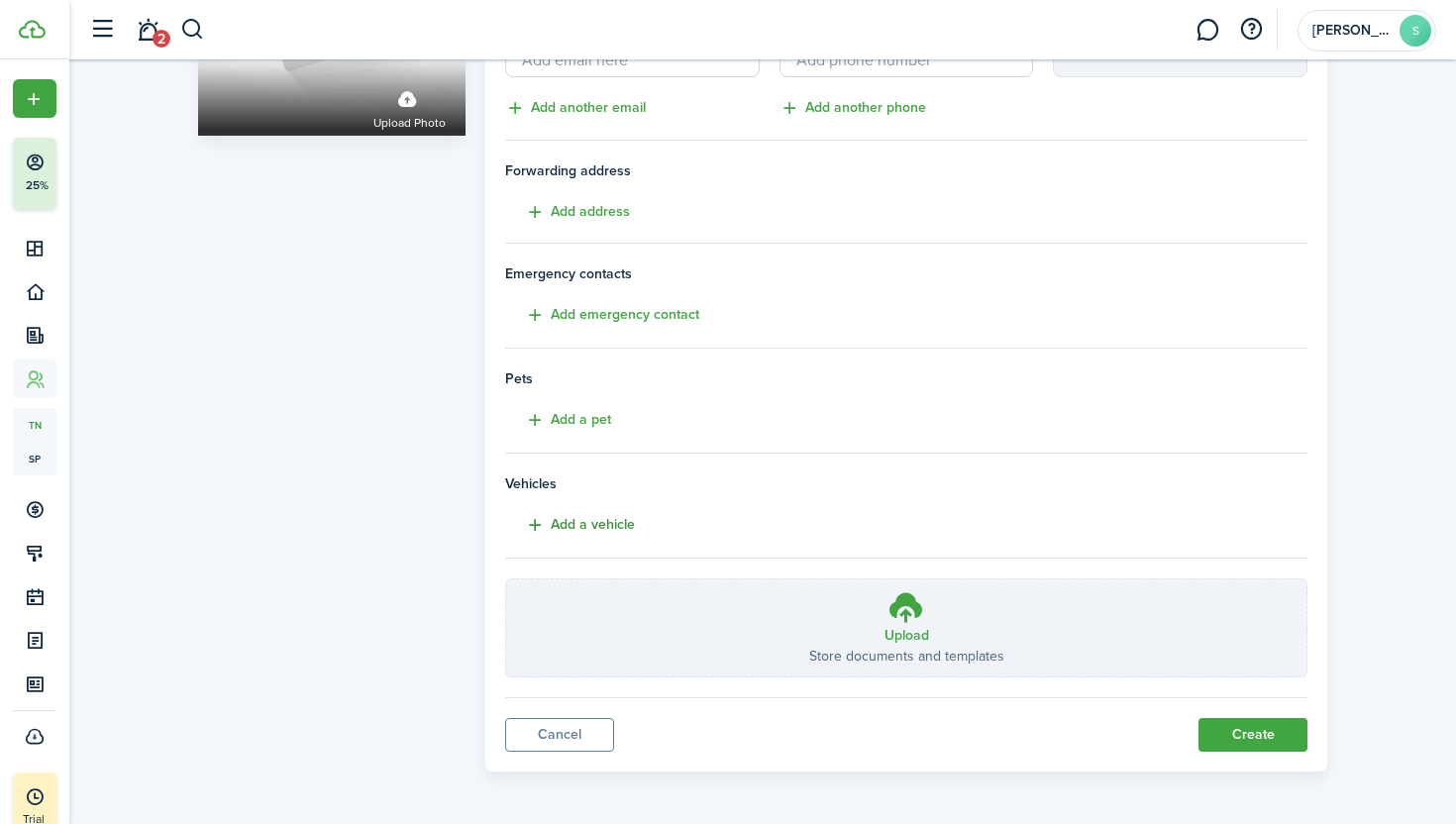 scroll, scrollTop: 0, scrollLeft: 0, axis: both 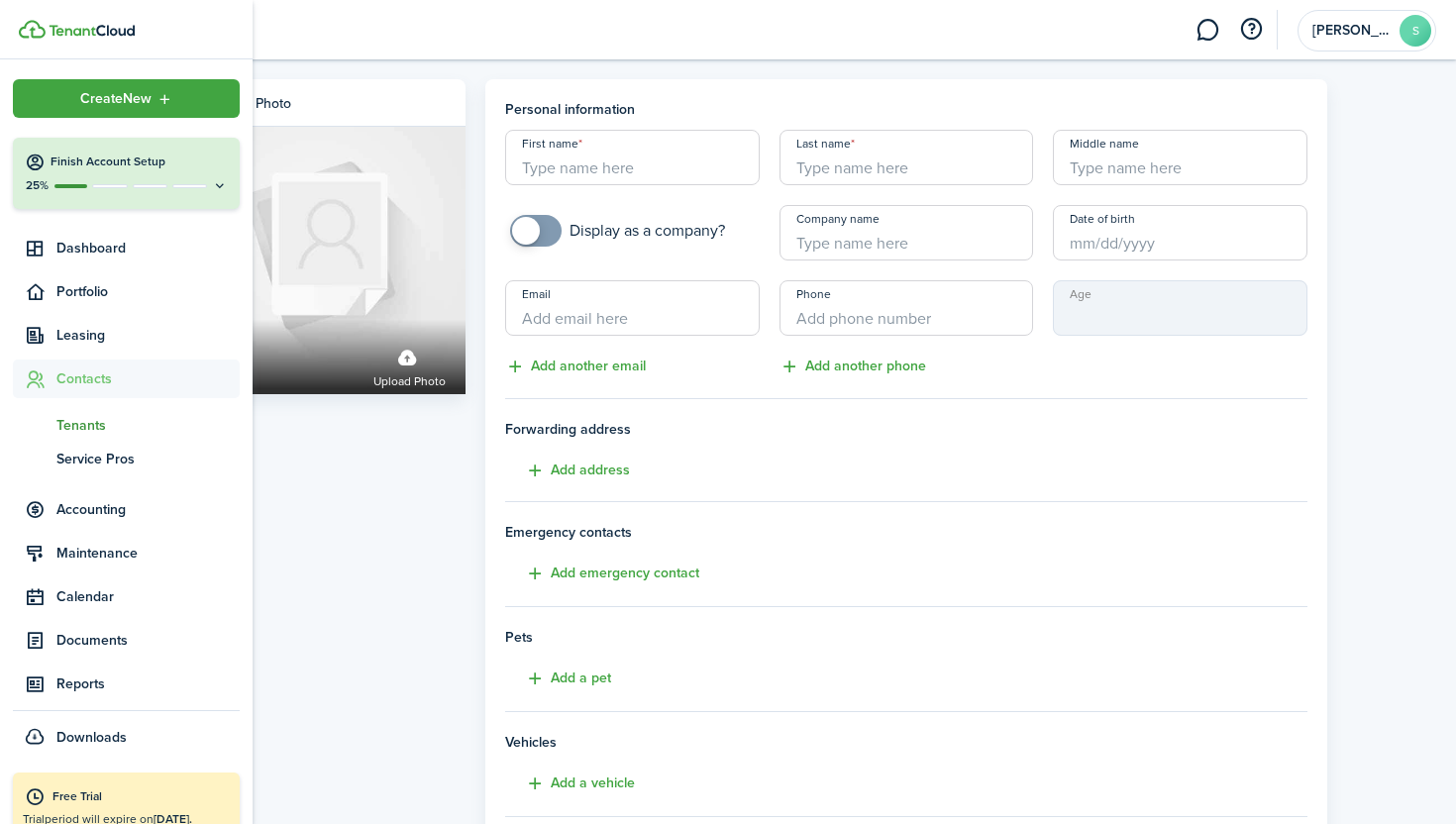 click at bounding box center (126, 30) 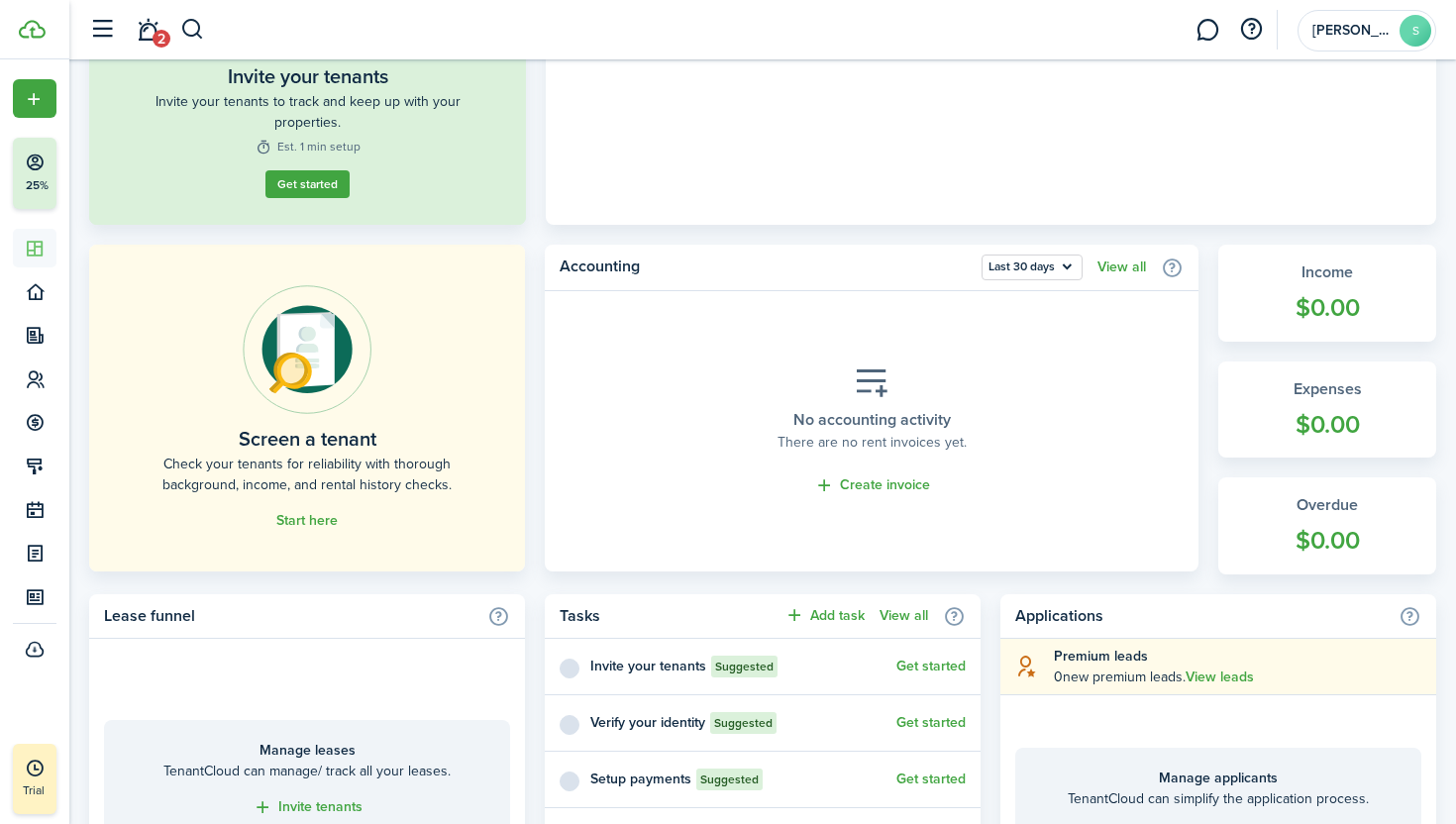 scroll, scrollTop: 354, scrollLeft: 0, axis: vertical 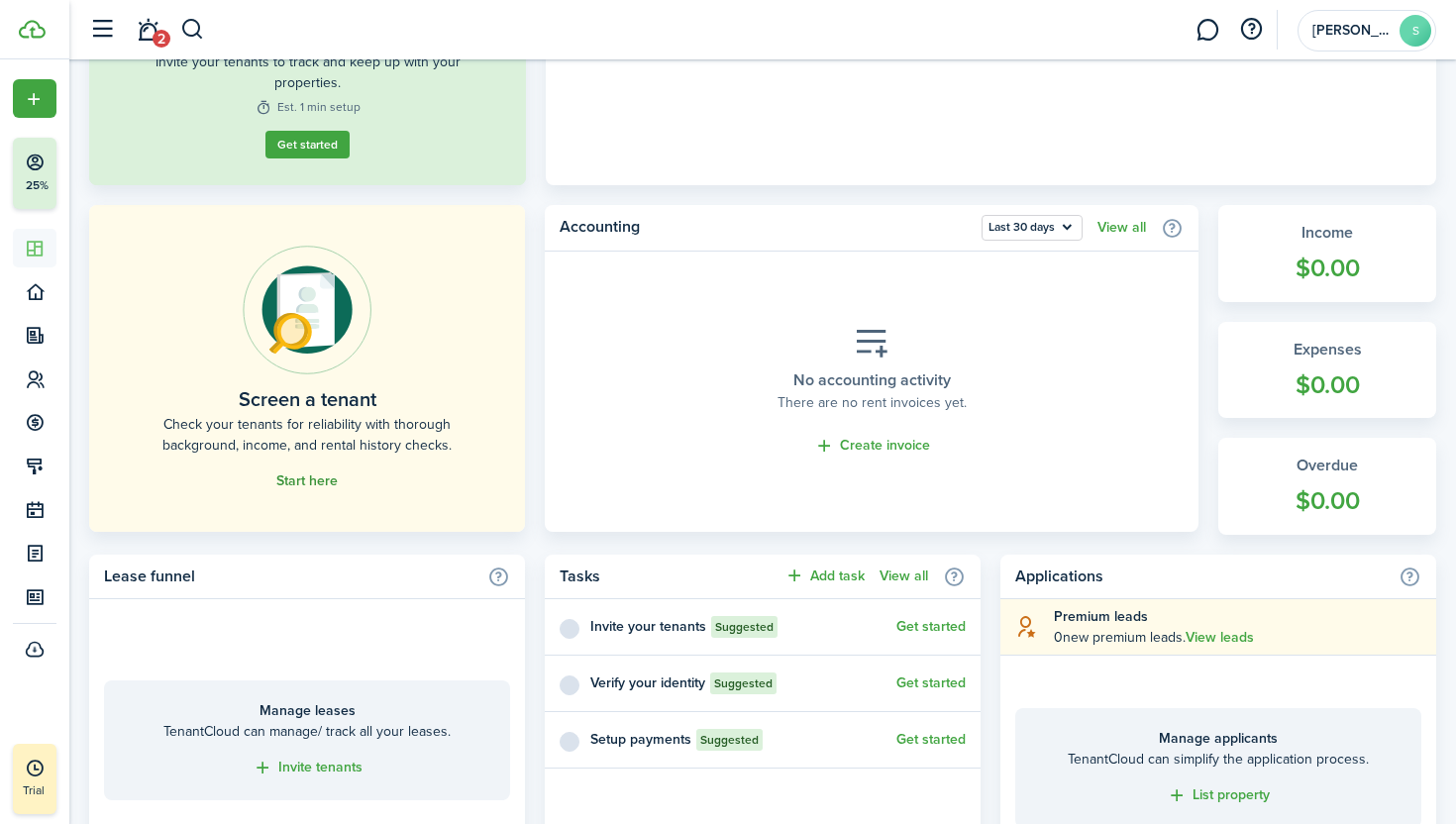 click on "Start here" 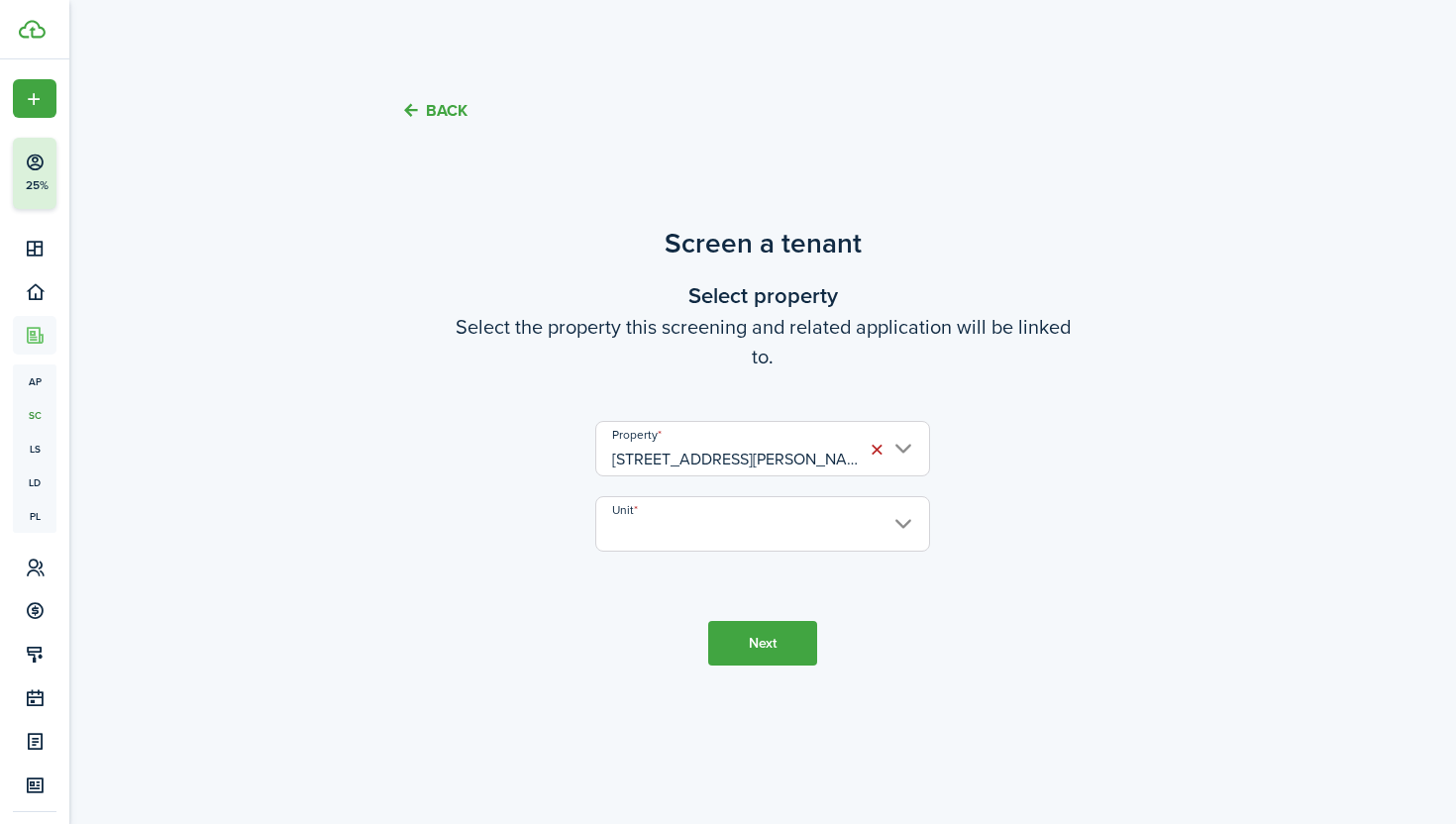 click on "Unit" at bounding box center [763, 524] 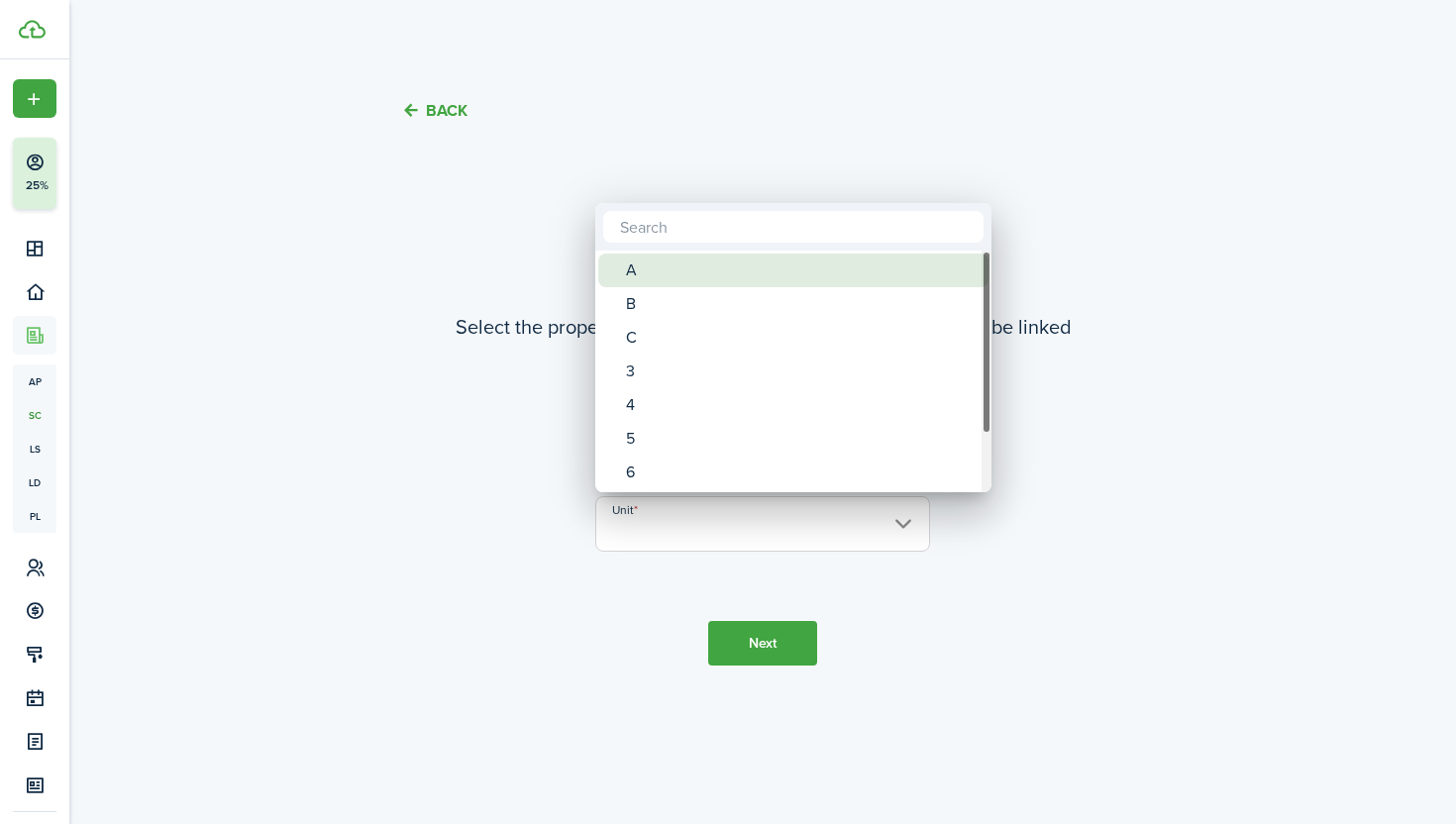 click on "A" at bounding box center (801, 270) 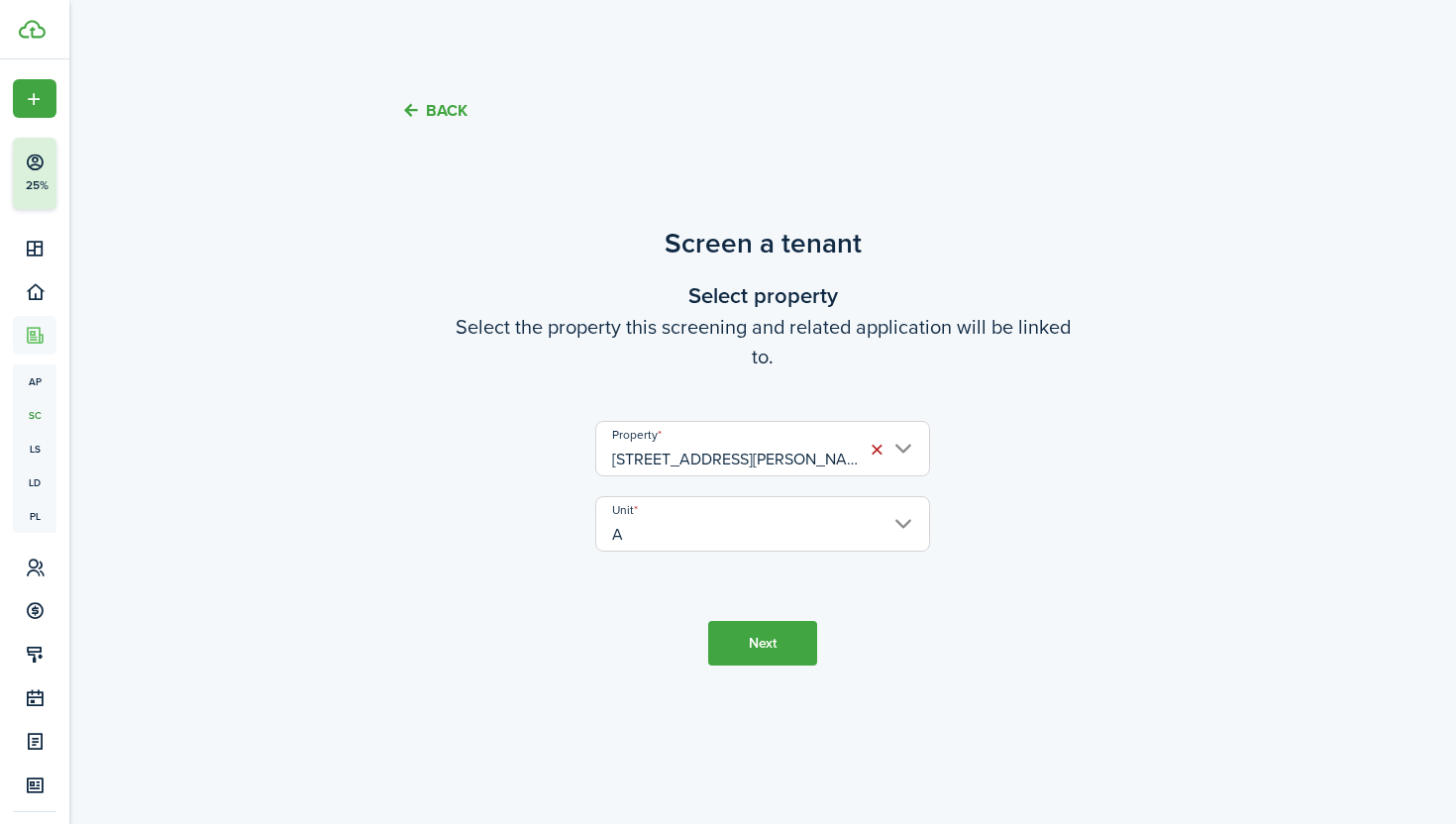 click on "Next" at bounding box center (763, 643) 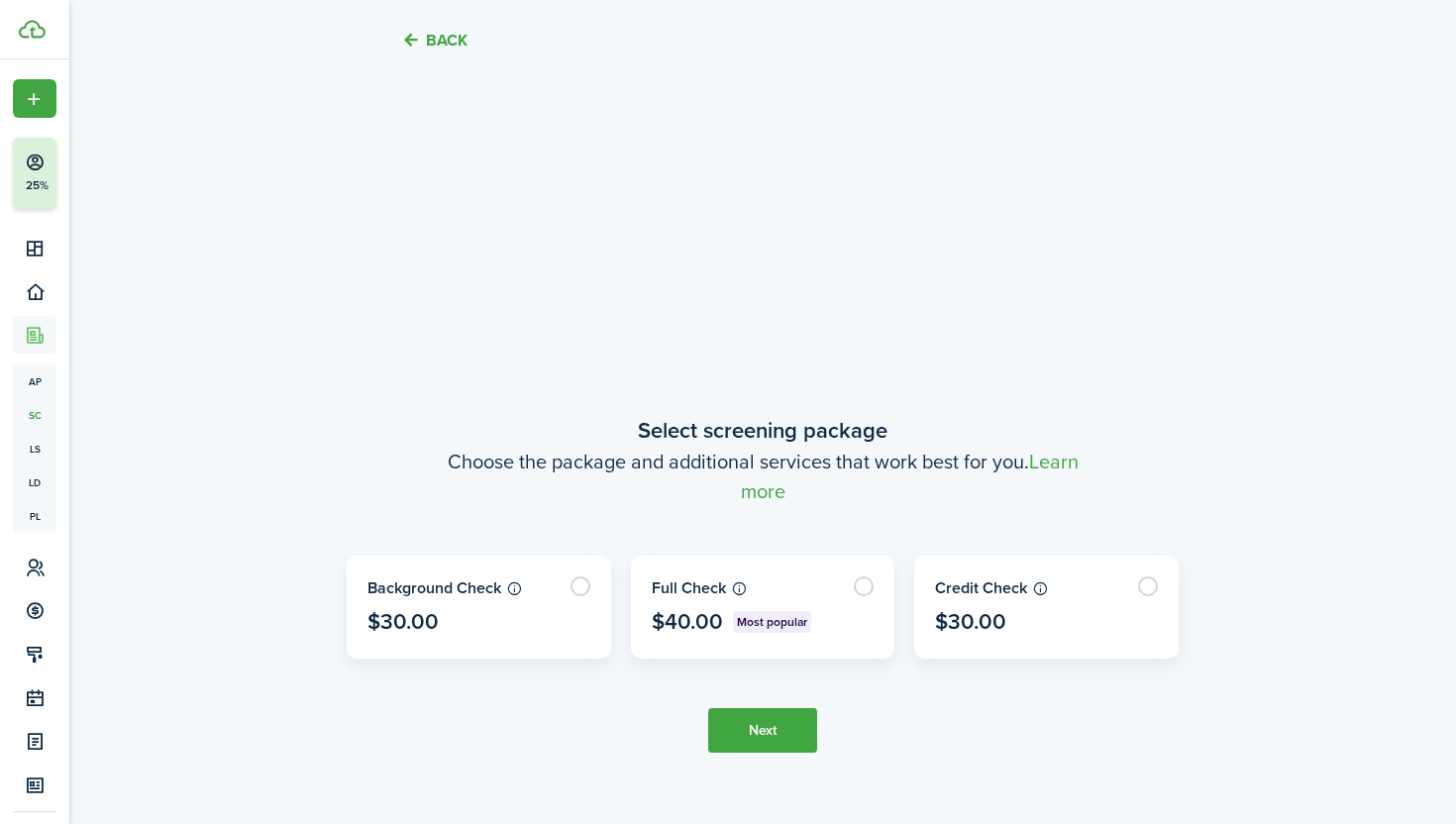 scroll, scrollTop: 671, scrollLeft: 0, axis: vertical 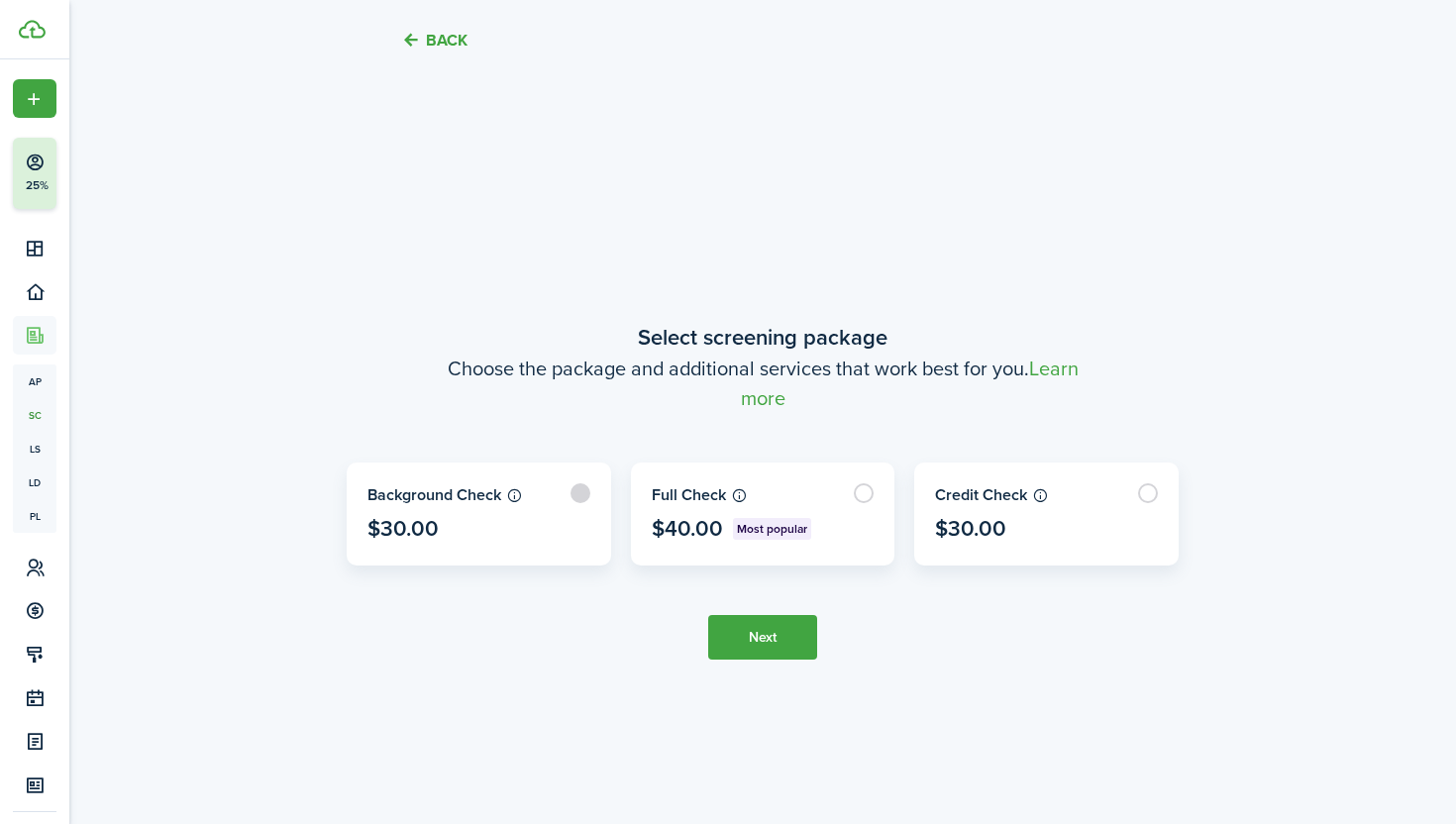 click 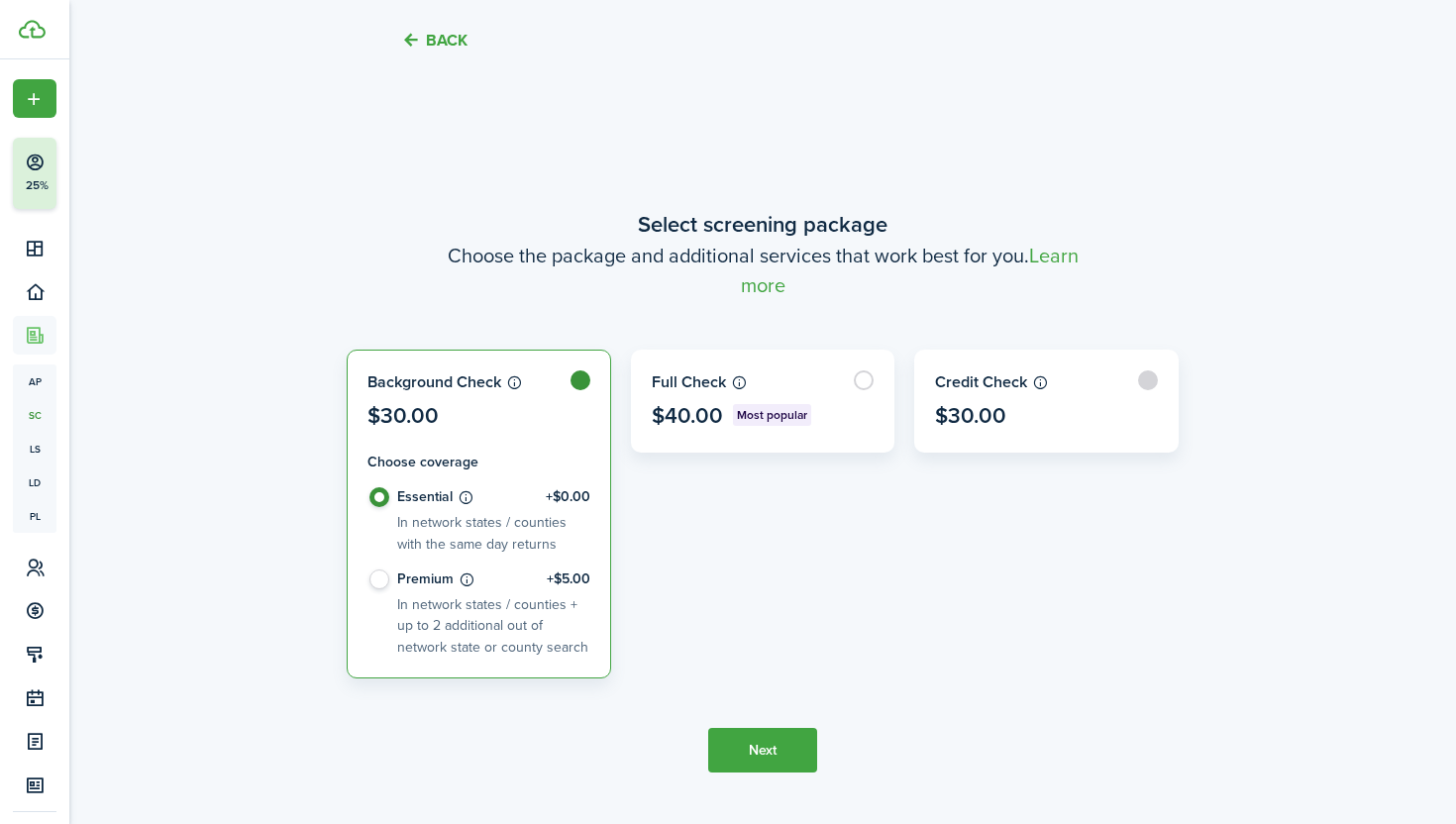 click 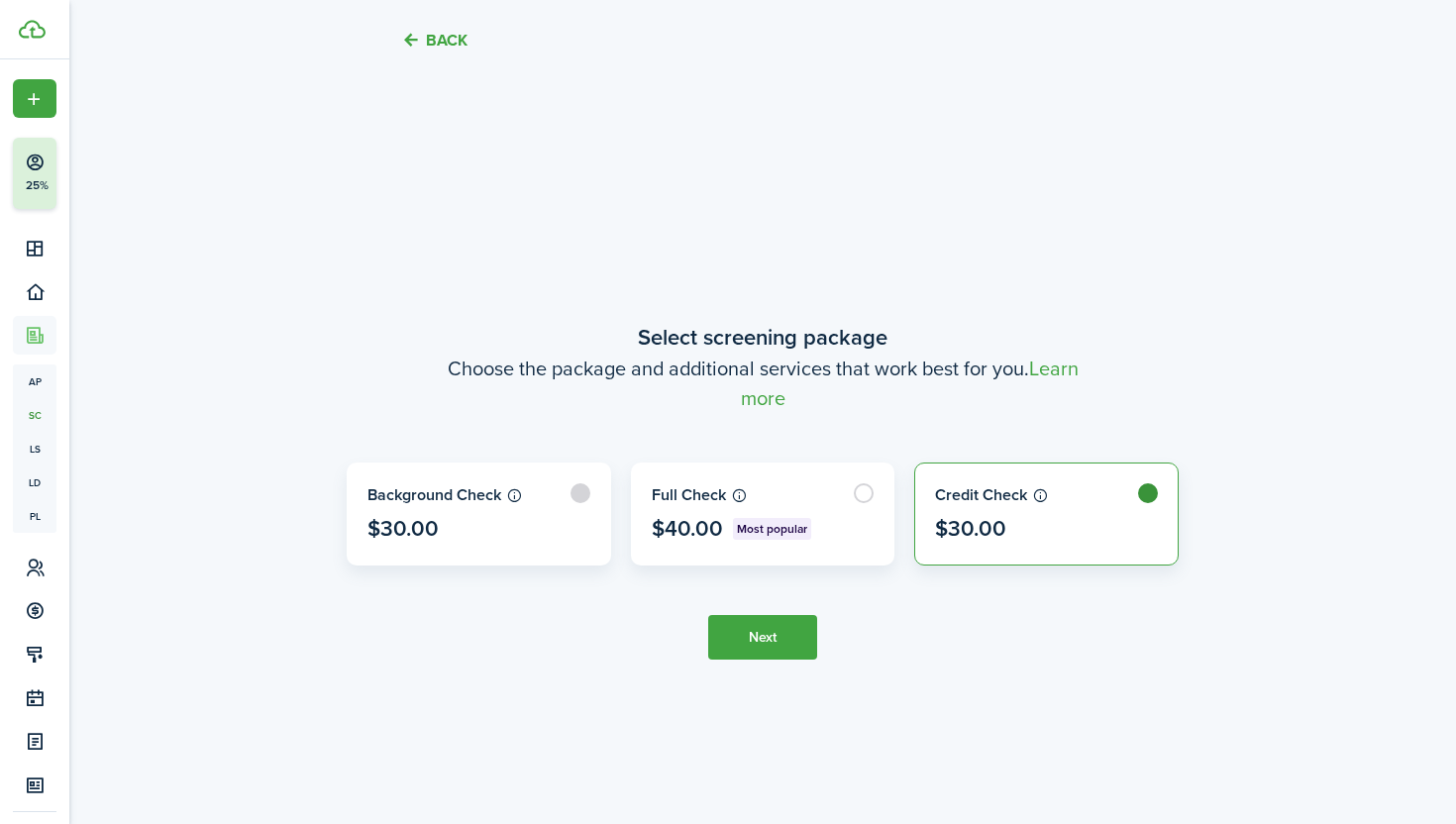 click 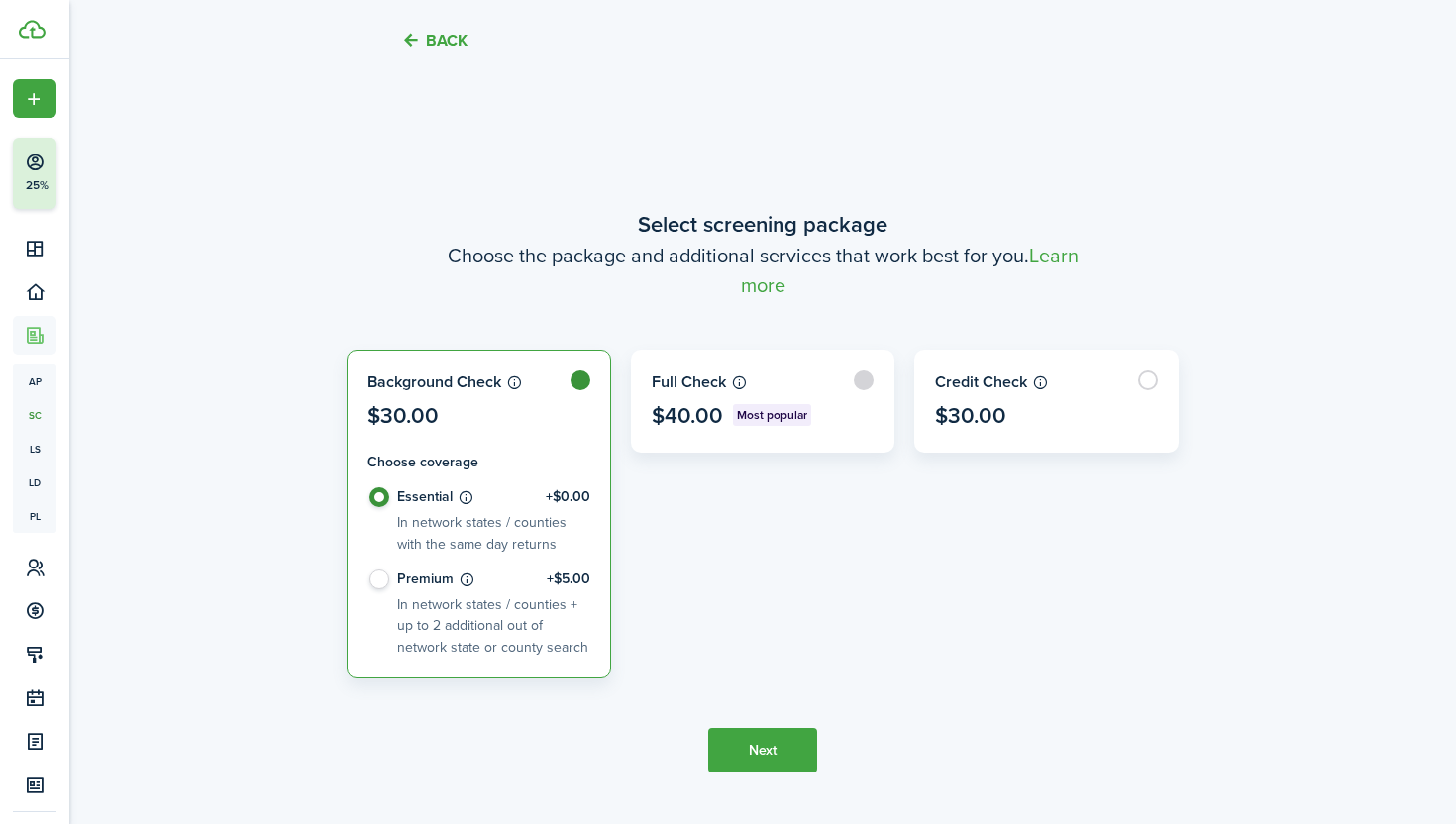 click 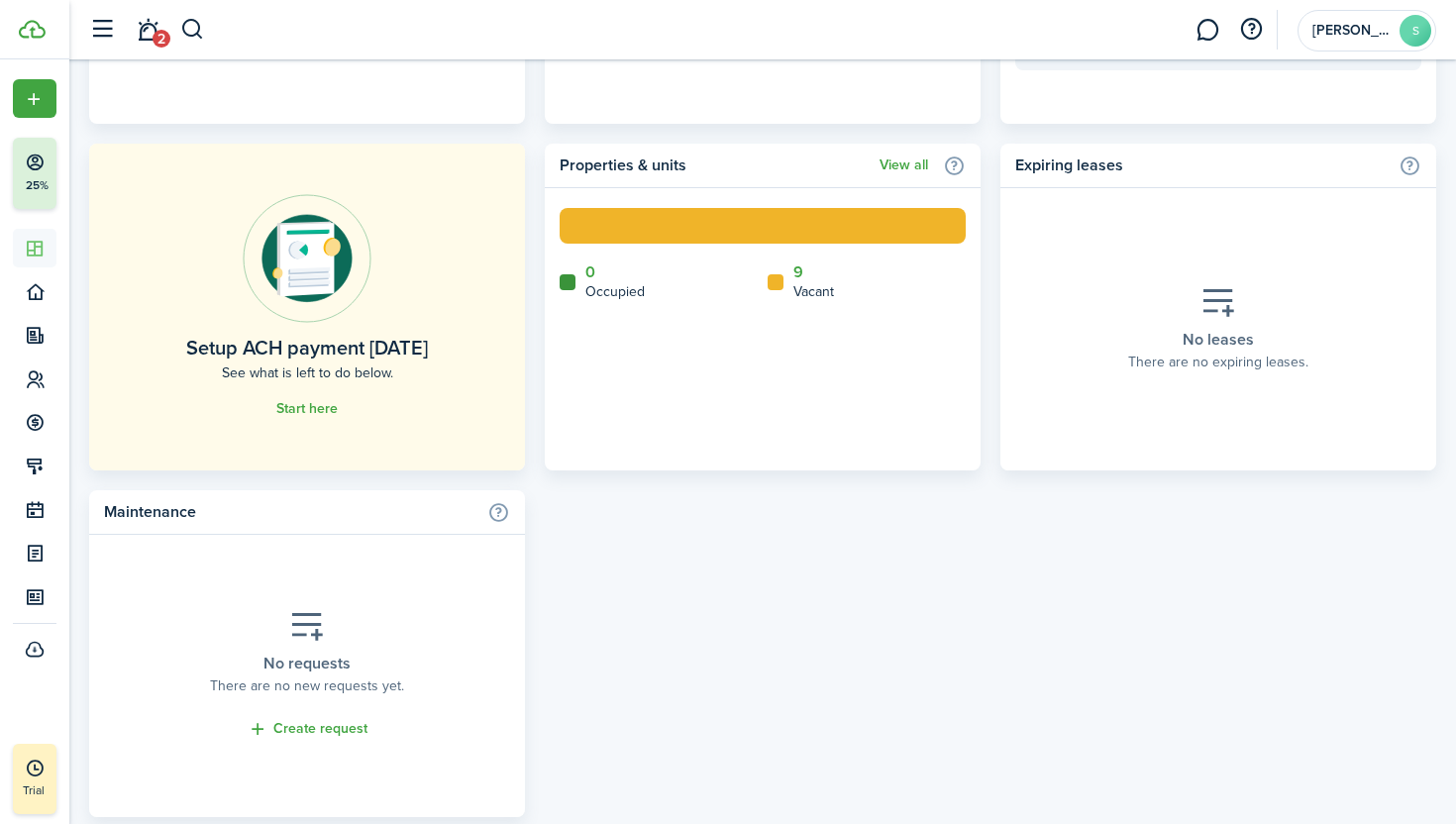 scroll, scrollTop: 1158, scrollLeft: 0, axis: vertical 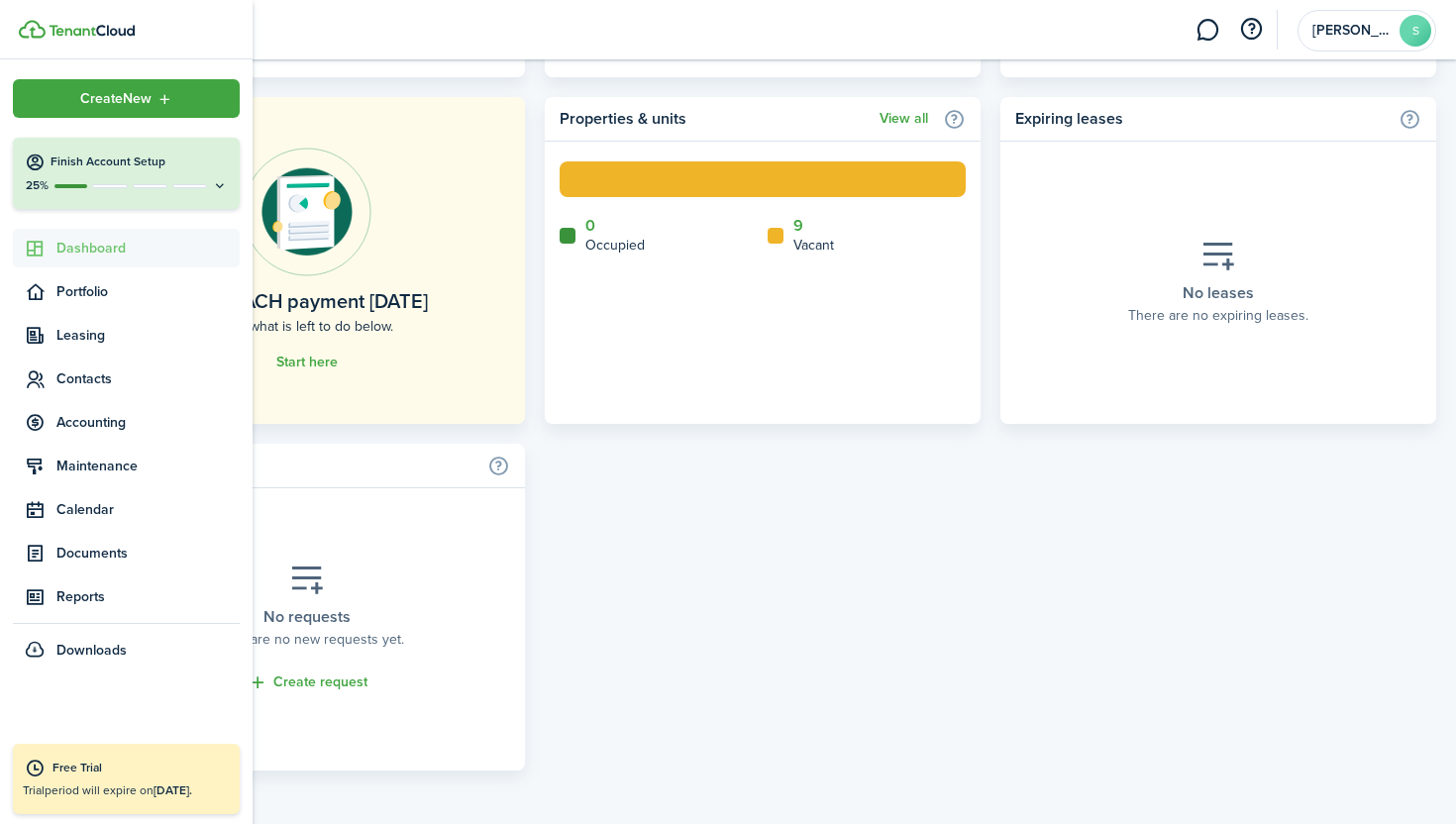 click on "Free Trial" 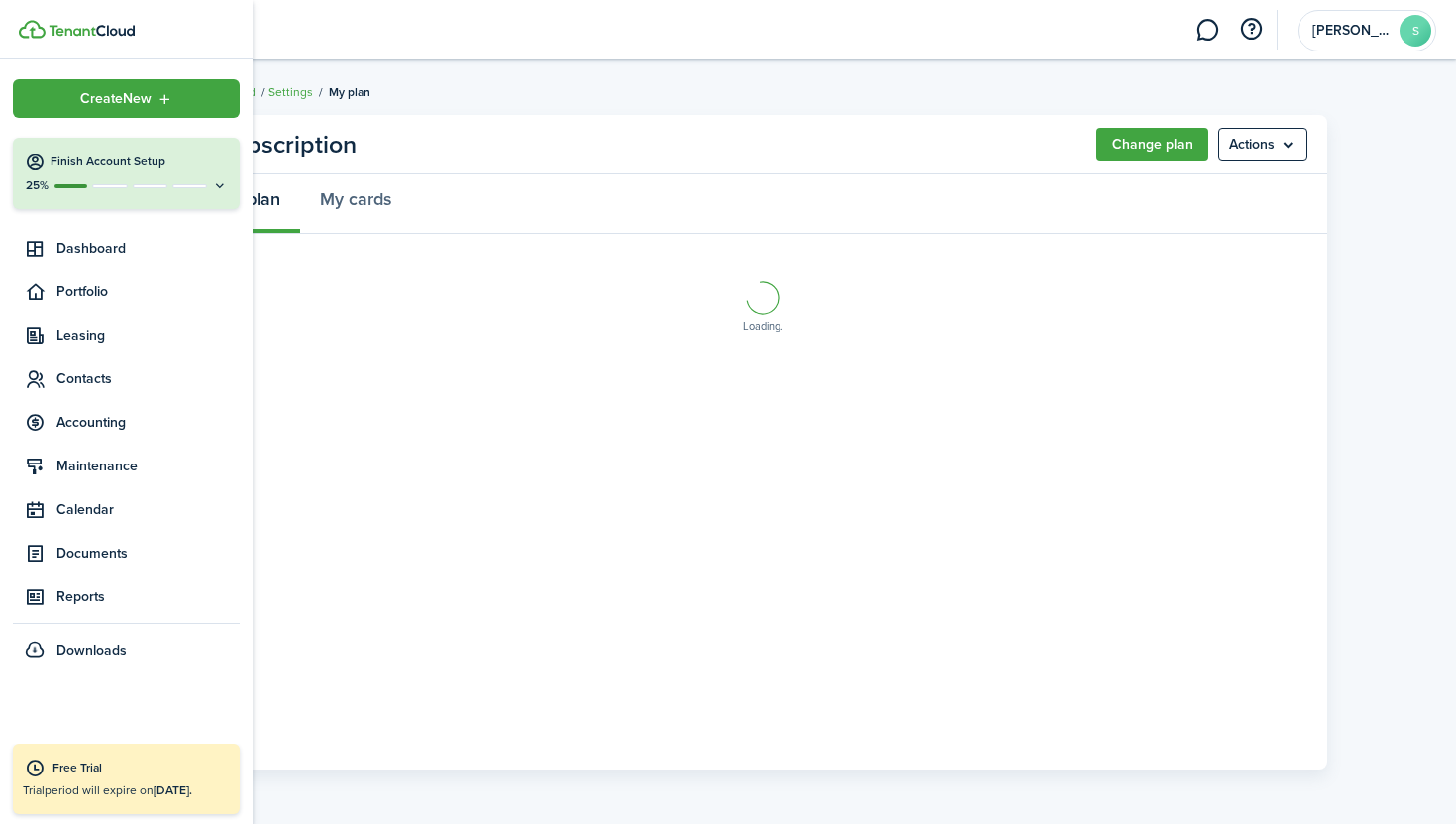 scroll, scrollTop: 0, scrollLeft: 0, axis: both 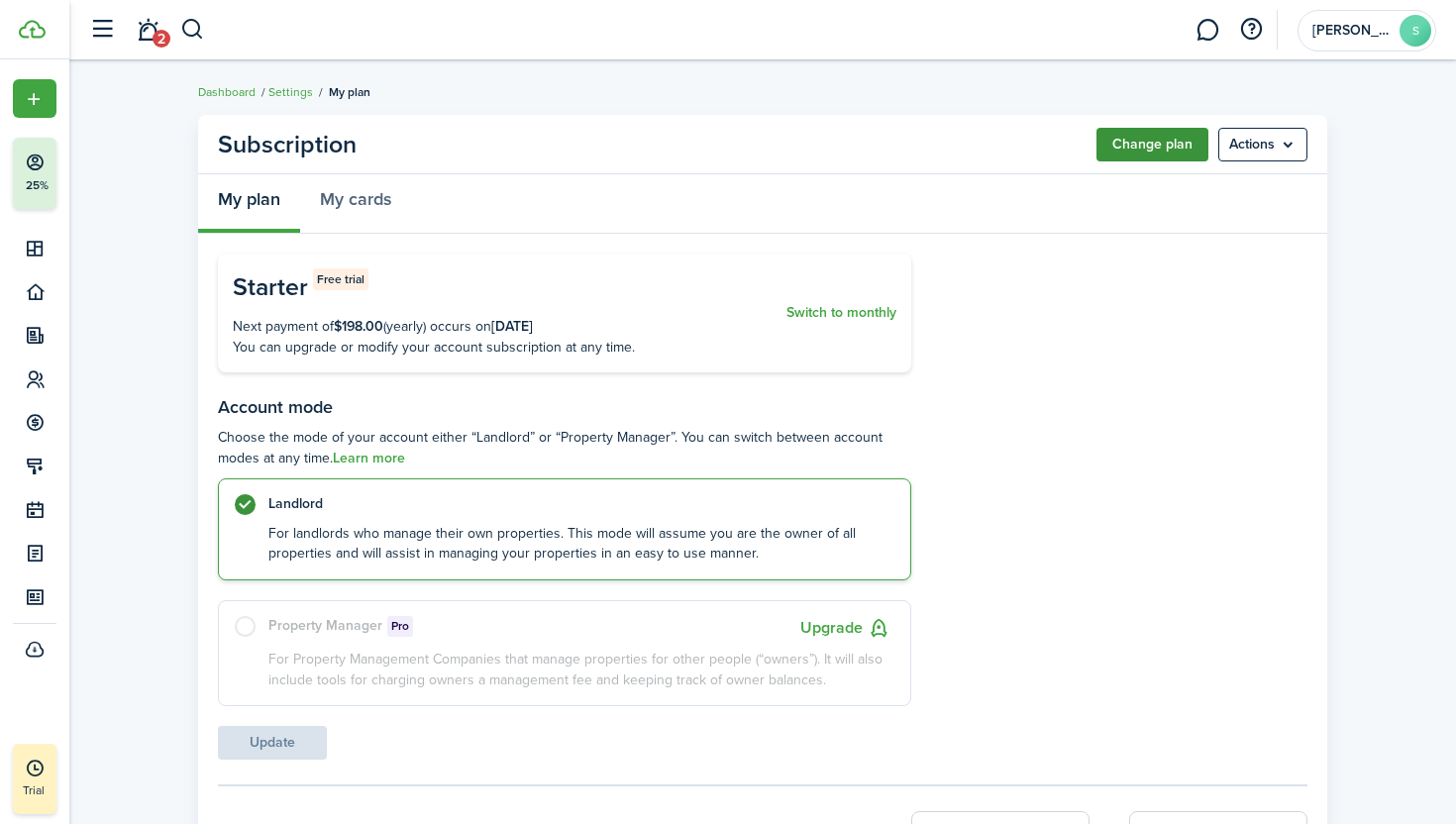 click on "Change plan" 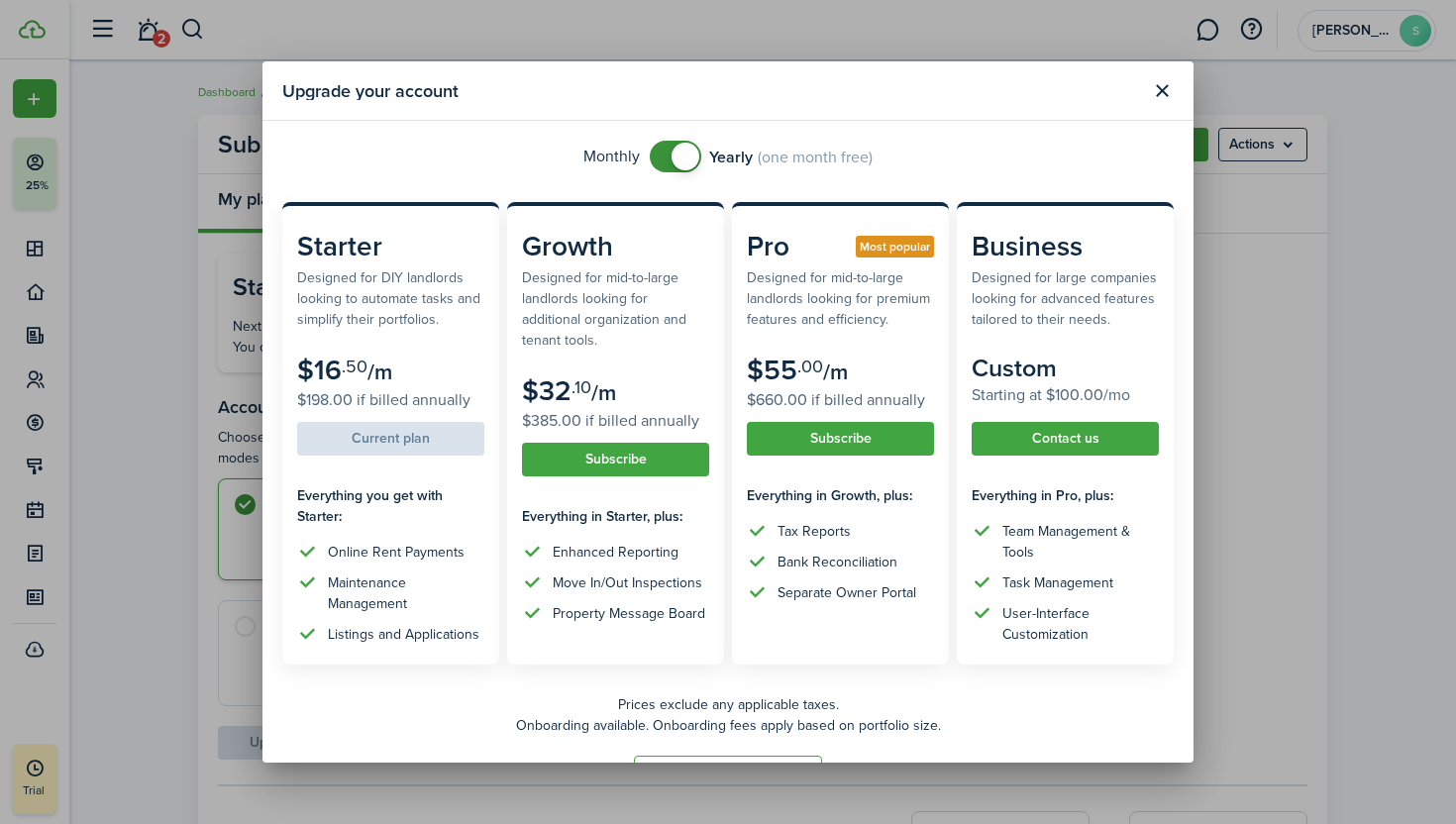 click at bounding box center (685, 156) 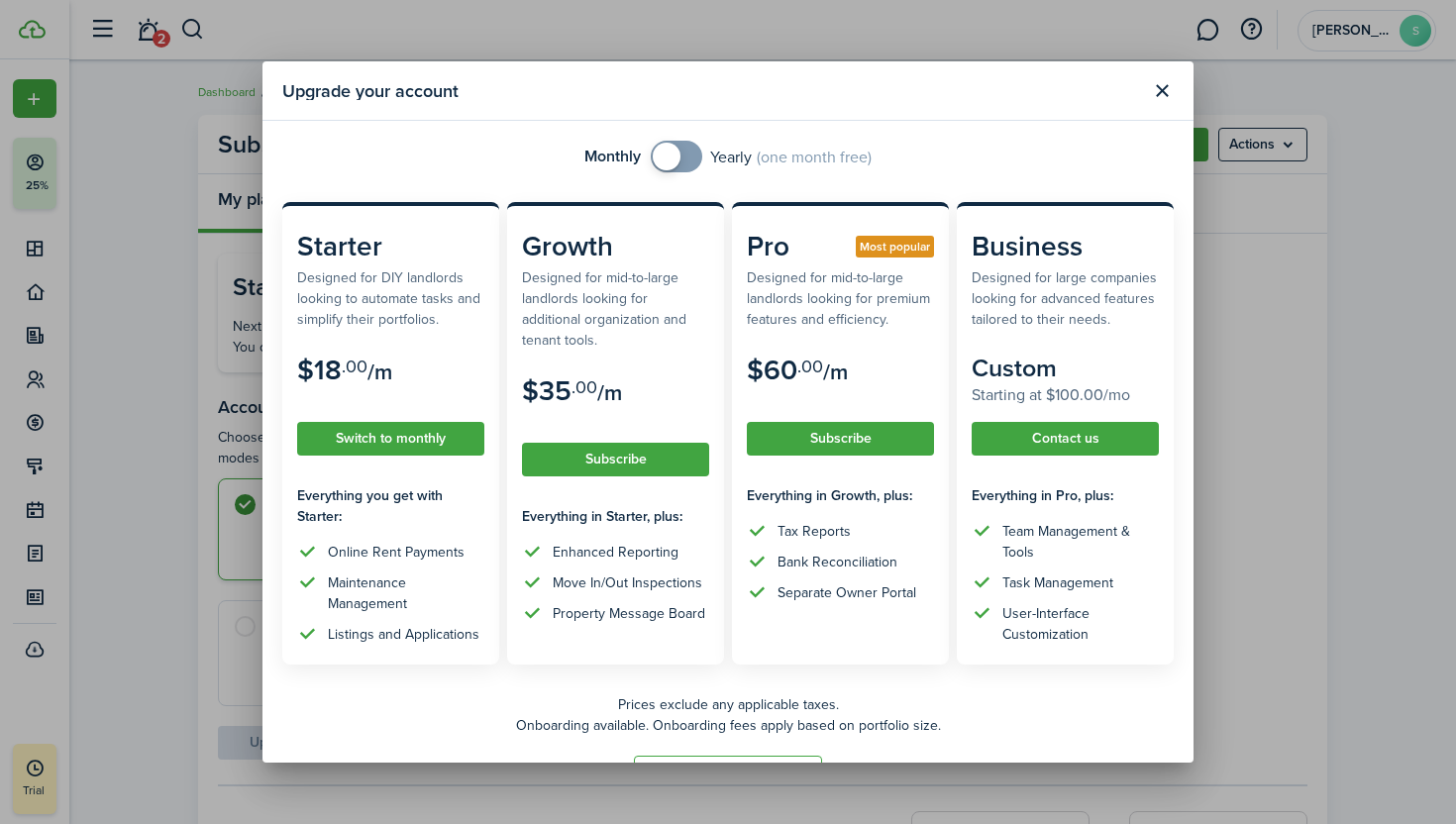 click at bounding box center (676, 156) 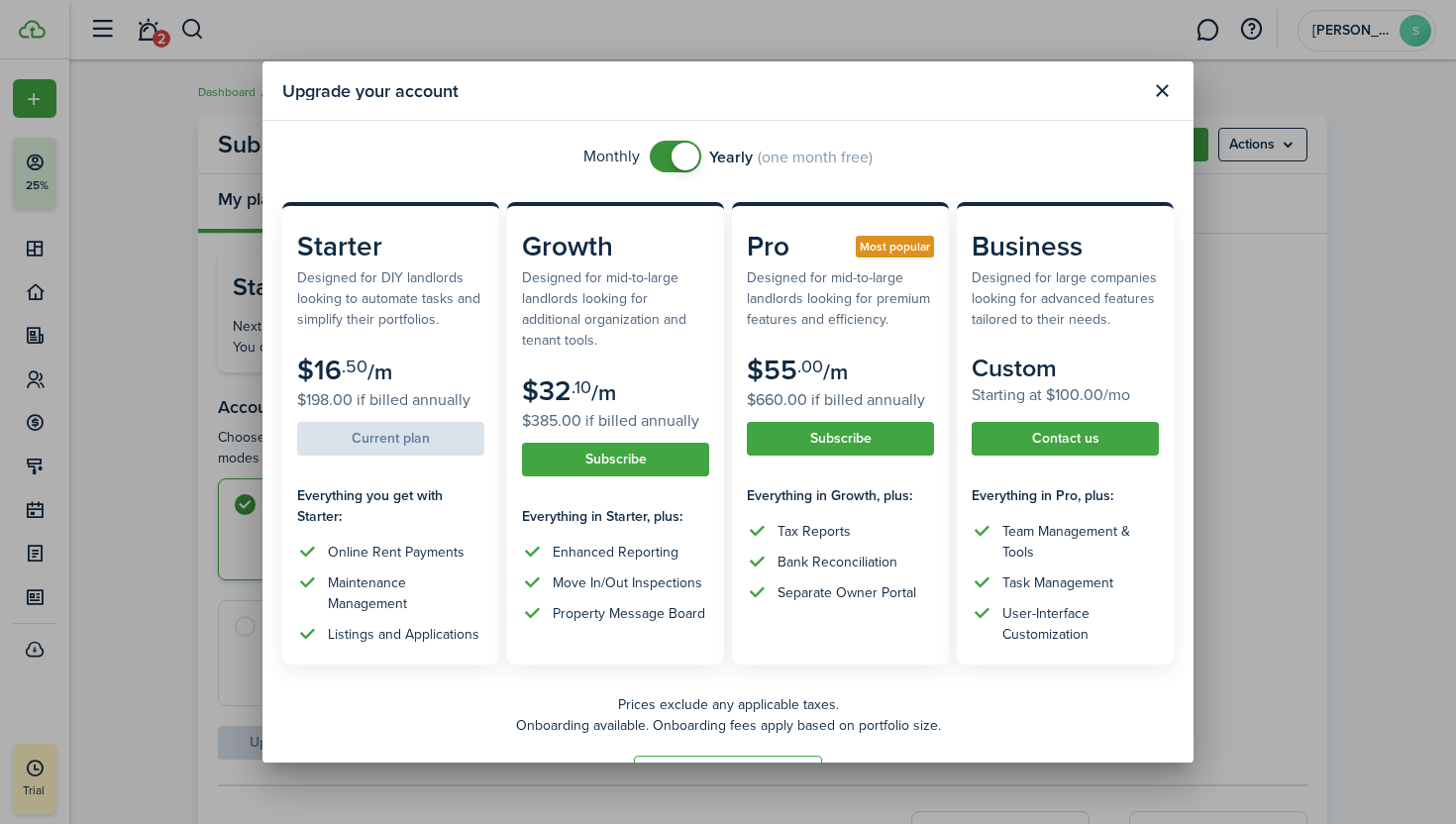 click at bounding box center [685, 156] 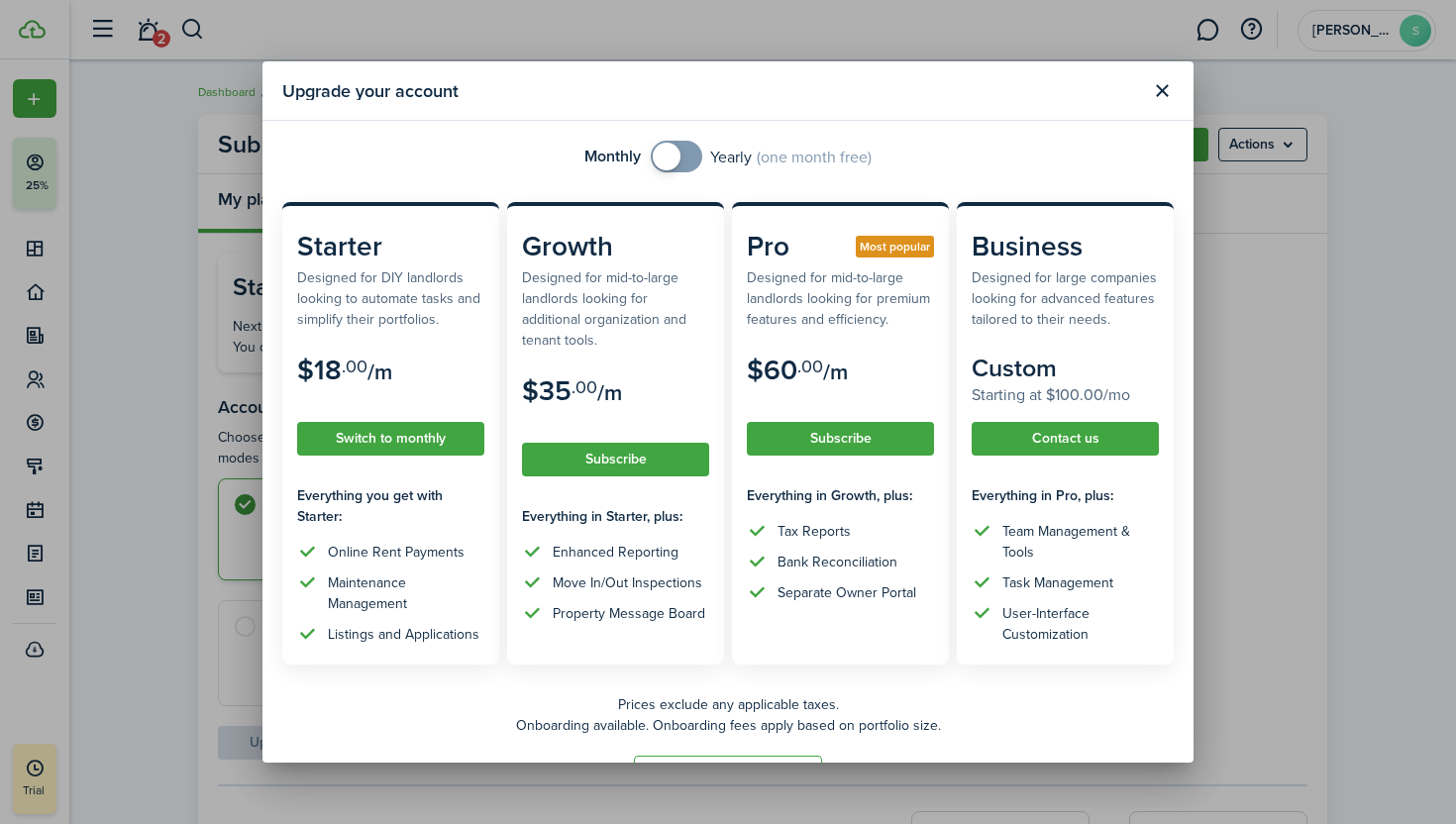 checkbox on "true" 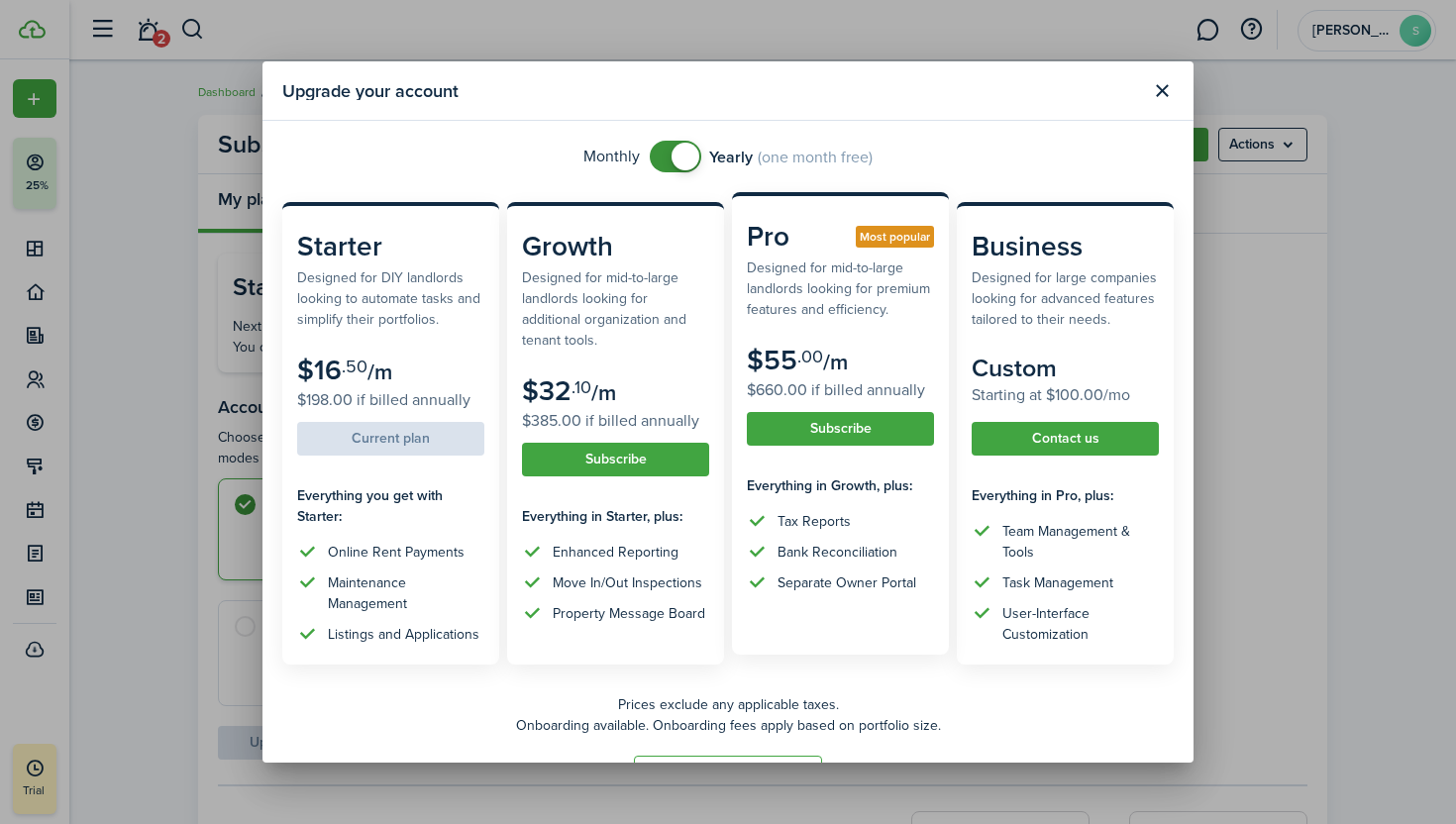 scroll, scrollTop: 87, scrollLeft: 0, axis: vertical 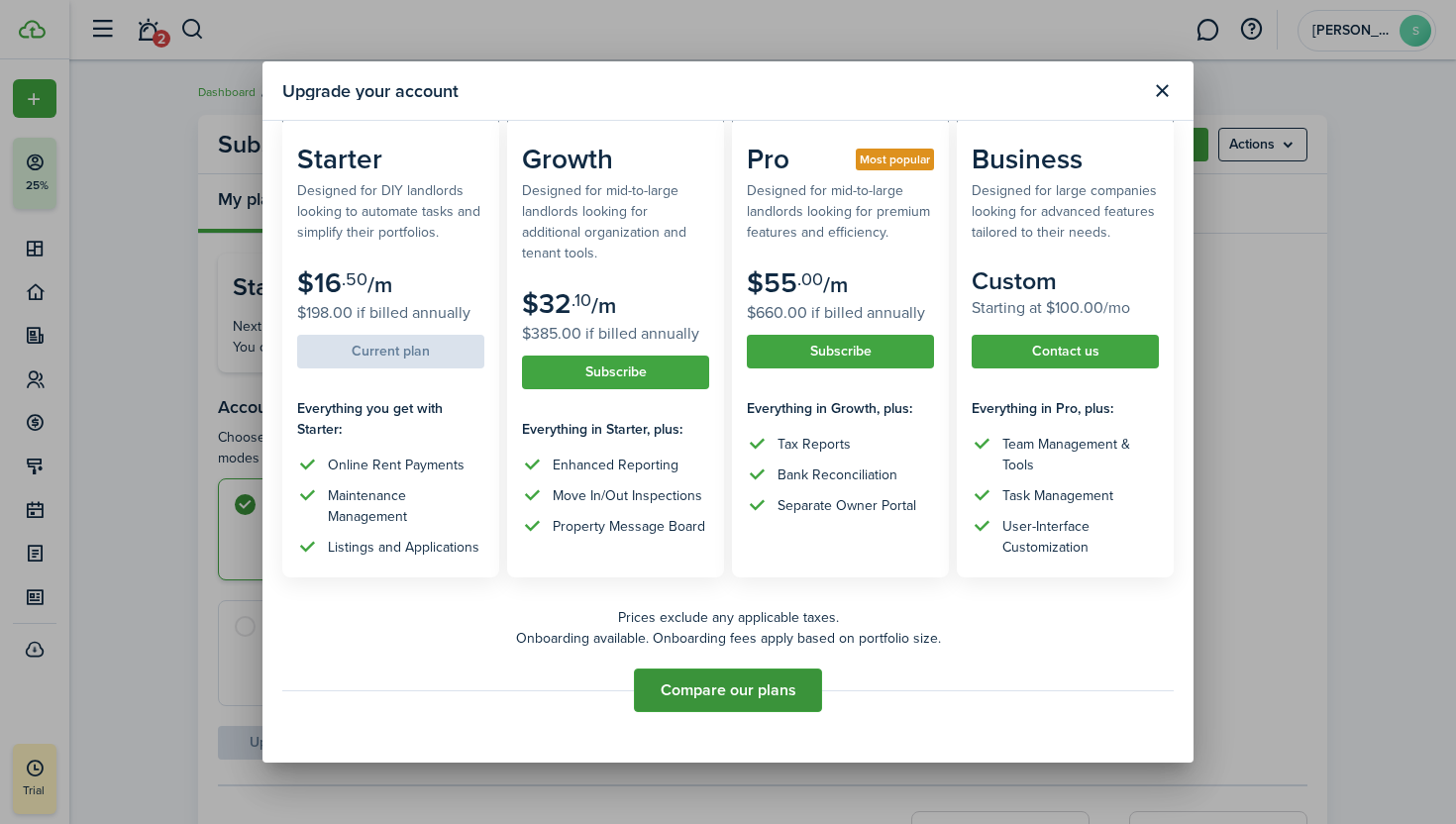 click on "Compare our plans" at bounding box center (728, 690) 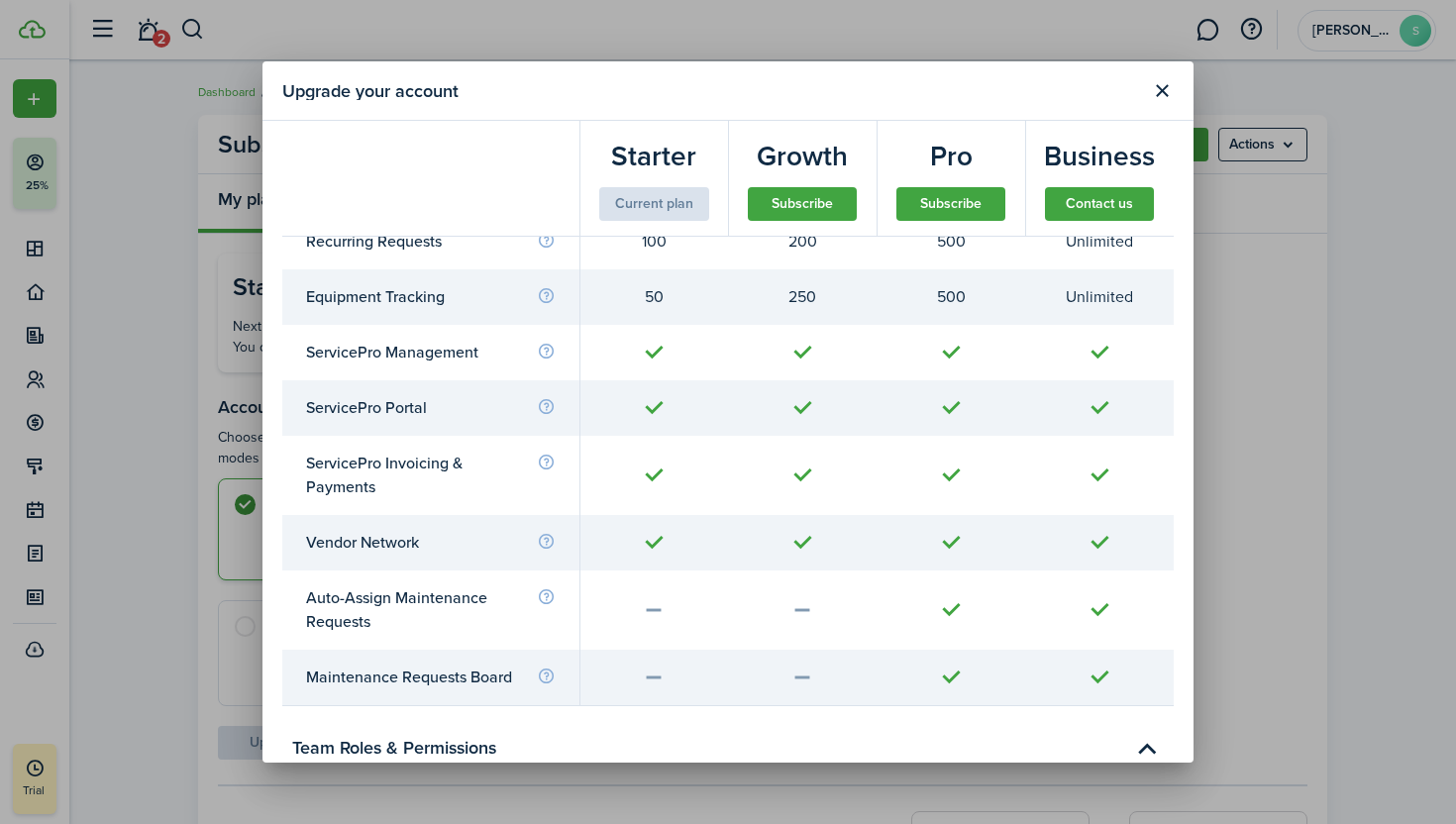 scroll, scrollTop: 4861, scrollLeft: 0, axis: vertical 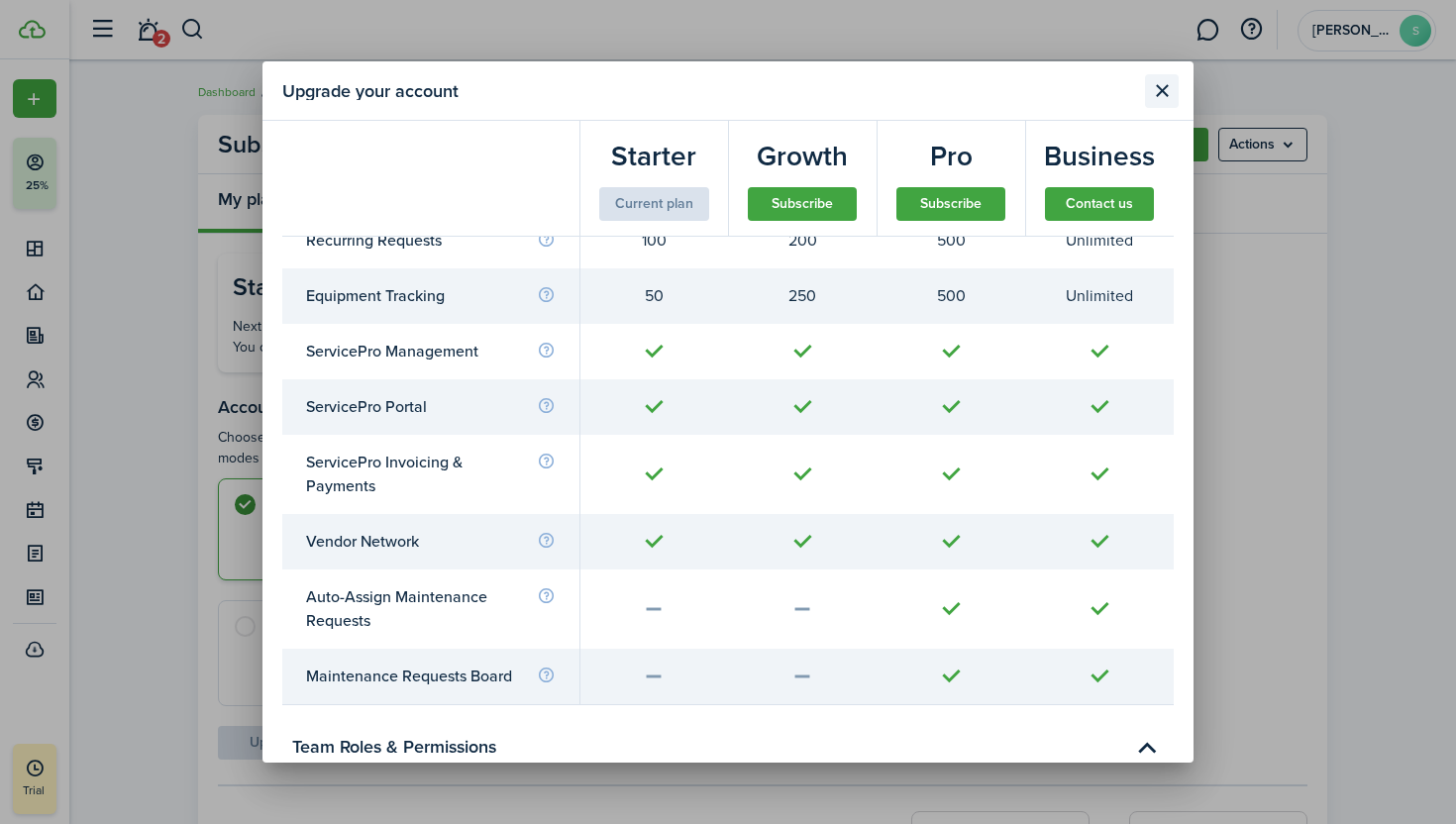 click at bounding box center (1162, 91) 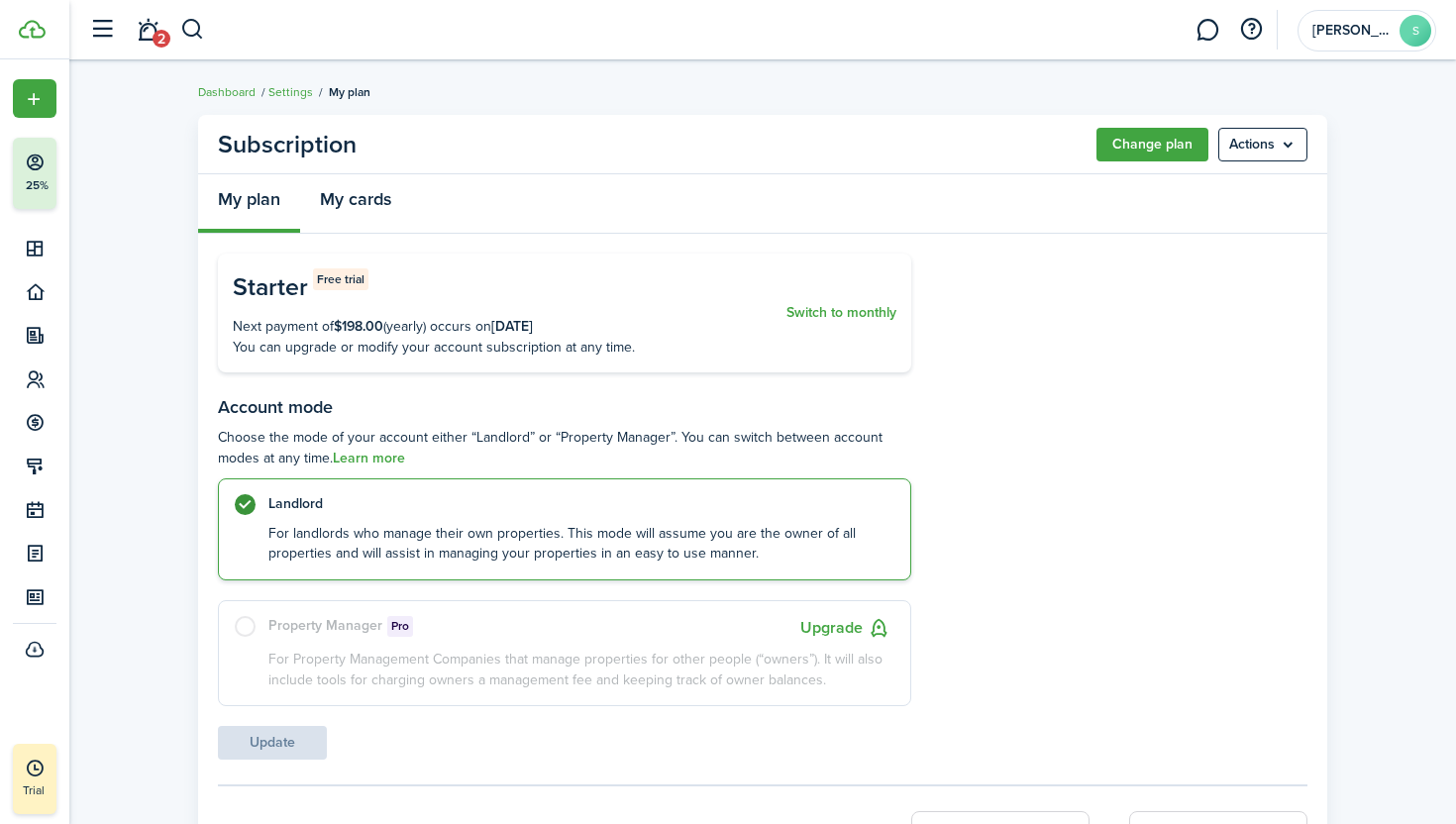 click on "My cards" at bounding box center [356, 204] 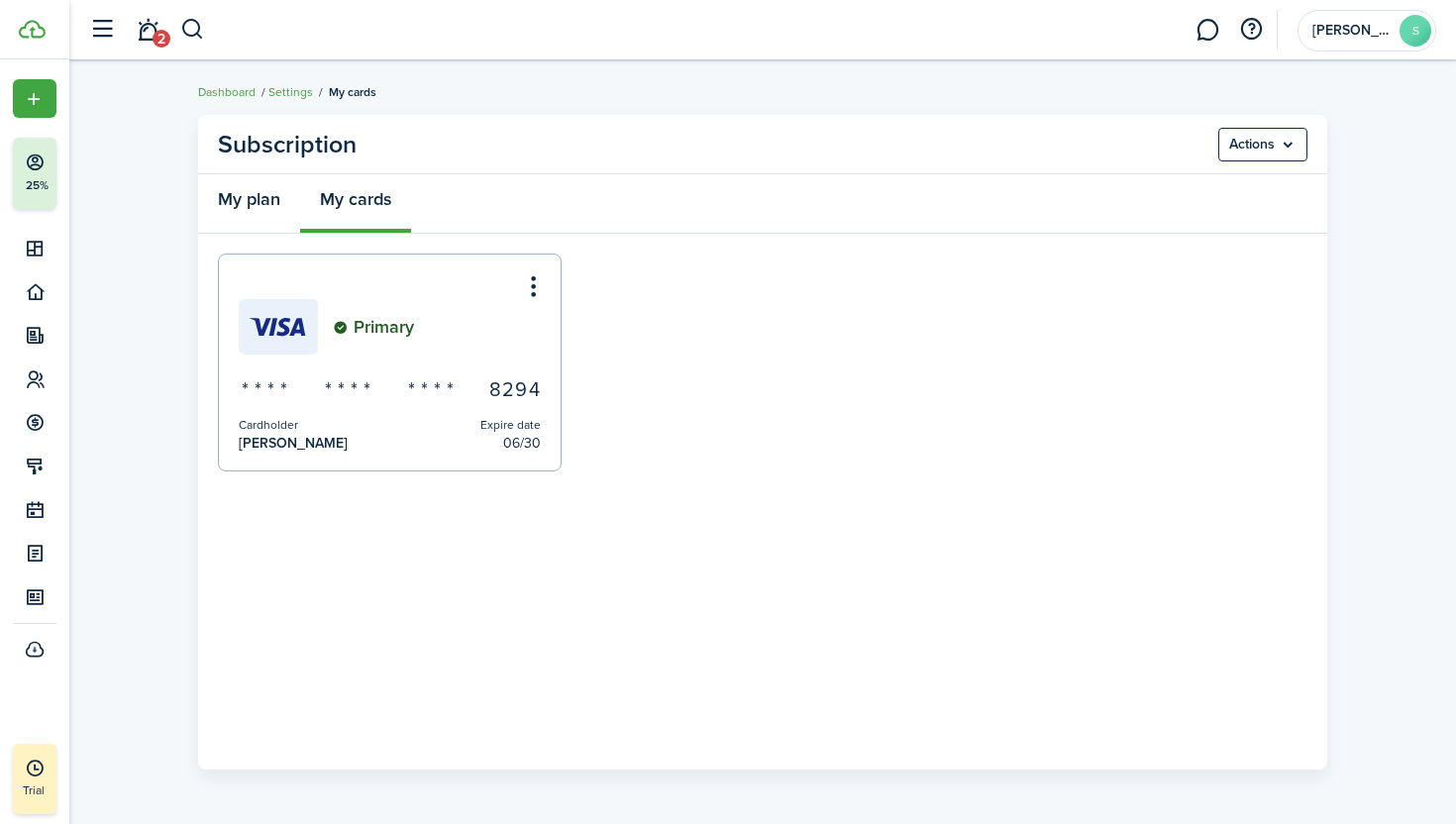 click on "My plan" at bounding box center (249, 204) 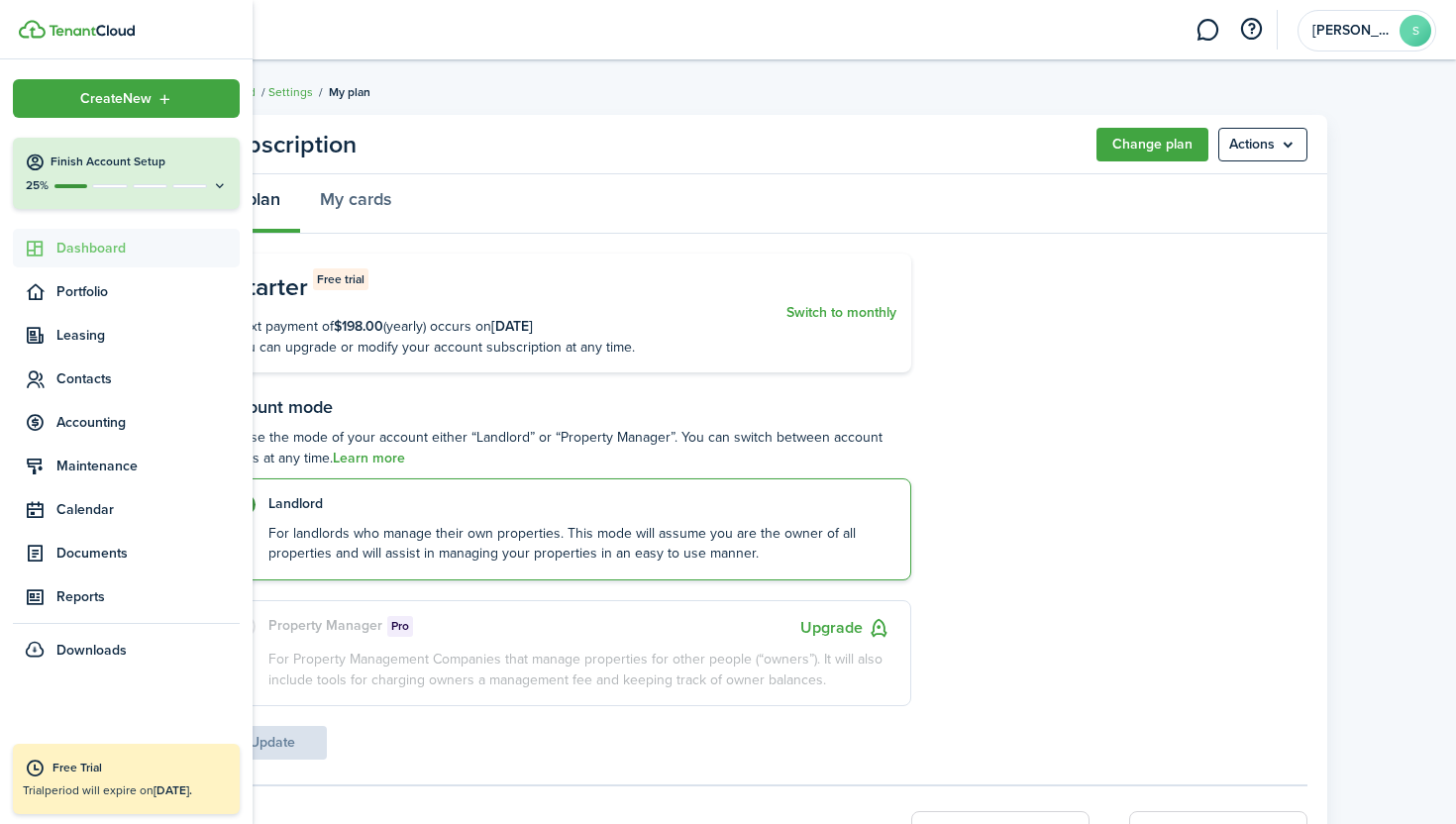 click on "Dashboard" 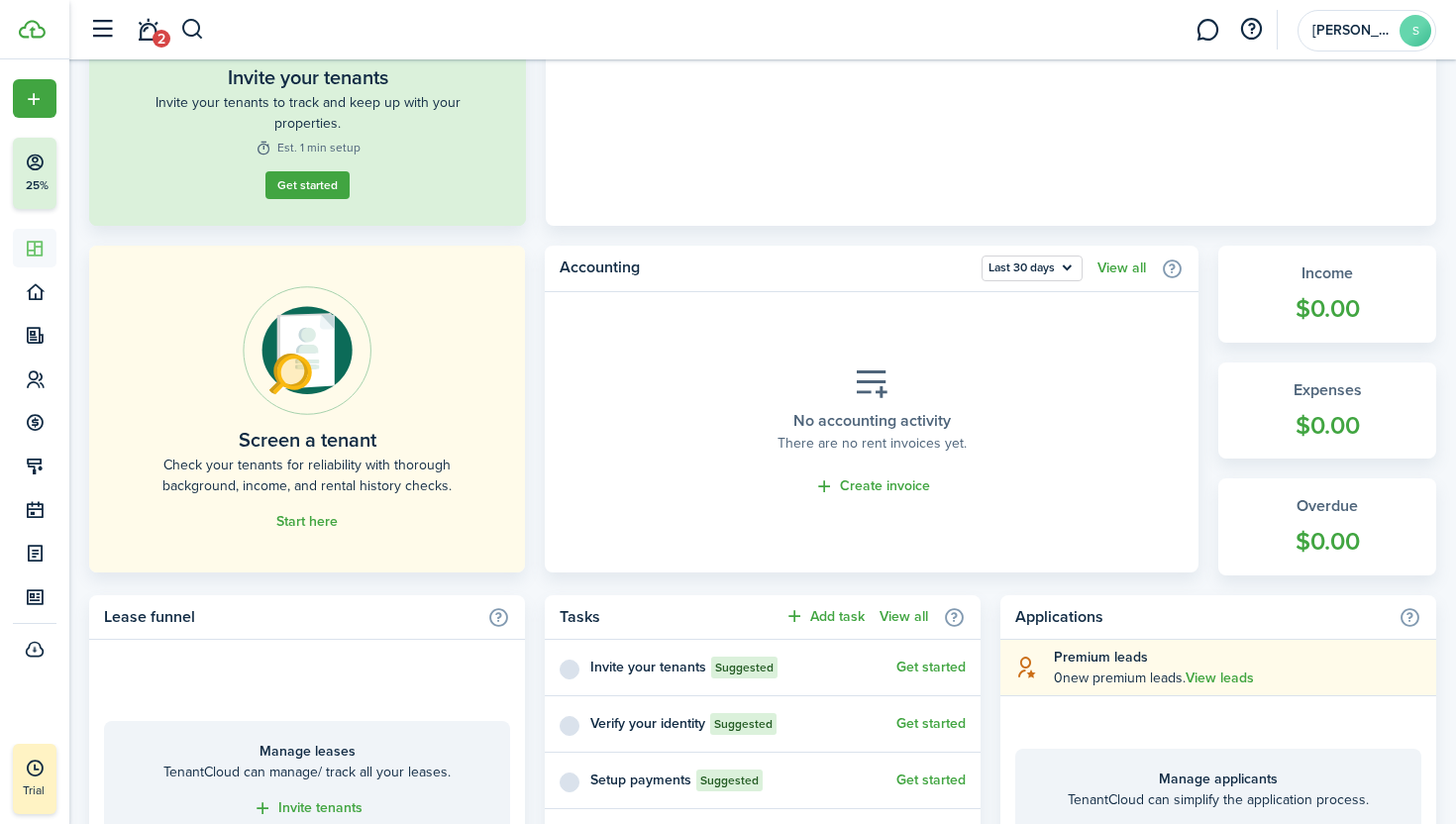 scroll, scrollTop: 304, scrollLeft: 0, axis: vertical 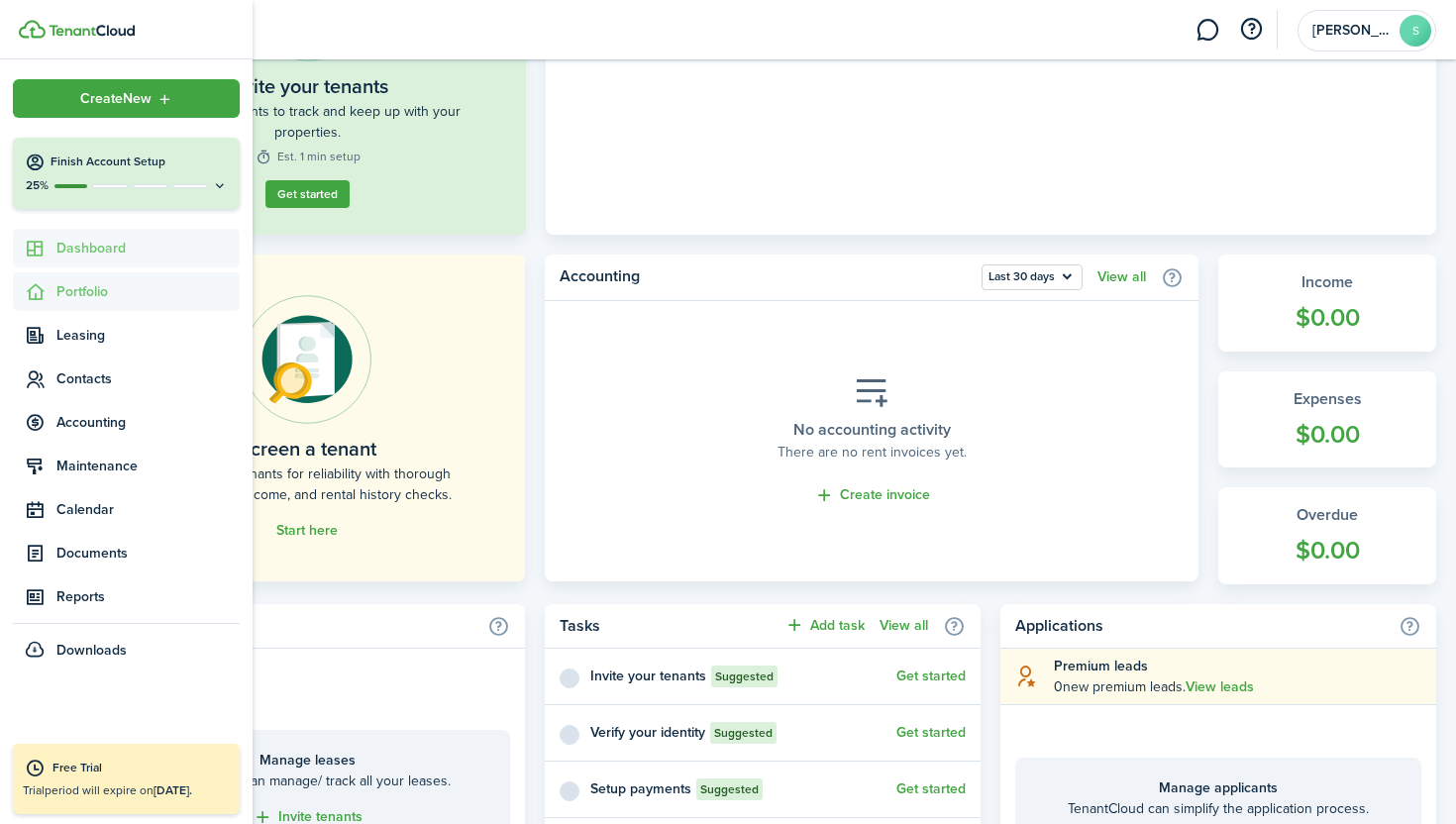 click on "Portfolio" 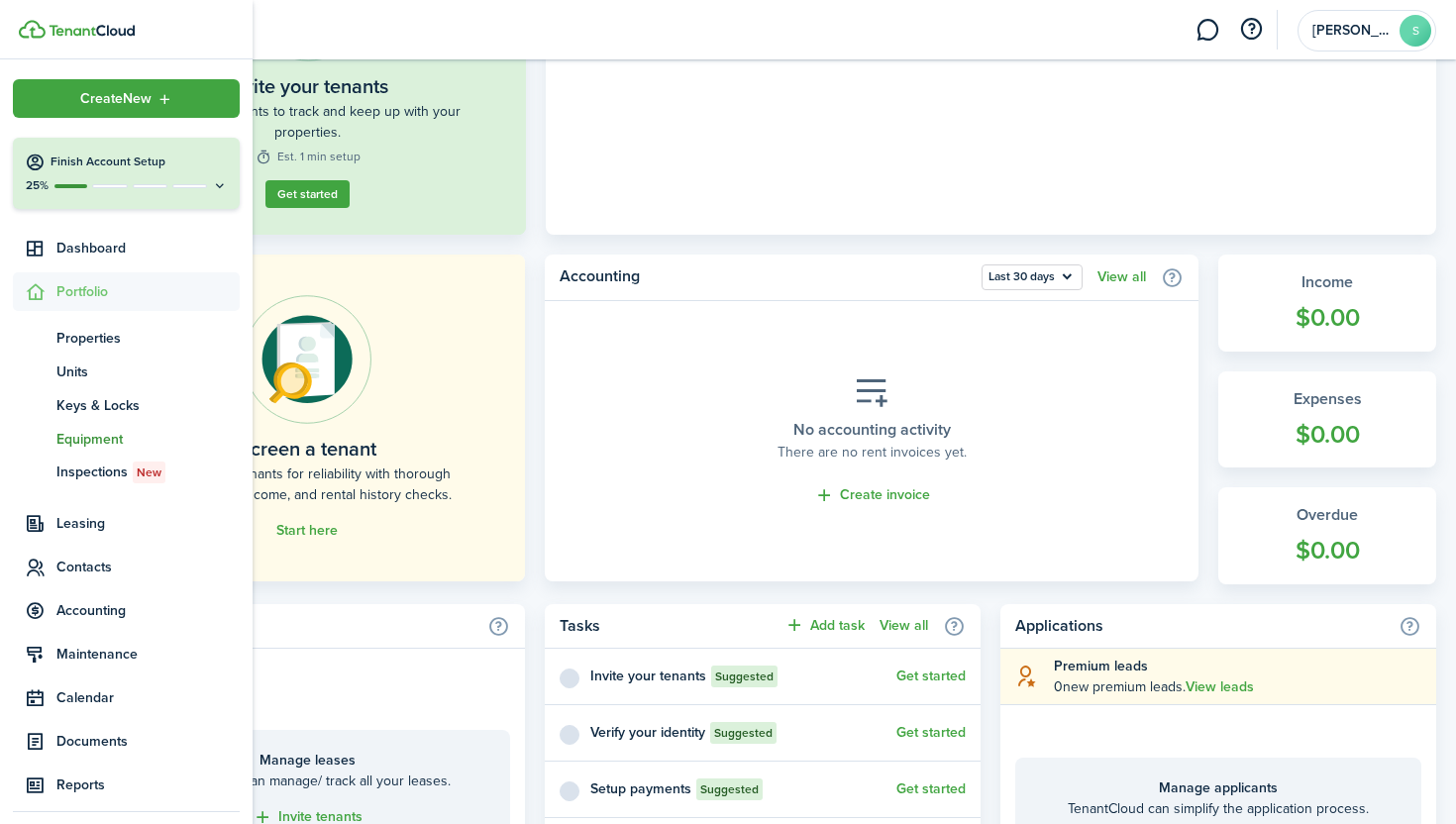 click on "Equipment" 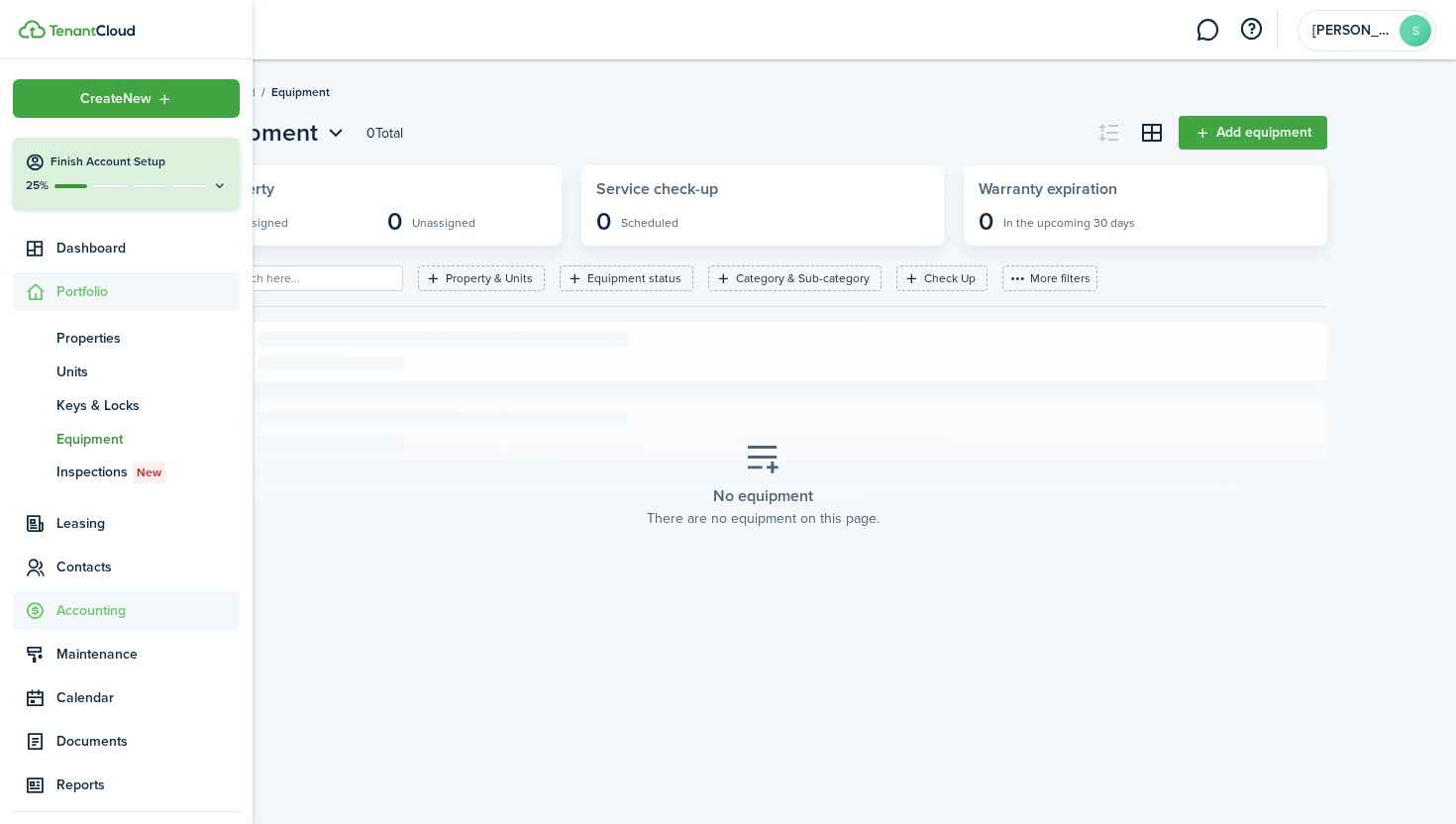 scroll, scrollTop: 55, scrollLeft: 0, axis: vertical 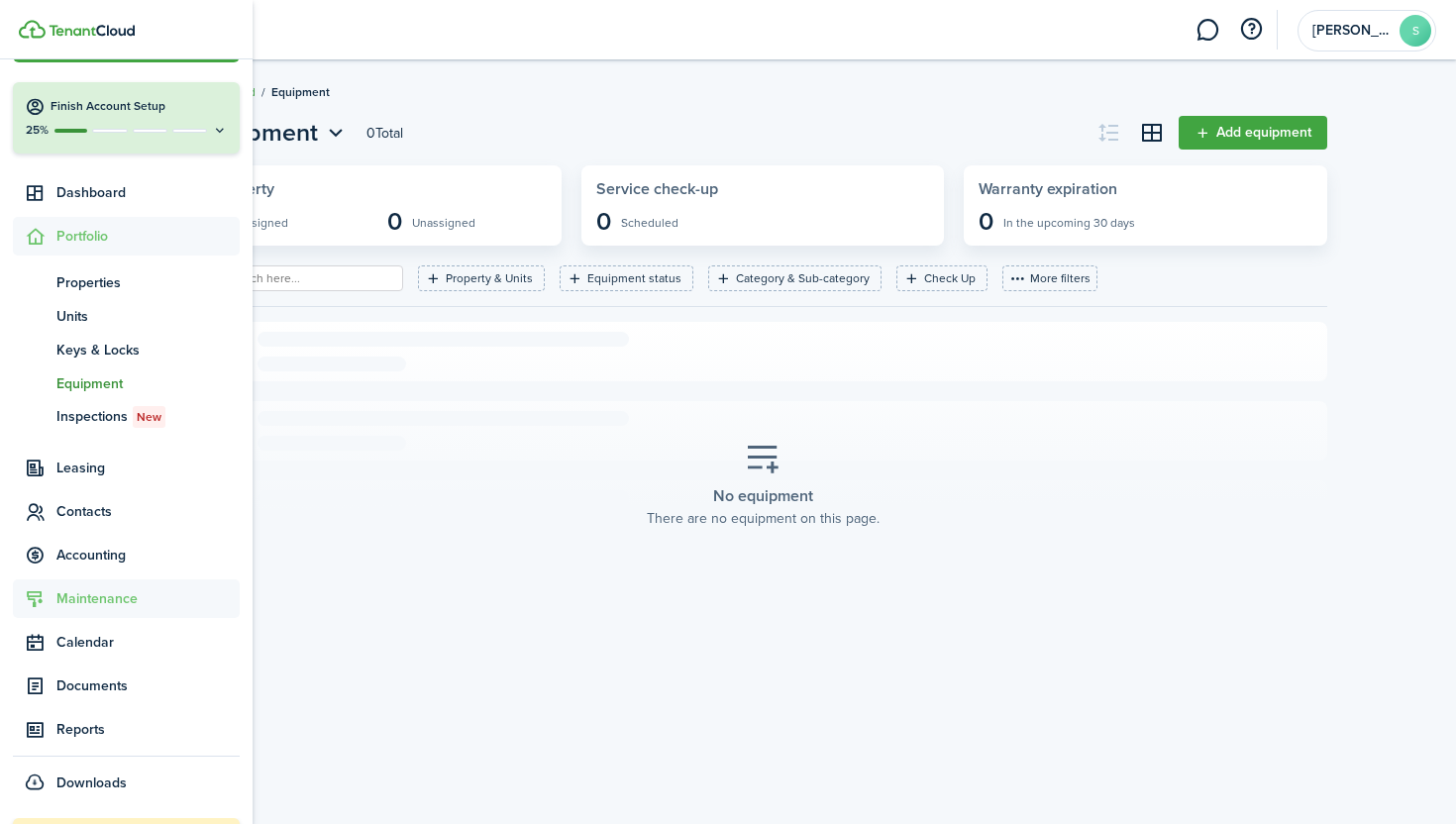 click on "Maintenance" 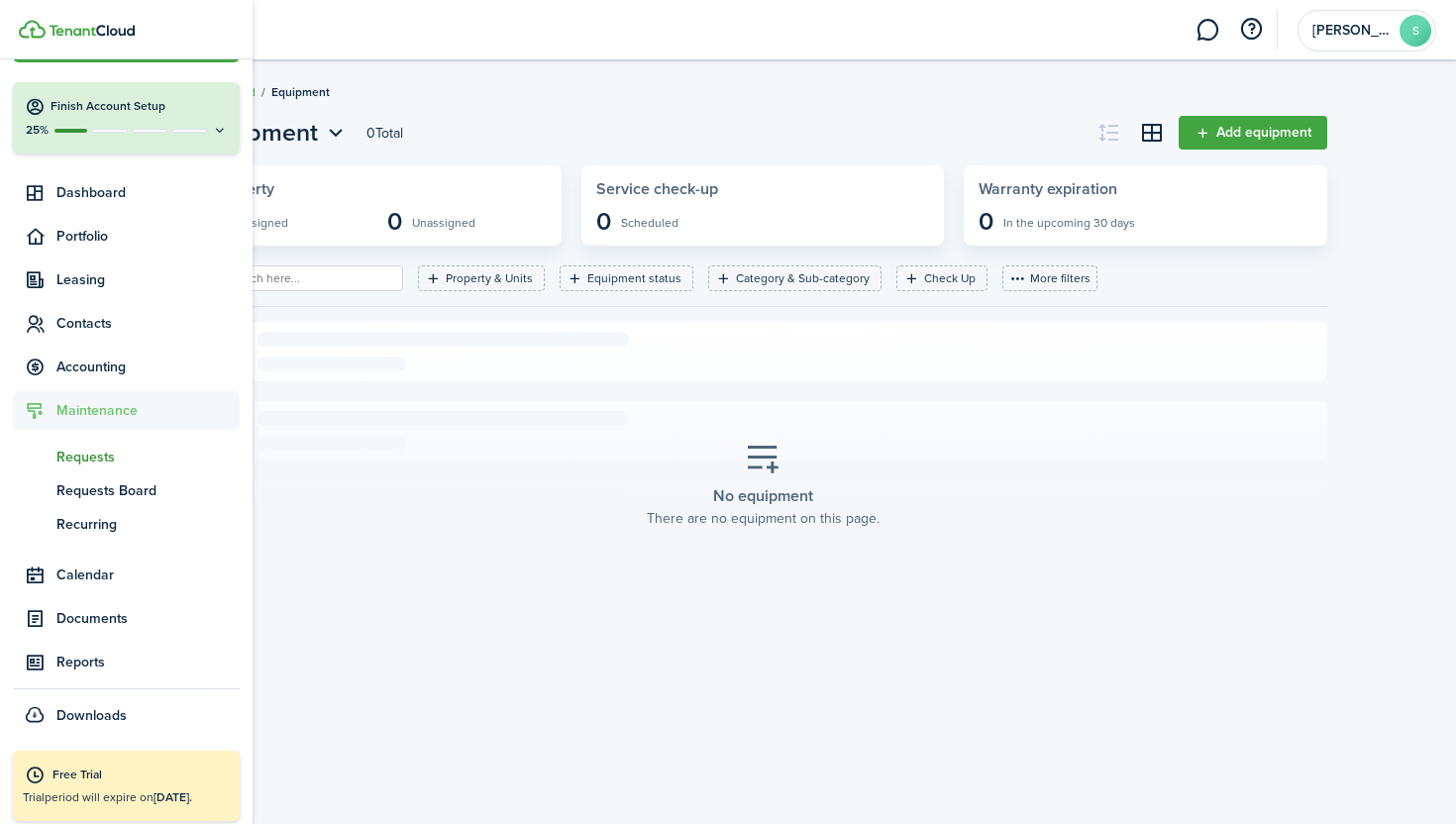 click on "Requests" 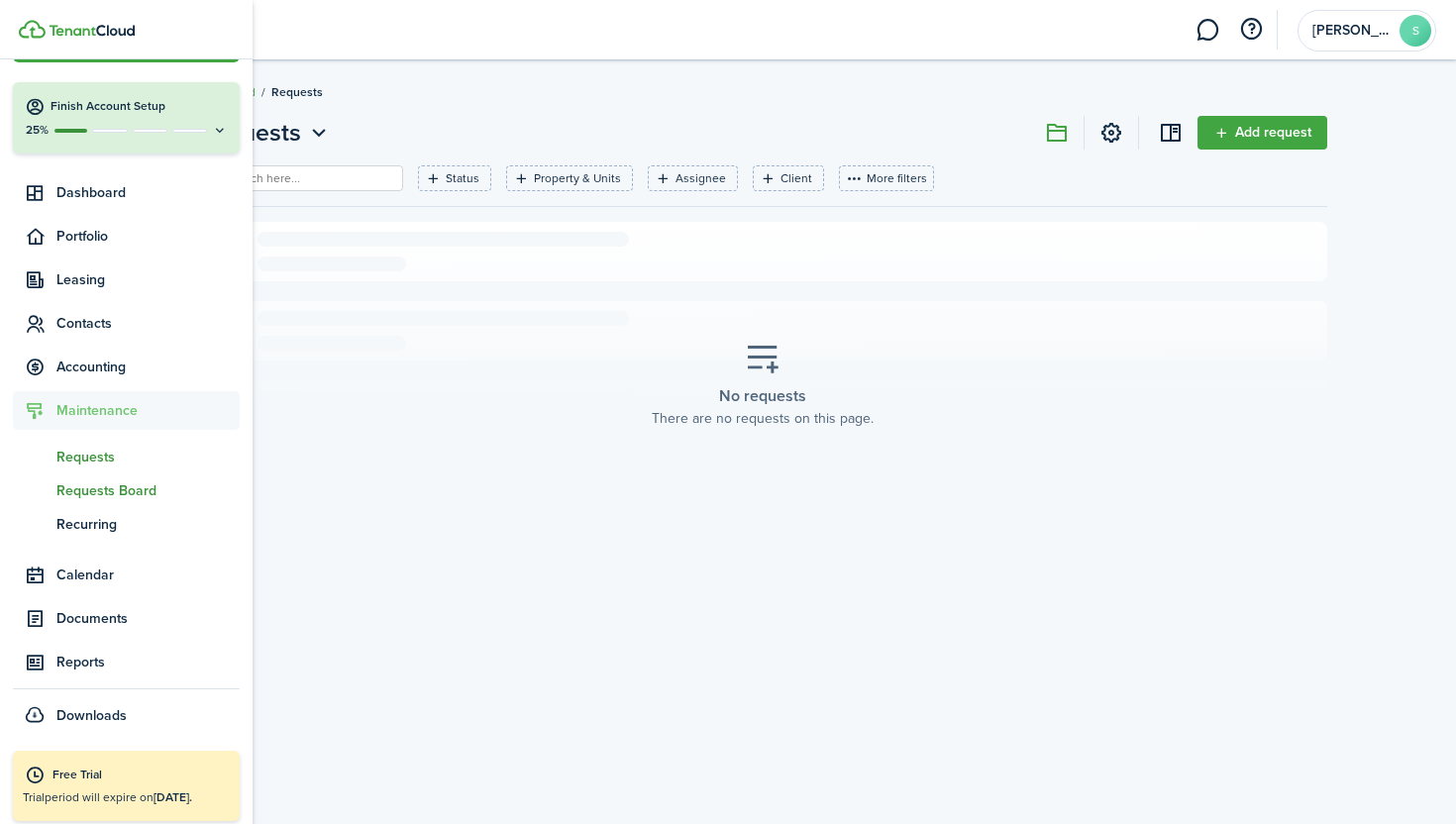 click on "Requests Board" 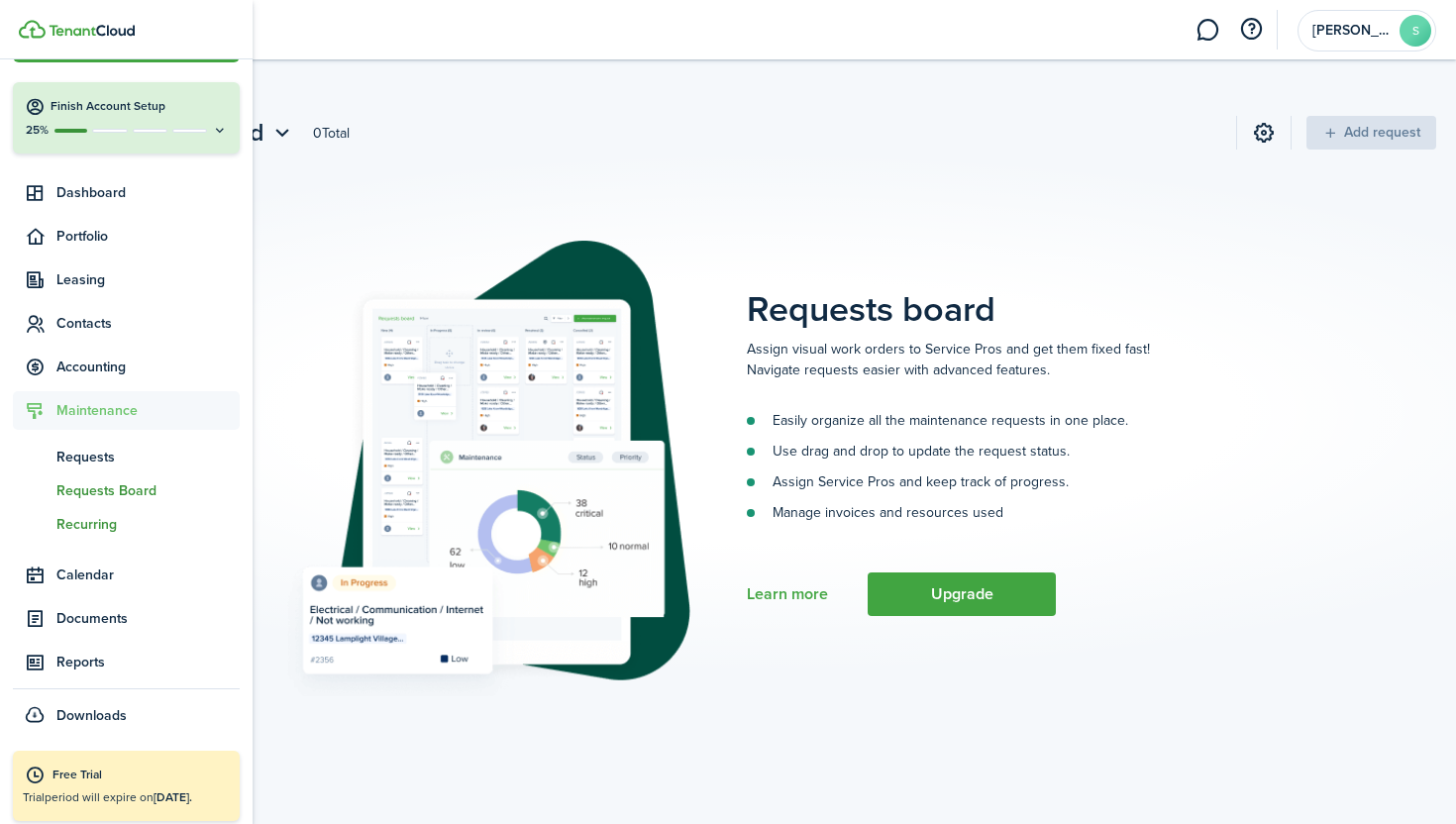 click on "Recurring" 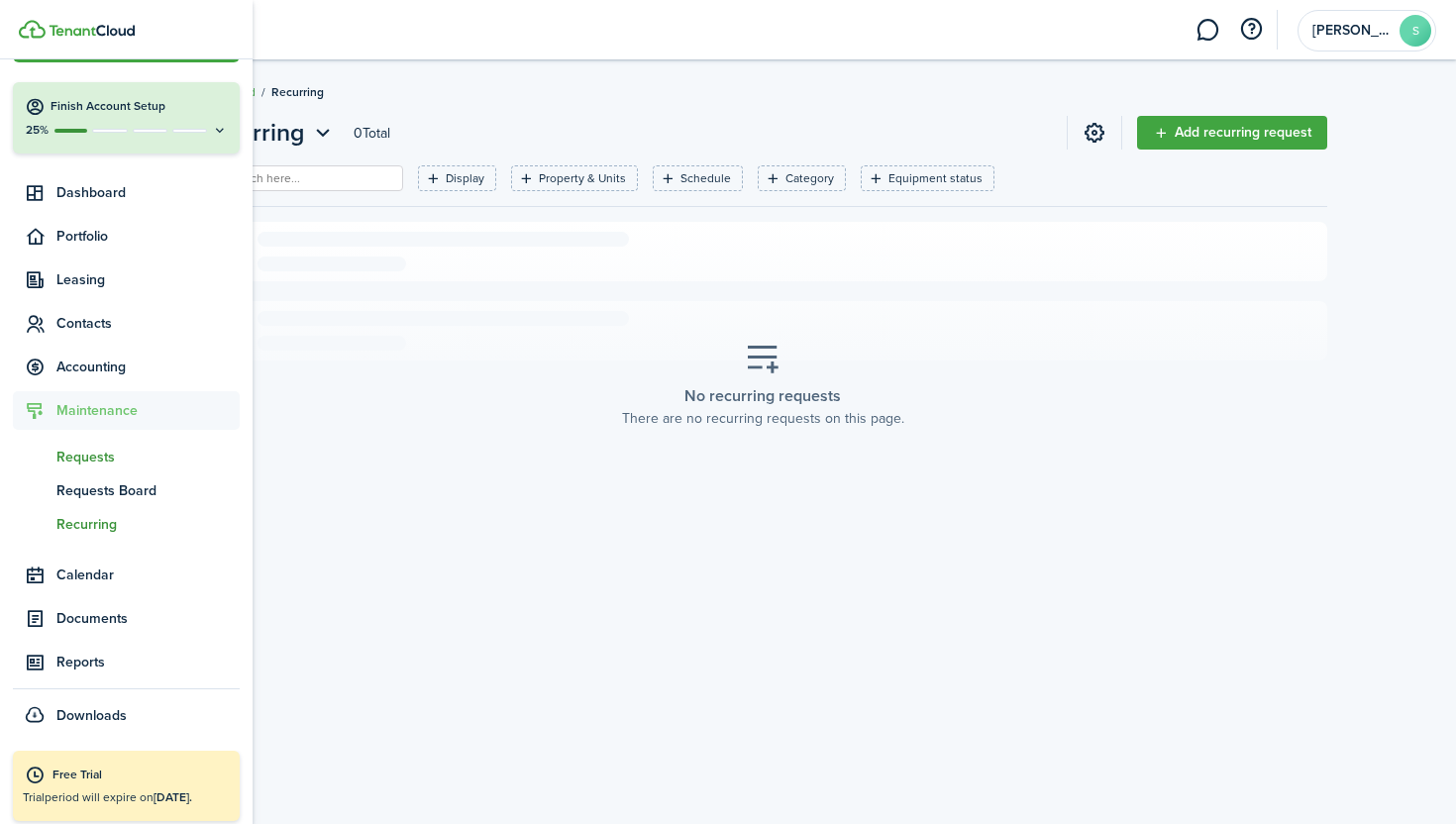 click on "Requests" 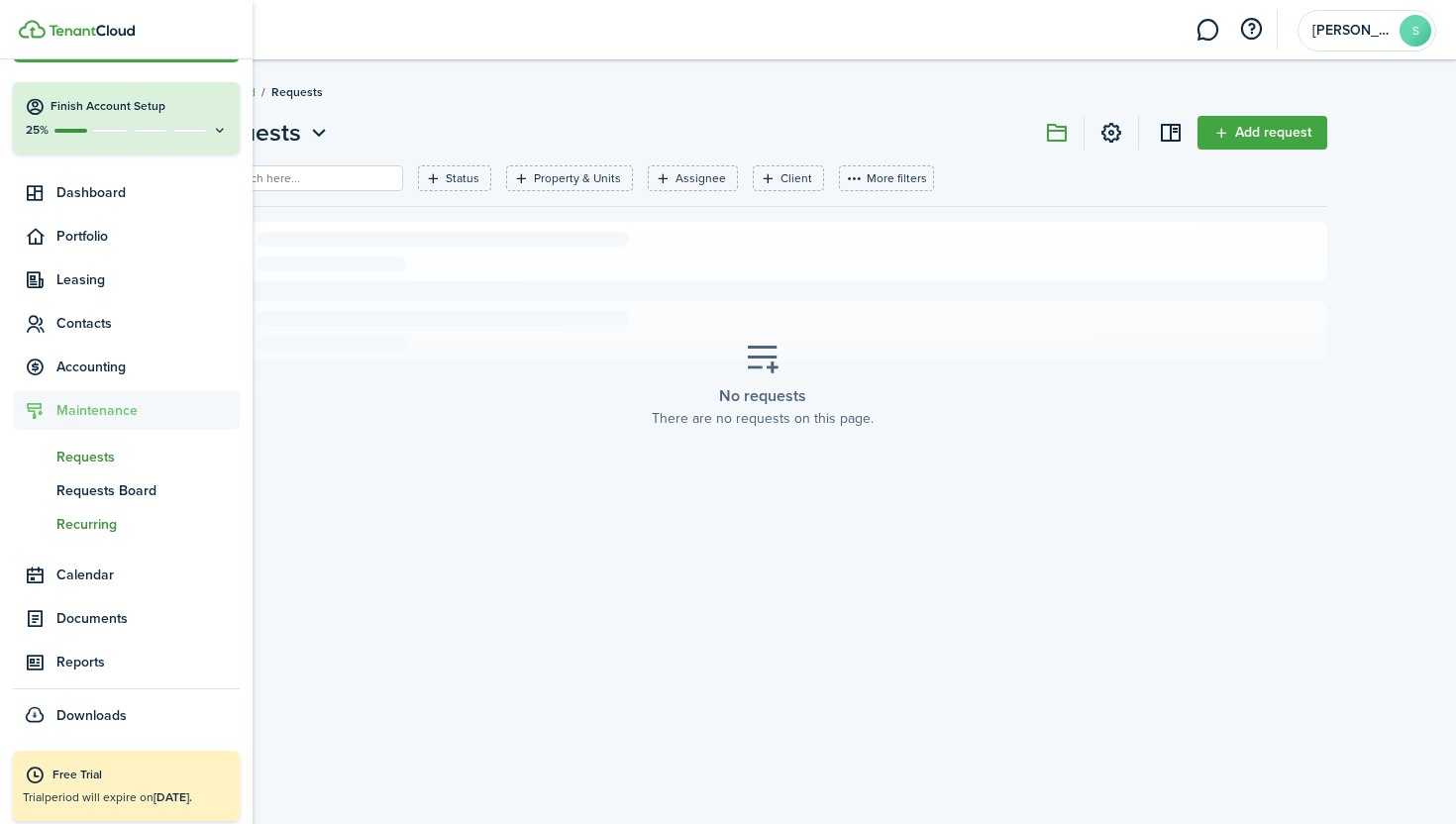 click on "Recurring" 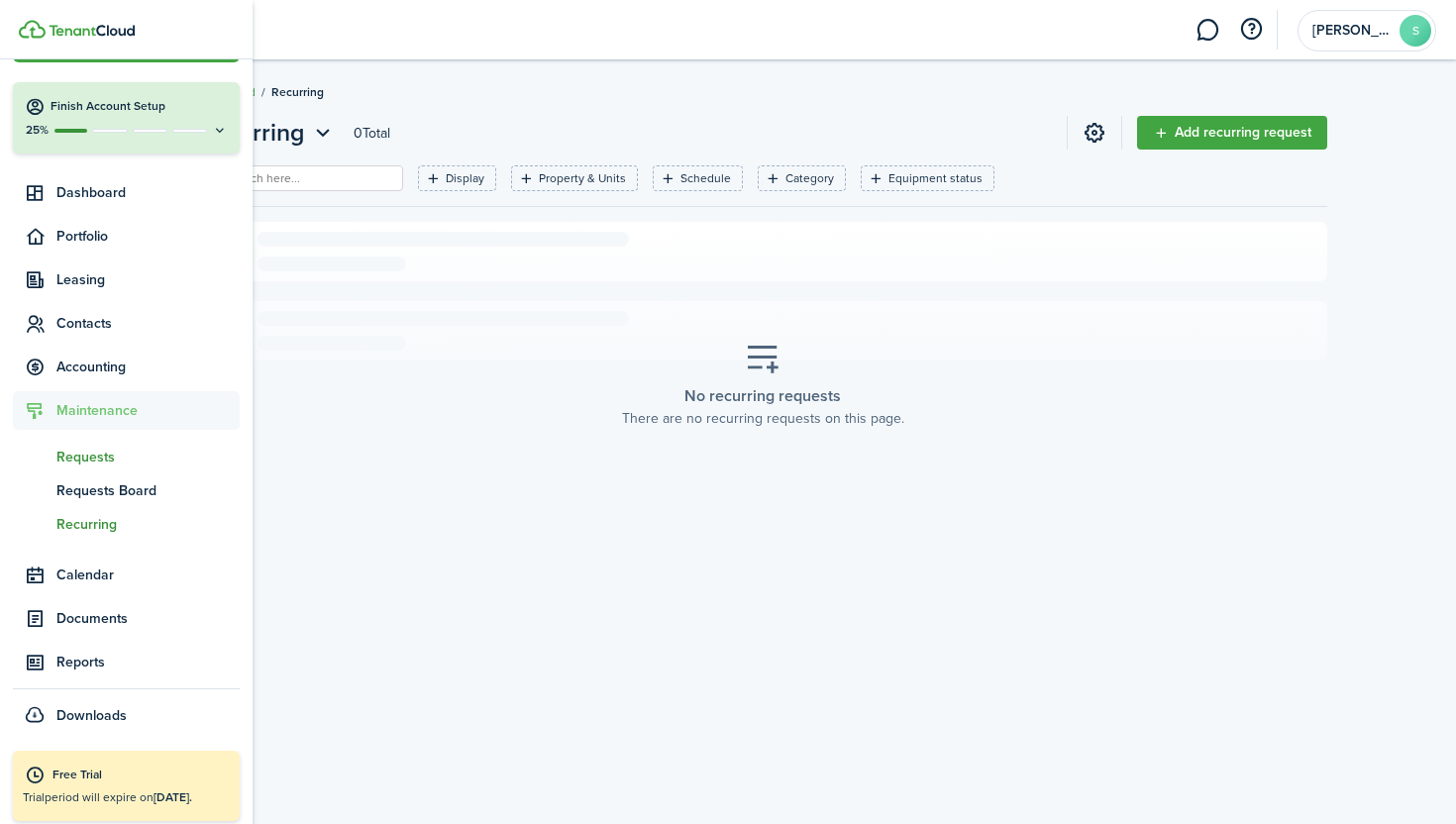 click on "Requests" 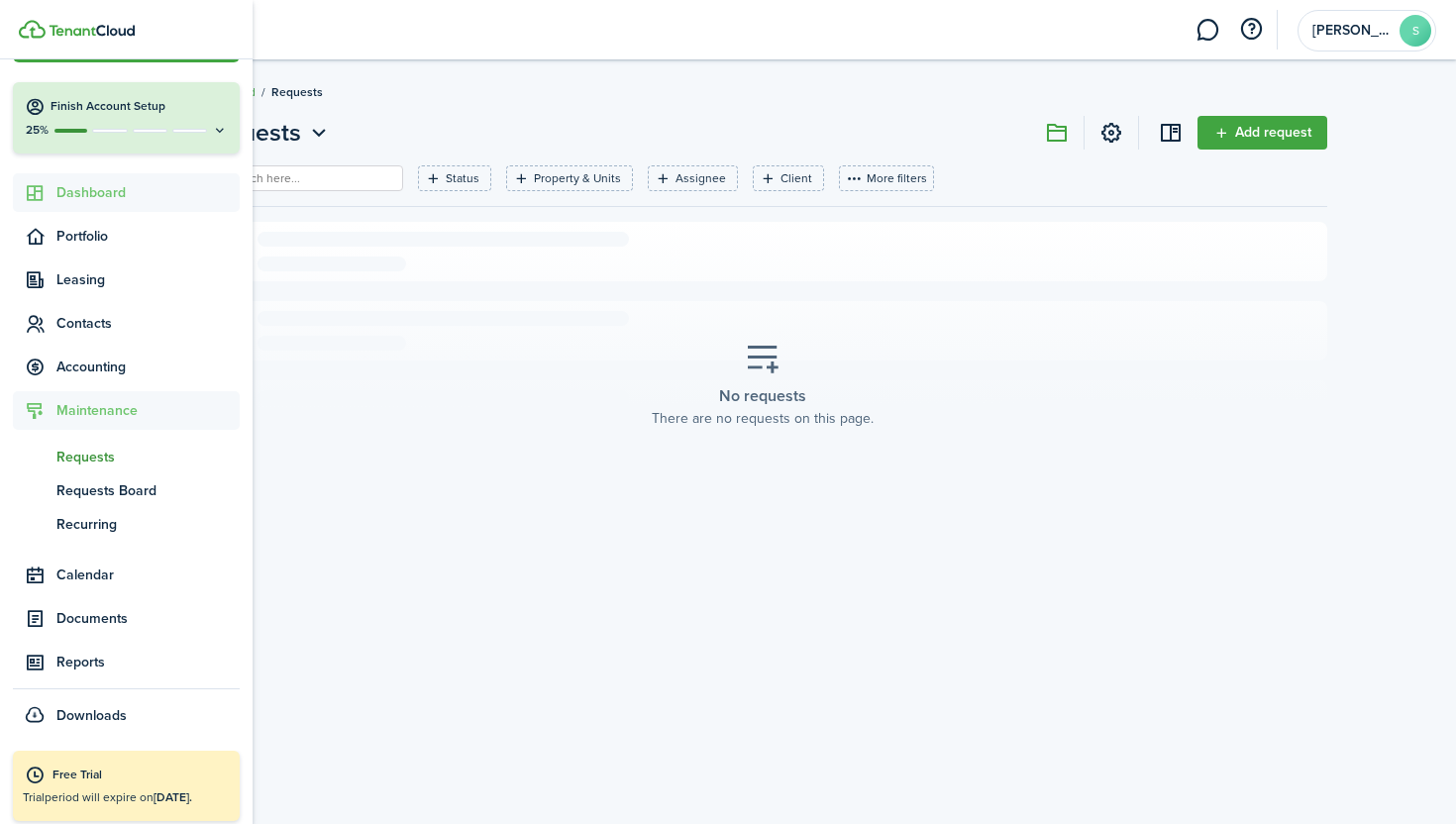 scroll, scrollTop: 0, scrollLeft: 0, axis: both 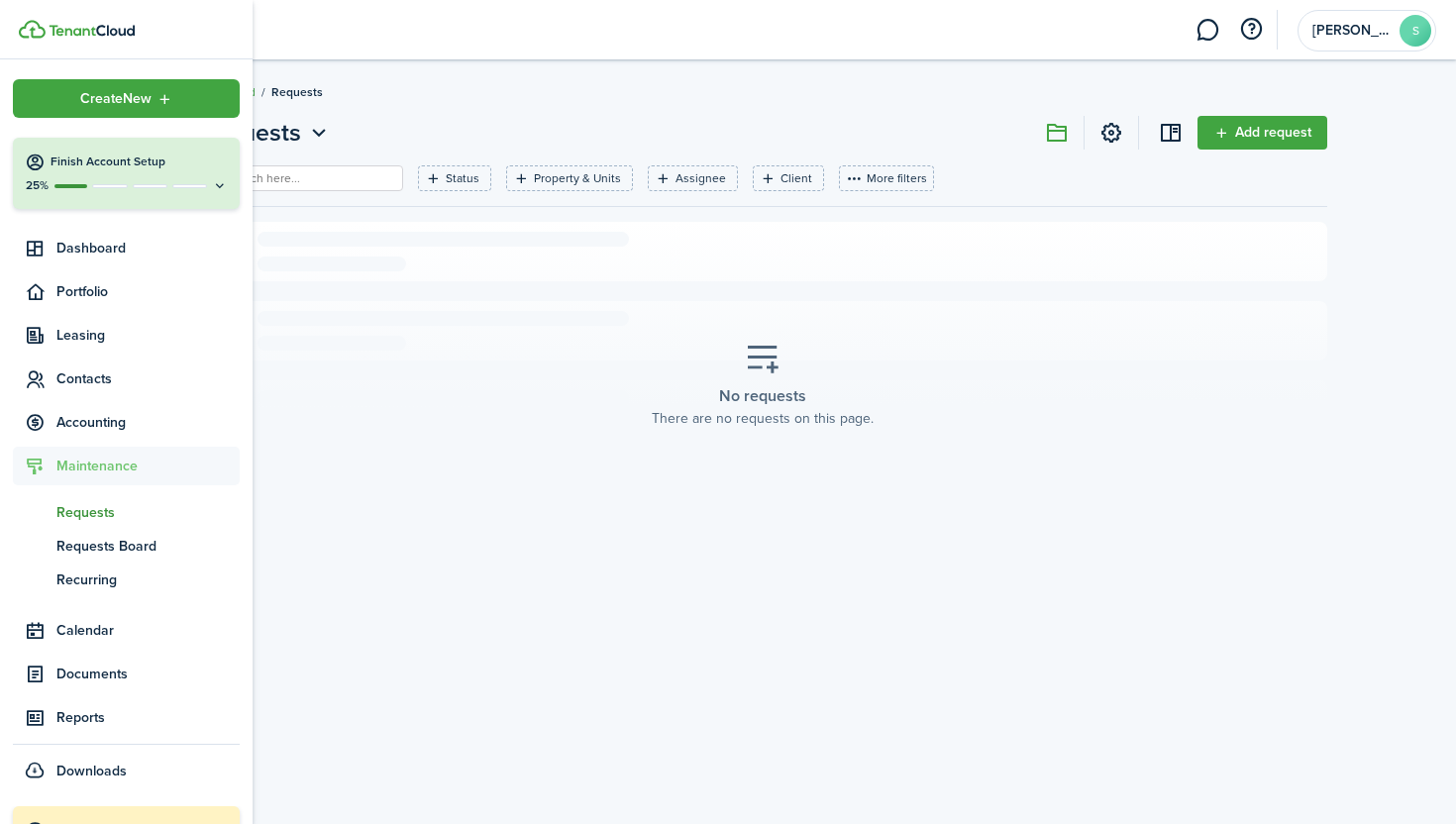 click on "Finish Account Setup" at bounding box center (139, 161) 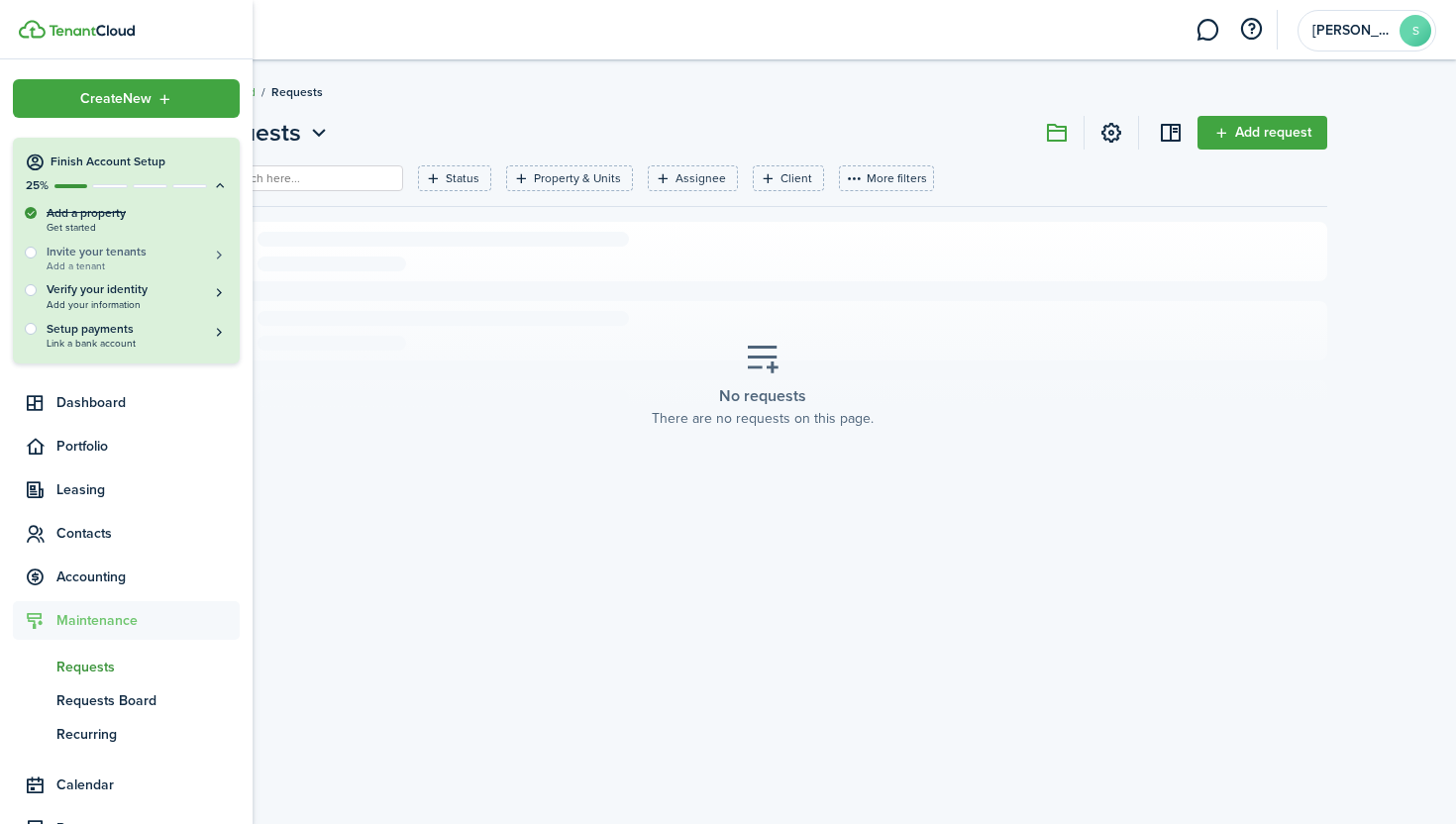 click on "Invite your tenants" at bounding box center (137, 252) 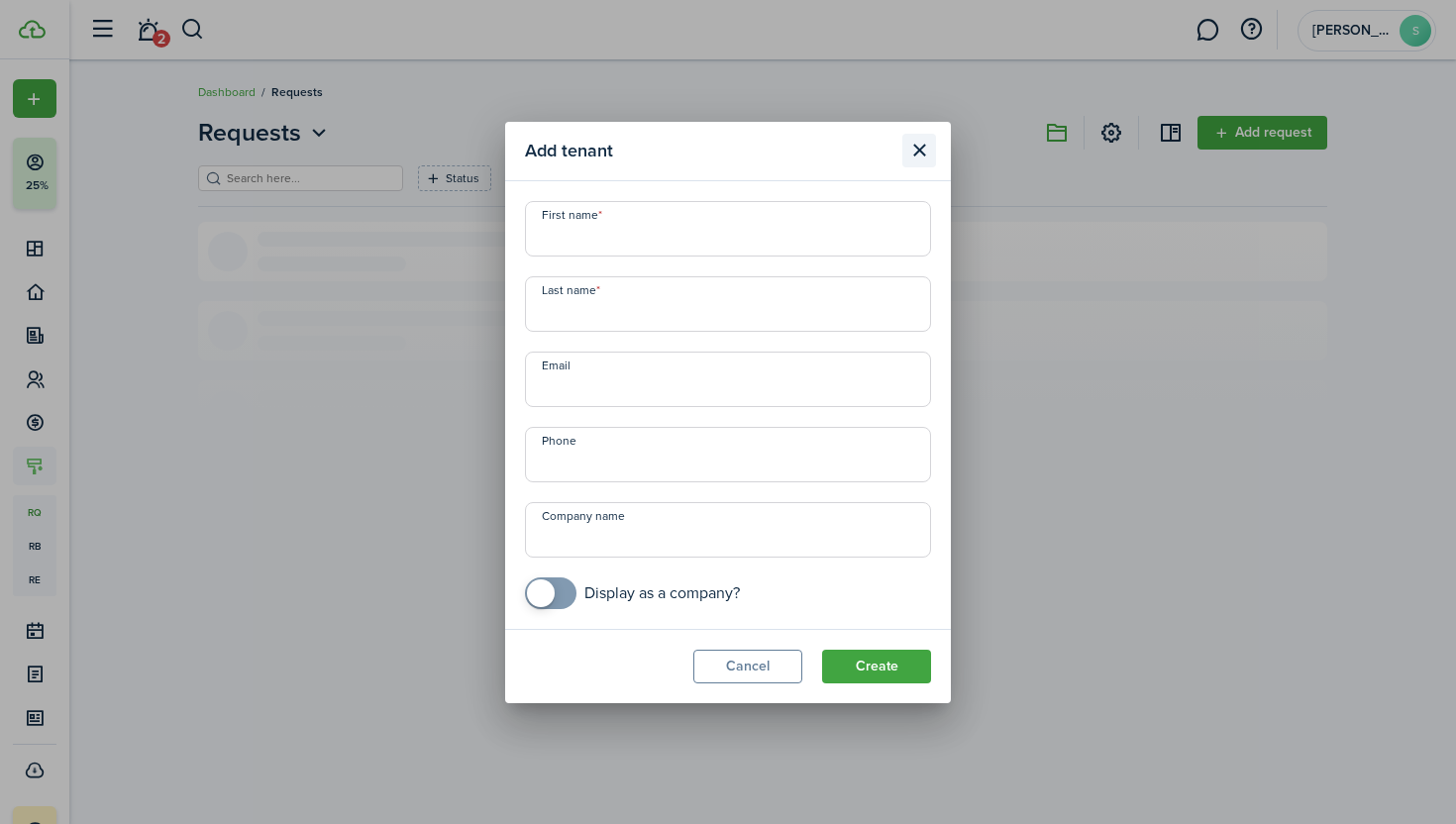 click at bounding box center [919, 151] 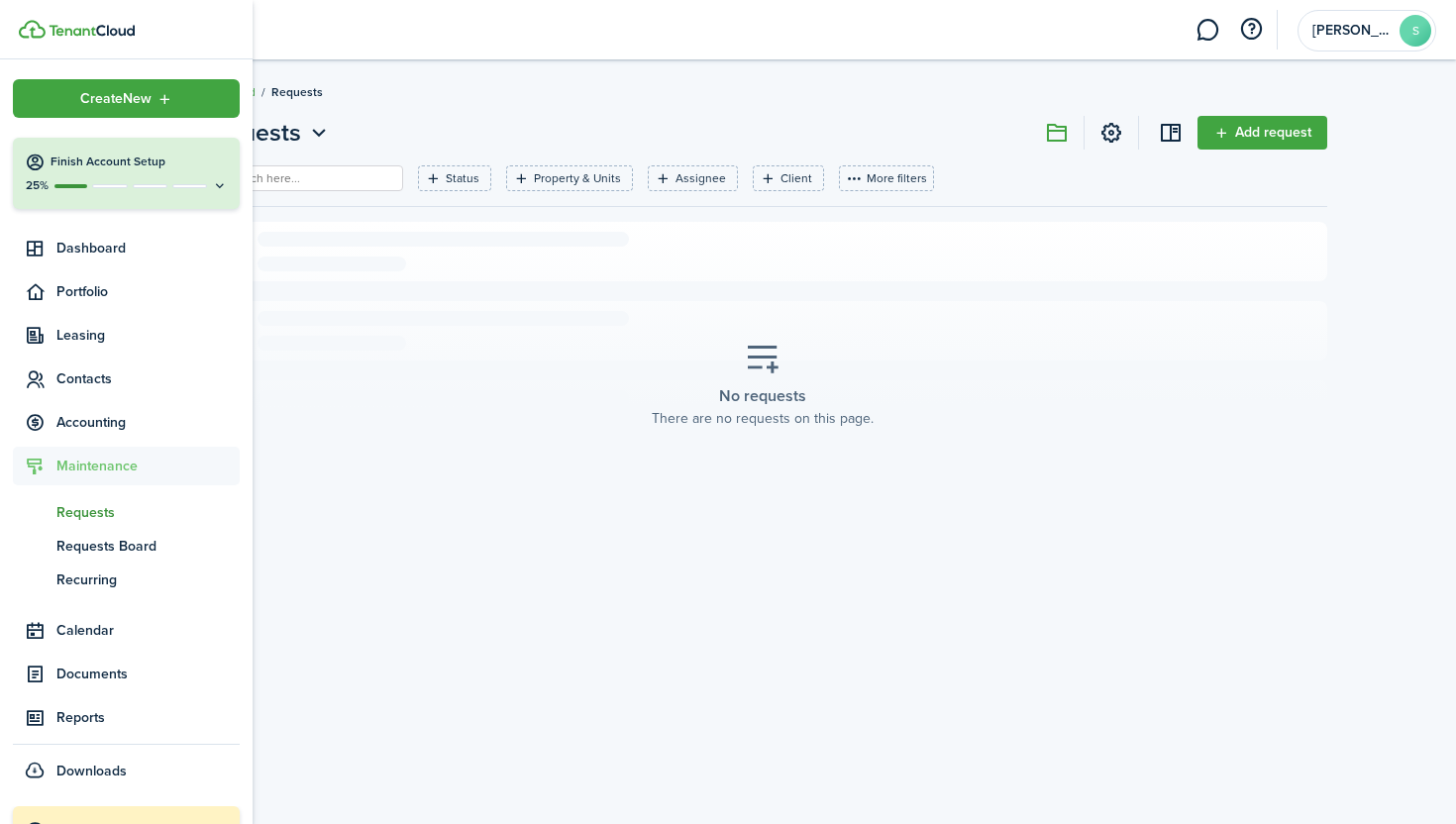 click at bounding box center [150, 186] 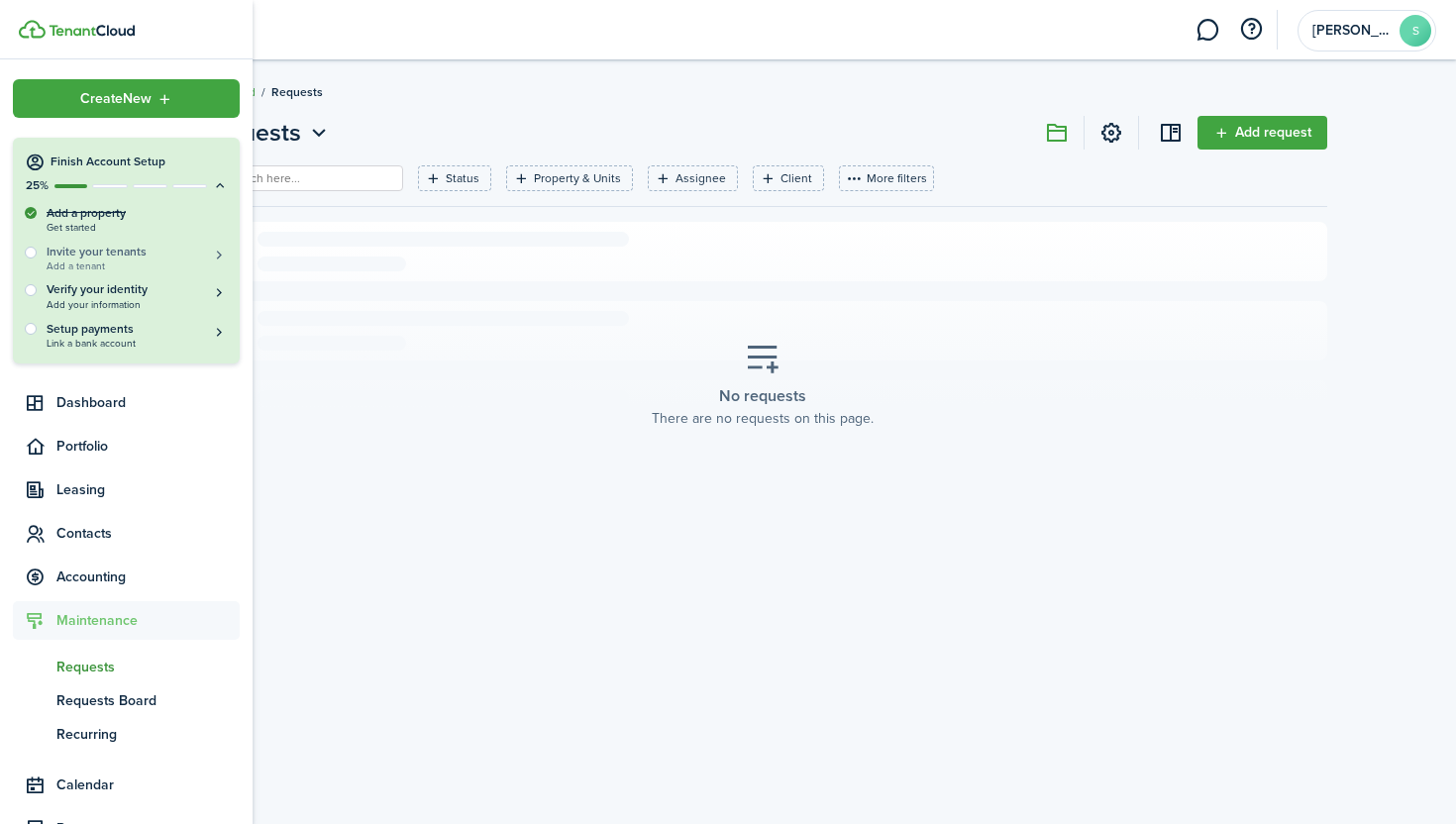 click on "Add a tenant" at bounding box center [137, 265] 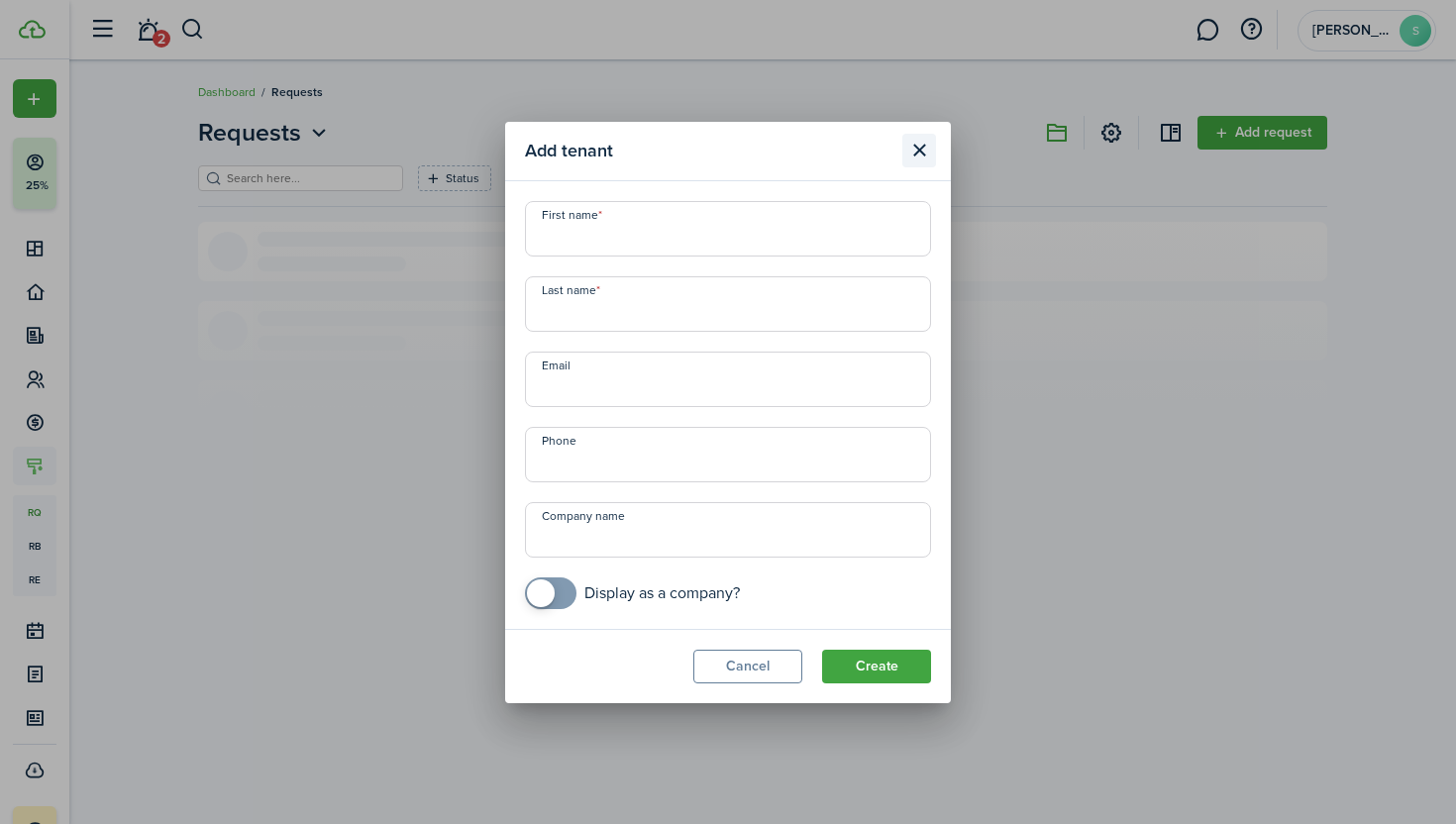click at bounding box center [919, 151] 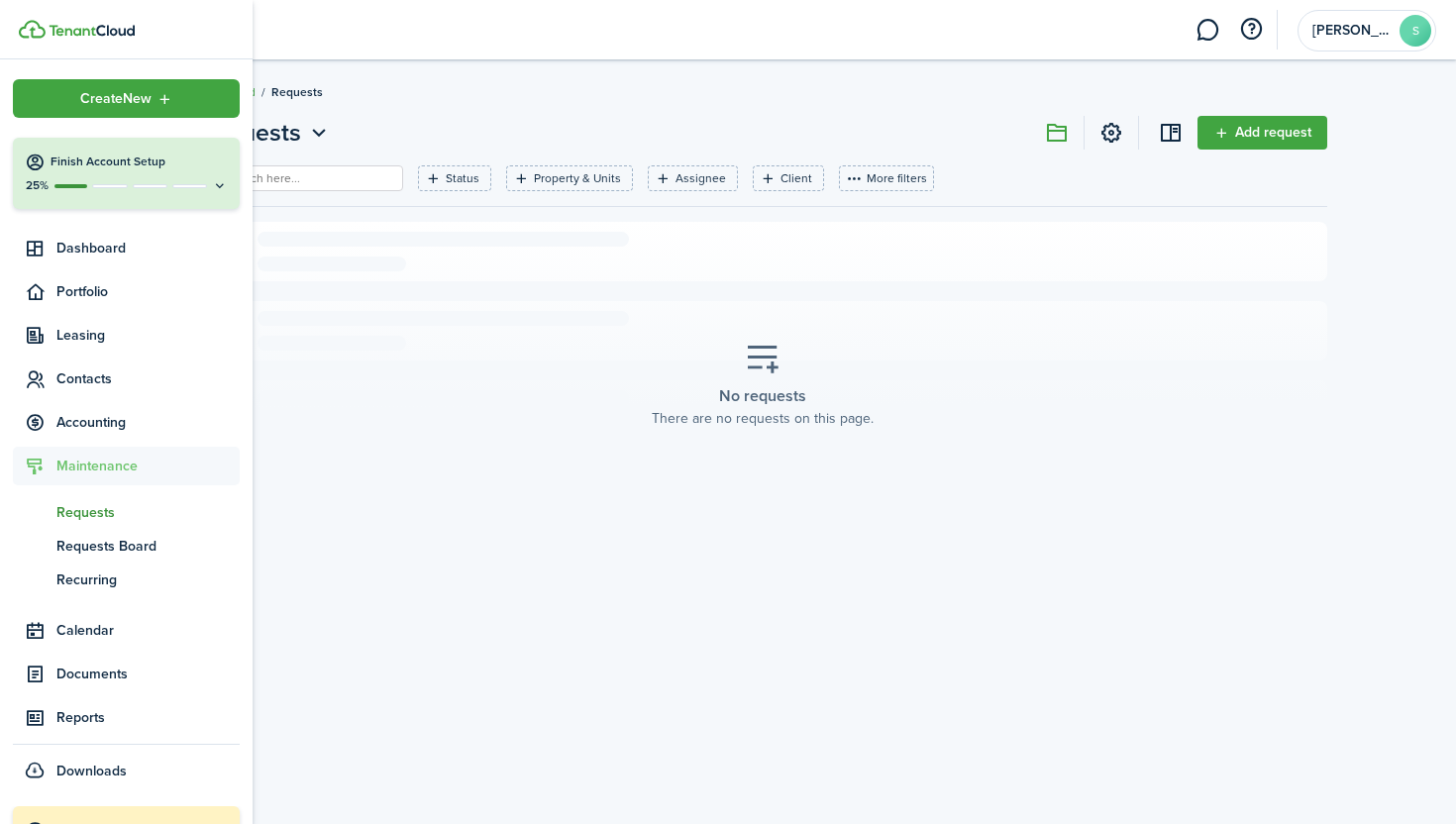 click at bounding box center [91, 31] 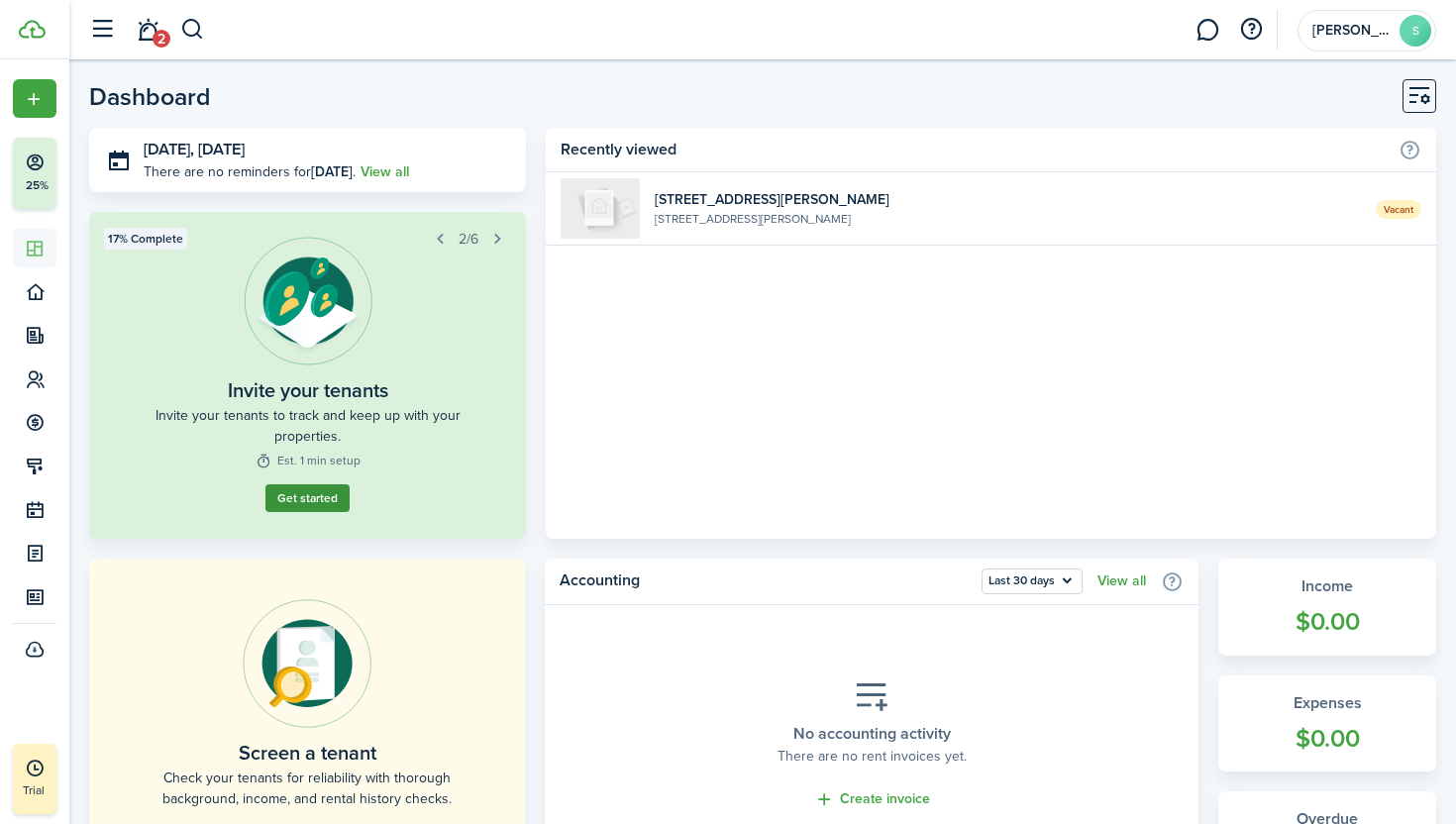click on "Get started" 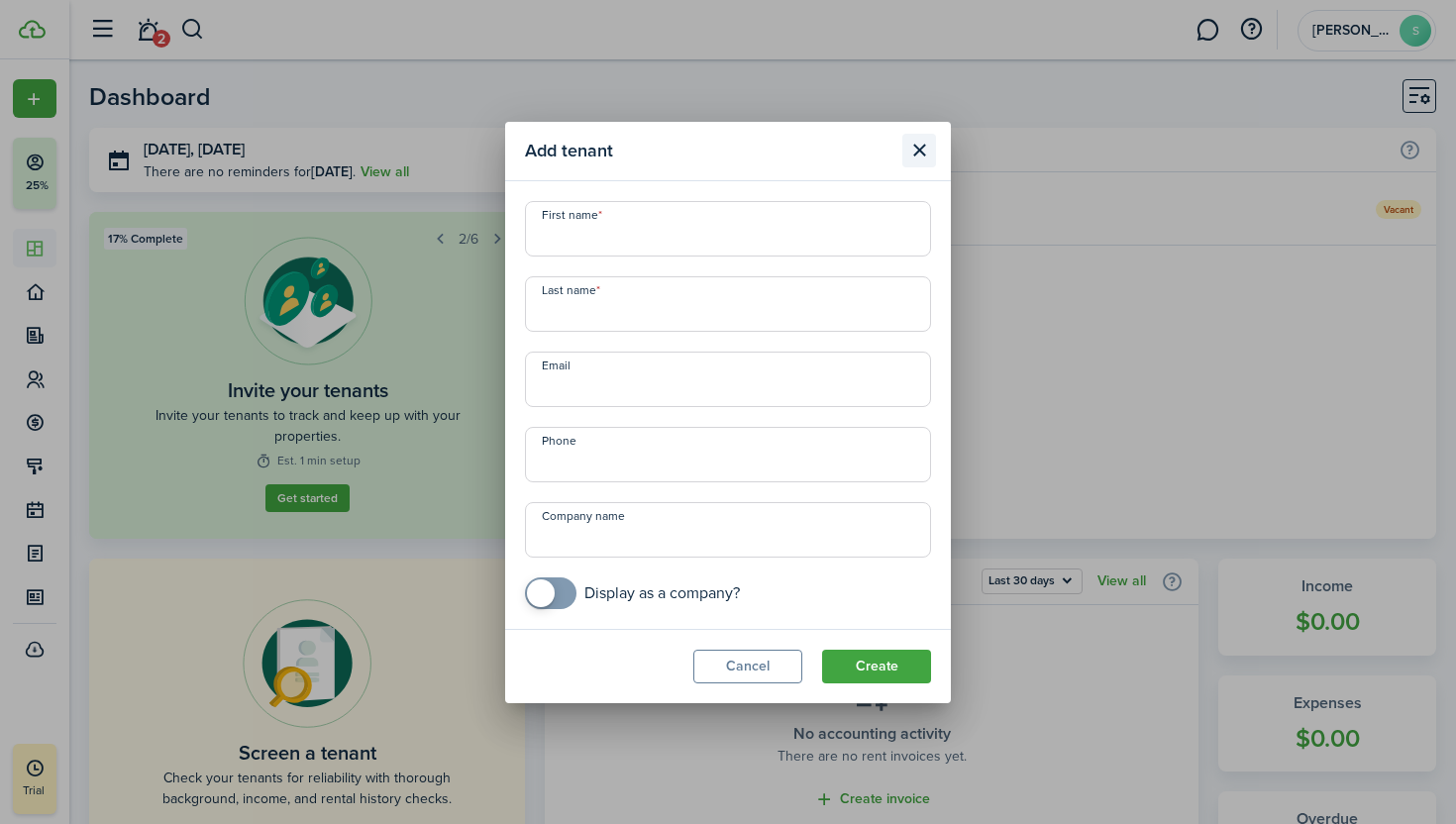 click at bounding box center (919, 151) 